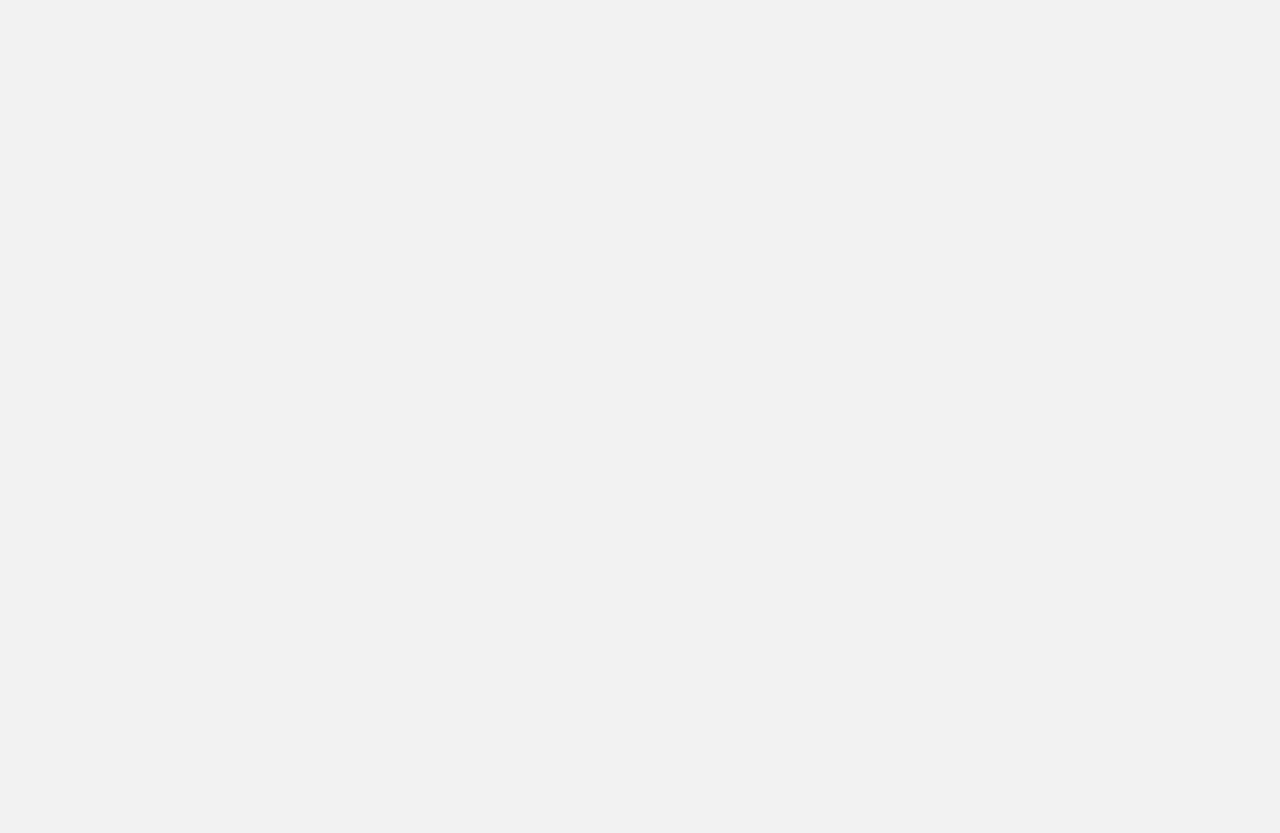 scroll, scrollTop: 0, scrollLeft: 0, axis: both 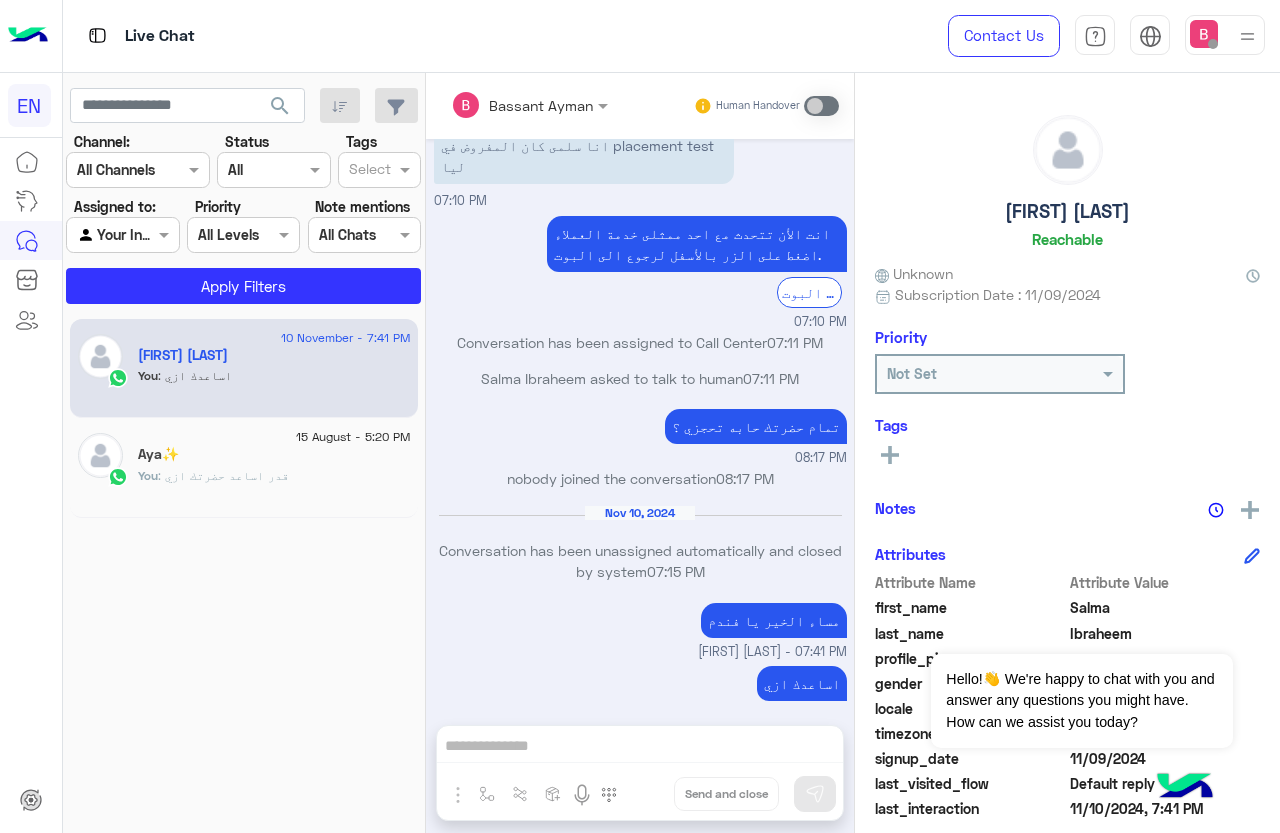 click at bounding box center [138, 169] 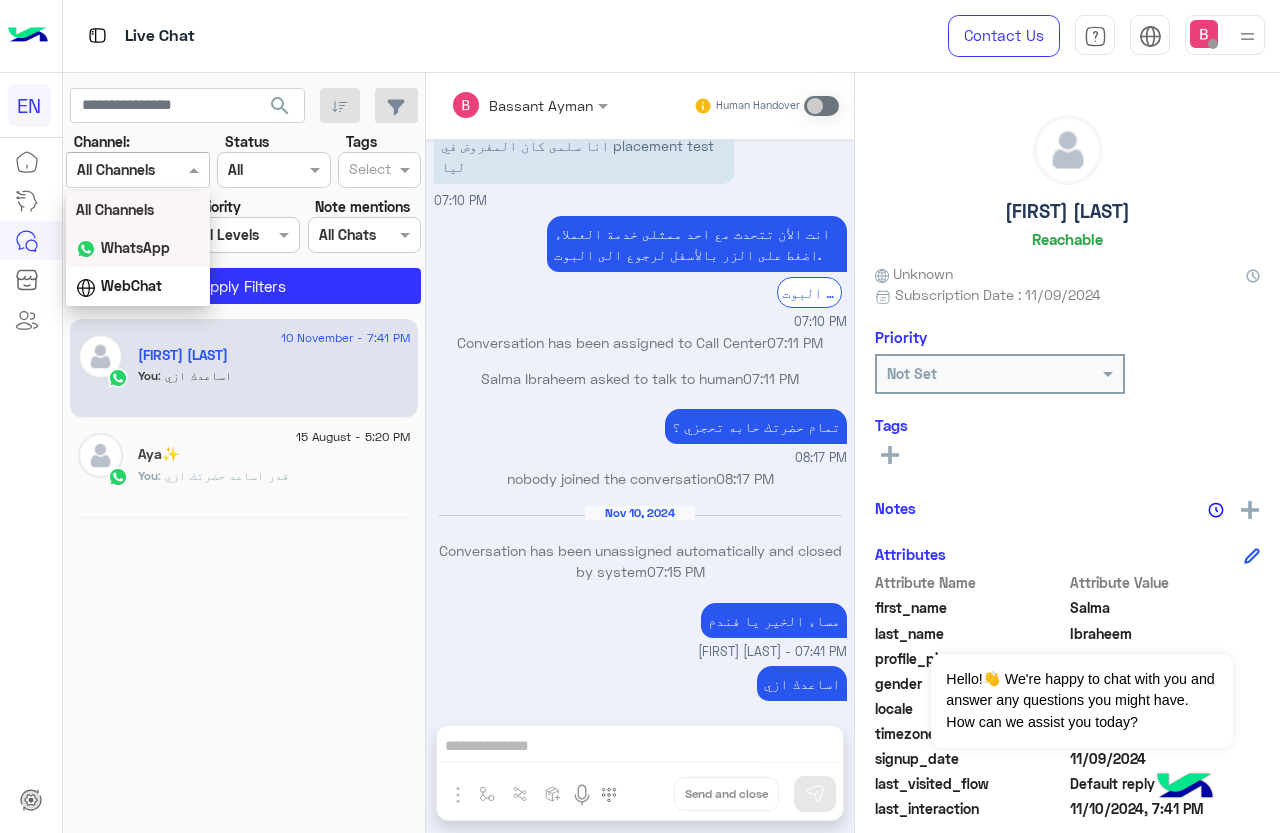 click on "WhatsApp" at bounding box center [135, 247] 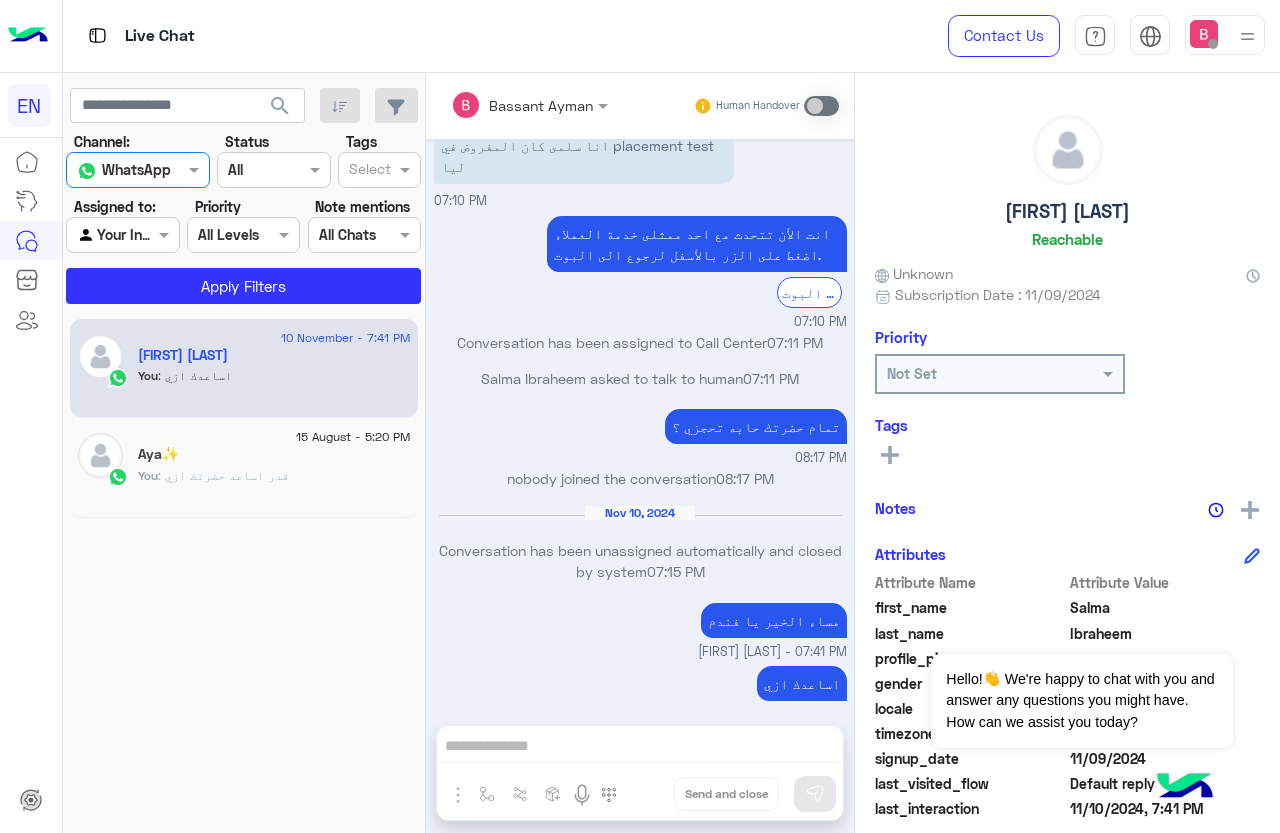 click at bounding box center [122, 234] 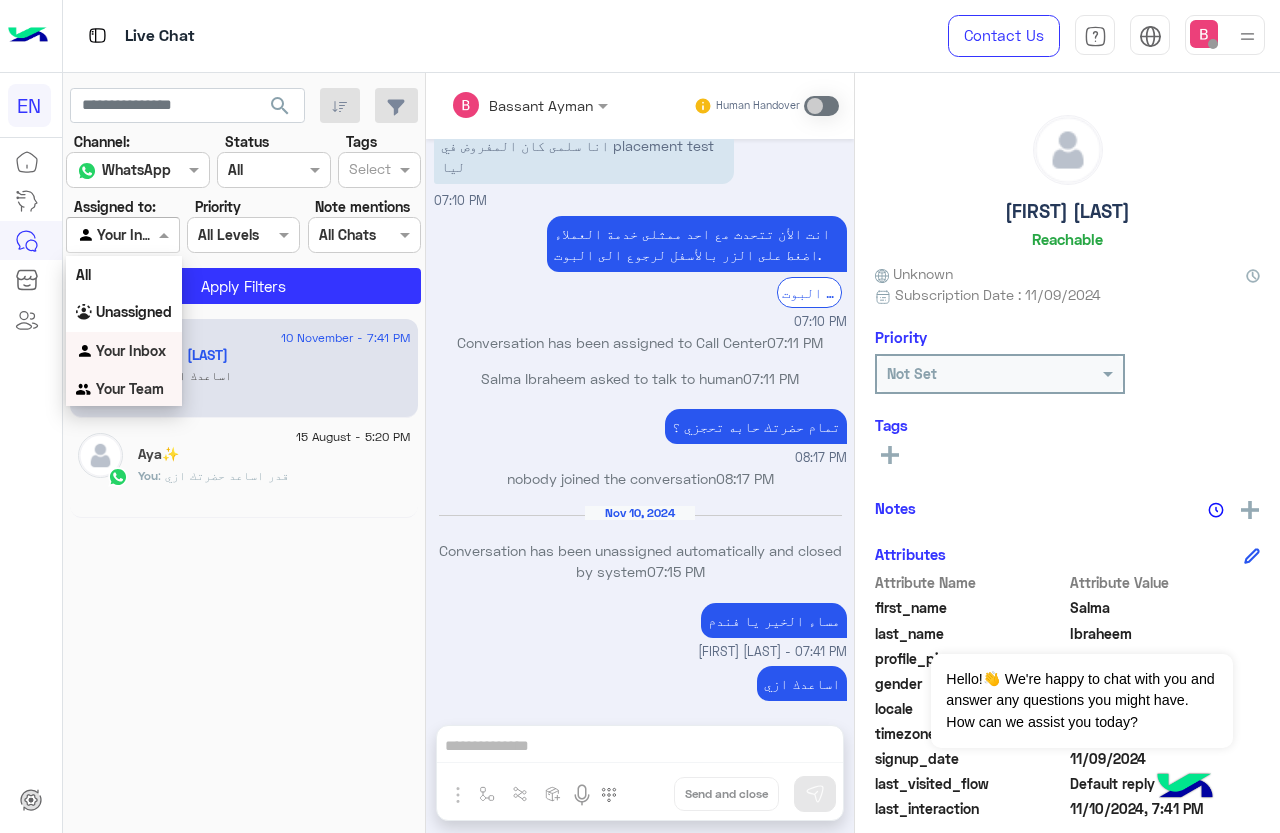 click on "Your Team" at bounding box center [124, 389] 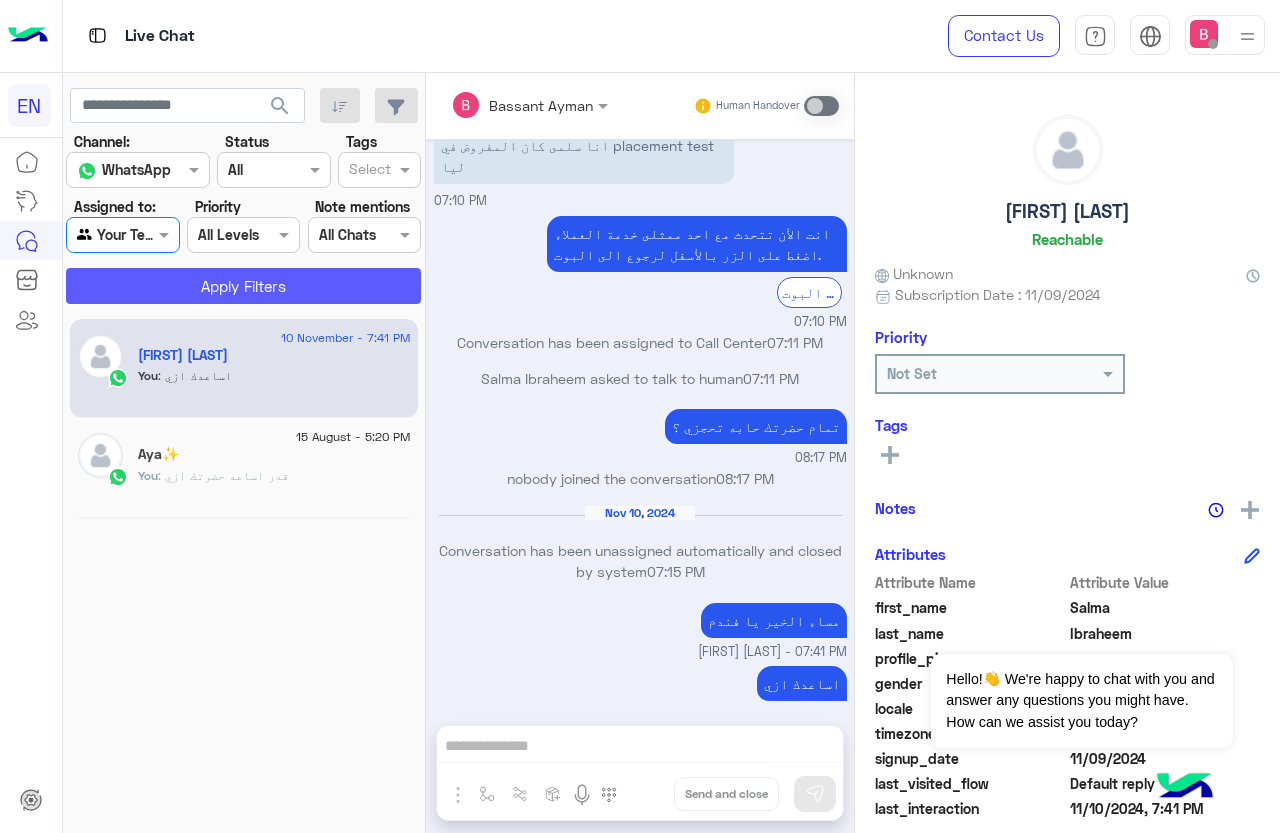 click on "Apply Filters" 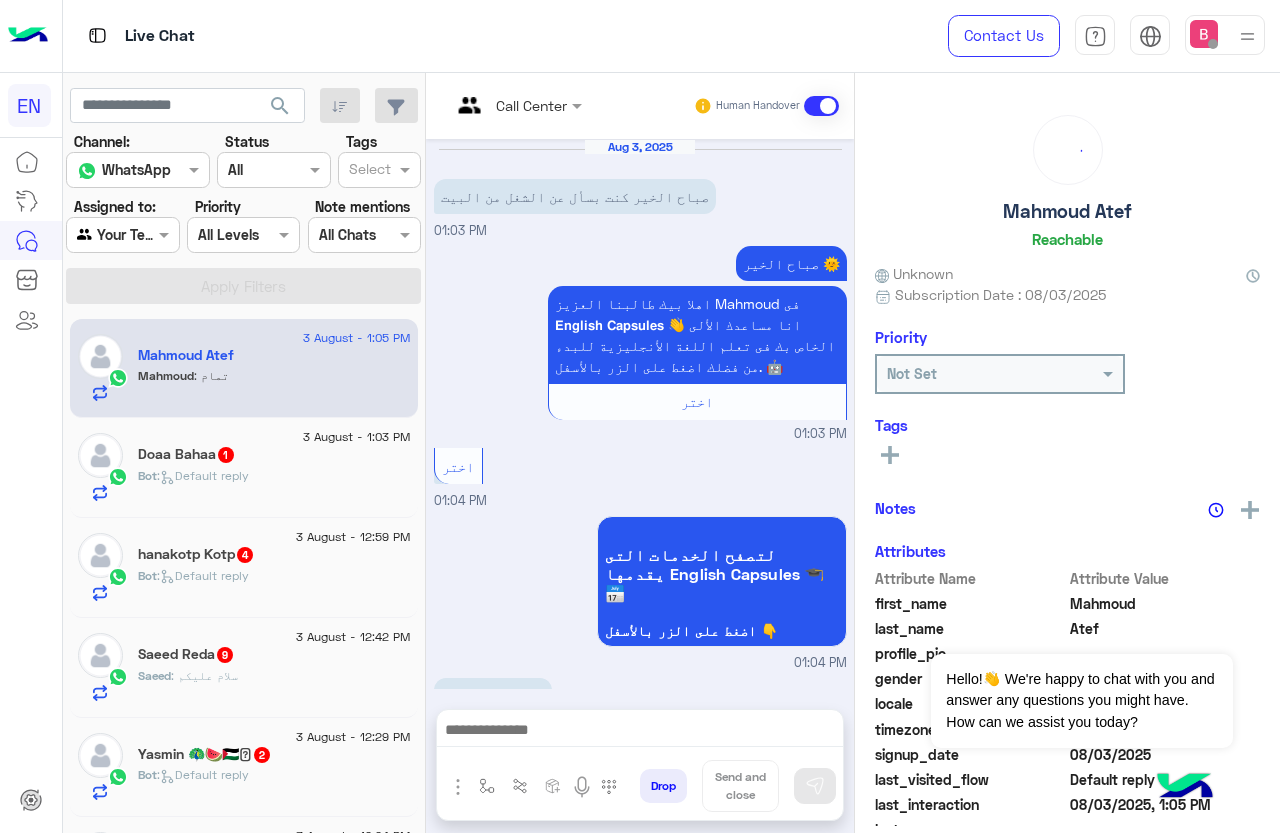 scroll, scrollTop: 292, scrollLeft: 0, axis: vertical 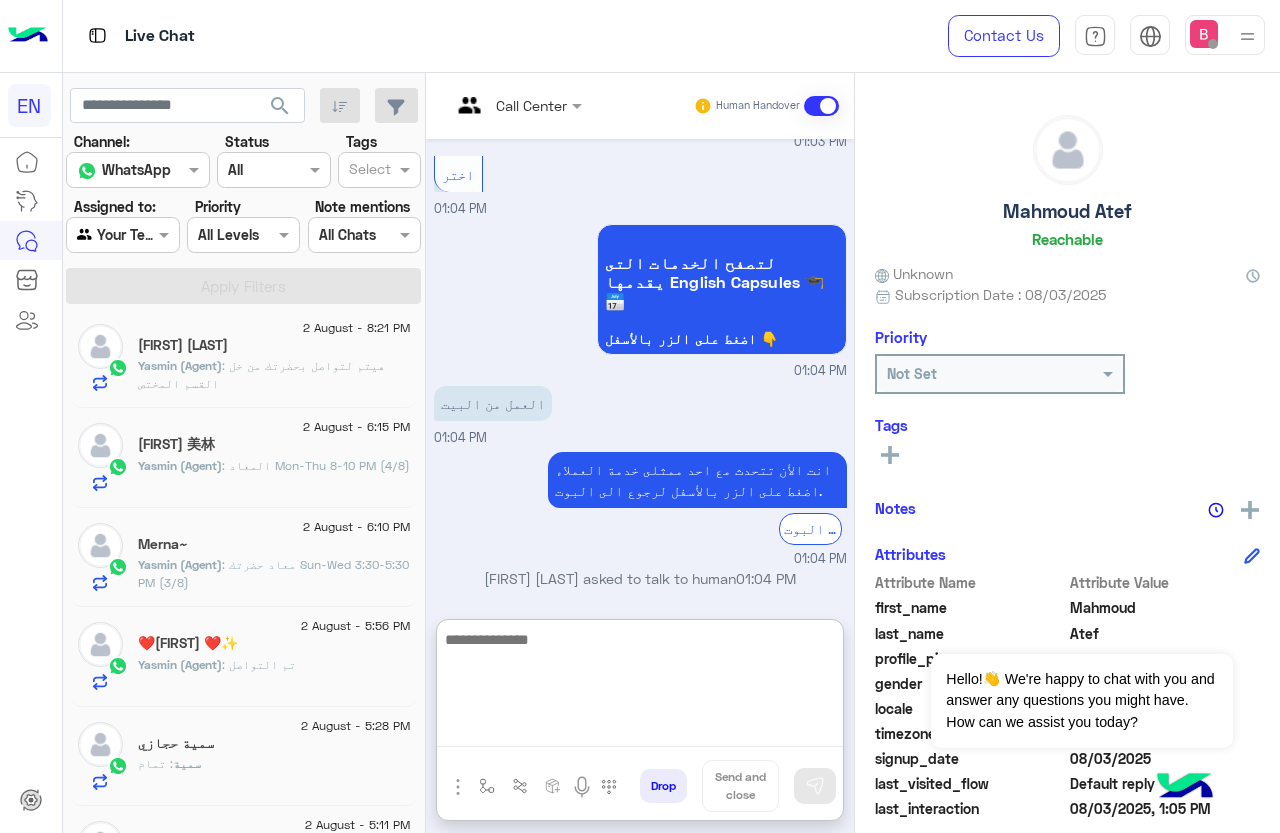 click at bounding box center (640, 687) 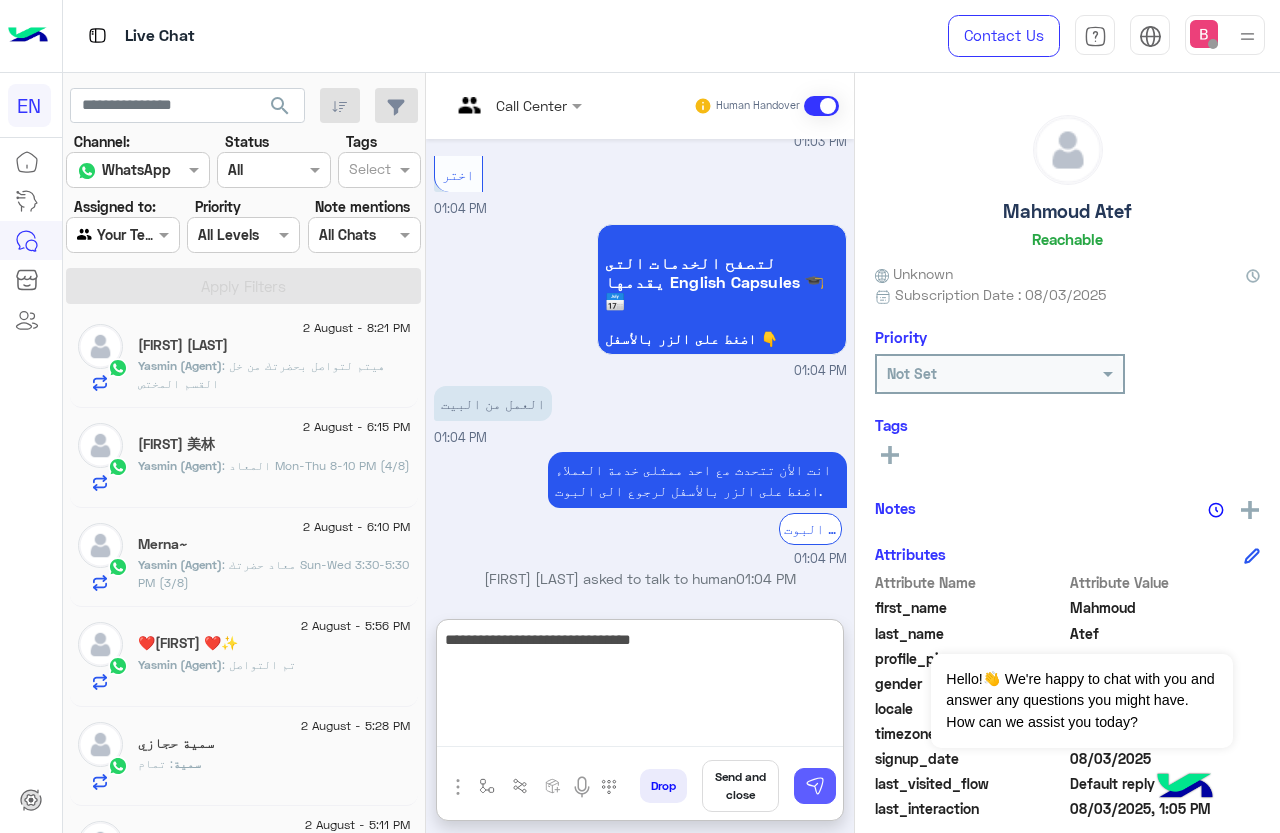 type on "**********" 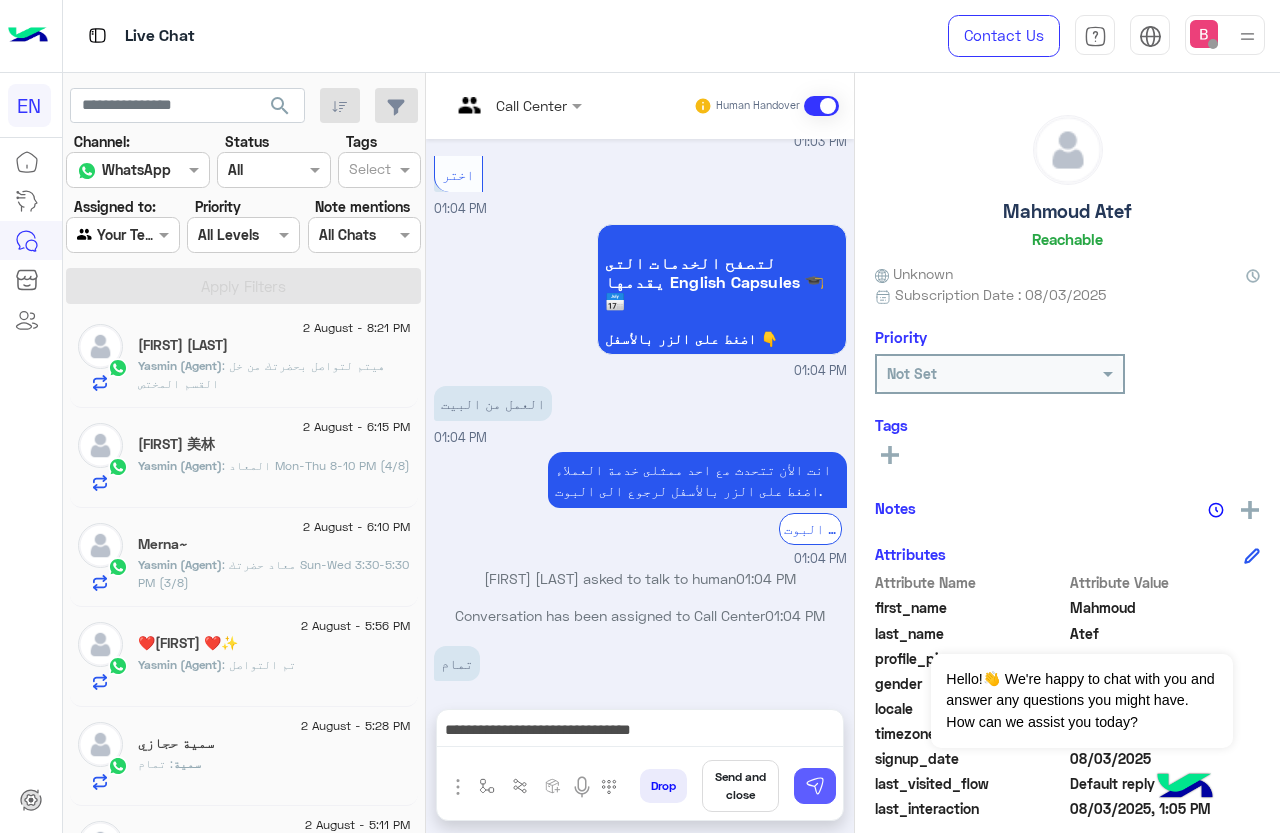 drag, startPoint x: 826, startPoint y: 780, endPoint x: 809, endPoint y: 780, distance: 17 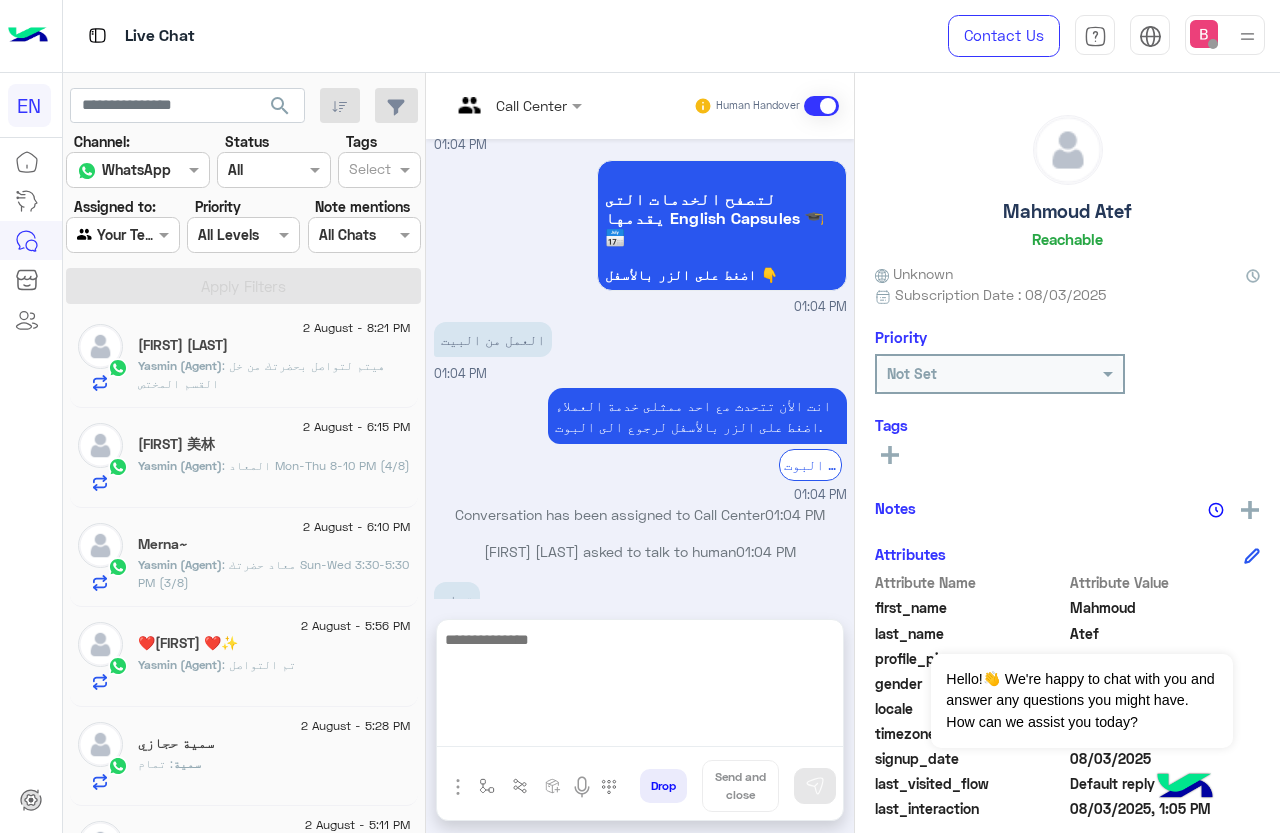 click at bounding box center (640, 687) 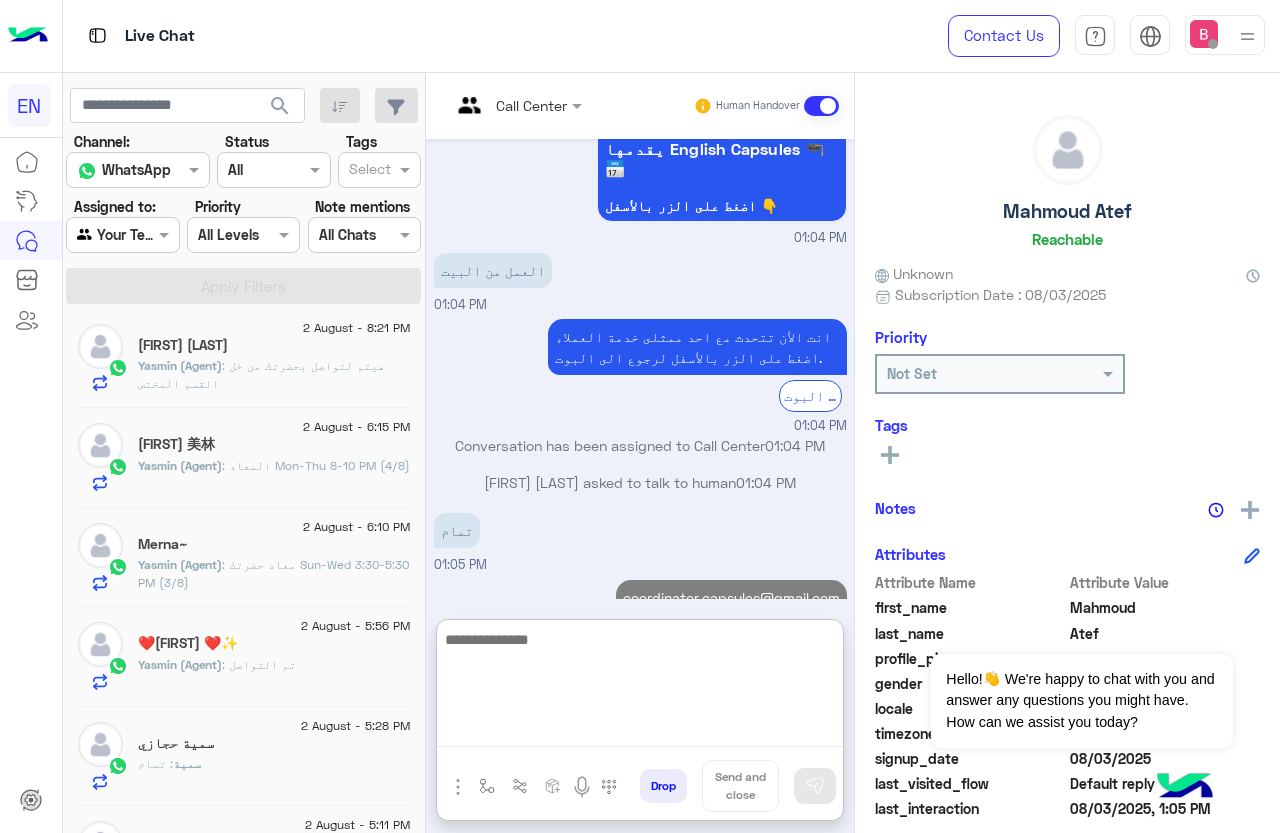 scroll, scrollTop: 483, scrollLeft: 0, axis: vertical 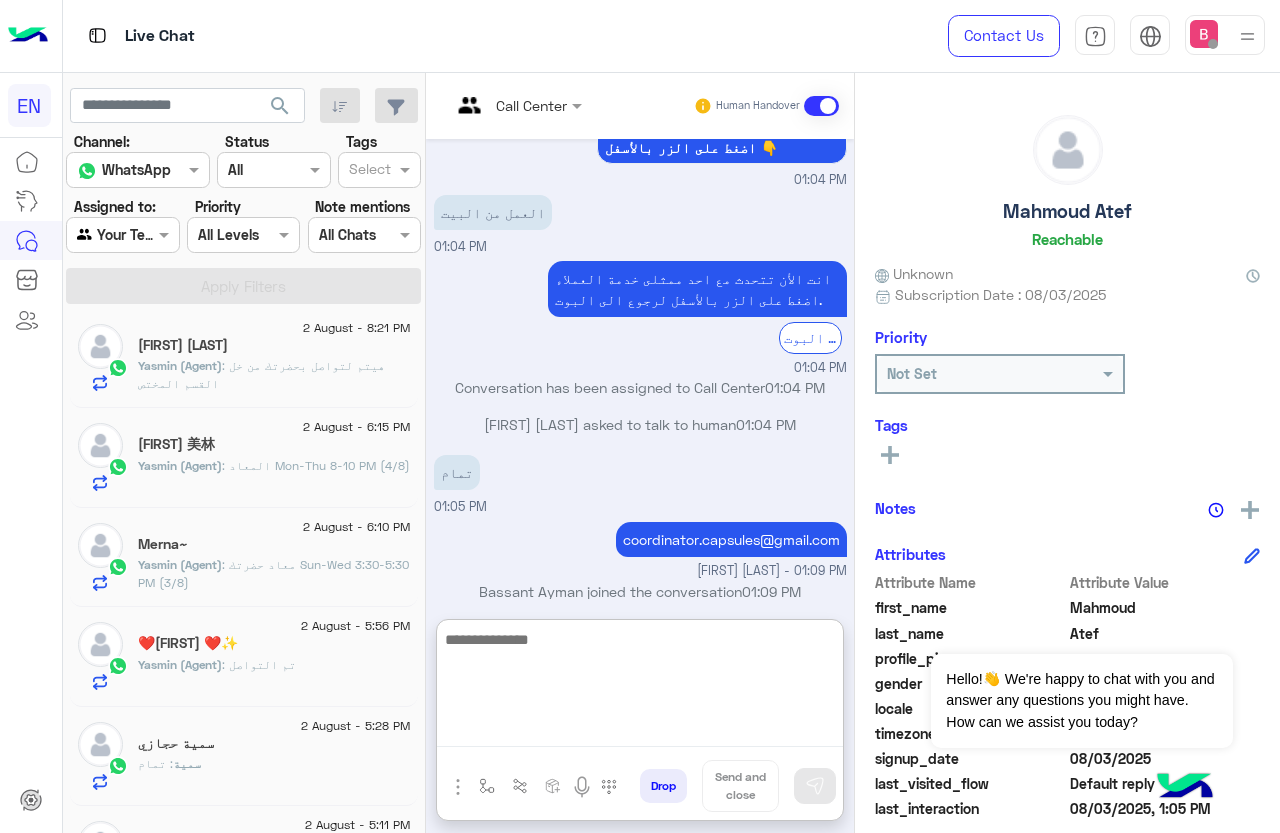 click at bounding box center [640, 687] 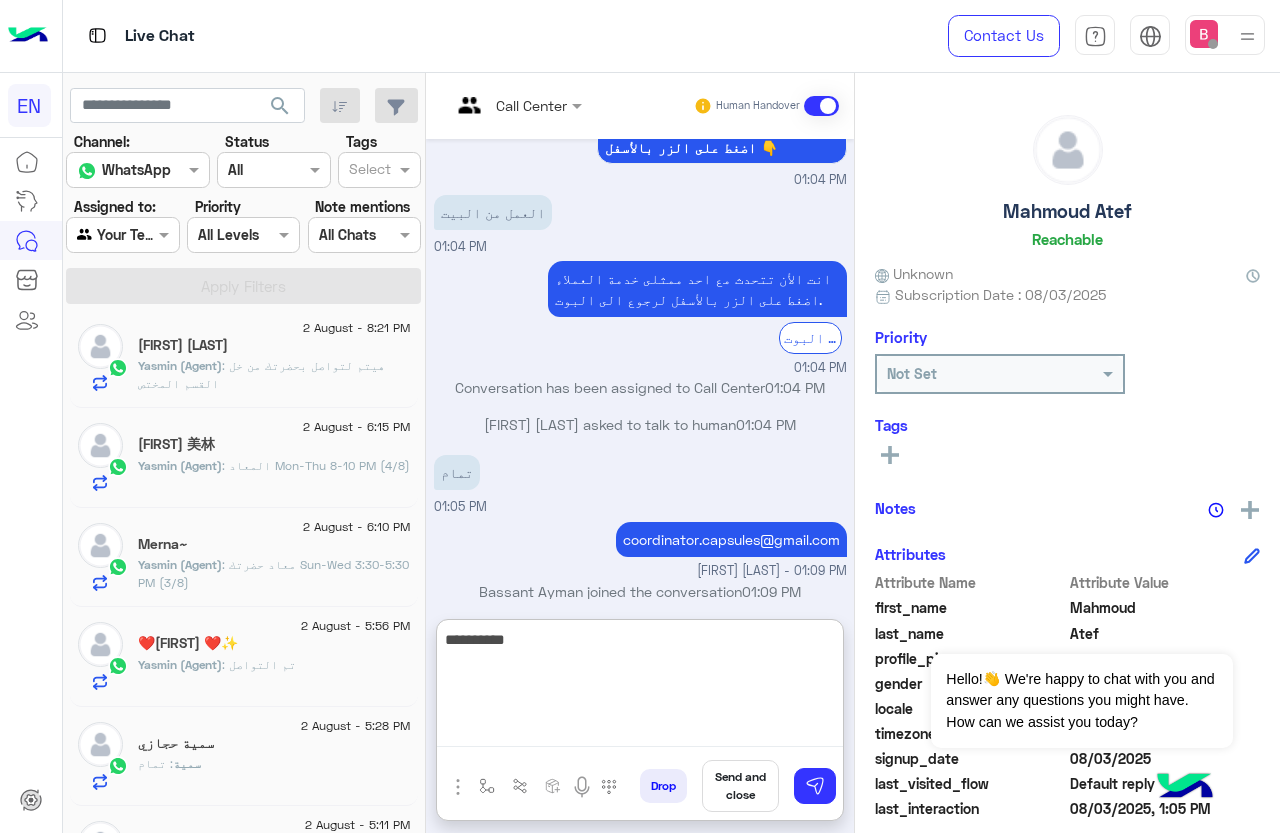 type on "**********" 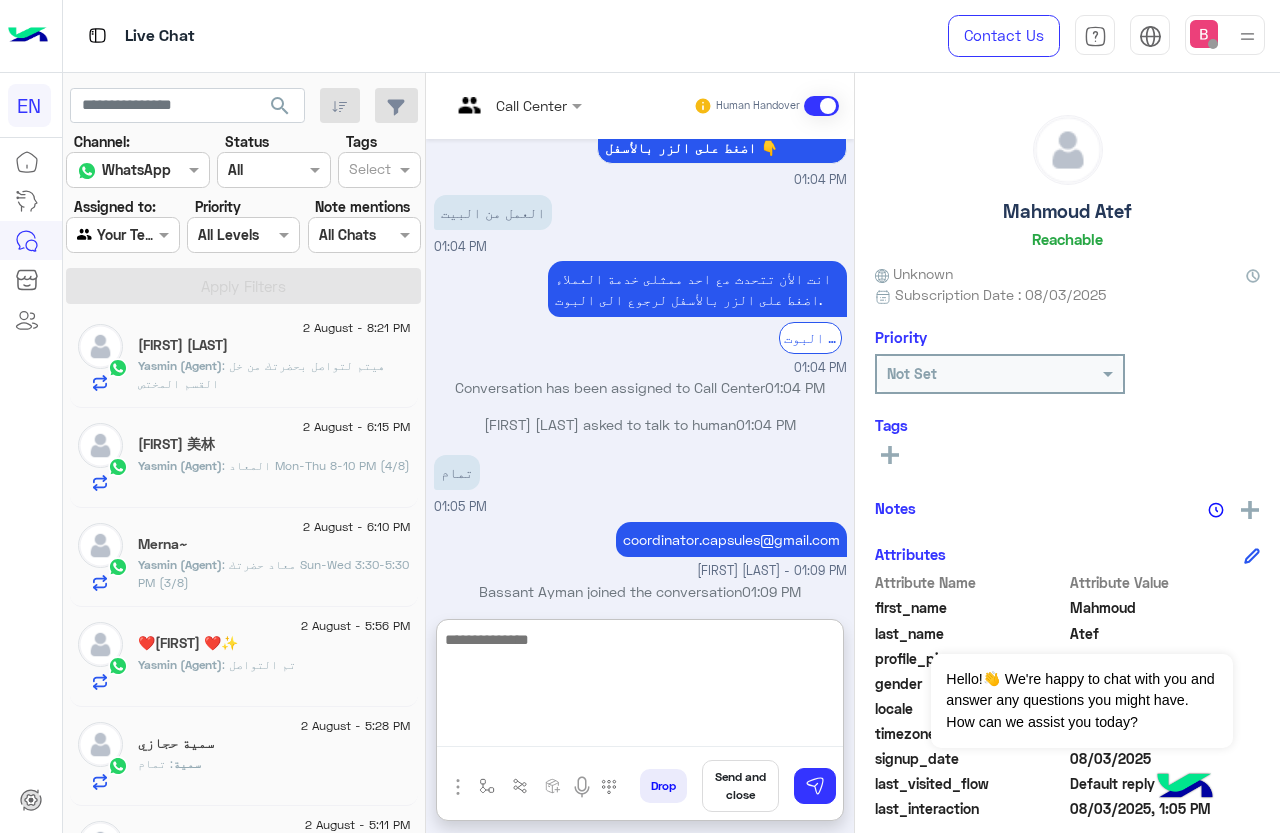 scroll, scrollTop: 546, scrollLeft: 0, axis: vertical 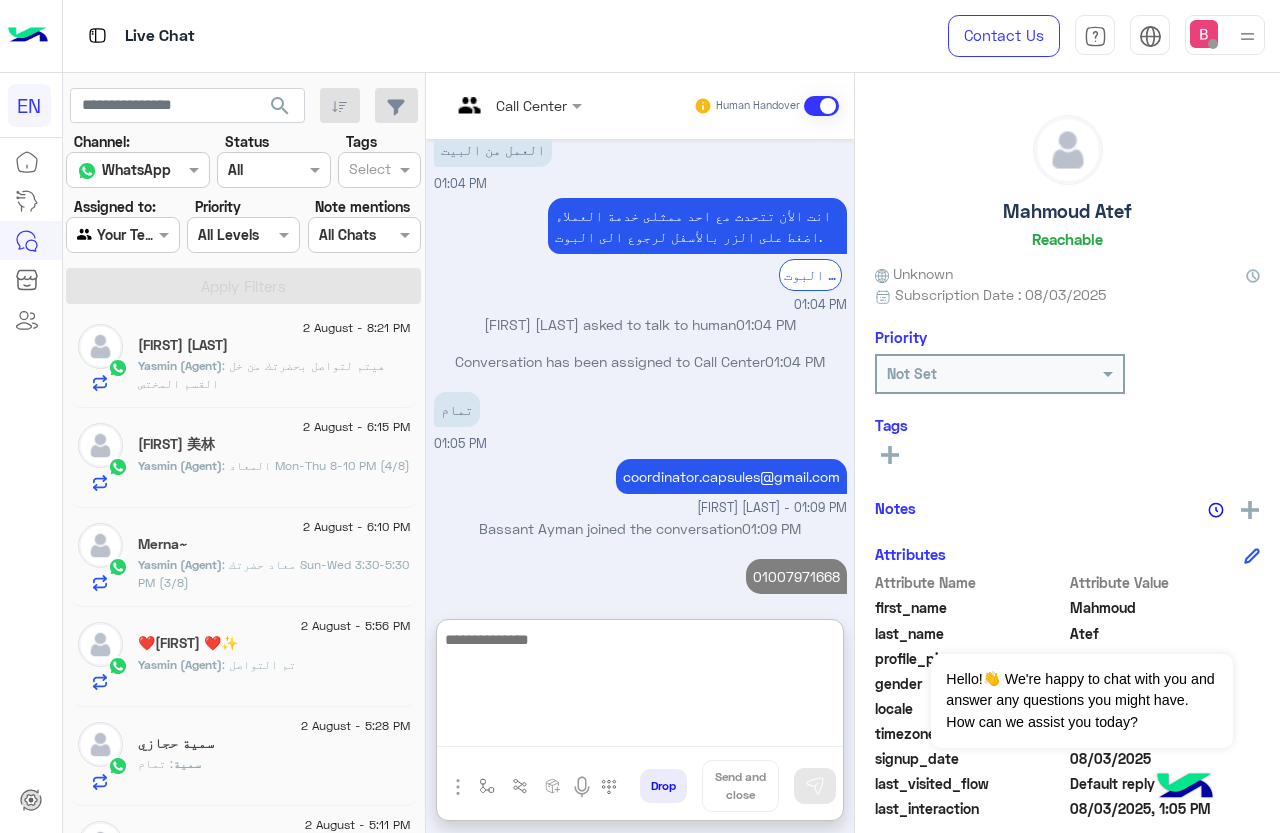 click at bounding box center (640, 687) 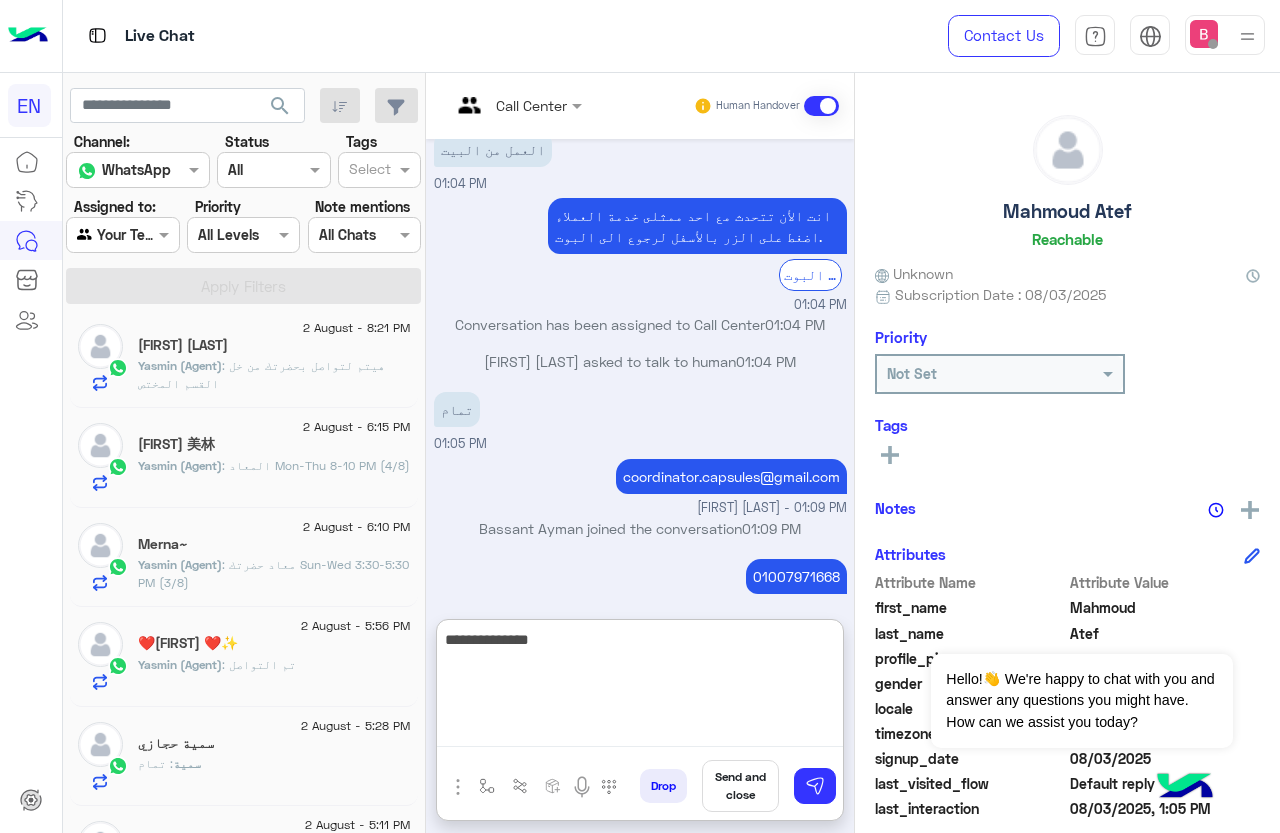 type on "**********" 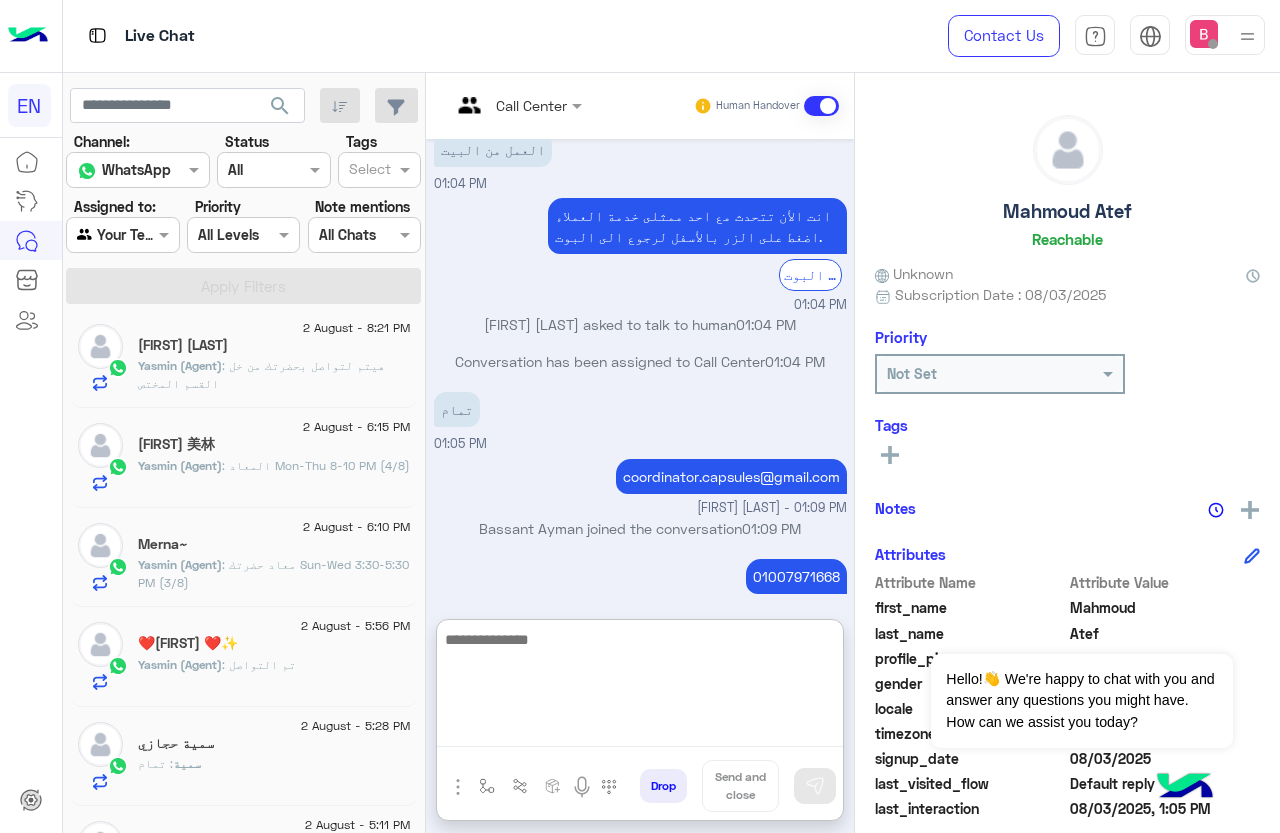scroll, scrollTop: 610, scrollLeft: 0, axis: vertical 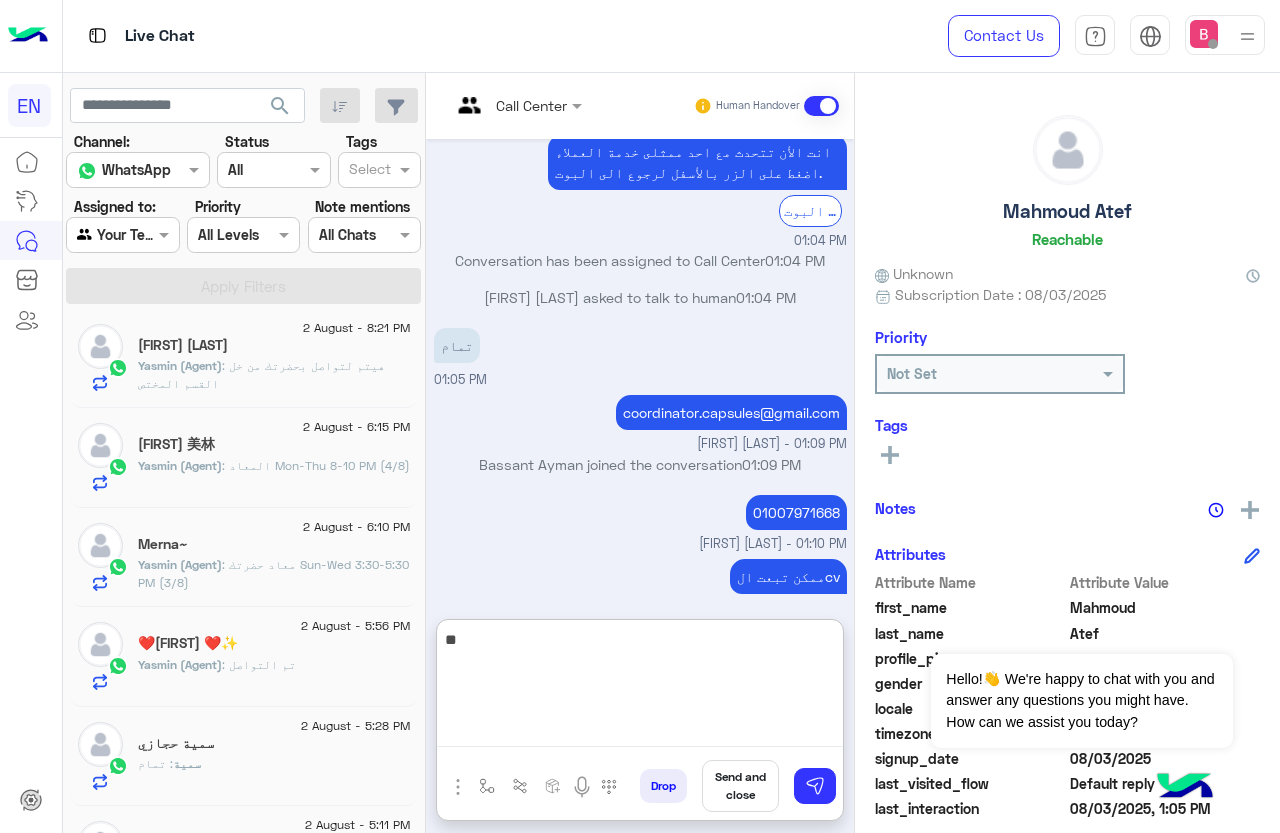 type on "*" 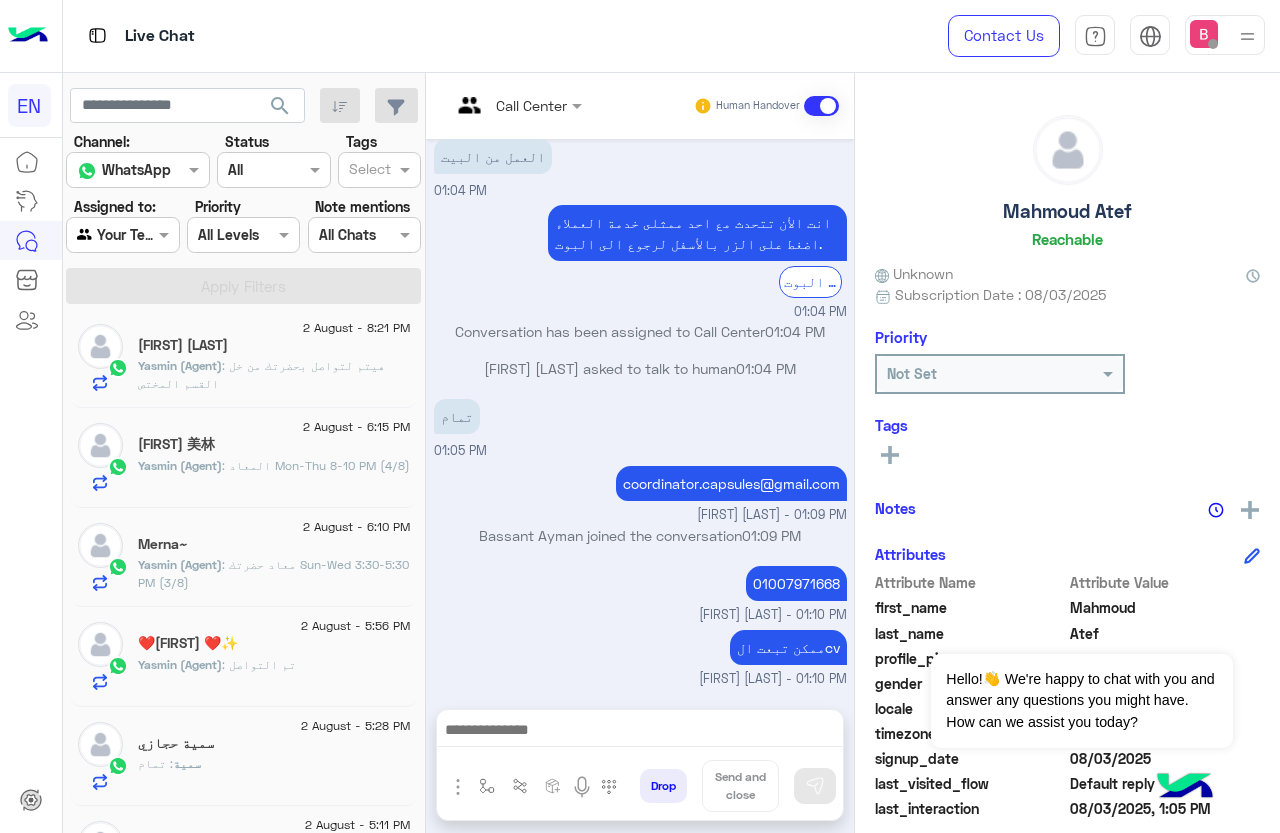 scroll, scrollTop: 520, scrollLeft: 0, axis: vertical 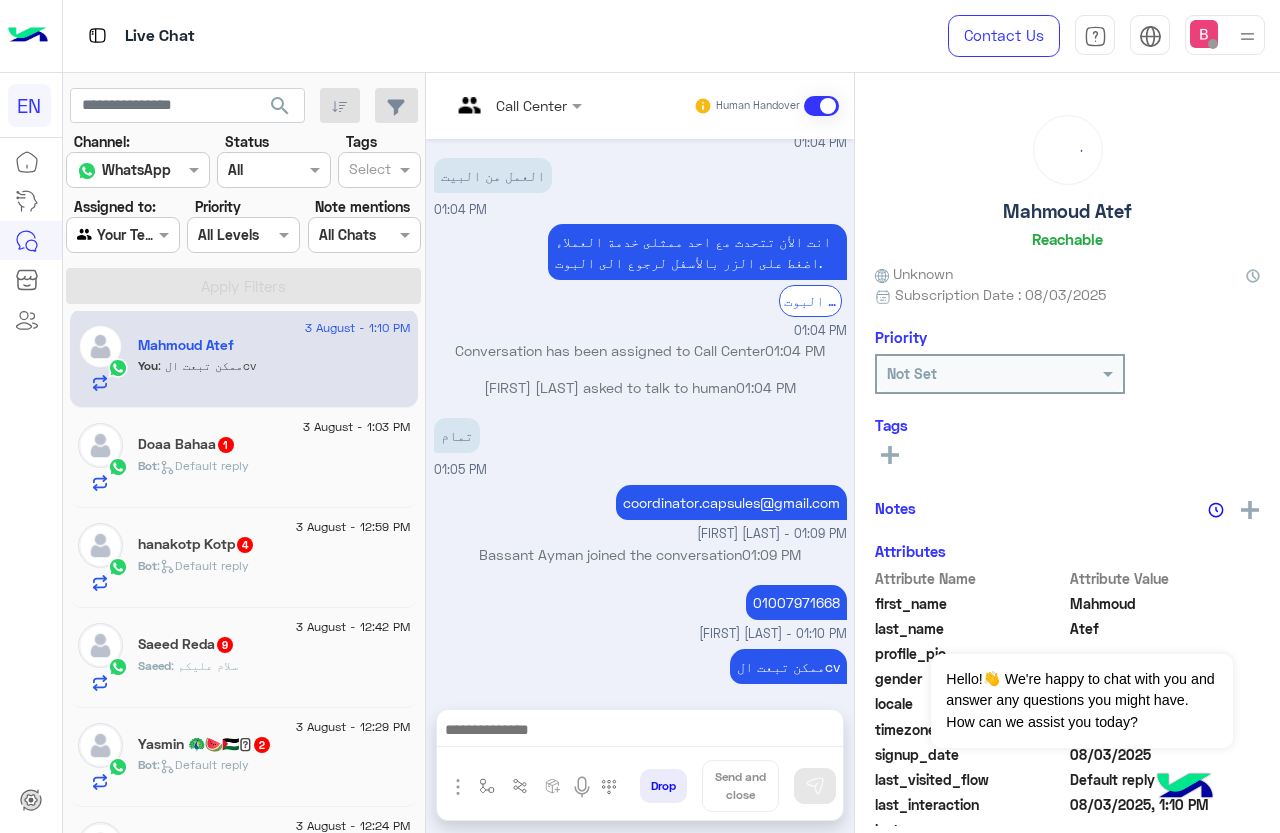 click on "Doaa Bahaa  1" 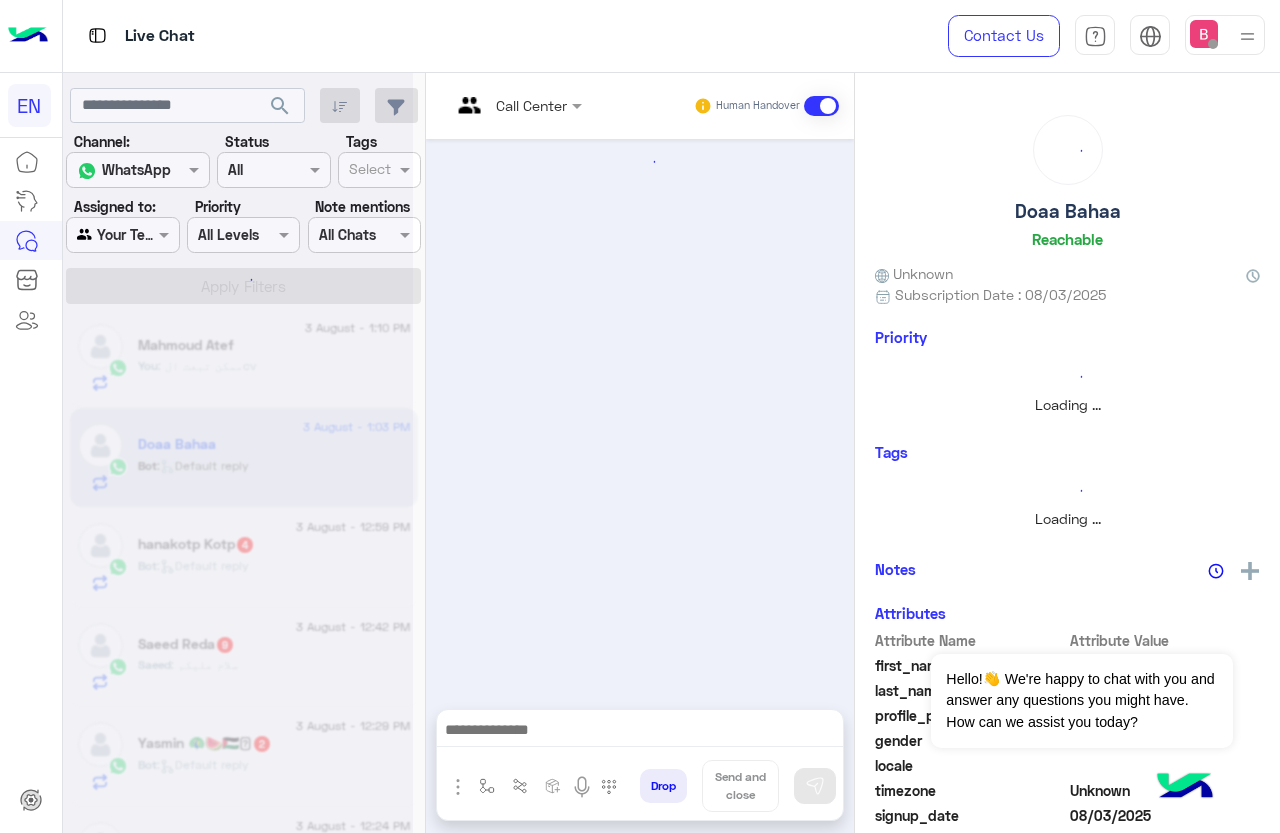 scroll, scrollTop: 0, scrollLeft: 0, axis: both 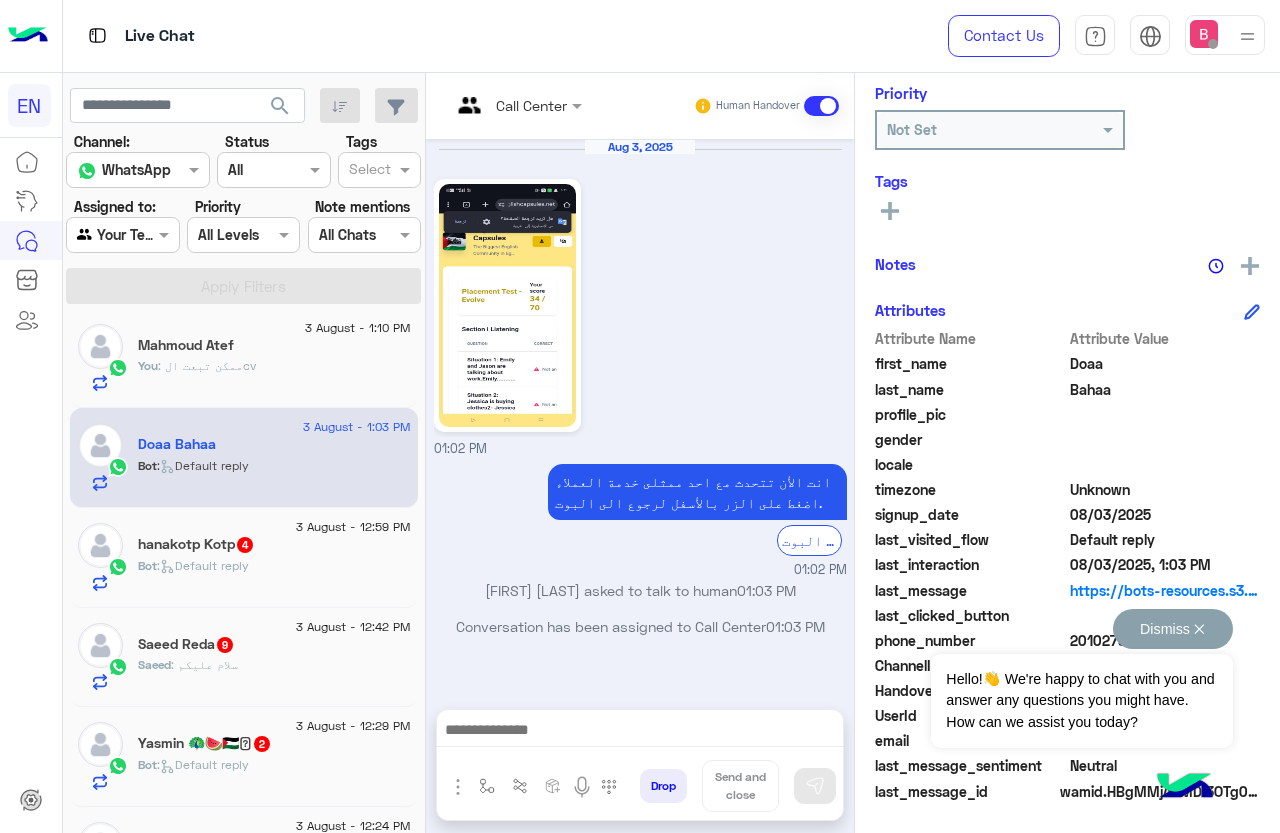 click on "Dismiss ✕ Hello!👋 We're happy to chat with you and answer any questions you might have. How can we assist you today?" at bounding box center (1081, 678) 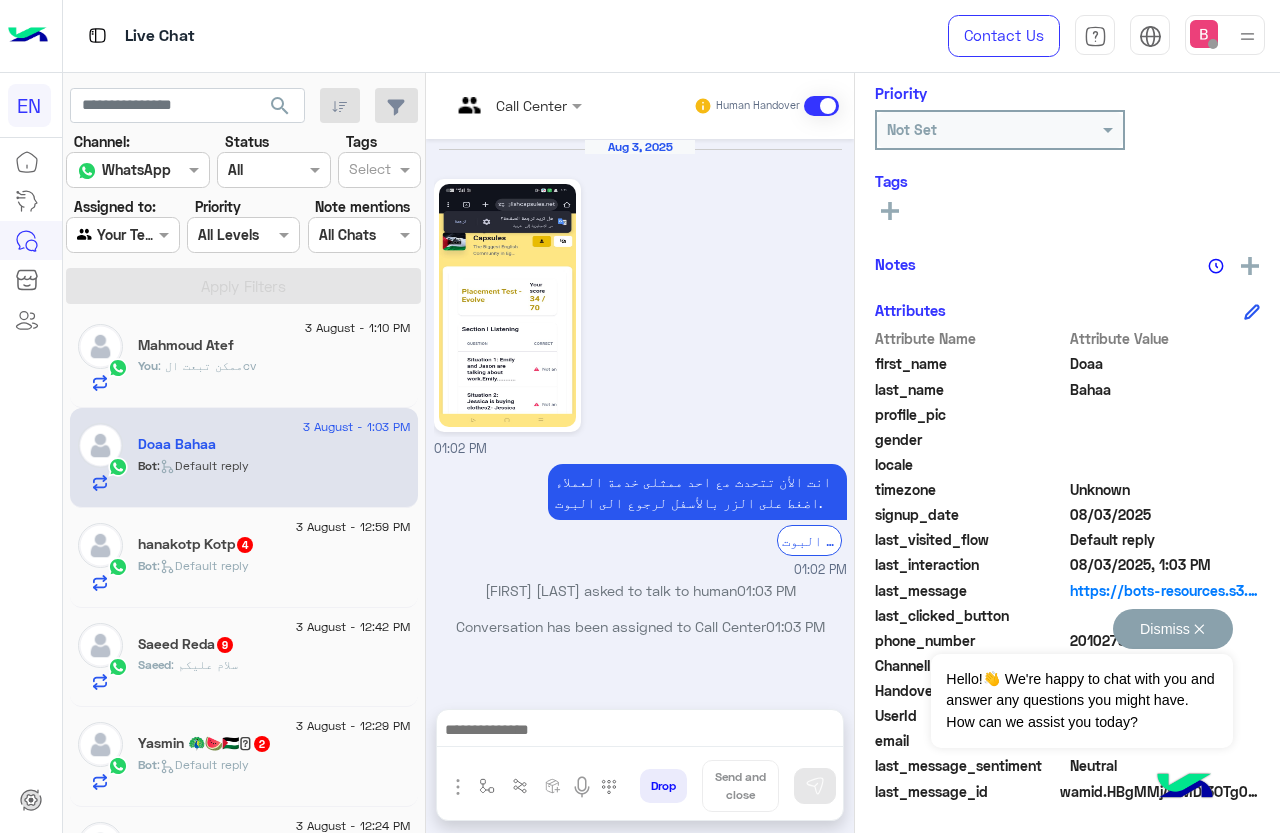 click on "Dismiss ✕" at bounding box center [1173, 629] 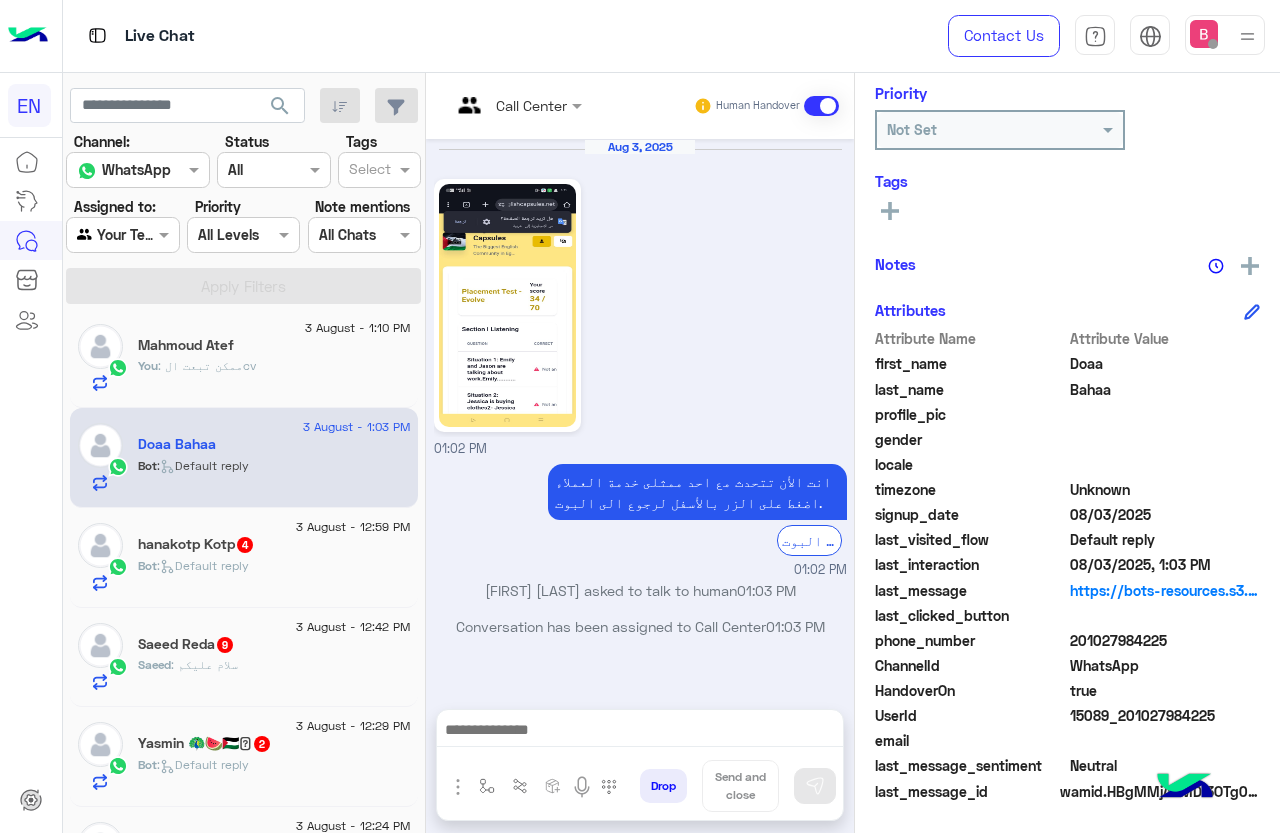 drag, startPoint x: 1075, startPoint y: 641, endPoint x: 1147, endPoint y: 634, distance: 72.33948 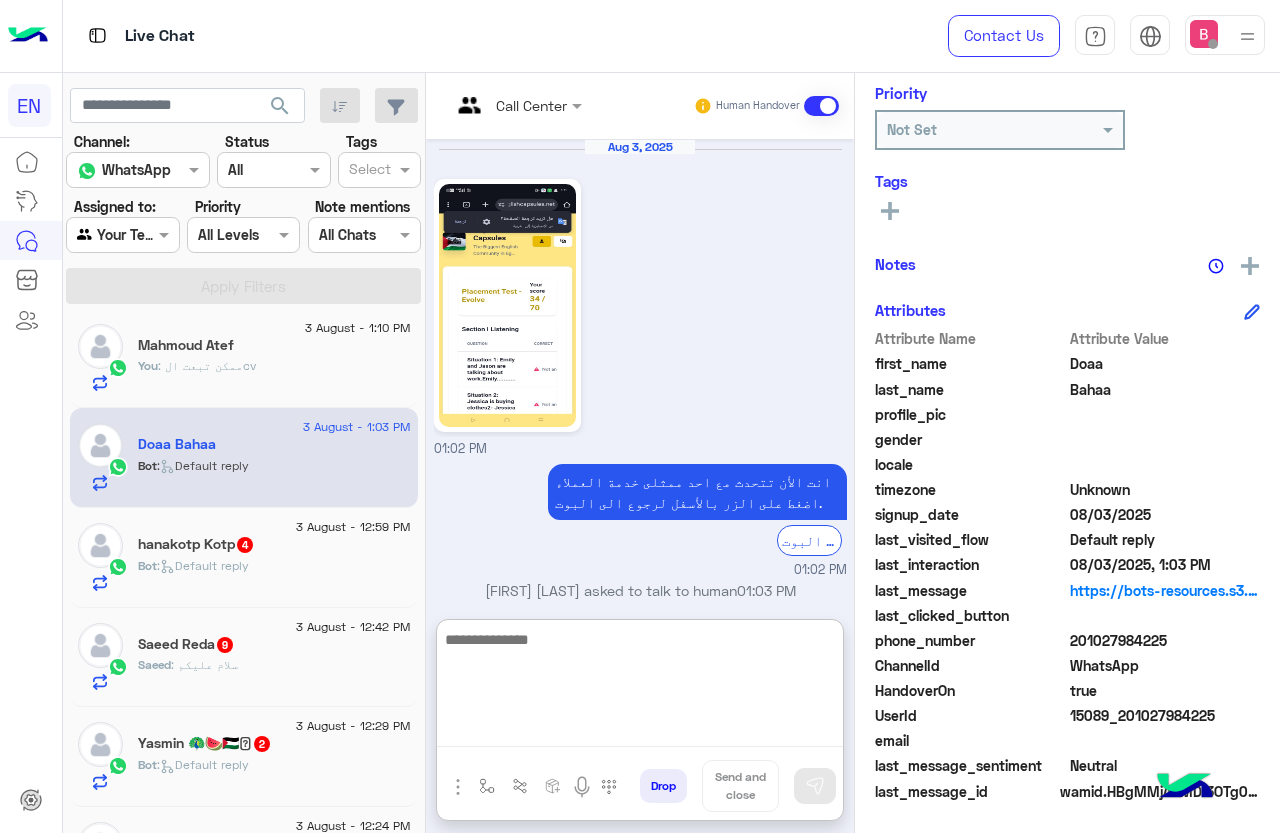 drag, startPoint x: 633, startPoint y: 732, endPoint x: 589, endPoint y: 663, distance: 81.8352 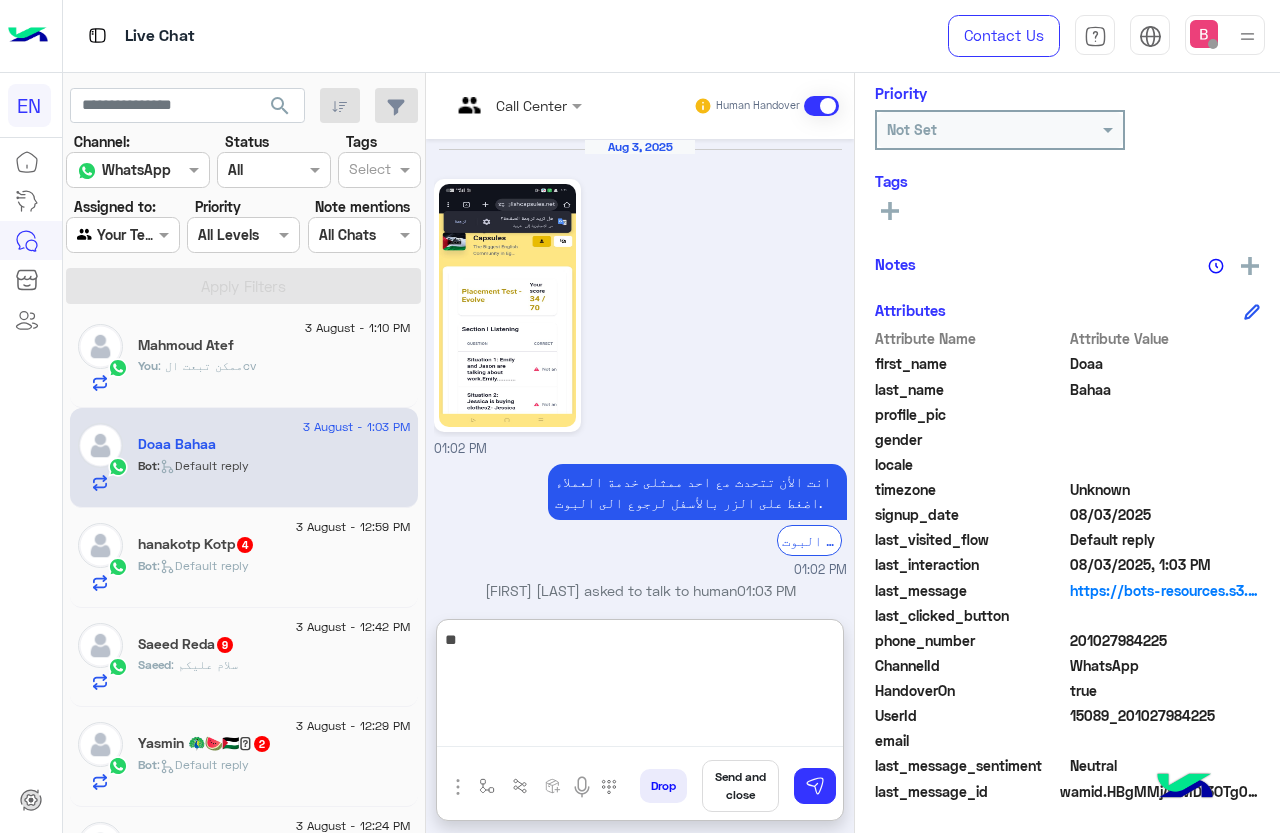 type on "*" 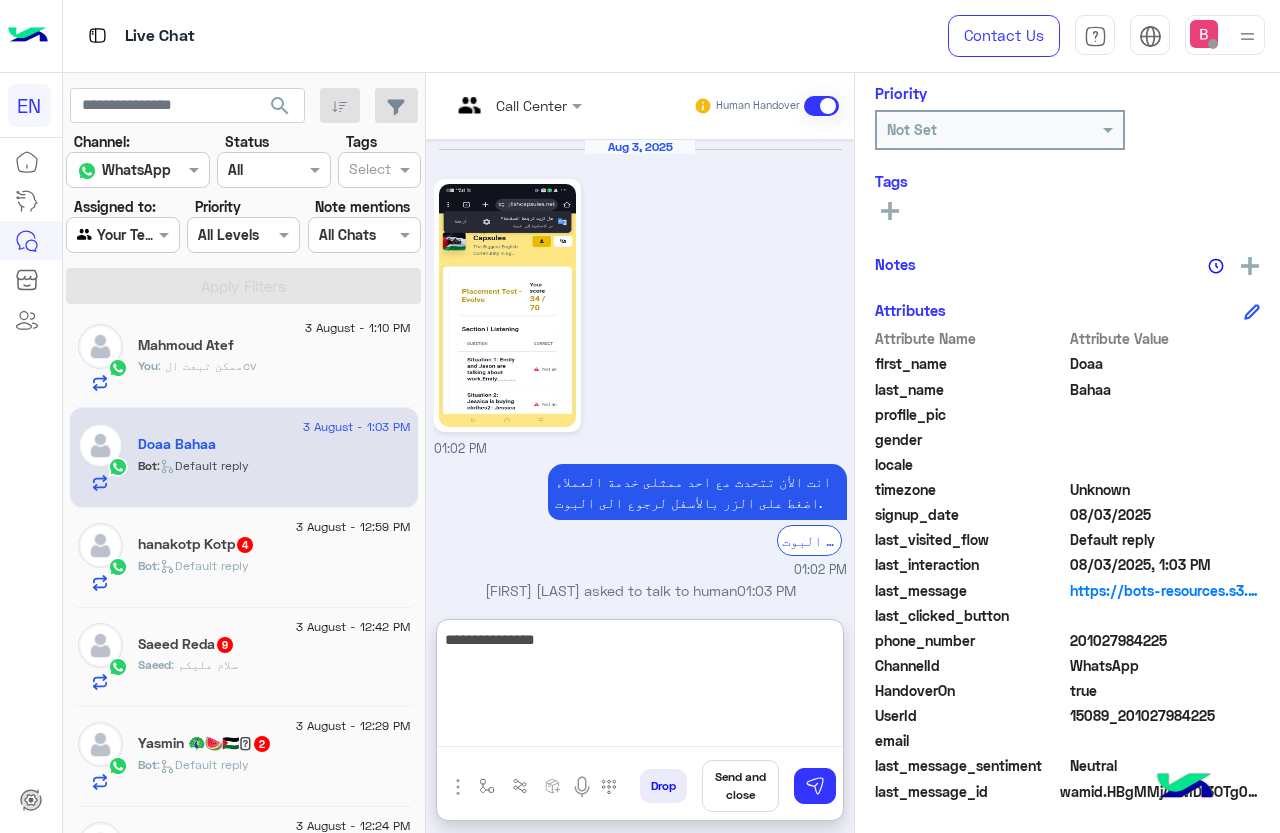 paste on "**********" 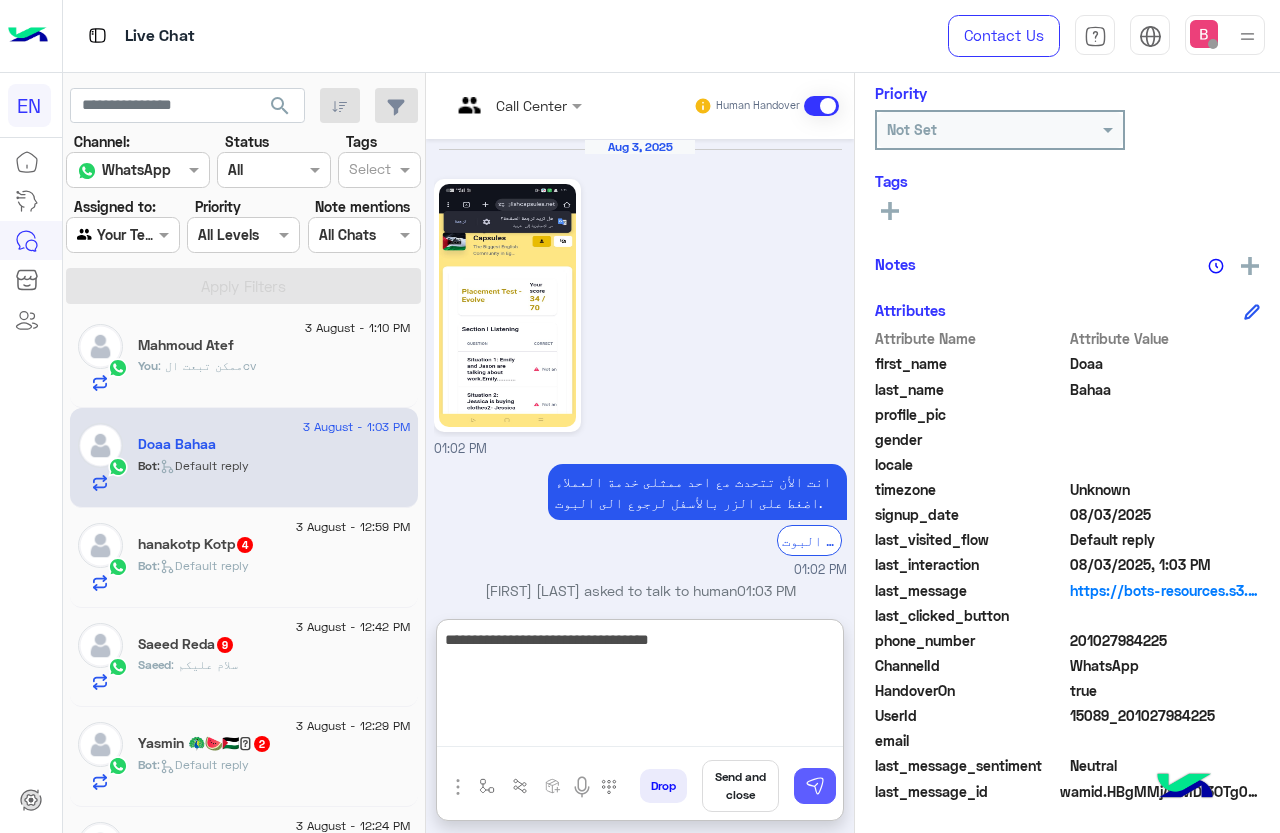 type on "**********" 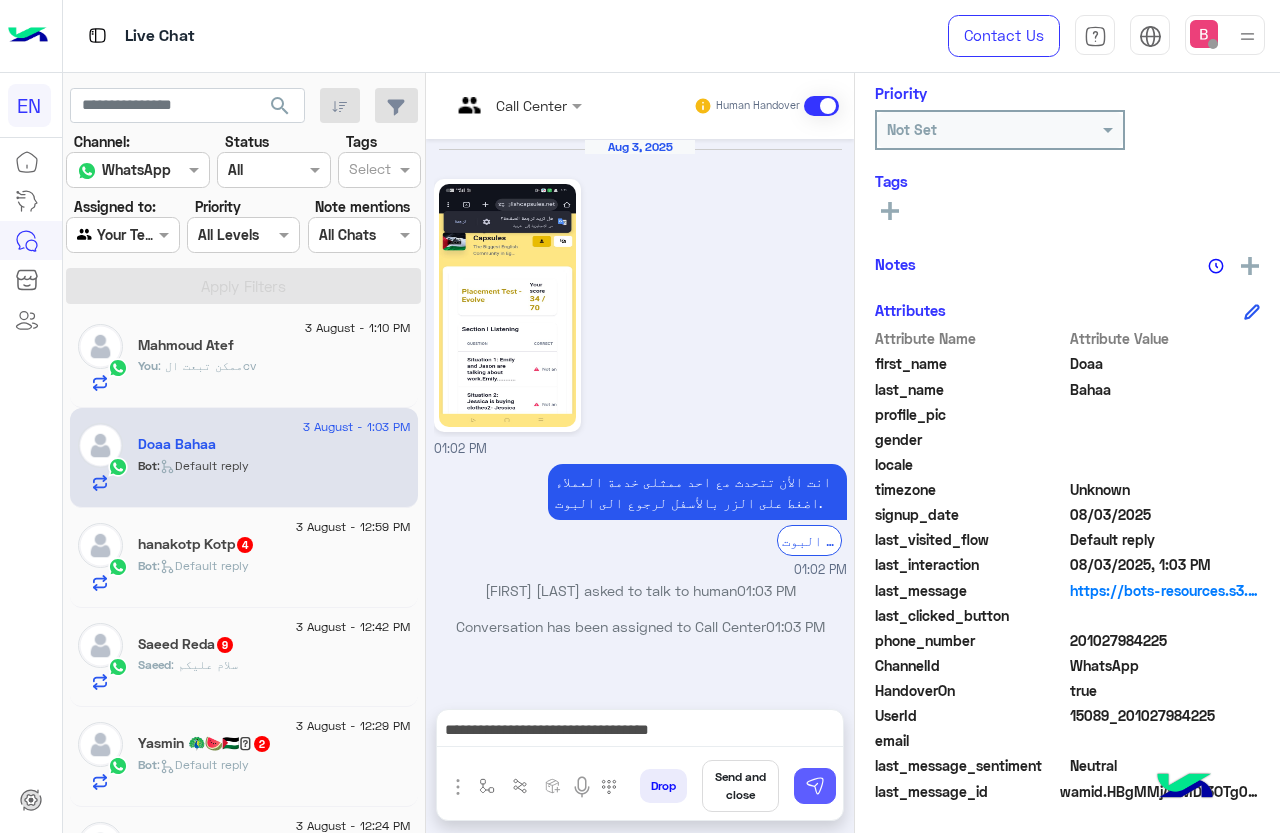 click at bounding box center [815, 786] 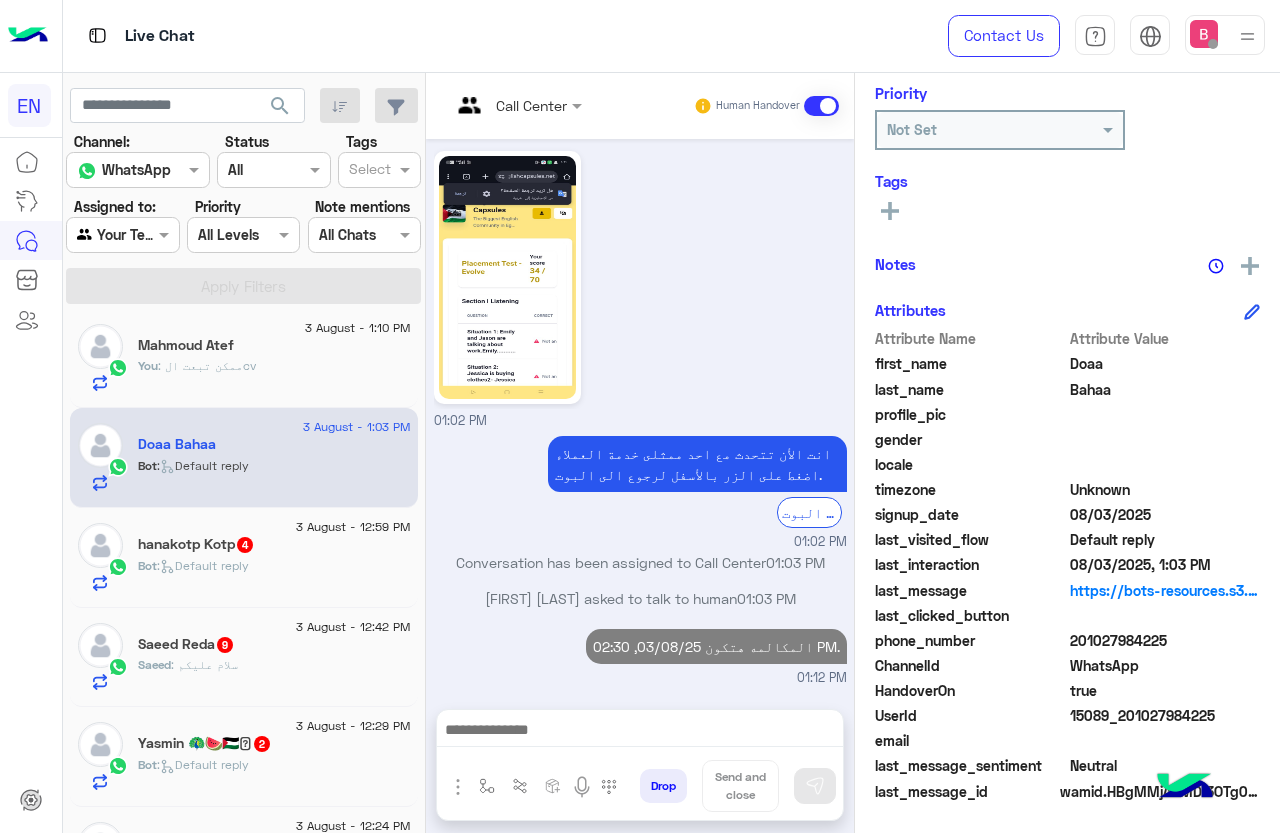 scroll, scrollTop: 28, scrollLeft: 0, axis: vertical 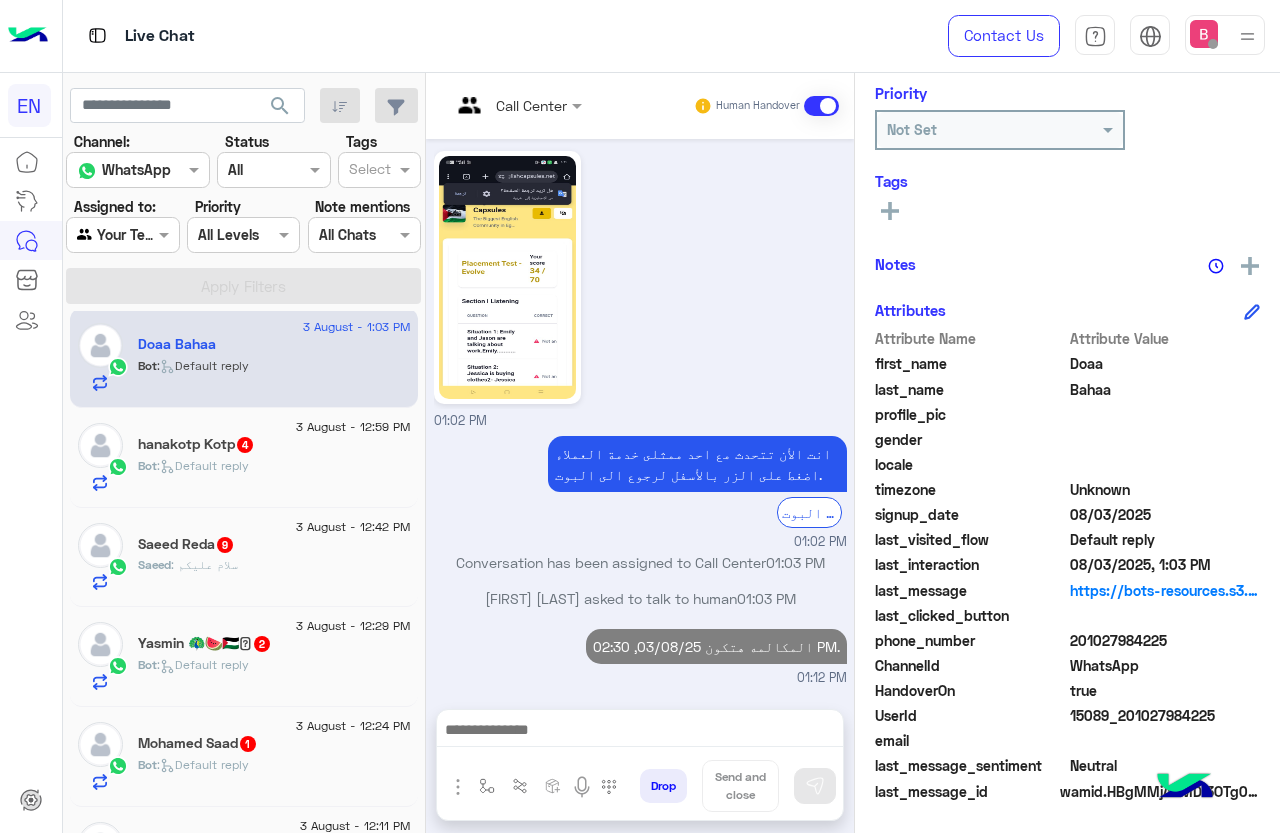 click on "3 August - 12:59 PM  hanakotp Kotp  4 Bot :   Default reply" 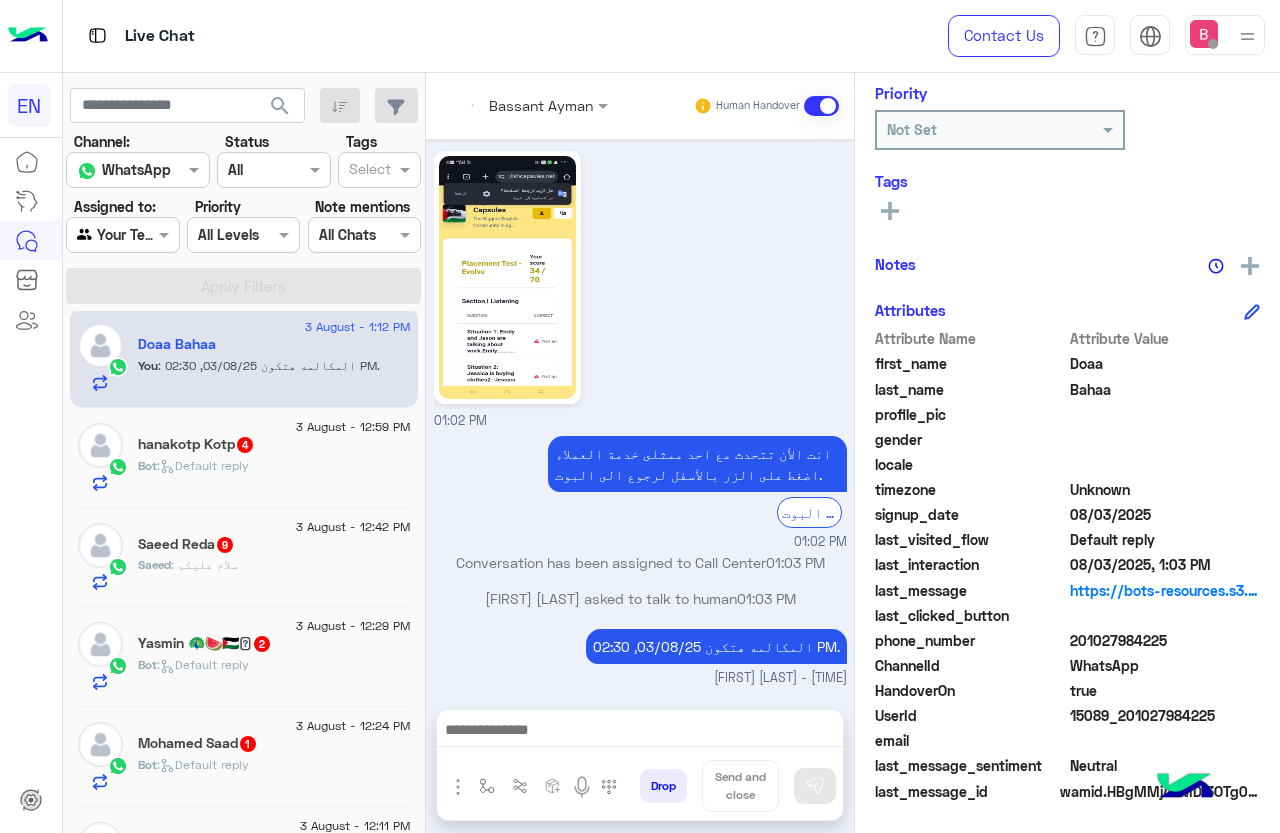 scroll, scrollTop: 64, scrollLeft: 0, axis: vertical 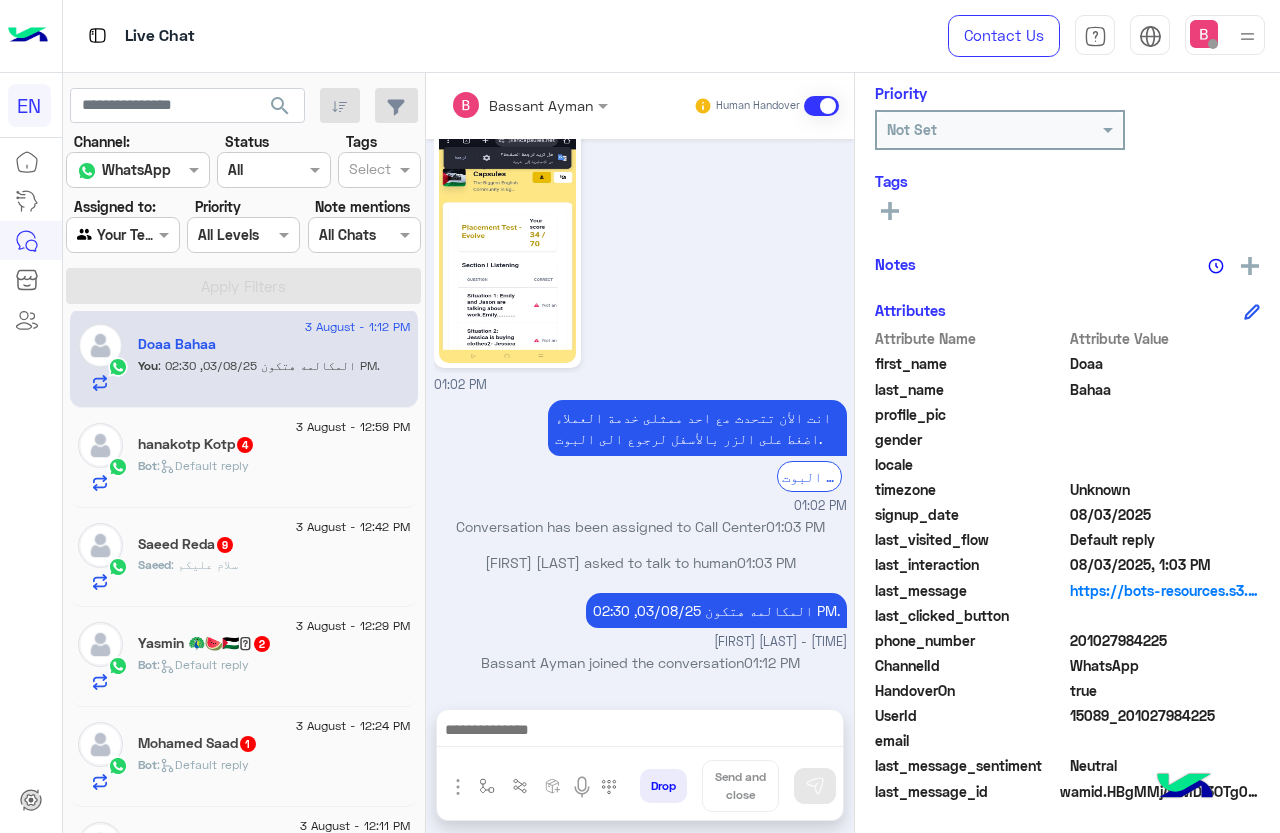 click on "hanakotp Kotp  4" 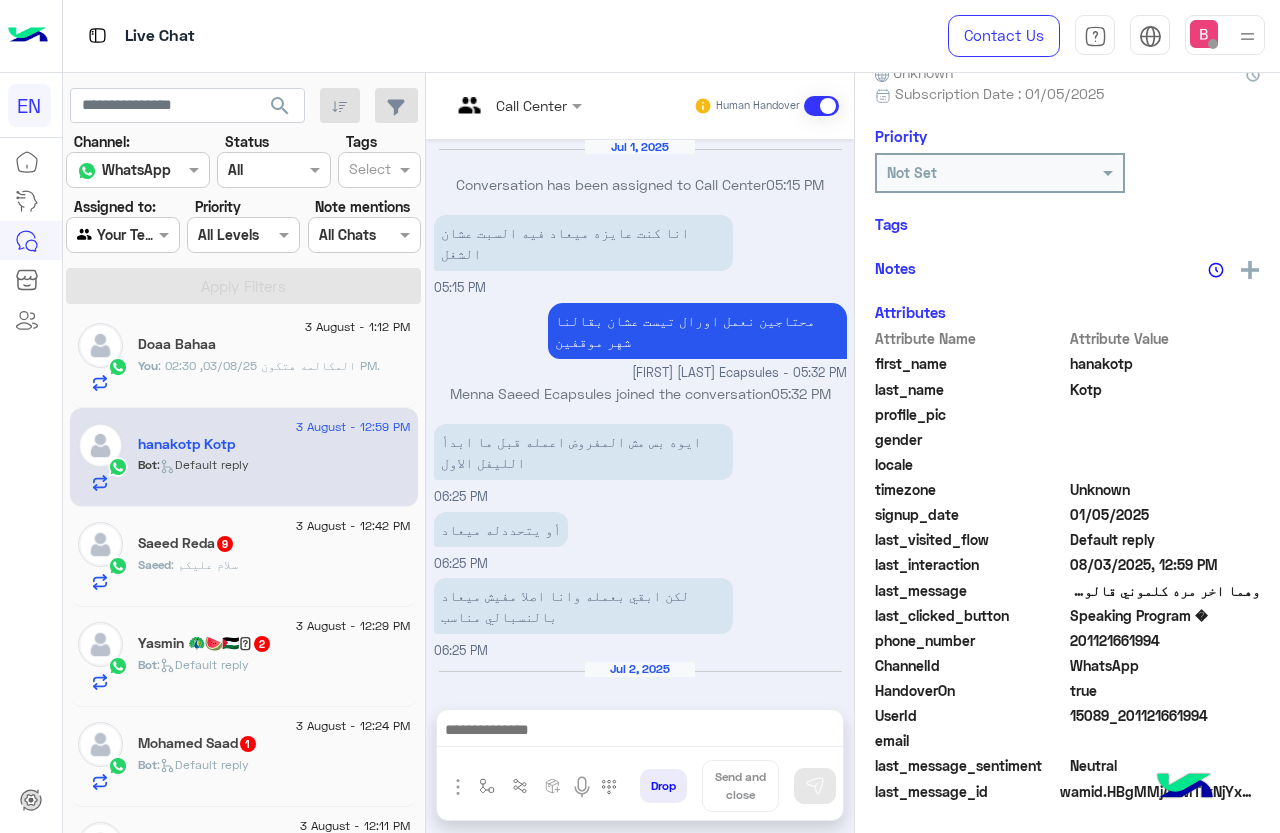 scroll, scrollTop: 201, scrollLeft: 0, axis: vertical 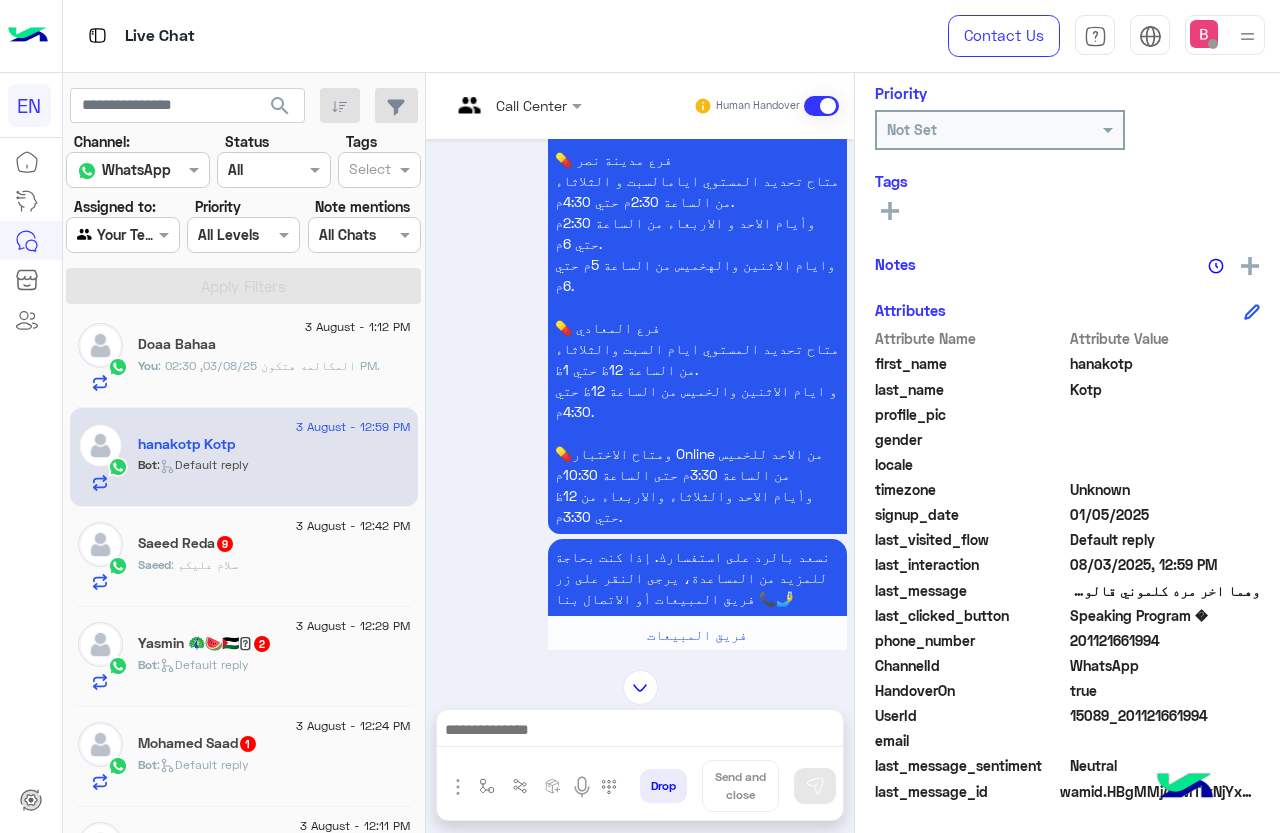 drag, startPoint x: 1073, startPoint y: 642, endPoint x: 1184, endPoint y: 649, distance: 111.220505 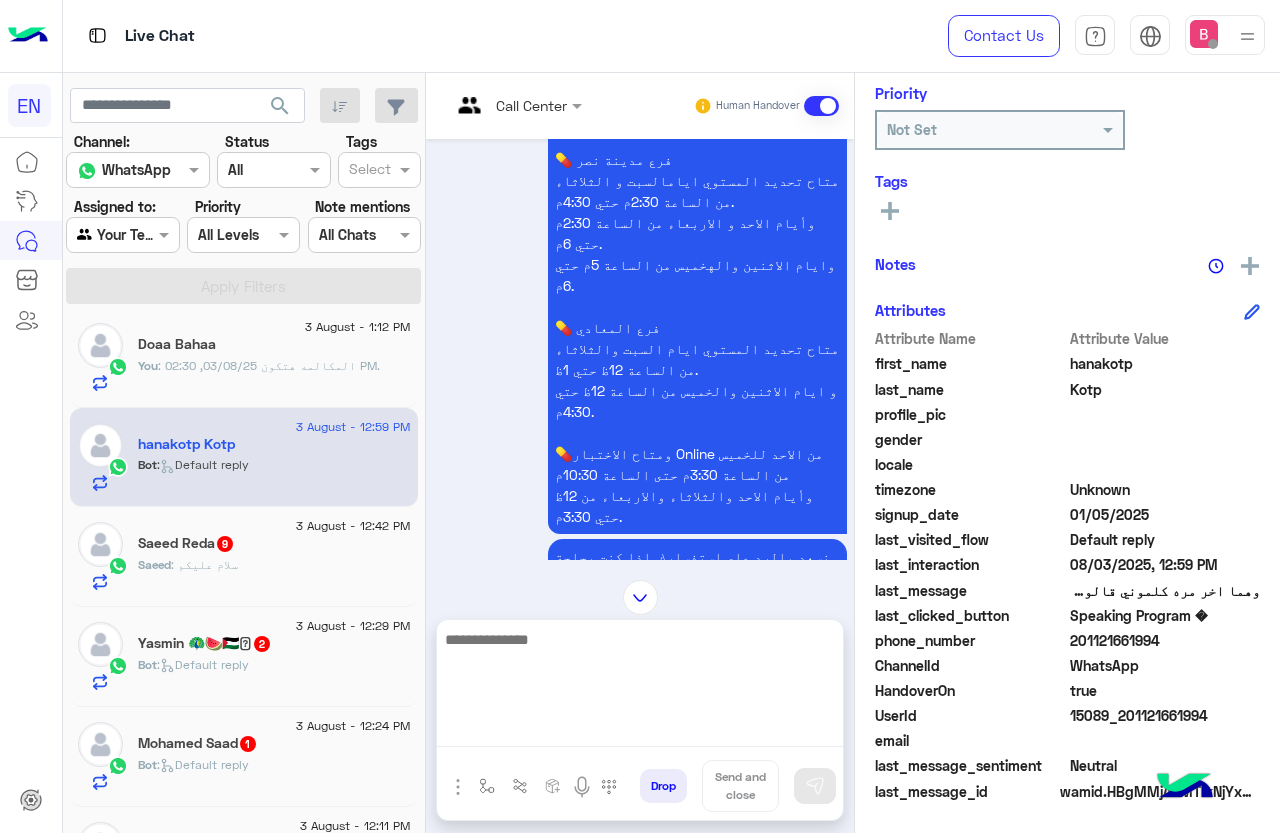 click at bounding box center (640, 687) 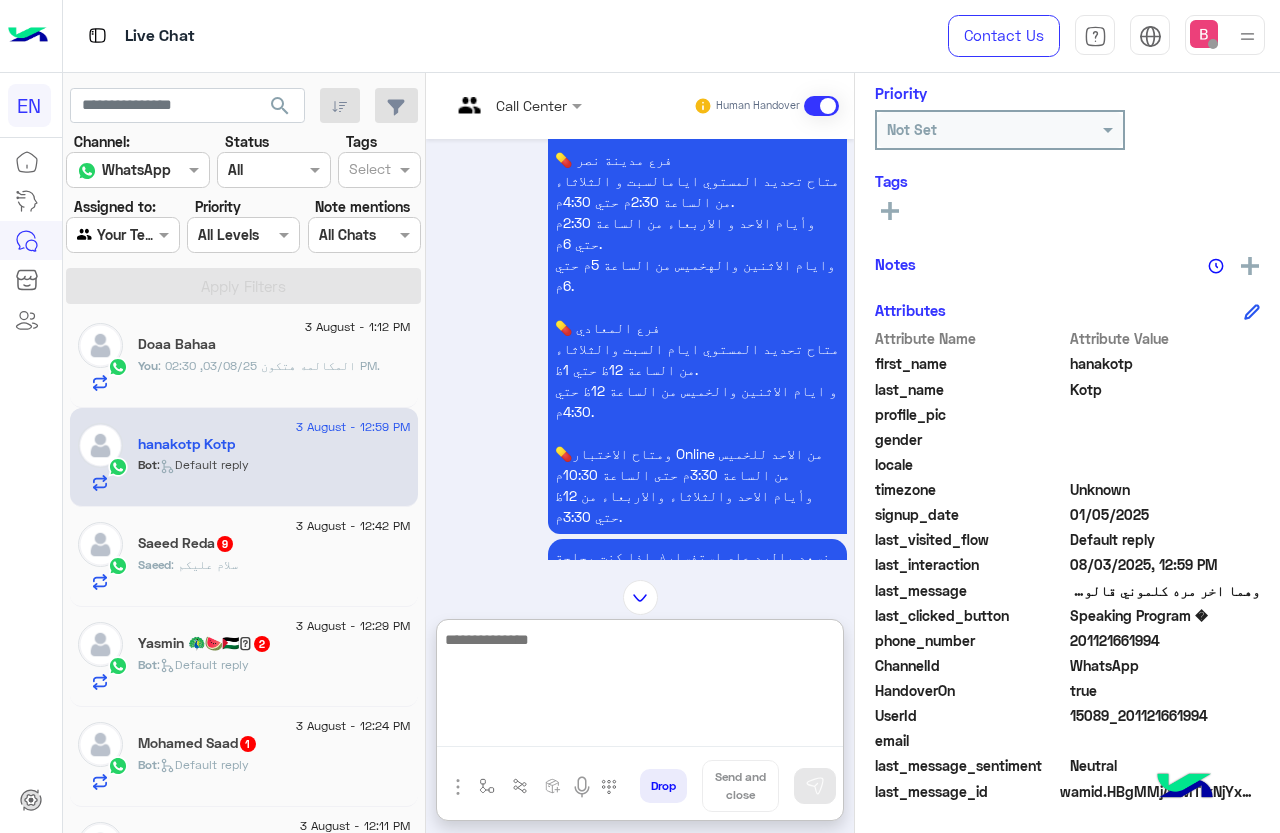 scroll, scrollTop: 2461, scrollLeft: 0, axis: vertical 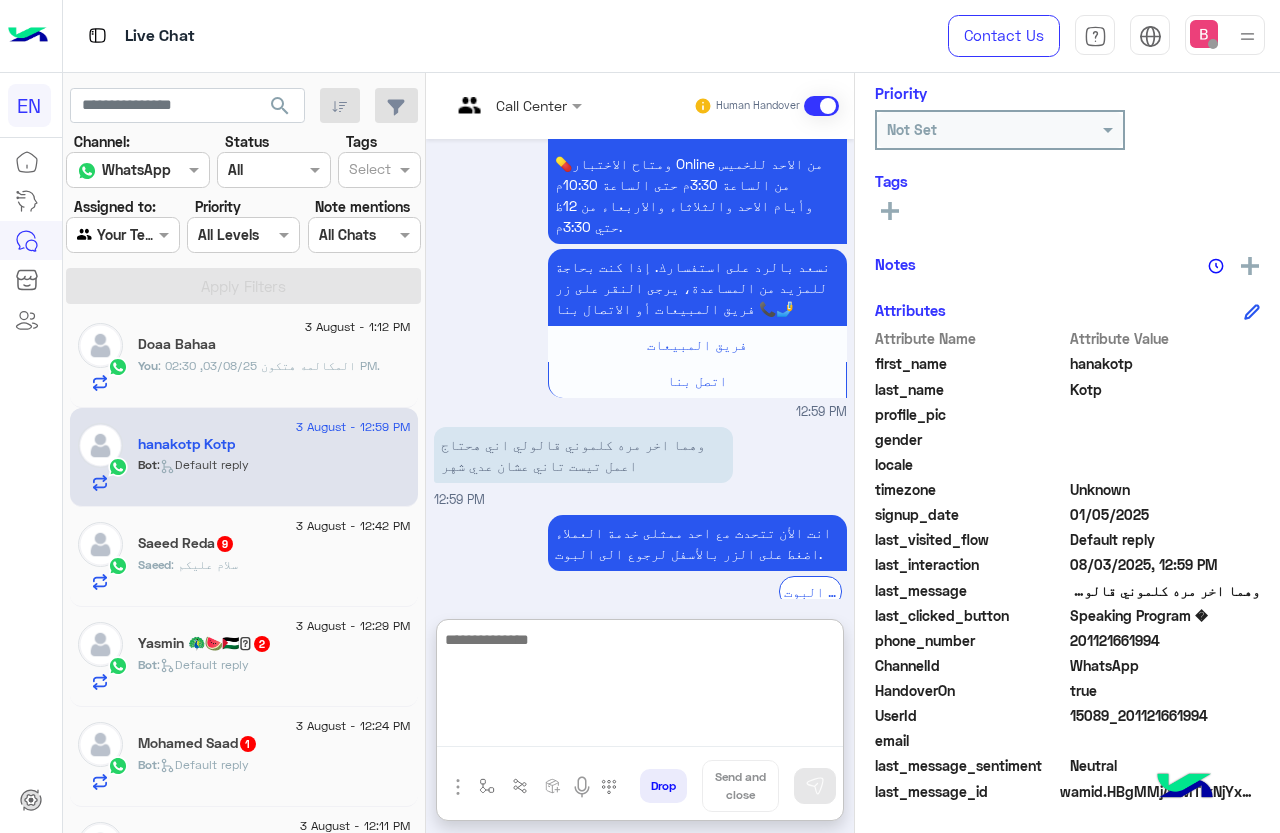 click at bounding box center [640, 687] 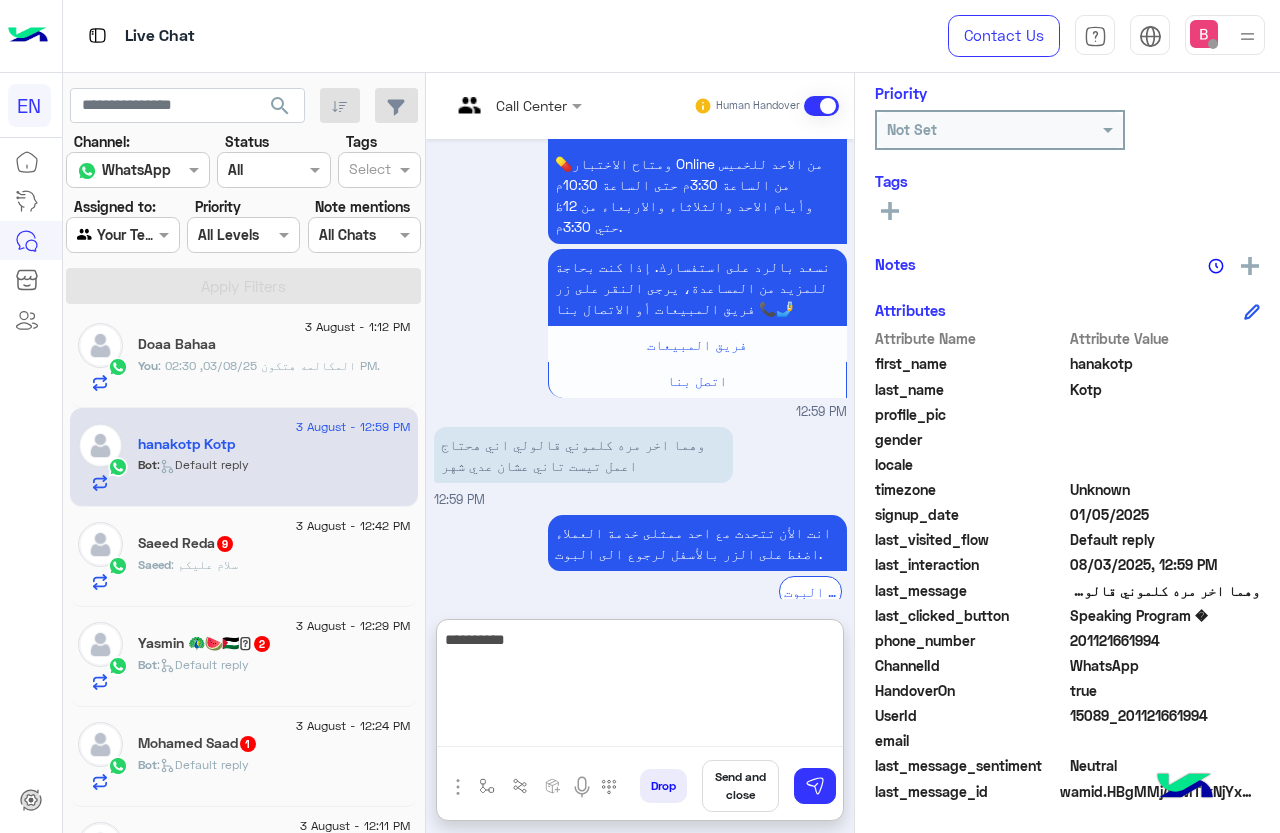 type on "**********" 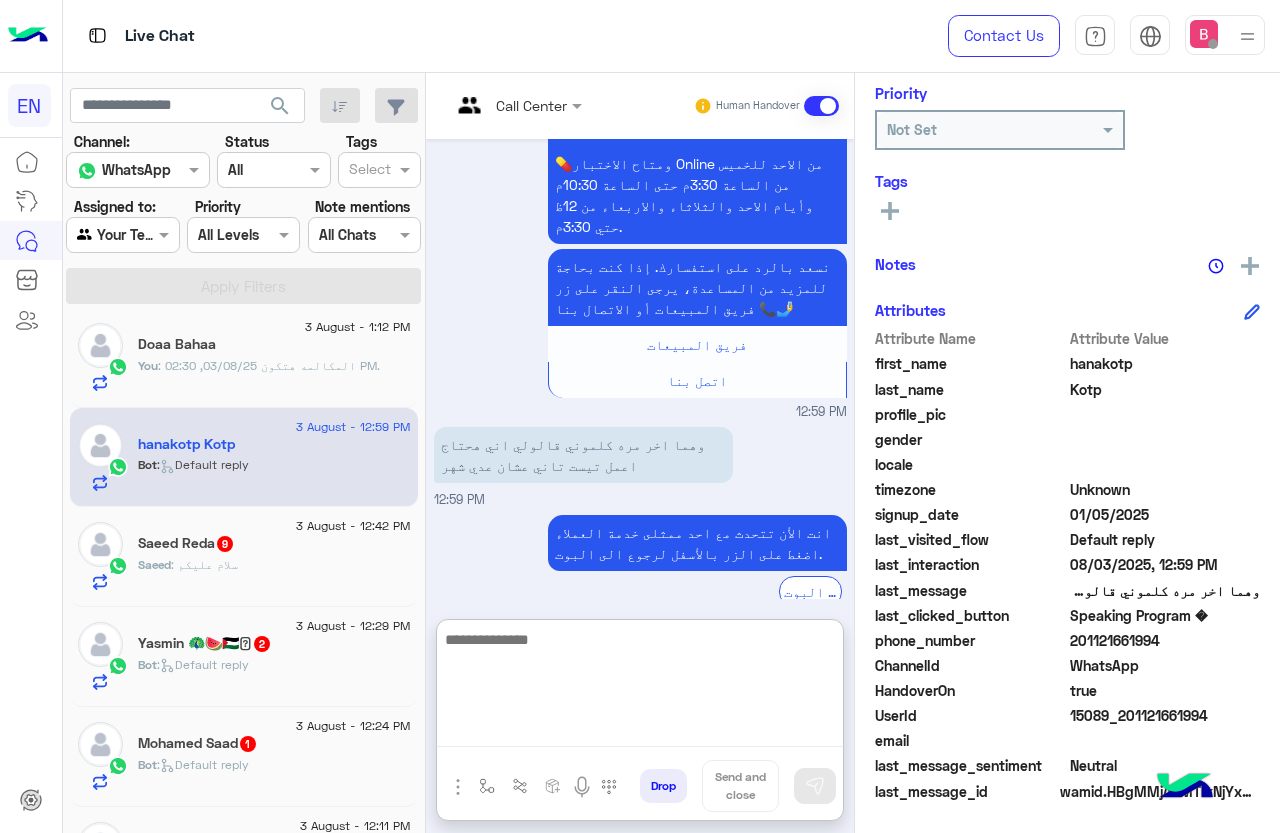 scroll, scrollTop: 2525, scrollLeft: 0, axis: vertical 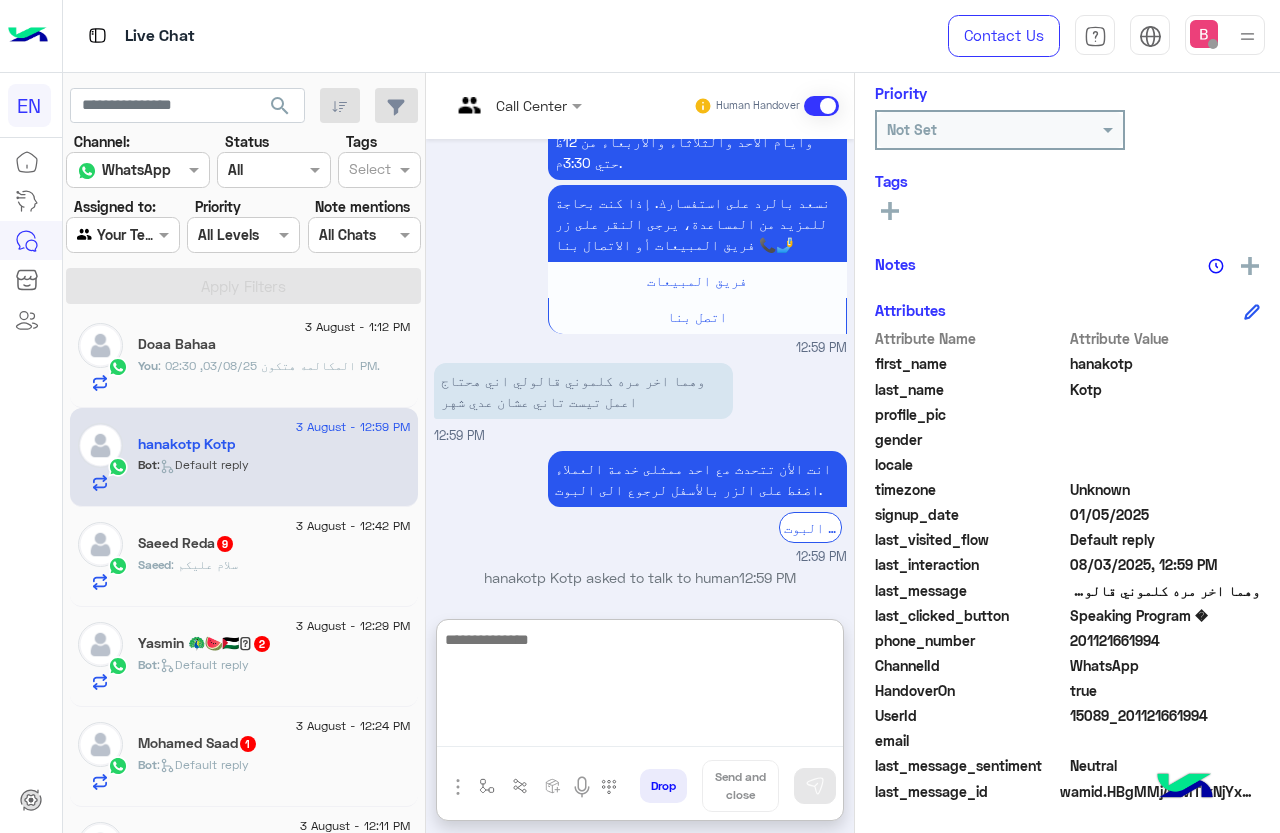 click at bounding box center (640, 687) 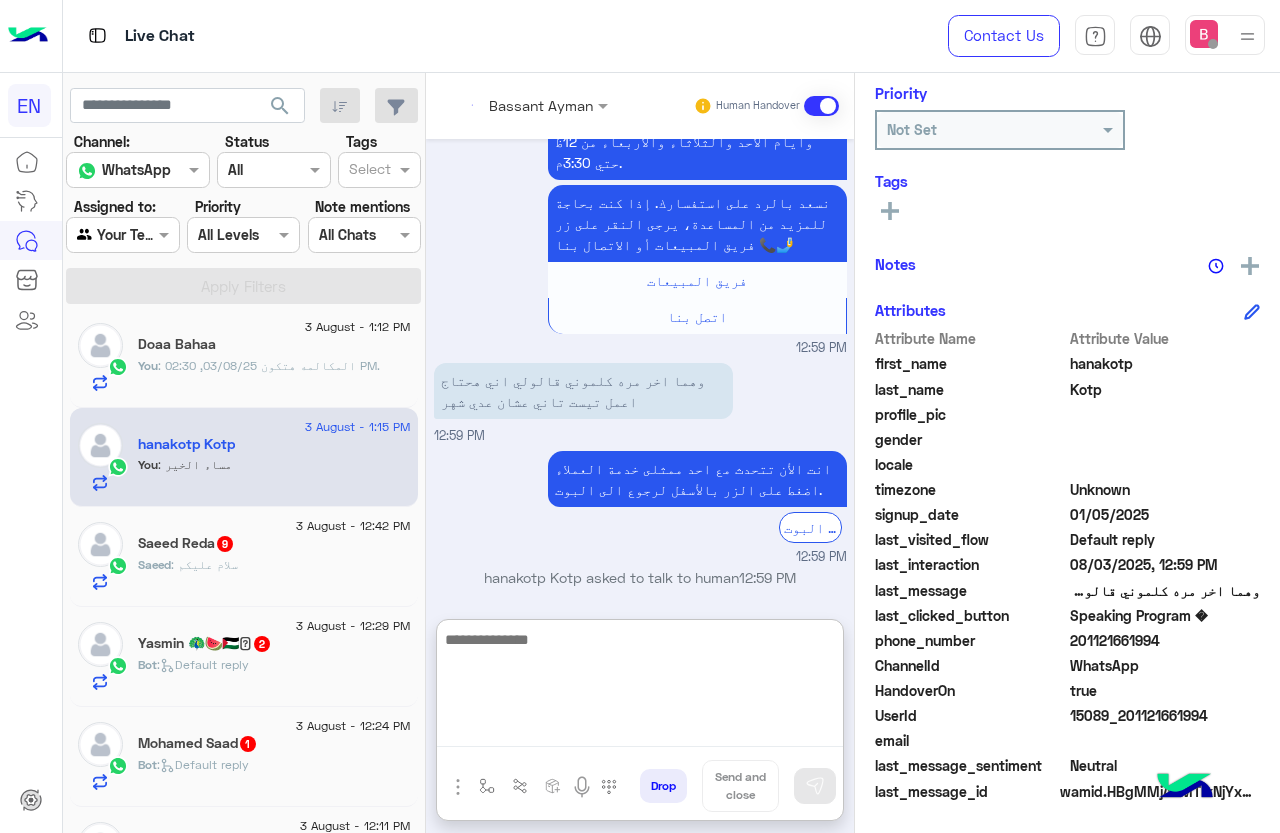 scroll, scrollTop: 2561, scrollLeft: 0, axis: vertical 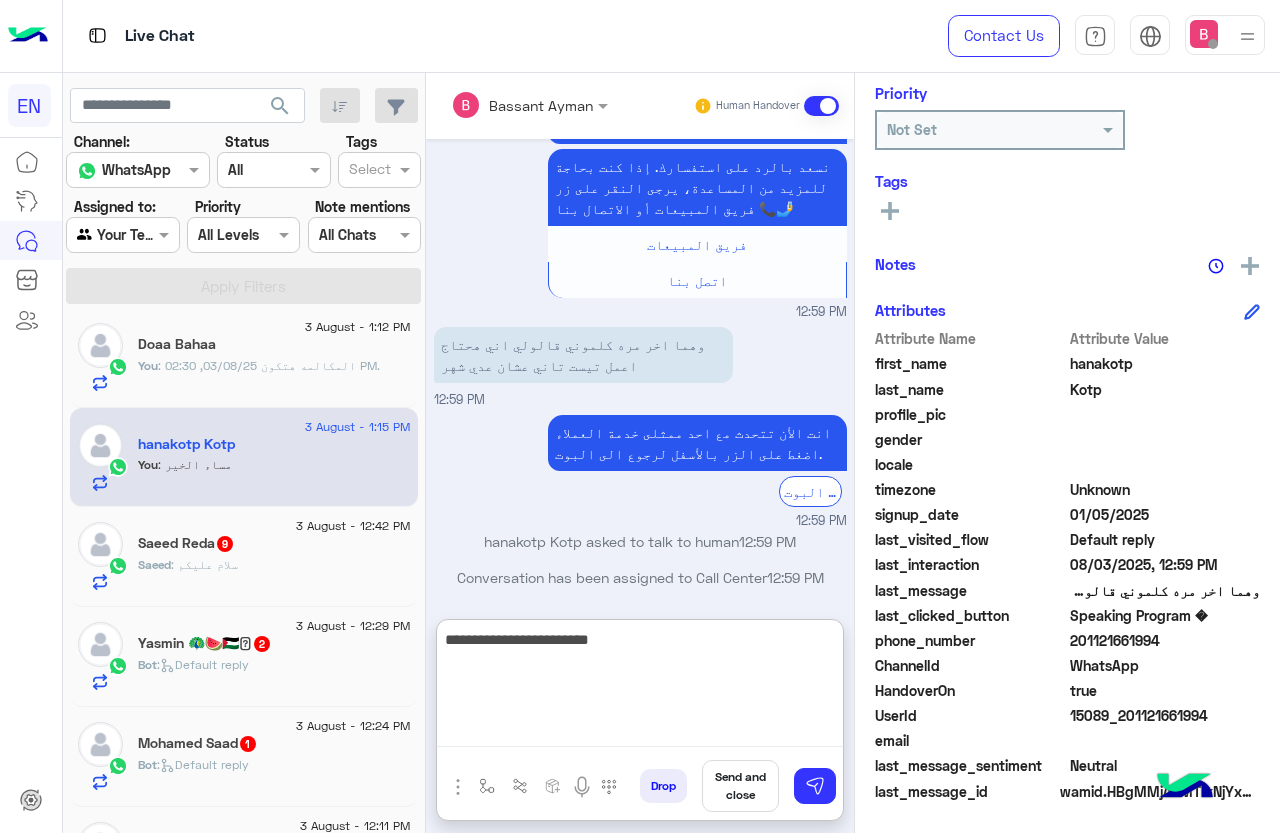 paste on "**********" 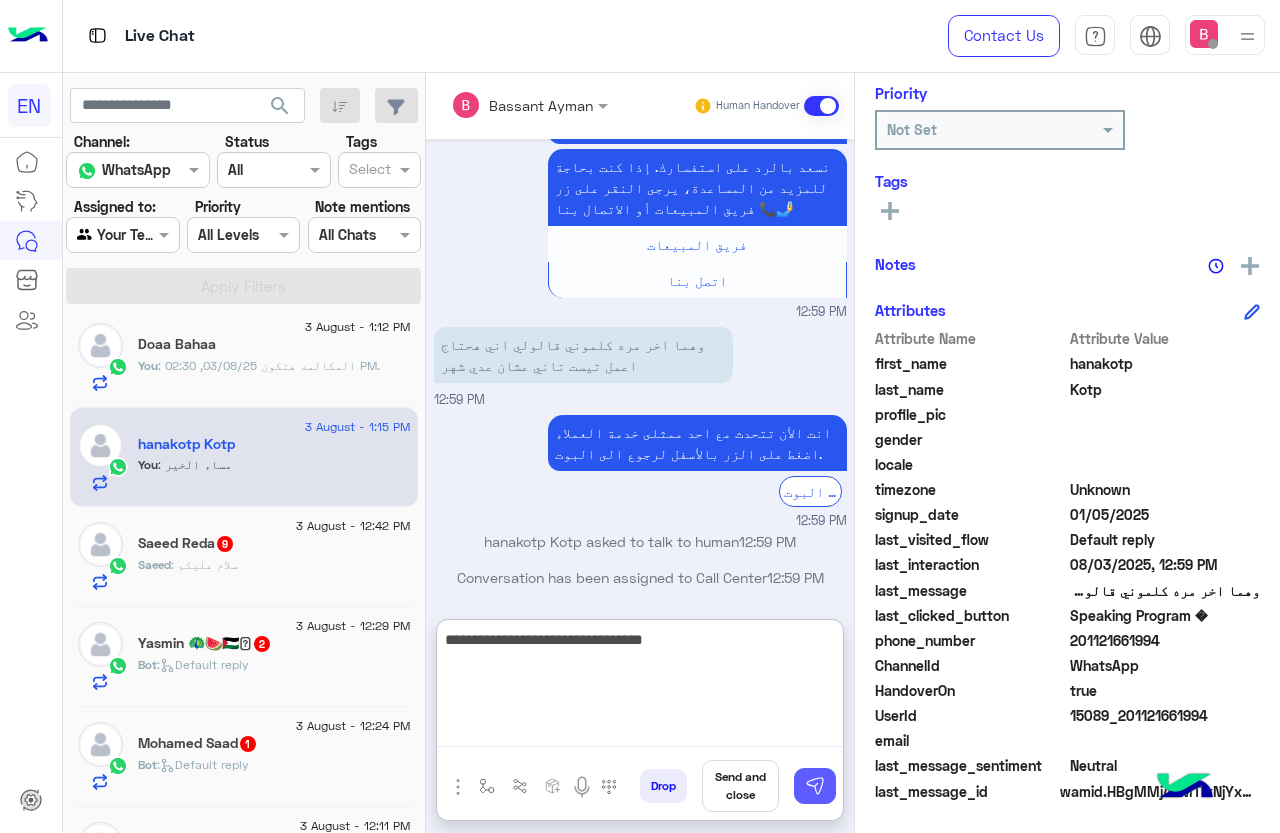 type on "**********" 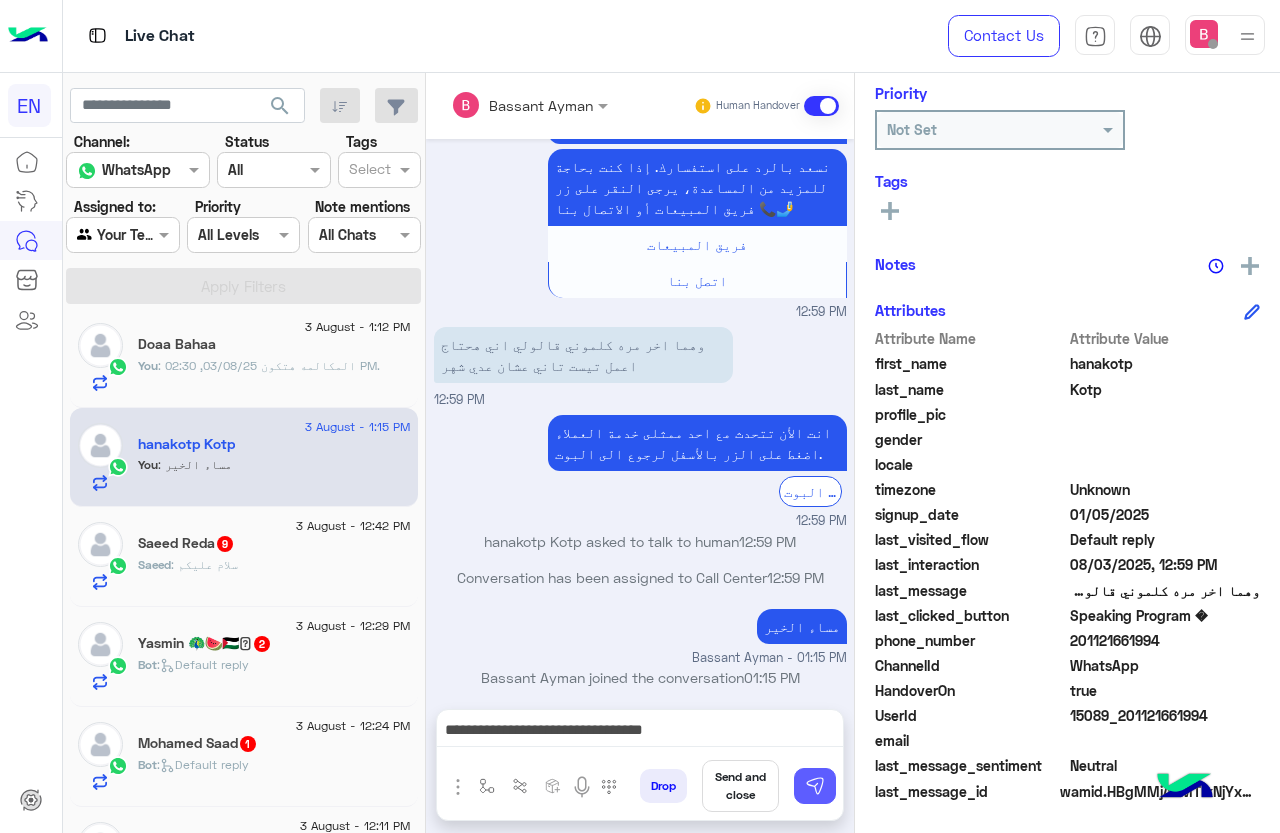 click at bounding box center (815, 786) 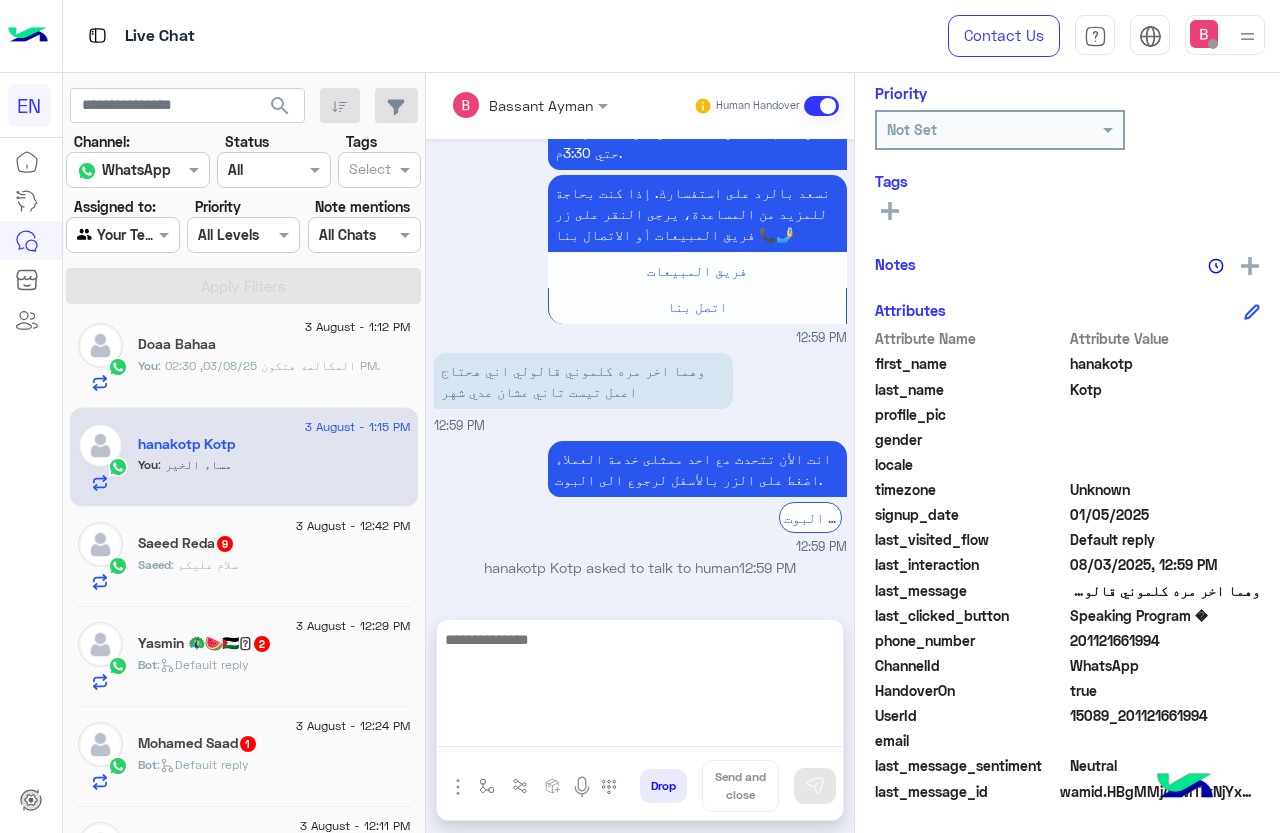 click at bounding box center (640, 687) 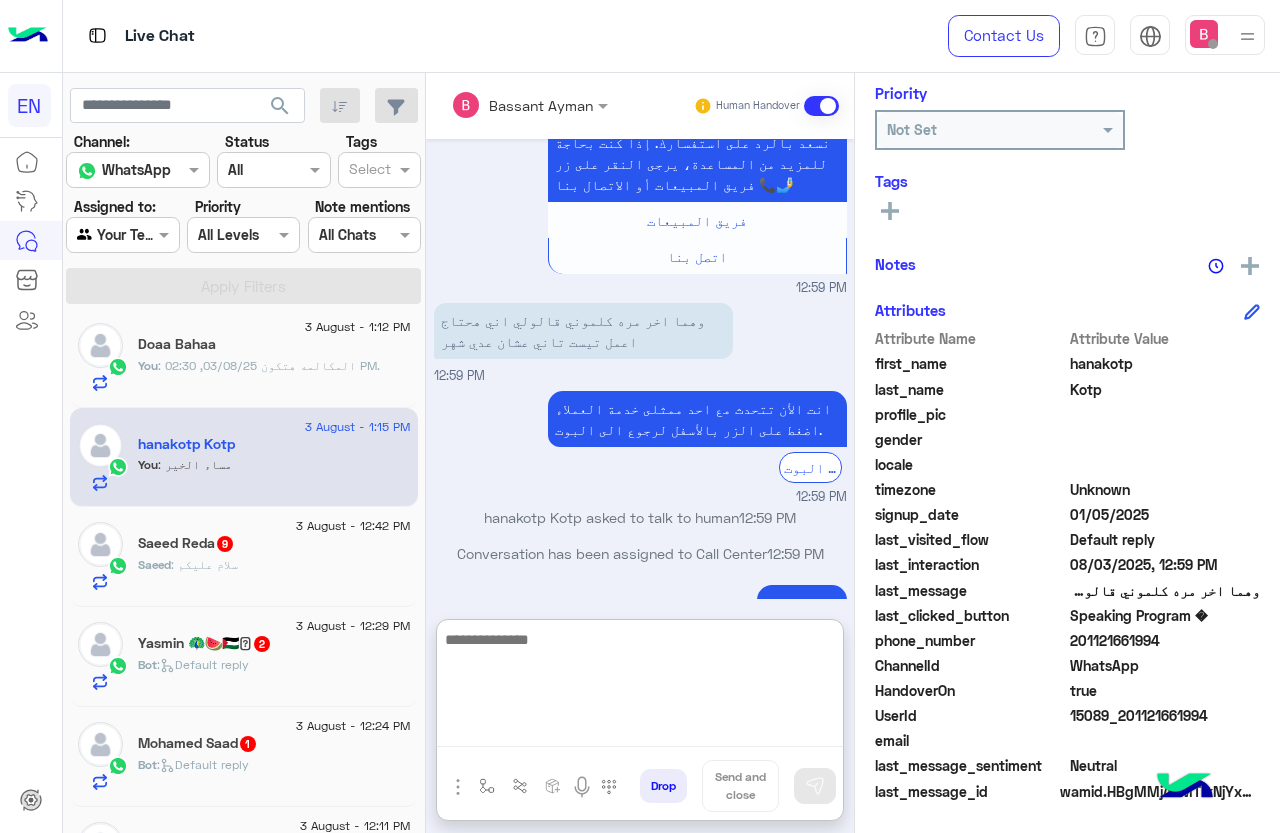 scroll, scrollTop: 2604, scrollLeft: 0, axis: vertical 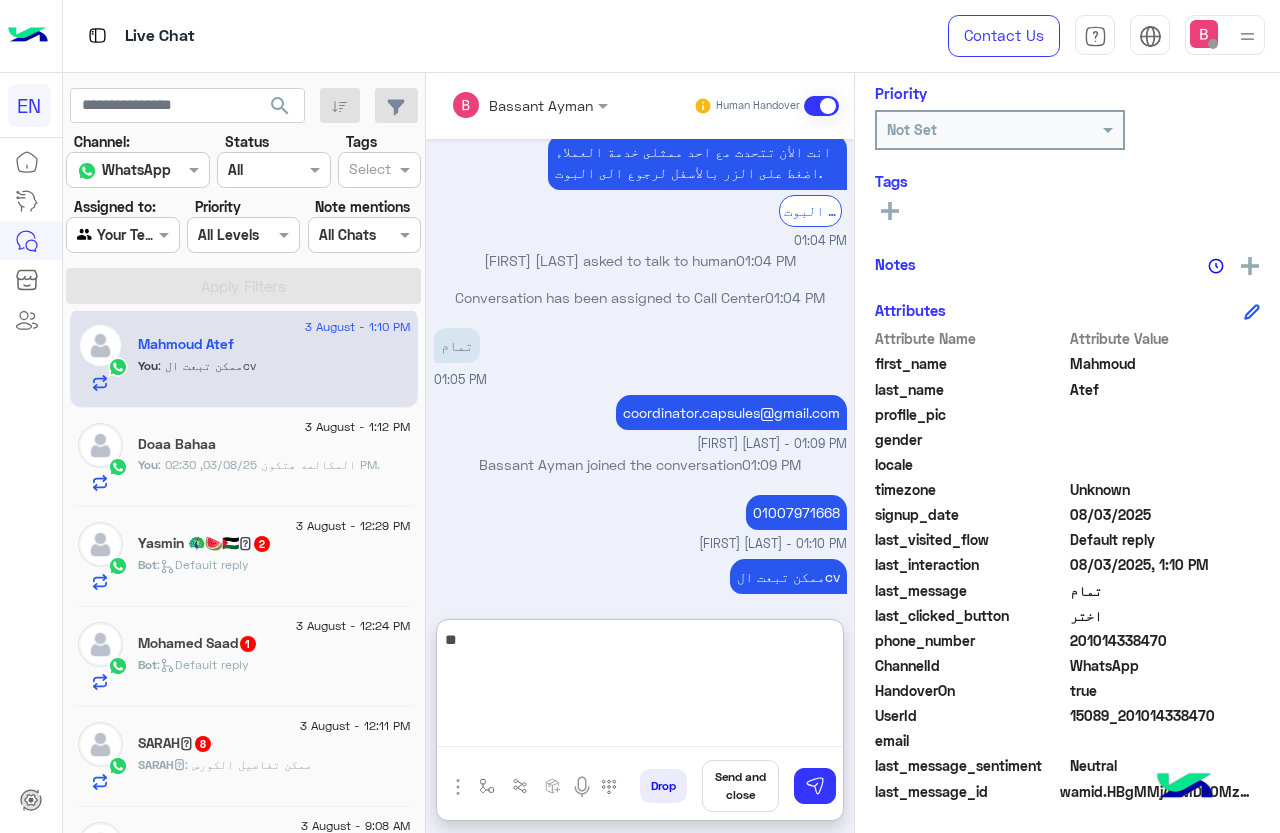 type on "*" 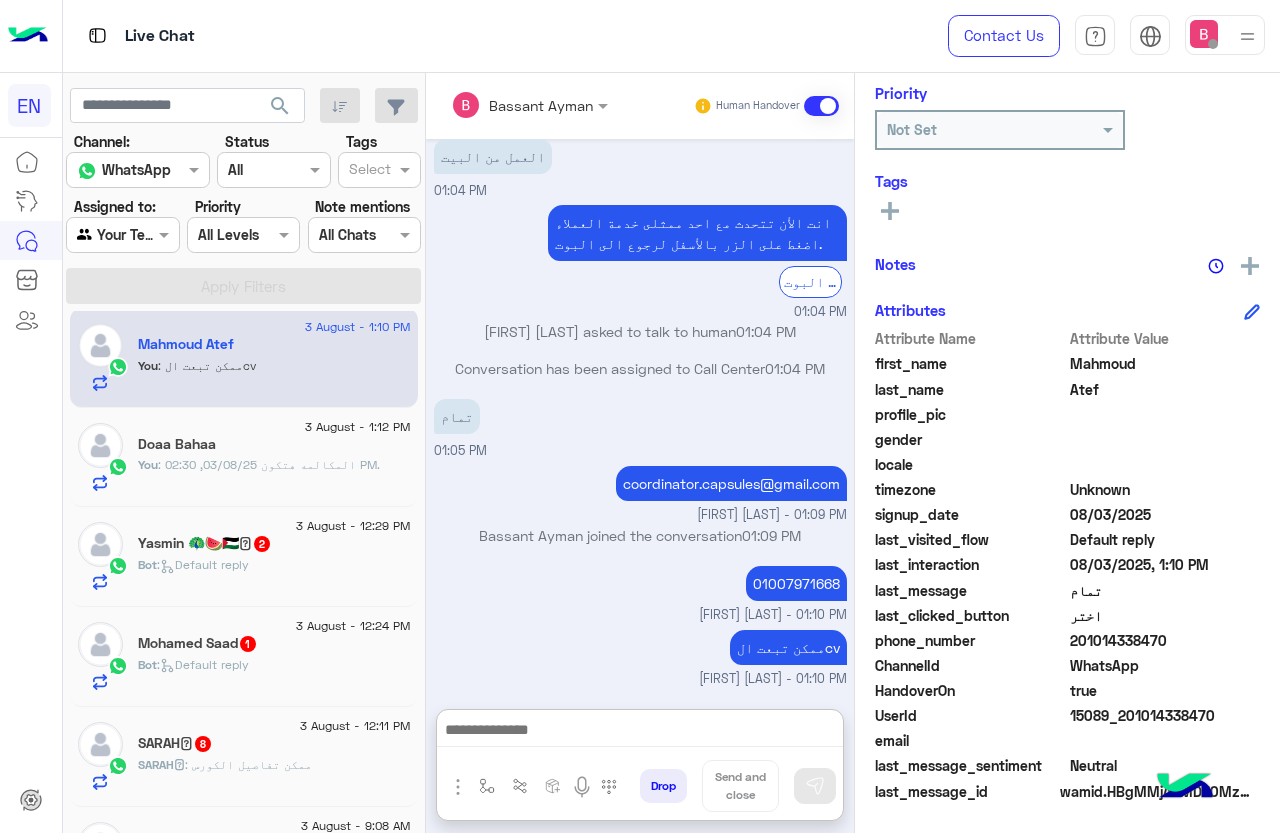 click on "Doaa Bahaa" 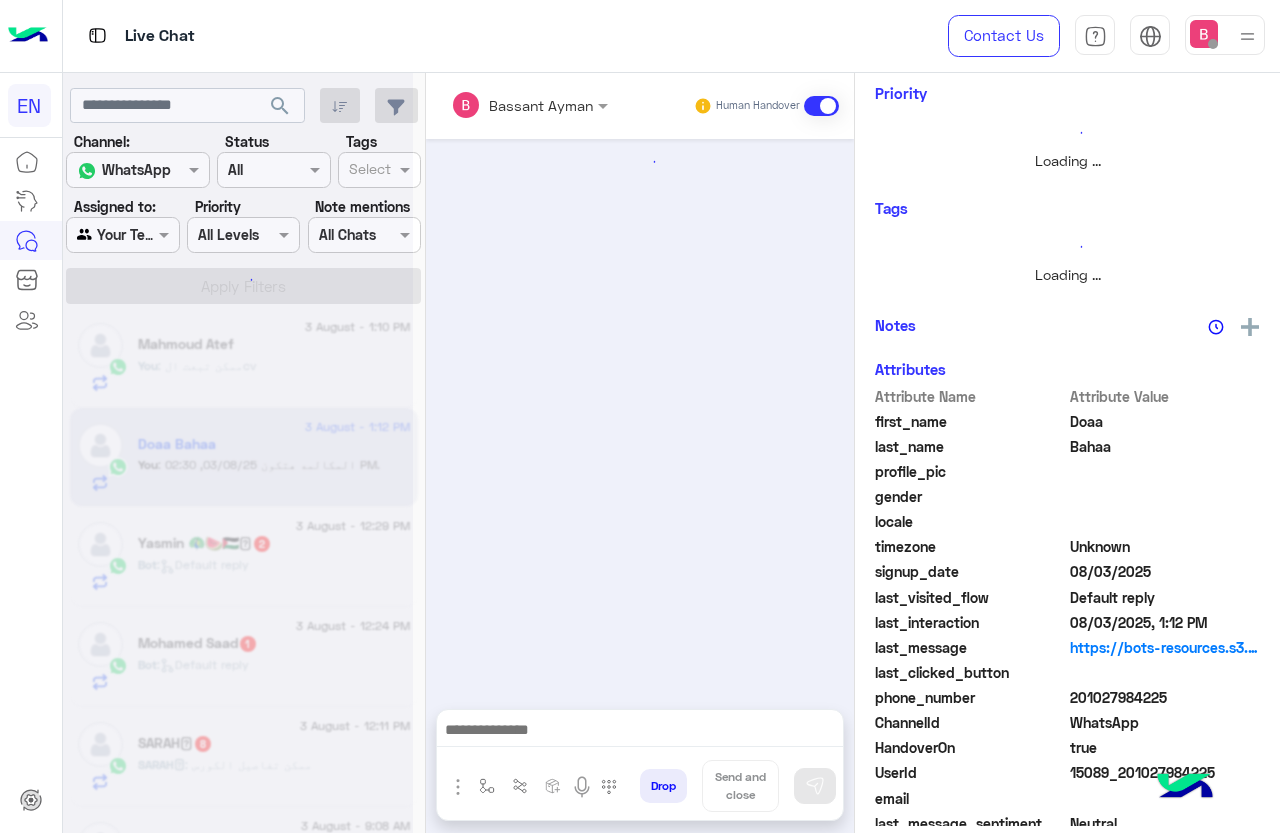 scroll, scrollTop: 0, scrollLeft: 0, axis: both 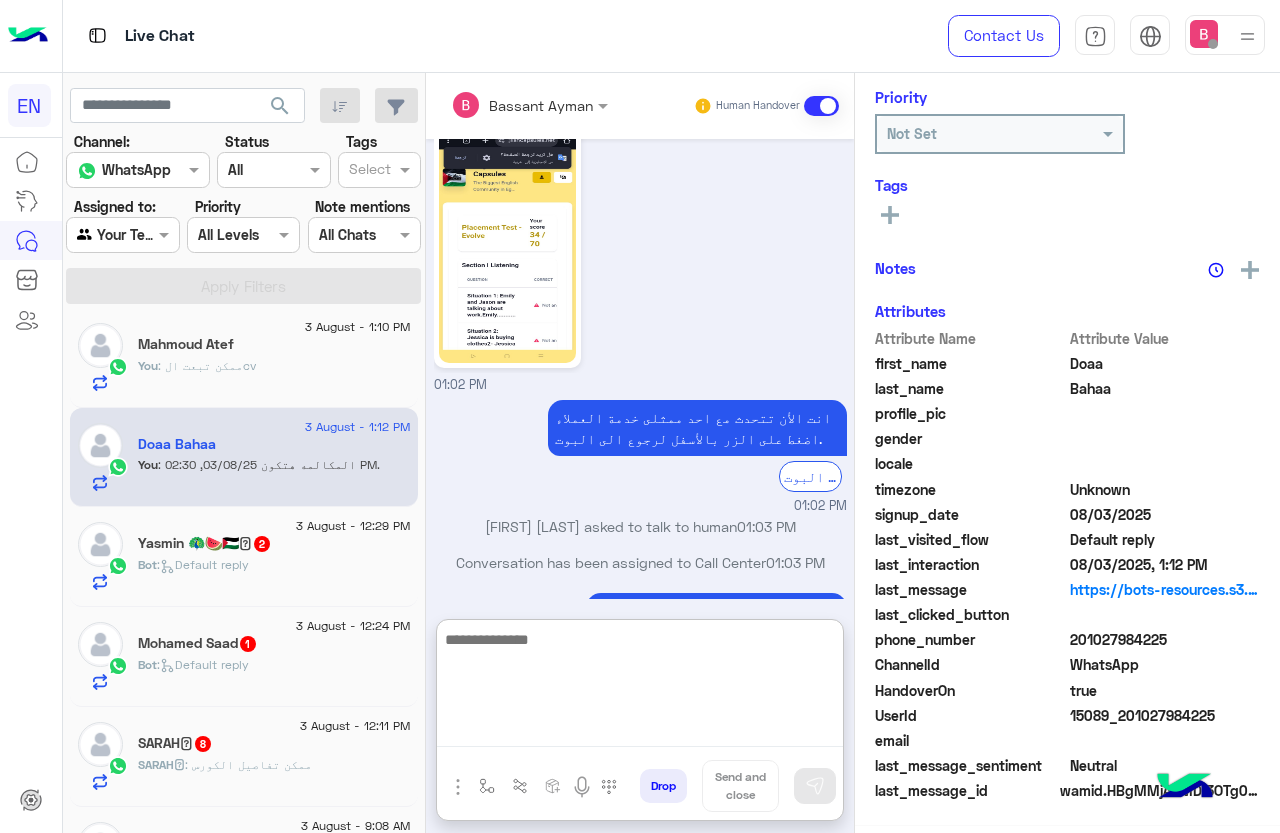 click at bounding box center [640, 687] 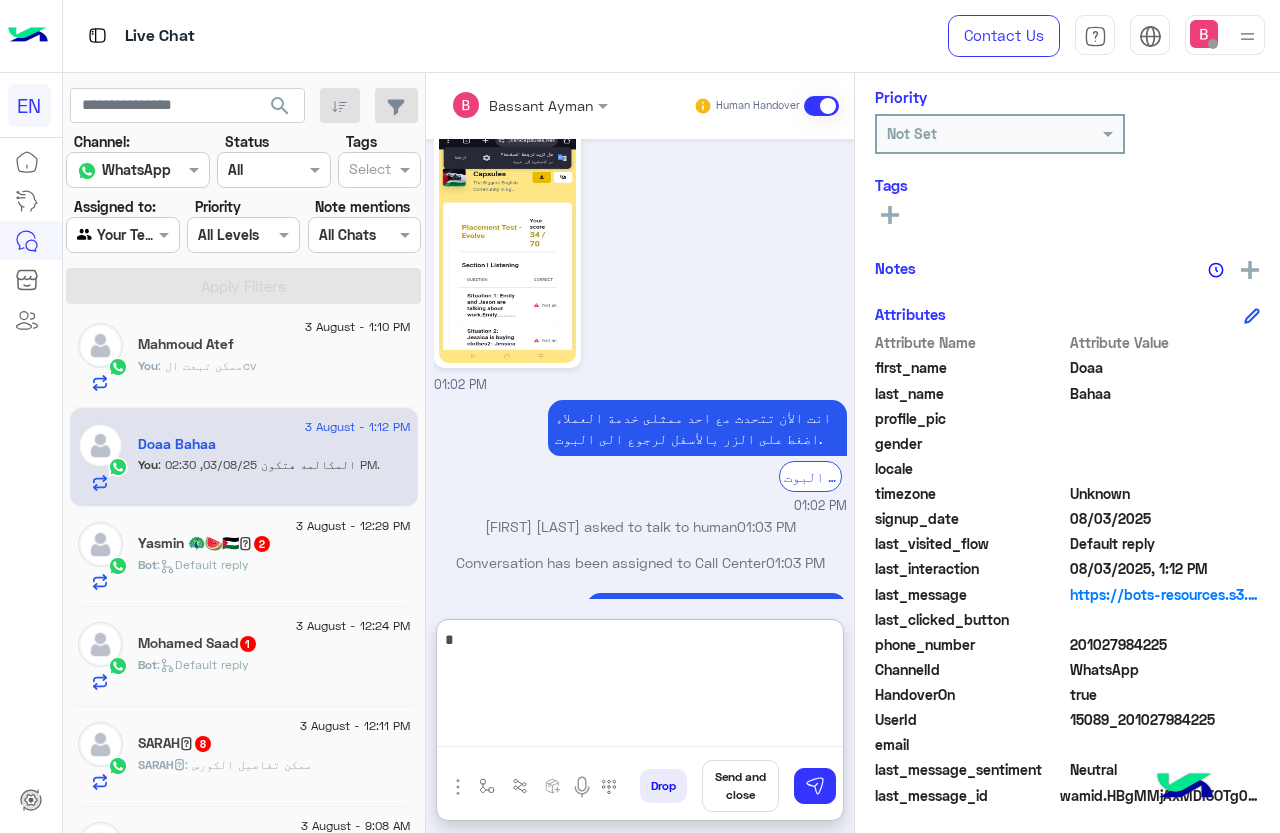 scroll, scrollTop: 244, scrollLeft: 0, axis: vertical 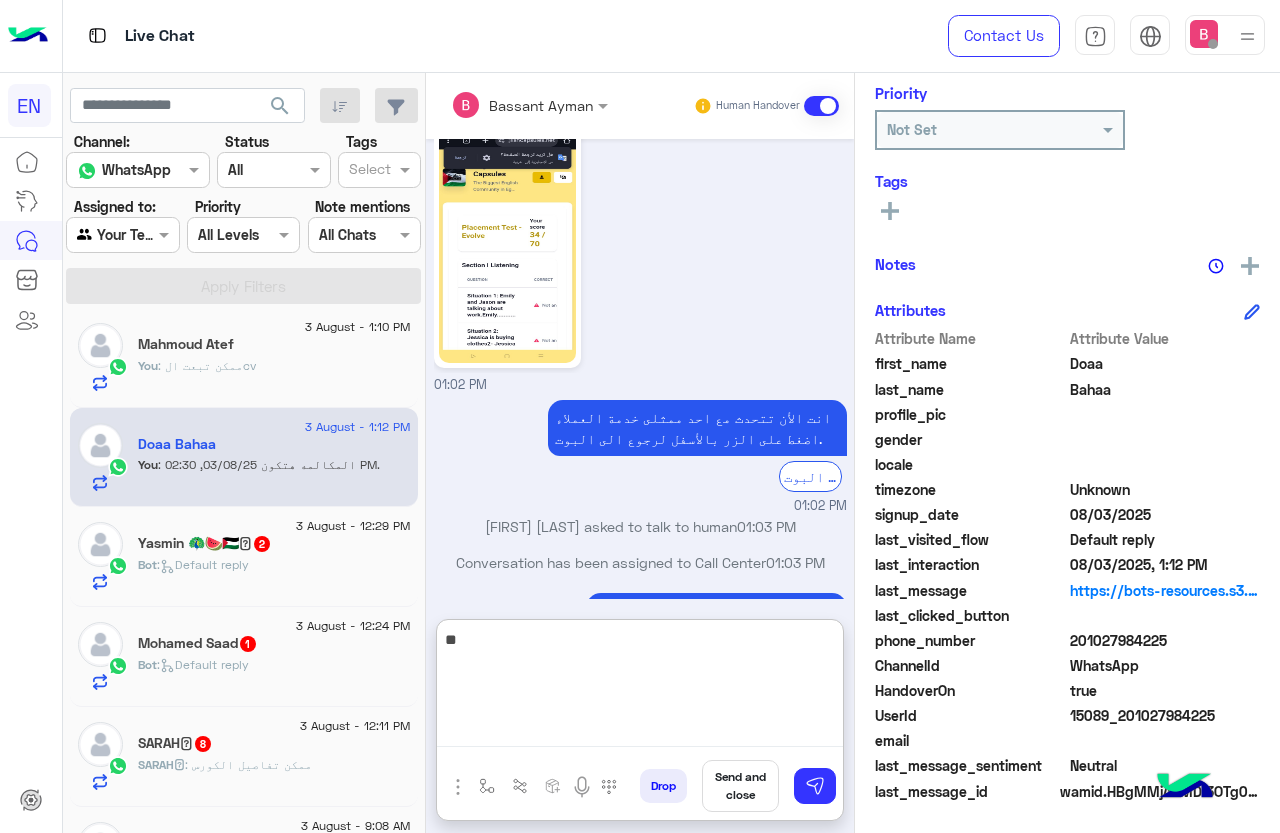 type on "*" 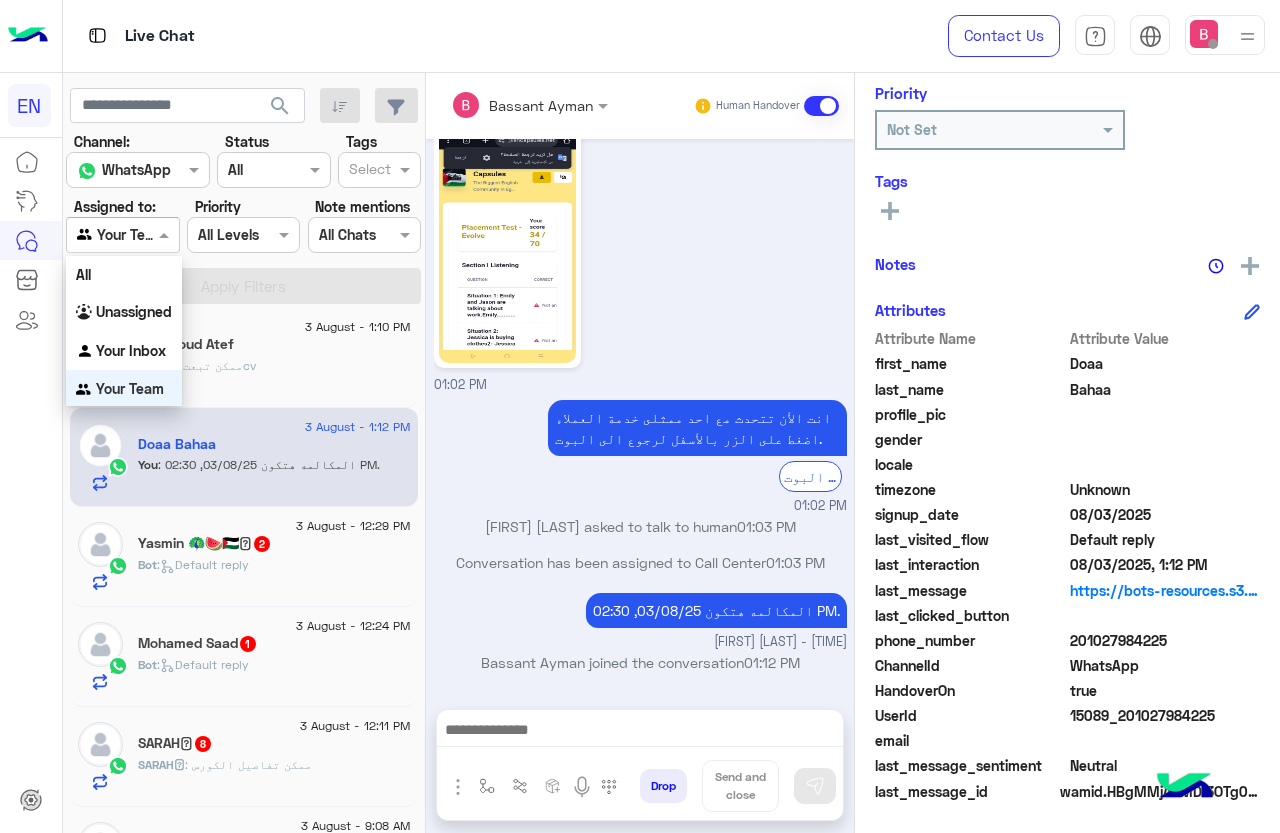 click at bounding box center (100, 235) 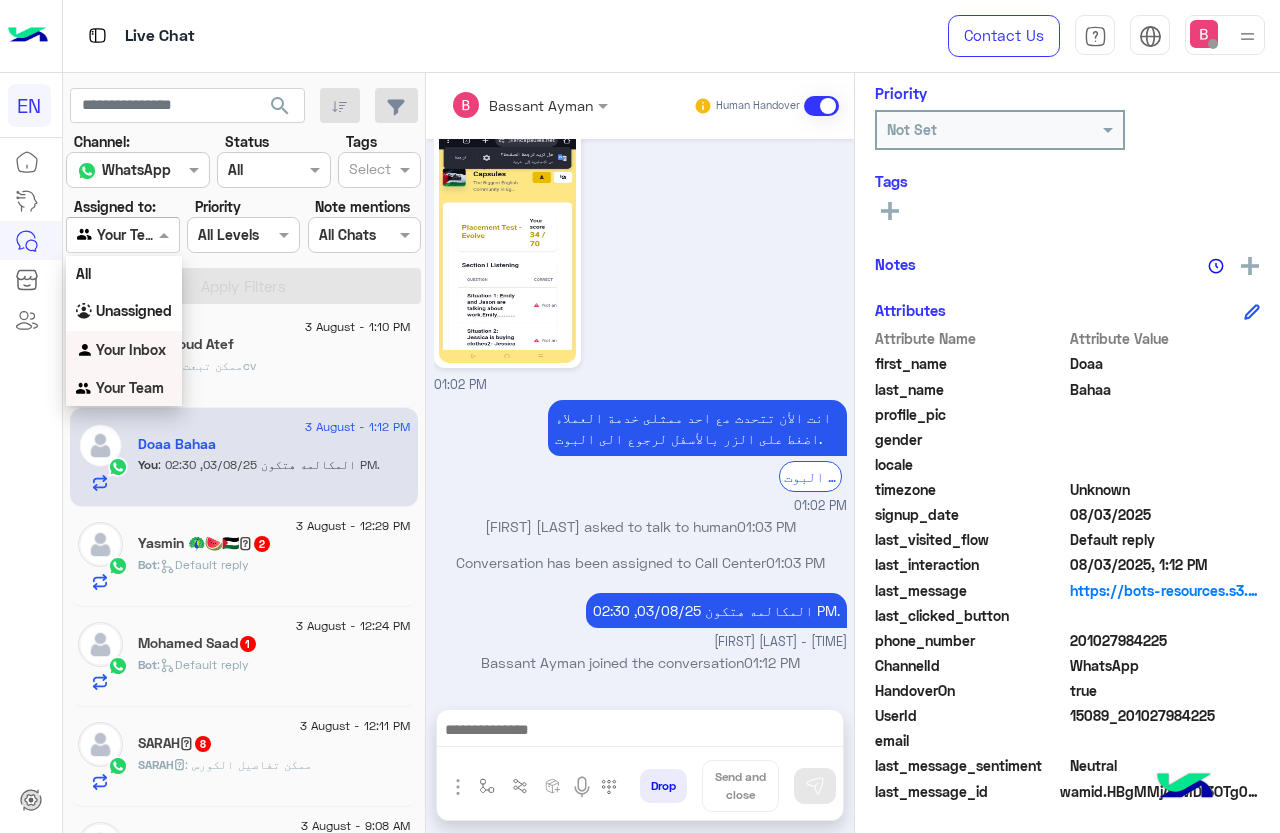 click on "Your Inbox" at bounding box center (131, 349) 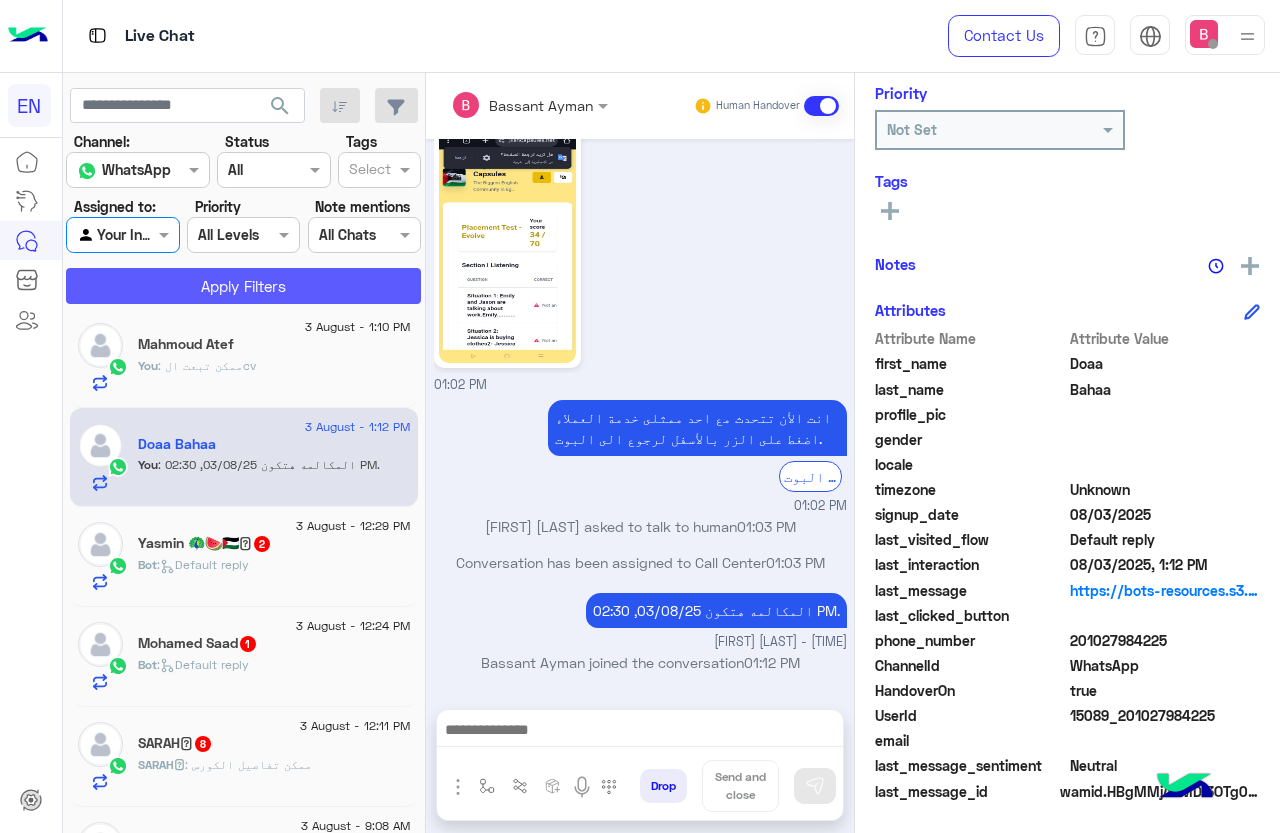 click on "Apply Filters" 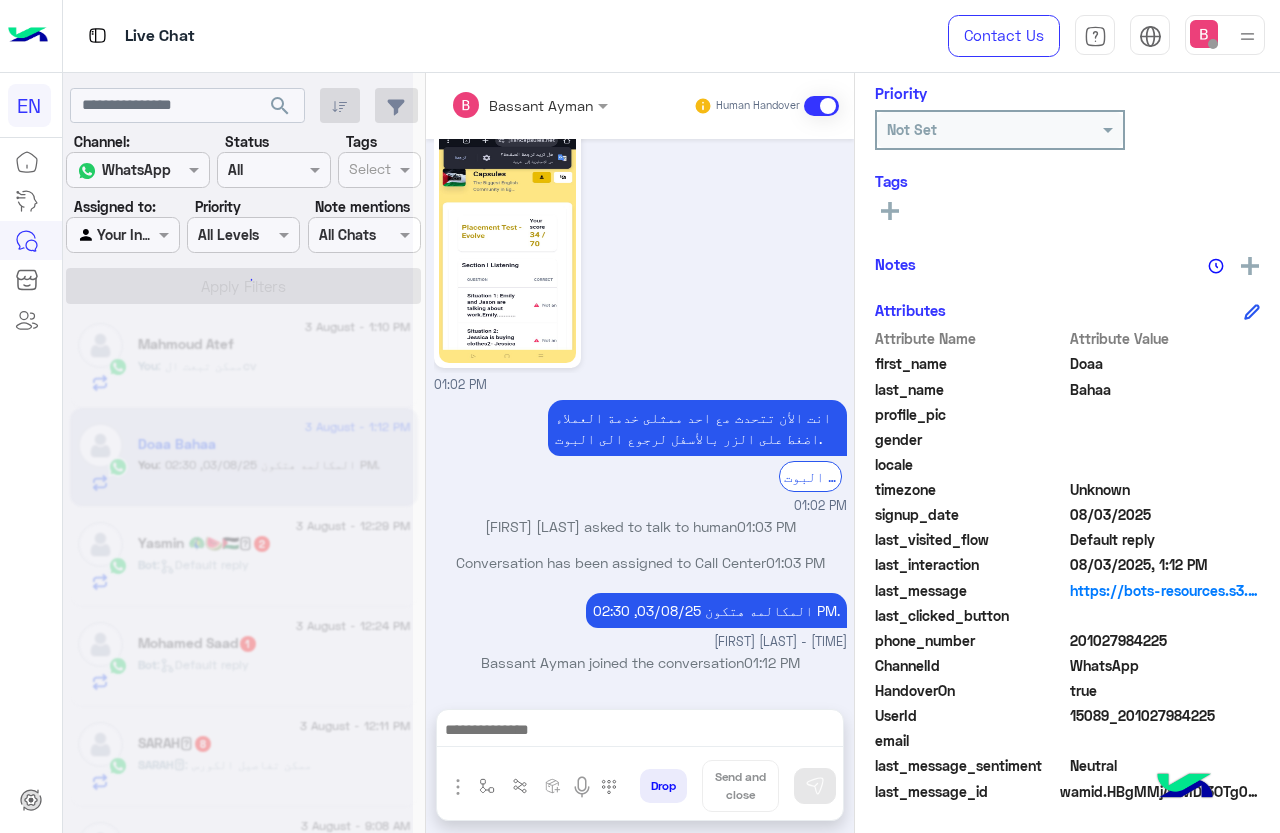 scroll, scrollTop: 0, scrollLeft: 0, axis: both 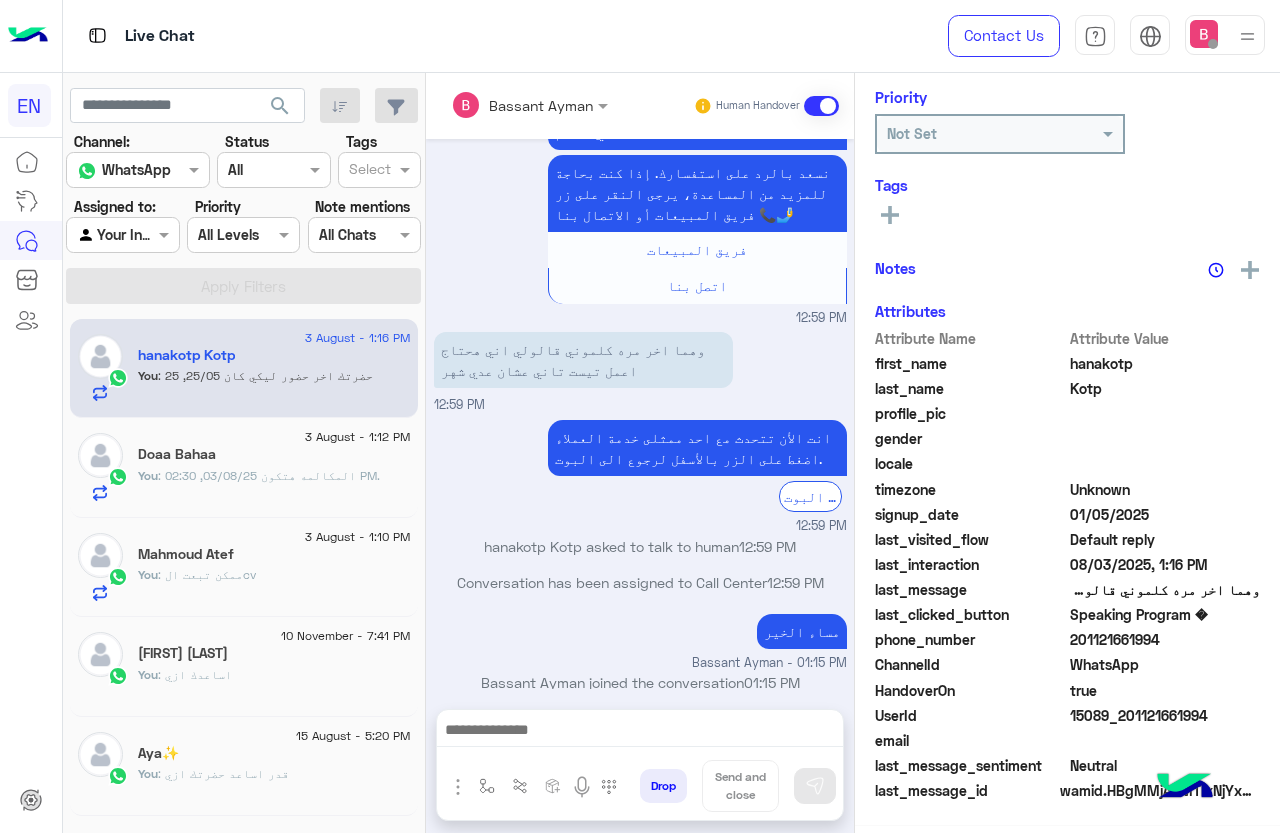 click on "Doaa Bahaa" 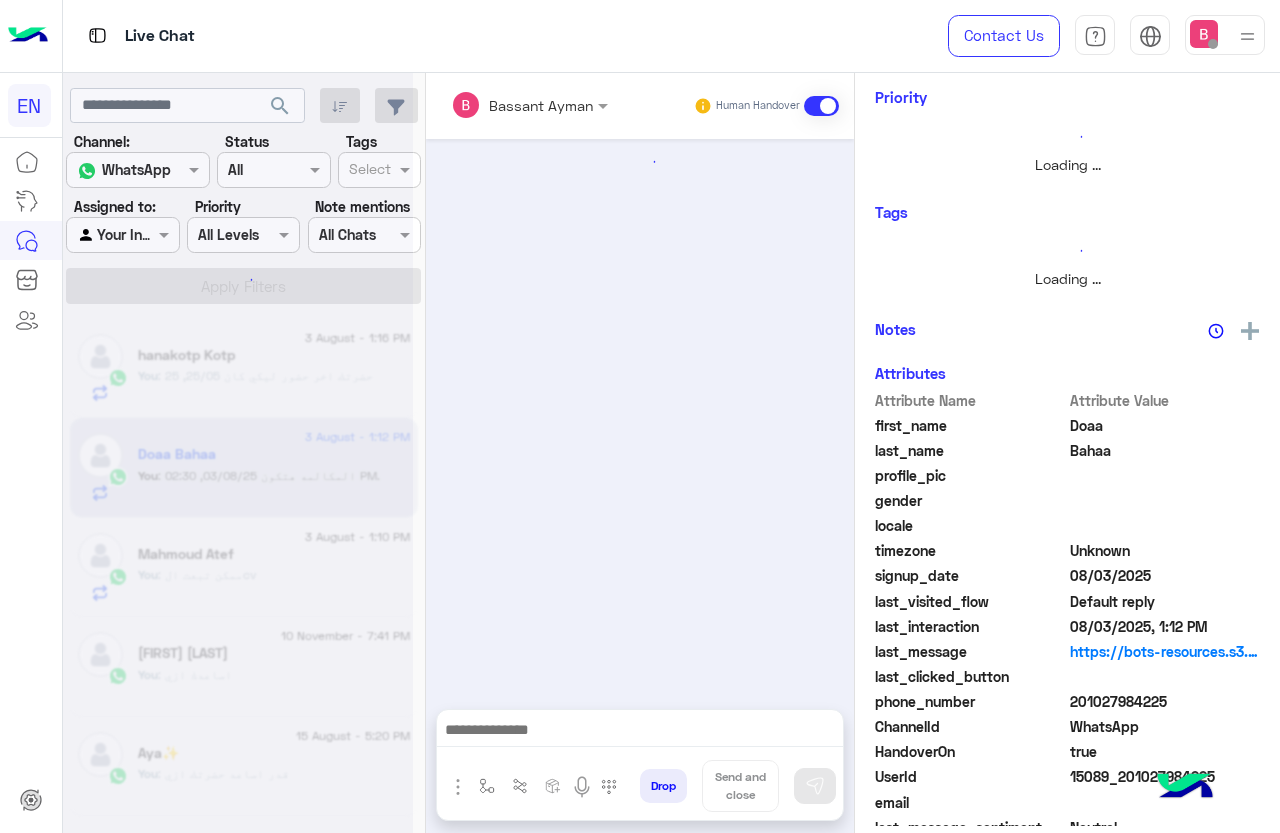 scroll, scrollTop: 244, scrollLeft: 0, axis: vertical 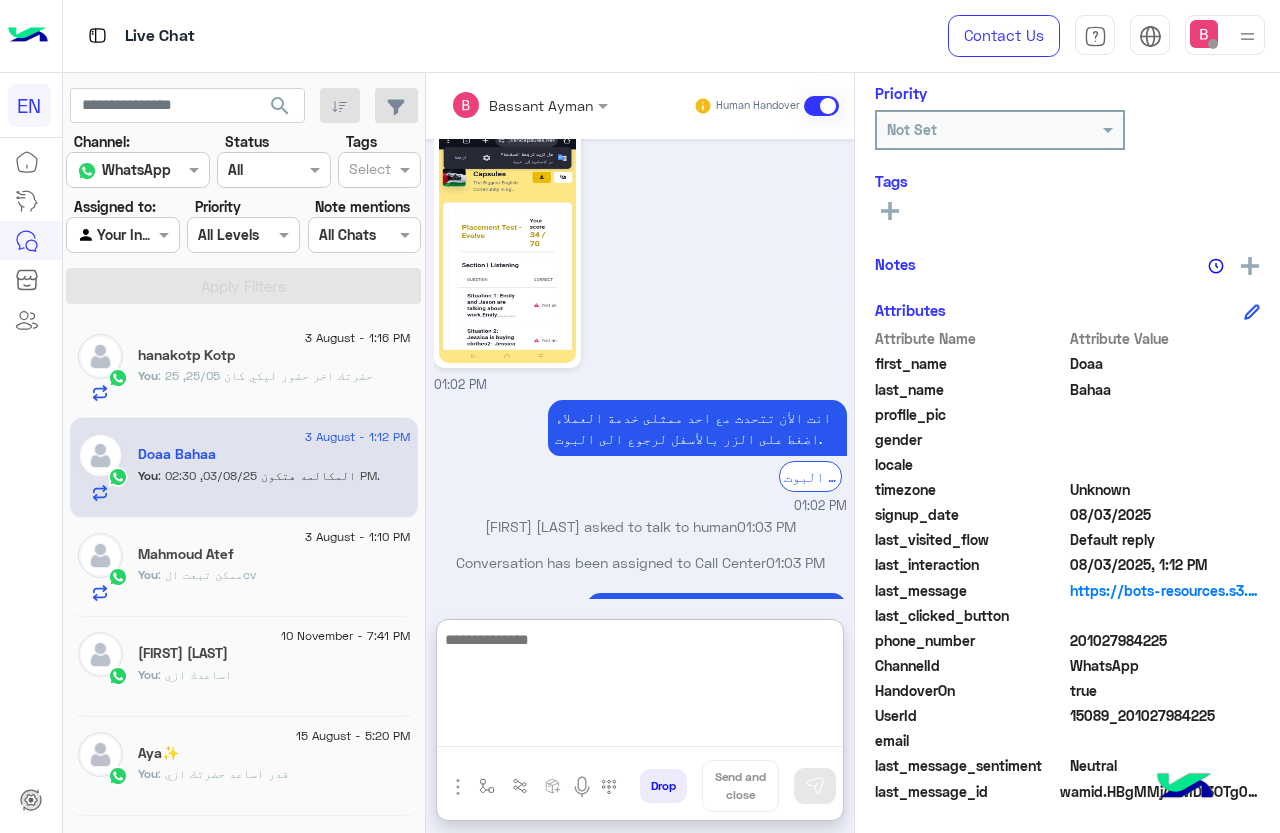 click at bounding box center [640, 687] 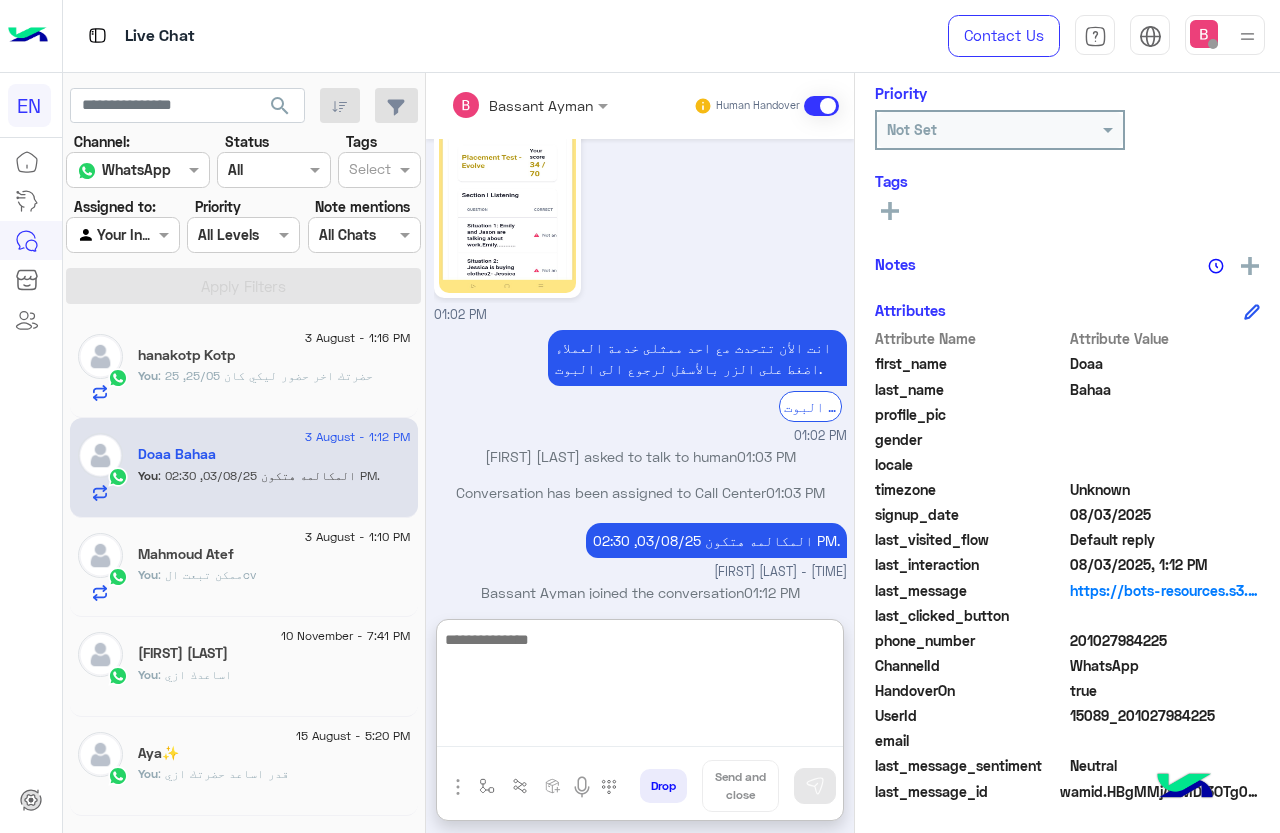 scroll, scrollTop: 154, scrollLeft: 0, axis: vertical 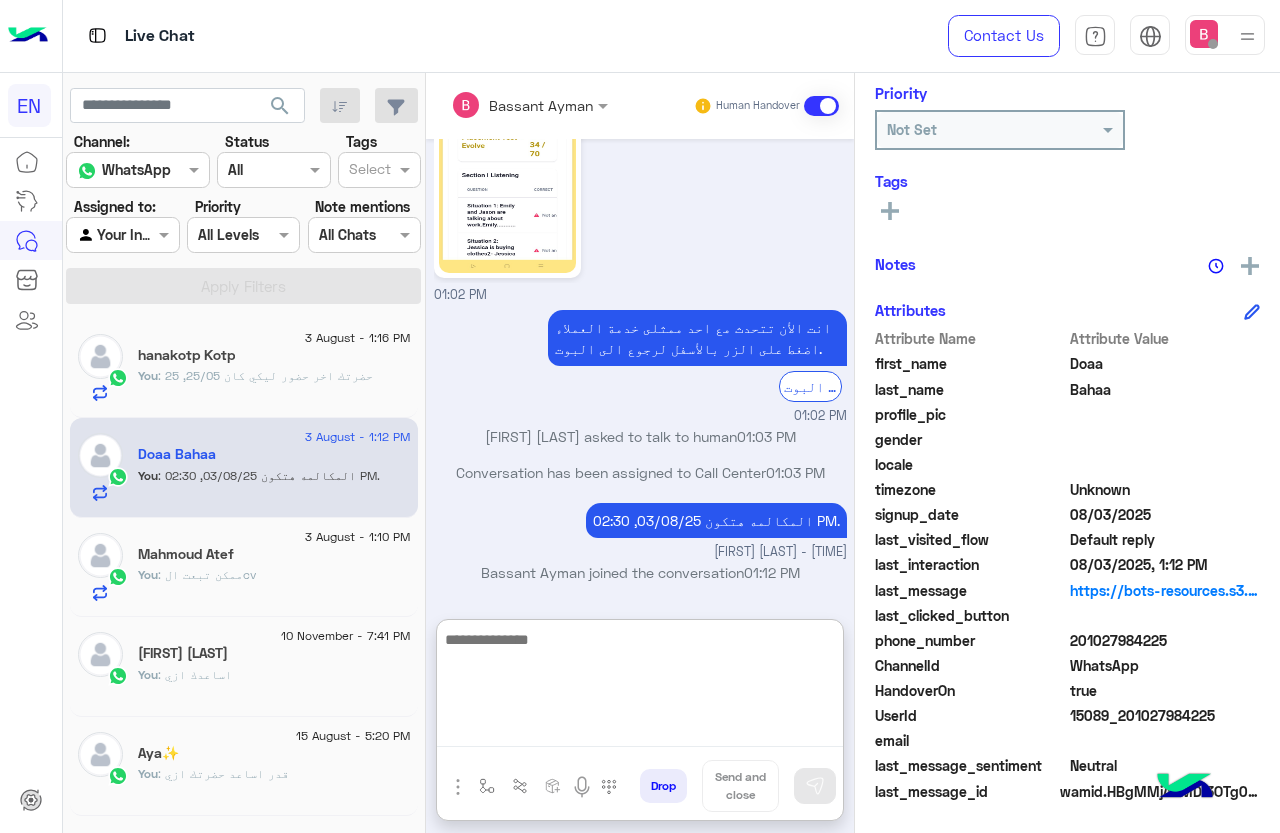 click at bounding box center [640, 687] 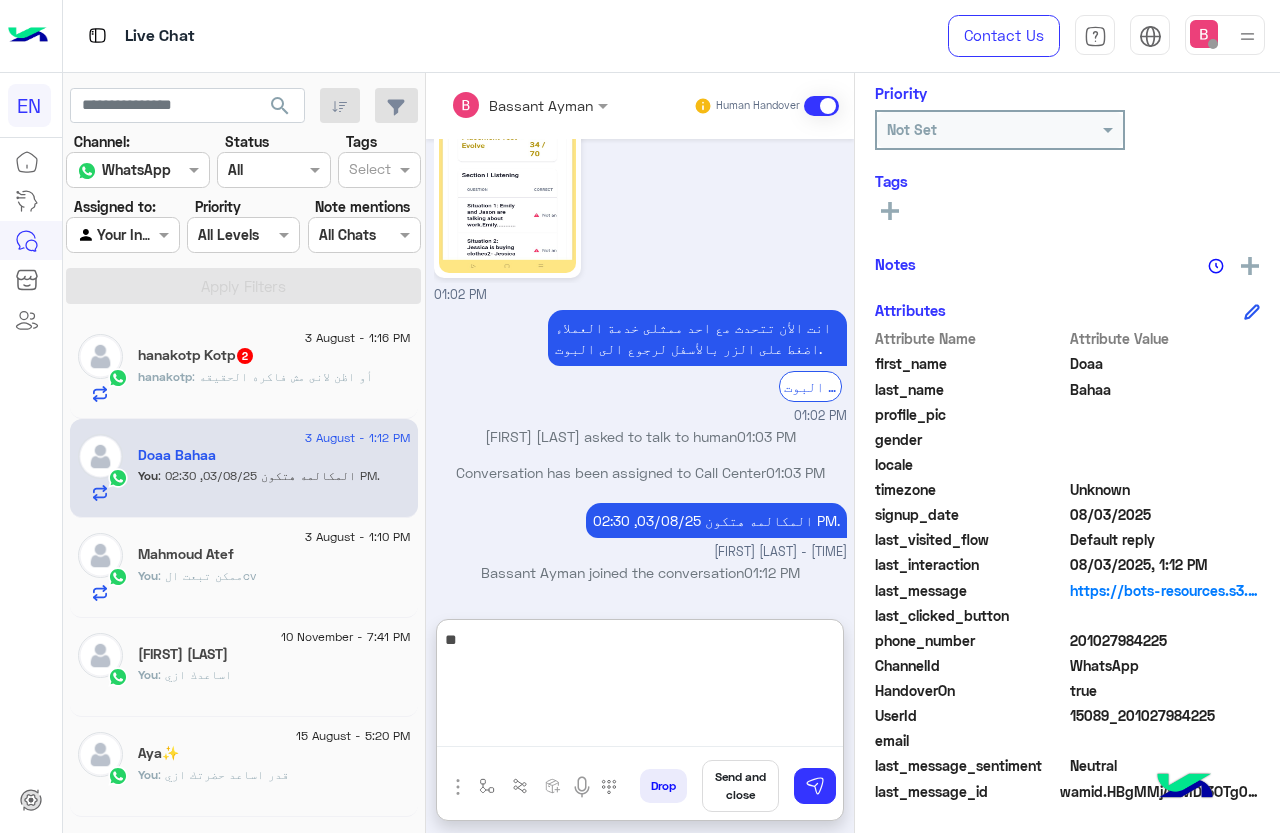 type on "*" 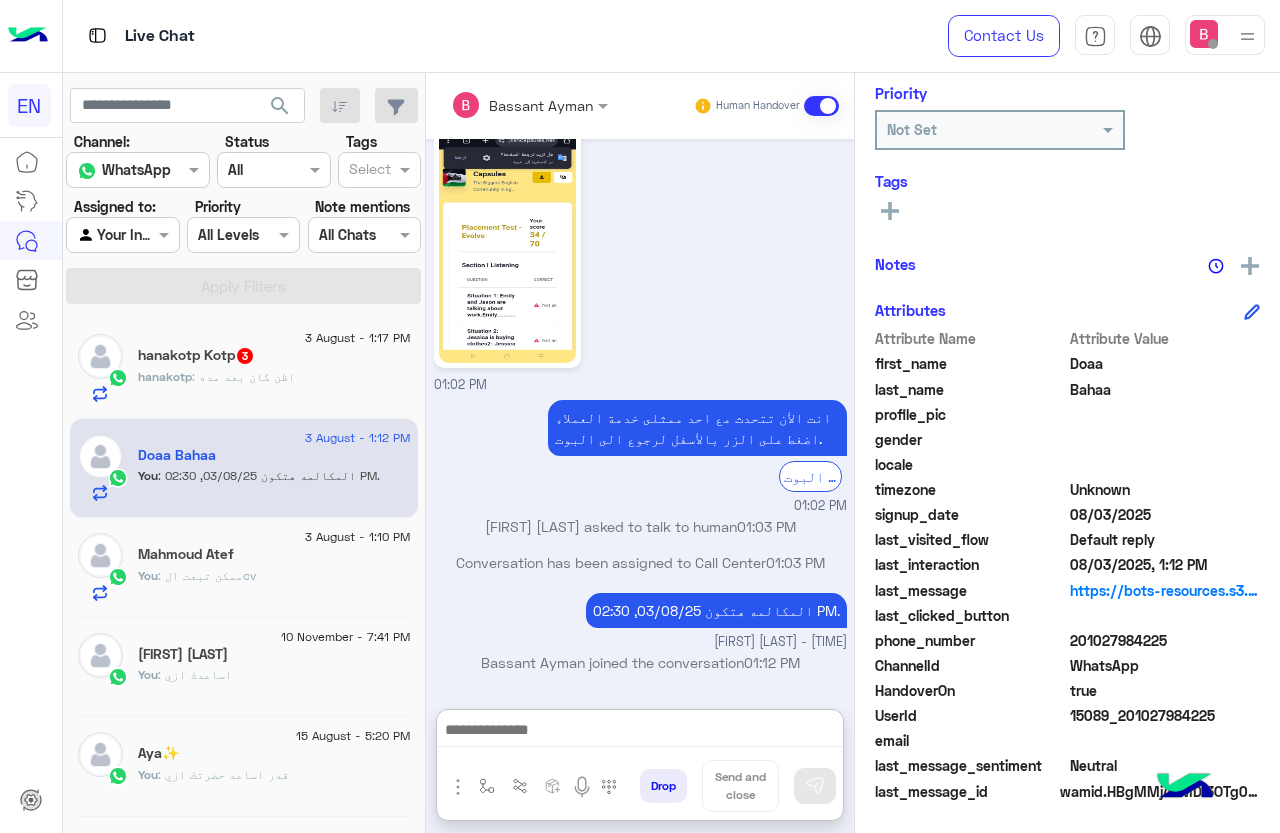 click on "hanakotp : اظن كان بعد مده" 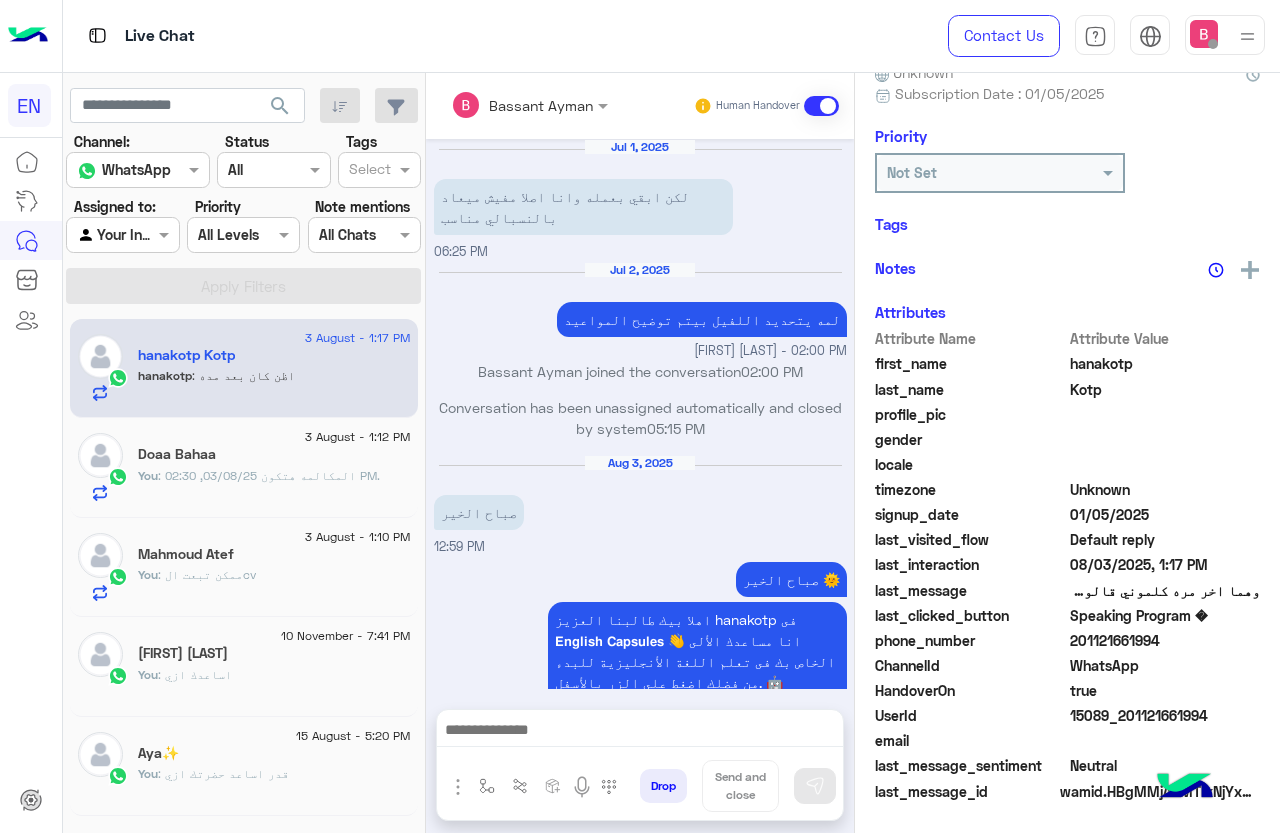 scroll, scrollTop: 201, scrollLeft: 0, axis: vertical 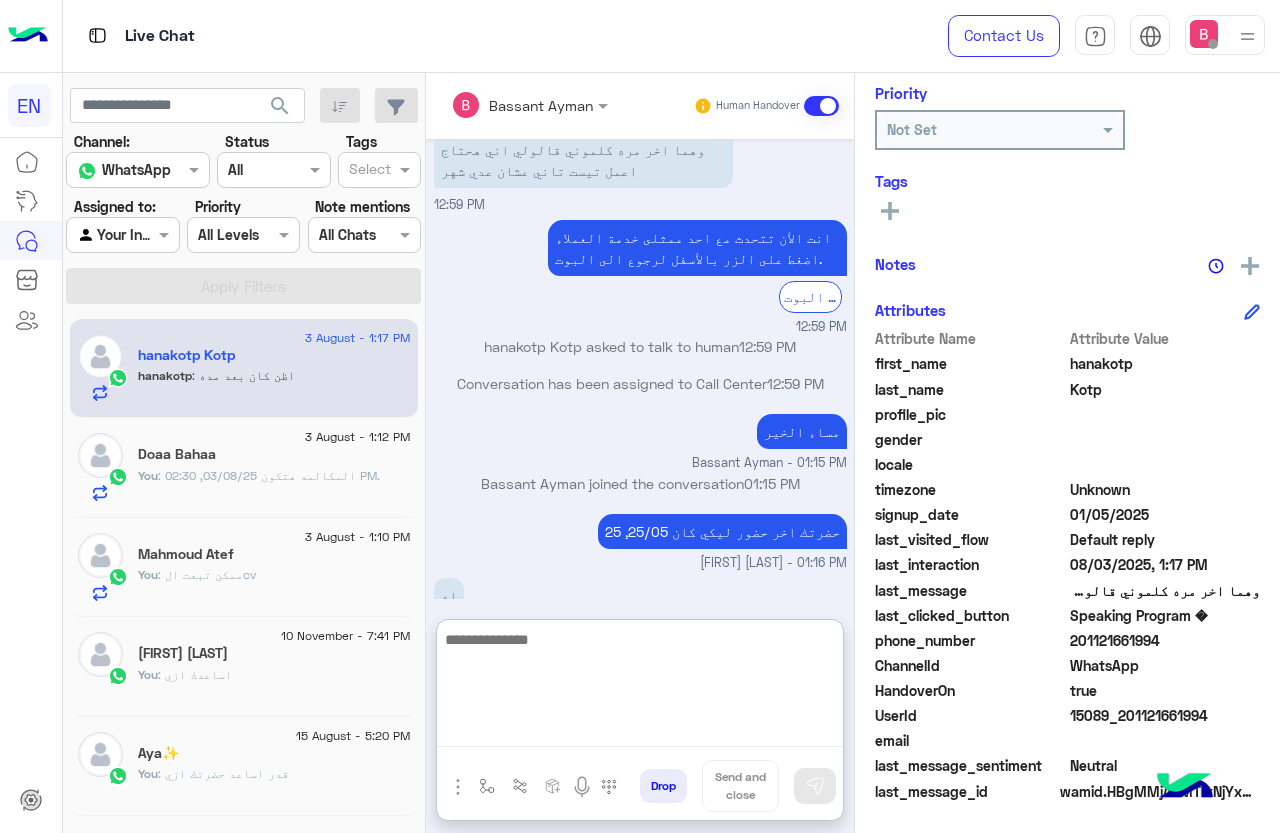 click at bounding box center [640, 687] 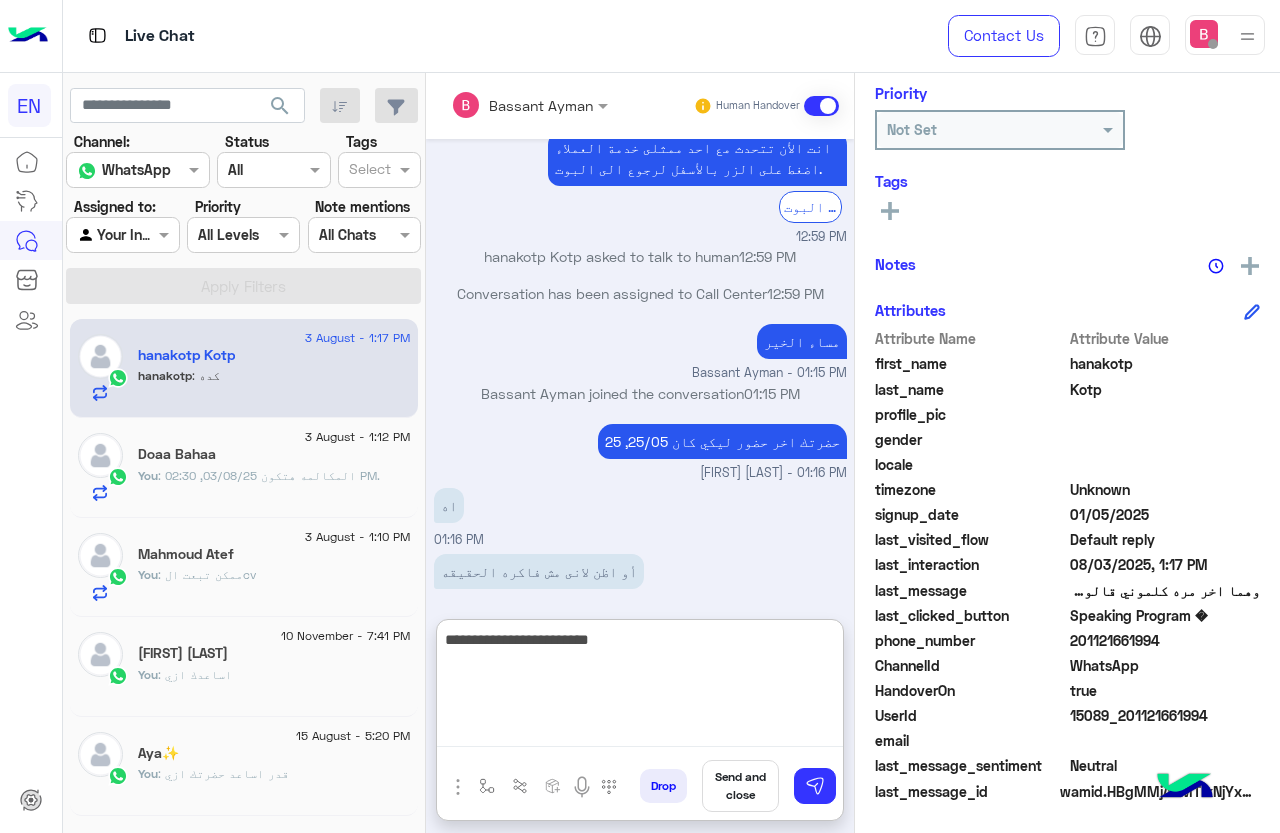 scroll, scrollTop: 2513, scrollLeft: 0, axis: vertical 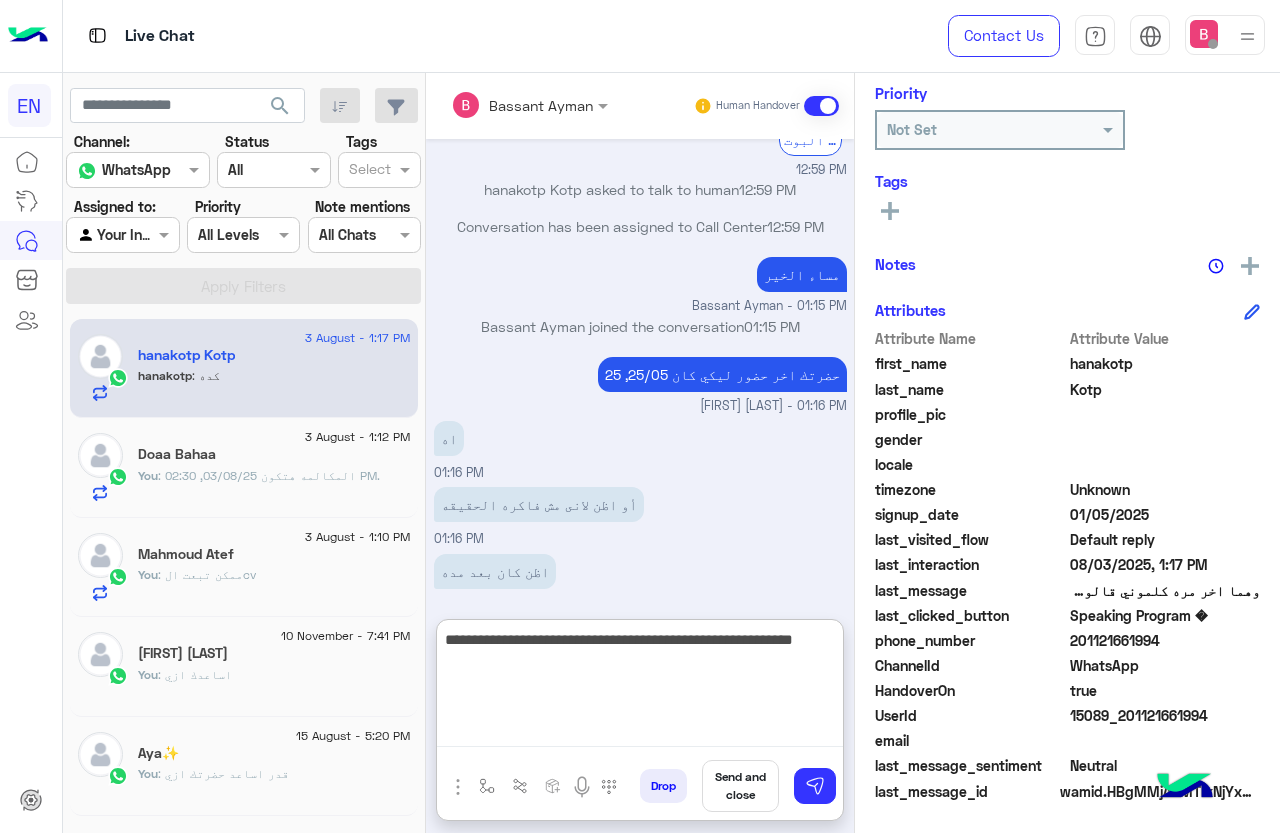 type on "**********" 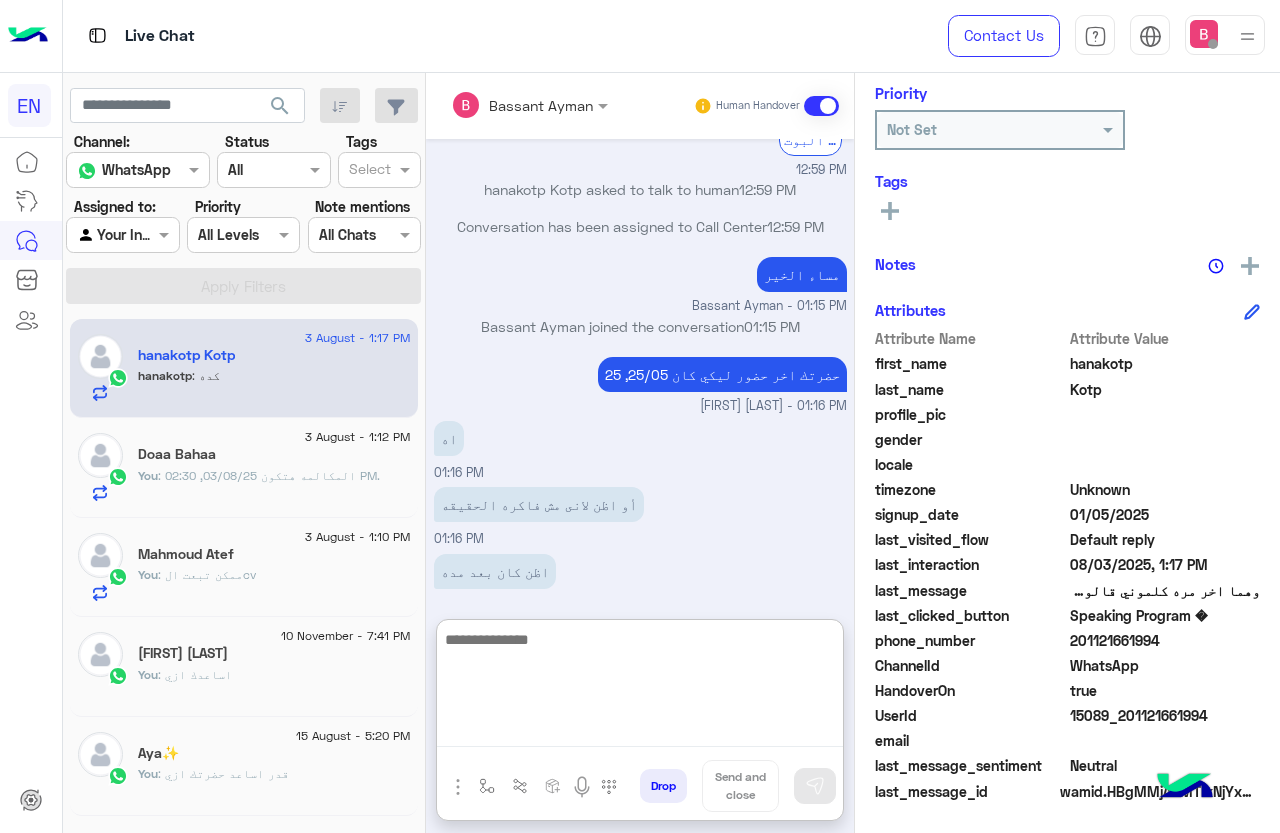 scroll, scrollTop: 2598, scrollLeft: 0, axis: vertical 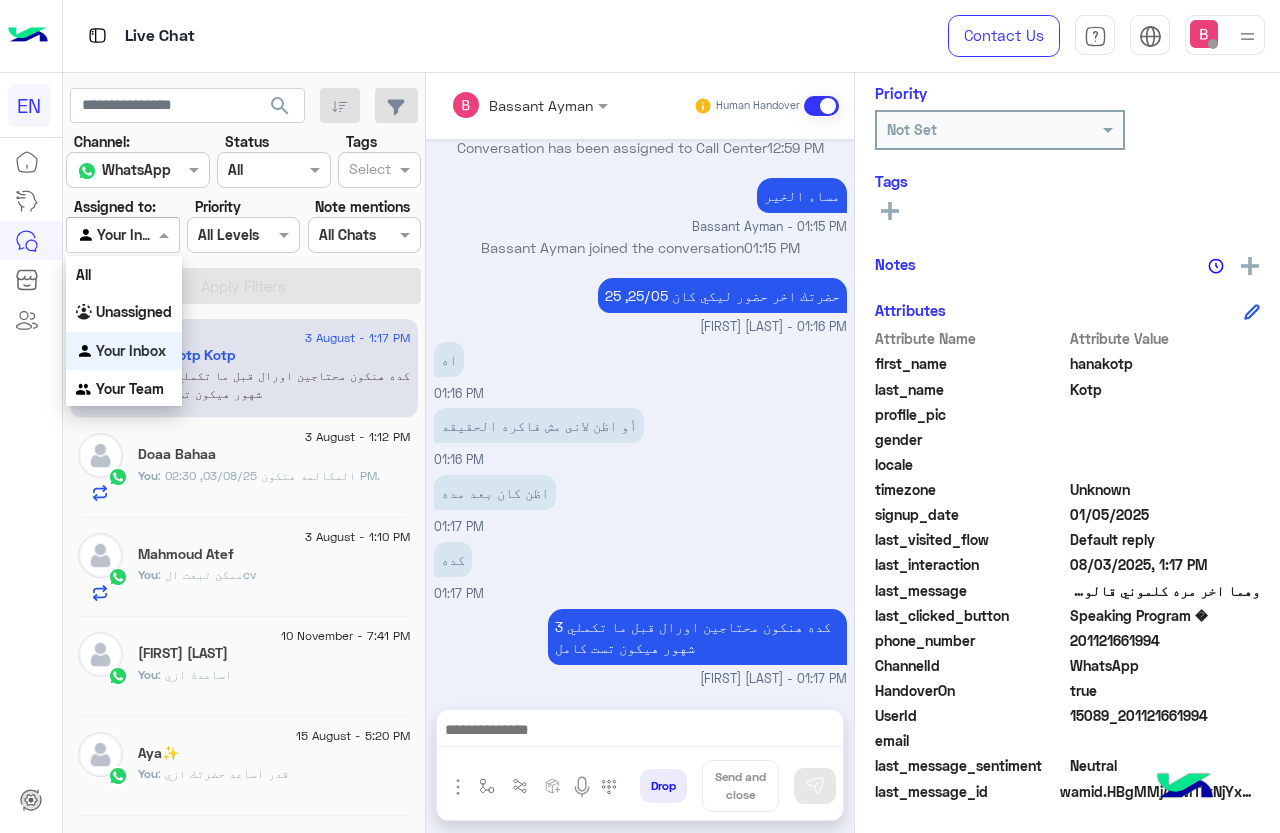click at bounding box center (100, 235) 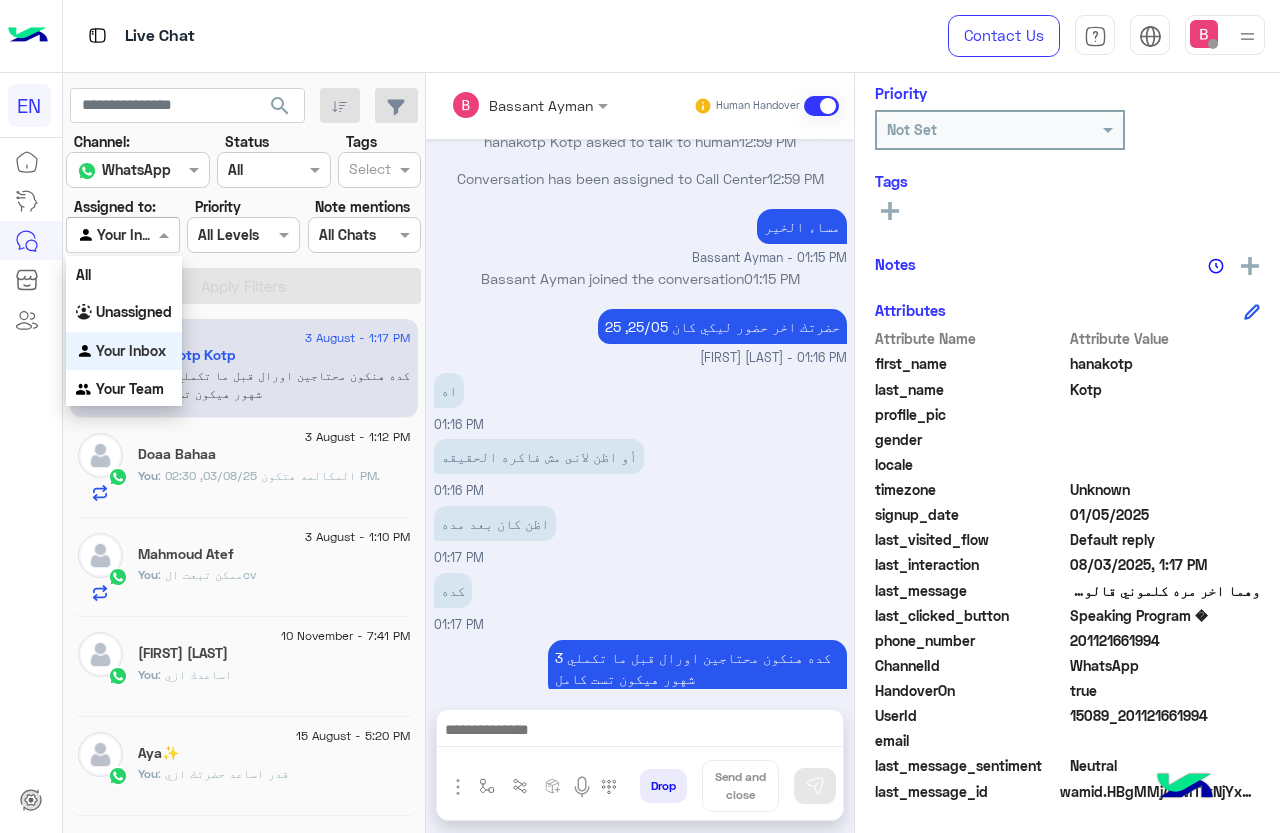 scroll, scrollTop: 2508, scrollLeft: 0, axis: vertical 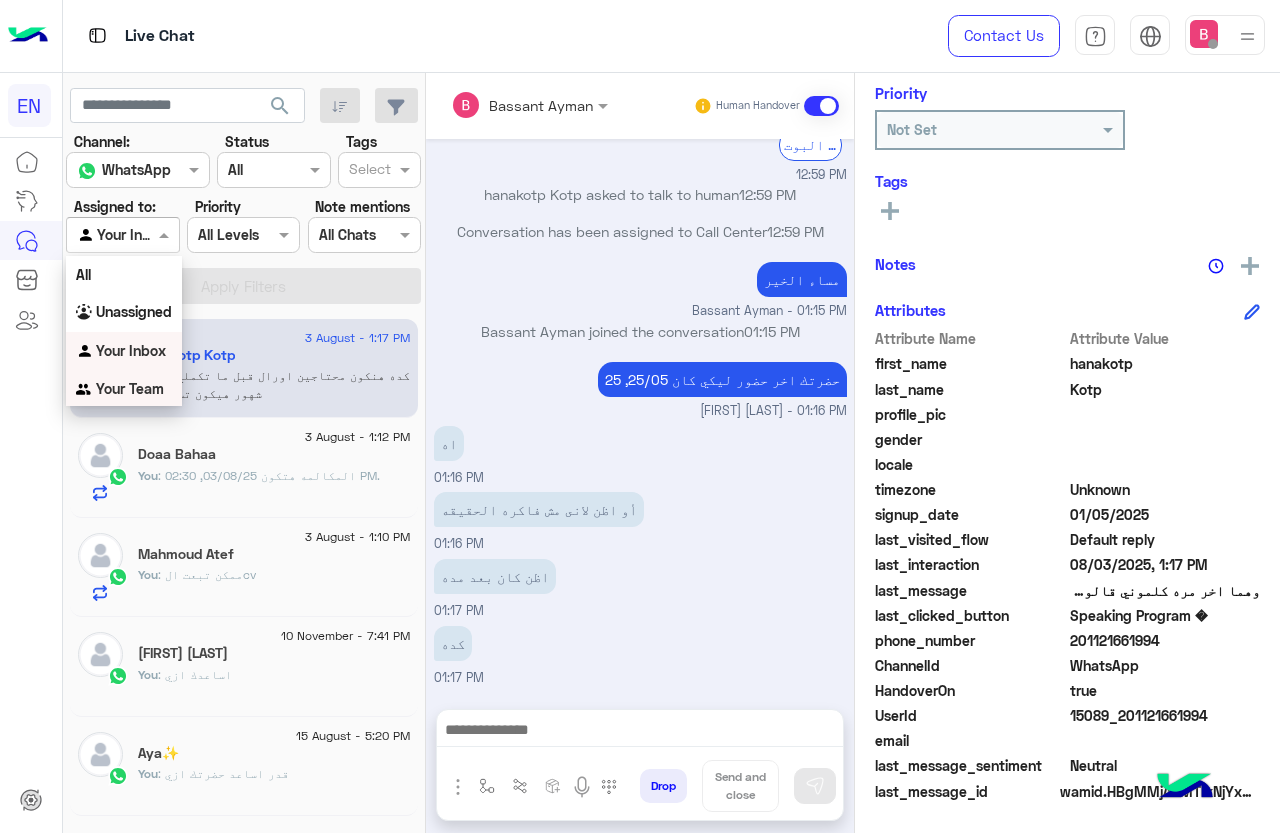 click on "Your Team" at bounding box center [130, 388] 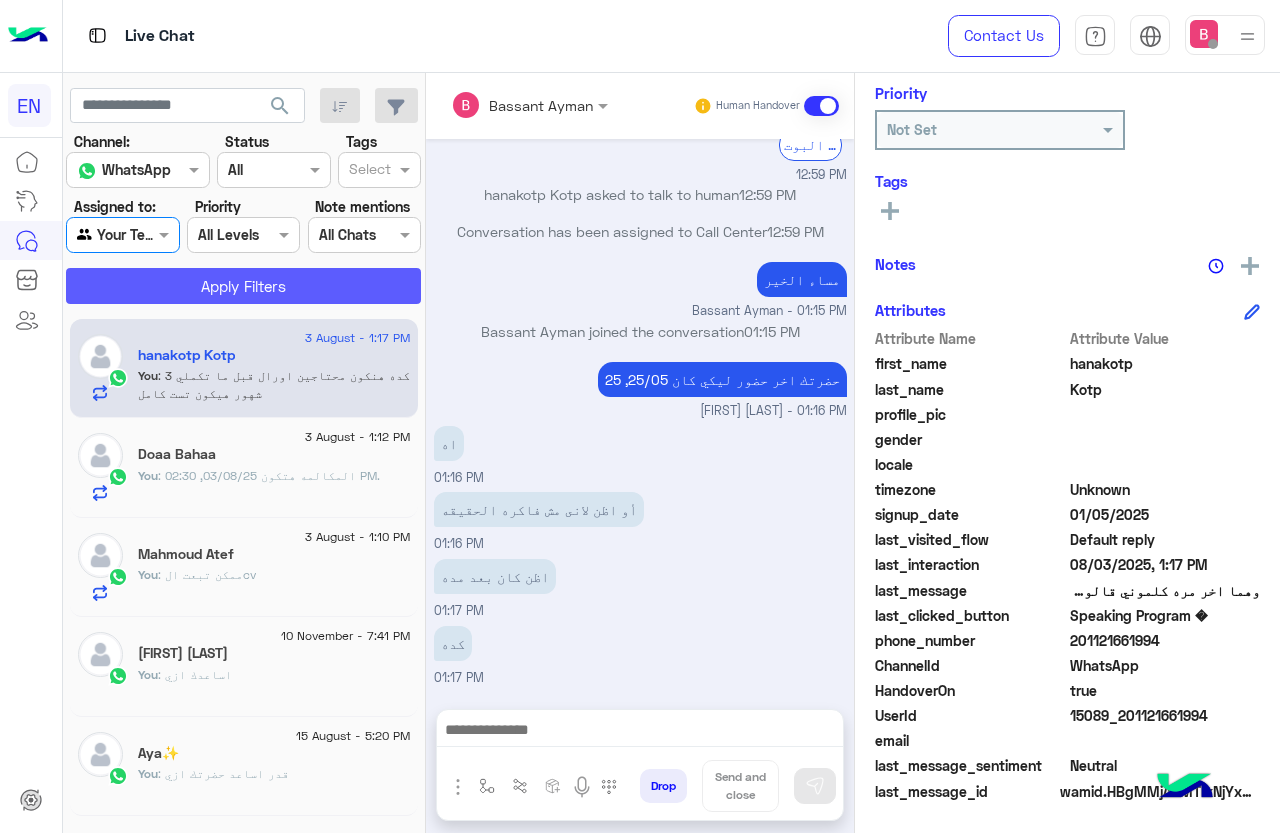 click on "Apply Filters" 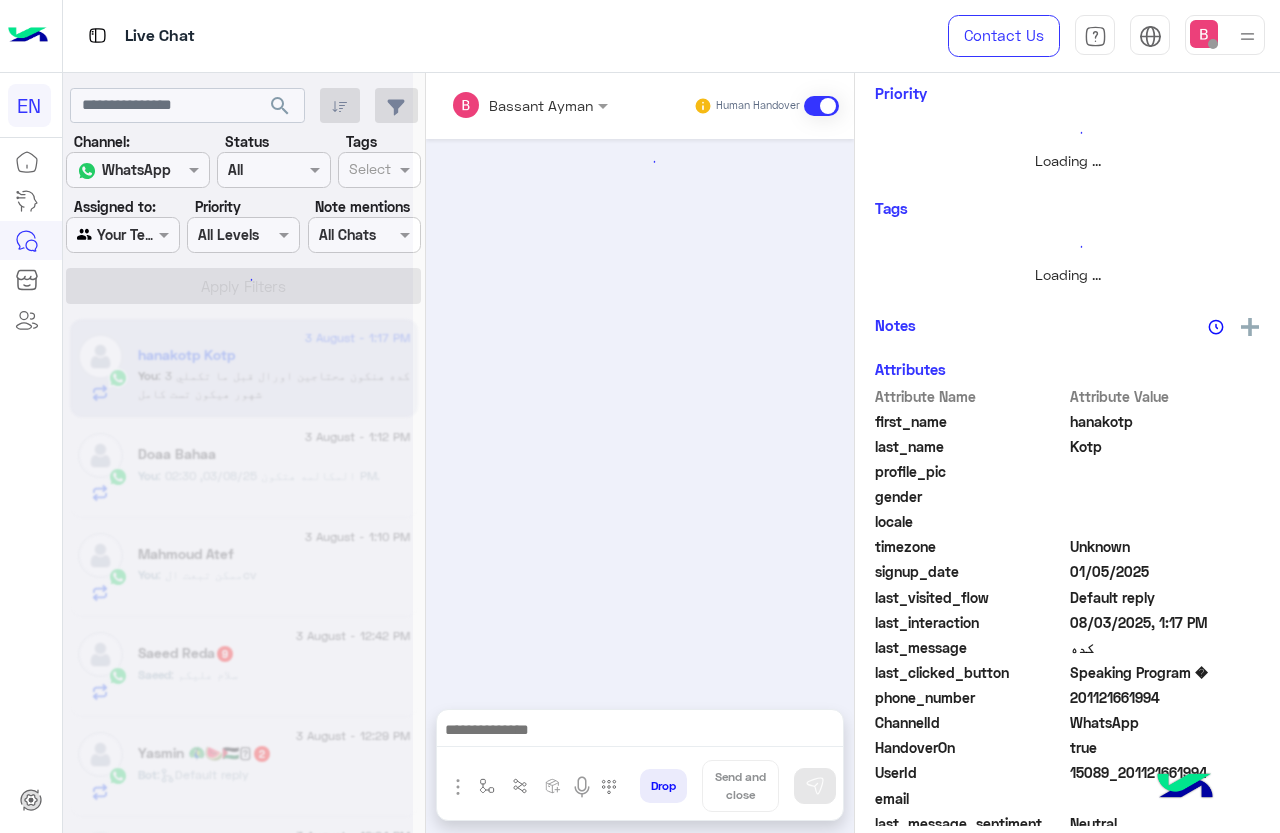 scroll, scrollTop: 0, scrollLeft: 0, axis: both 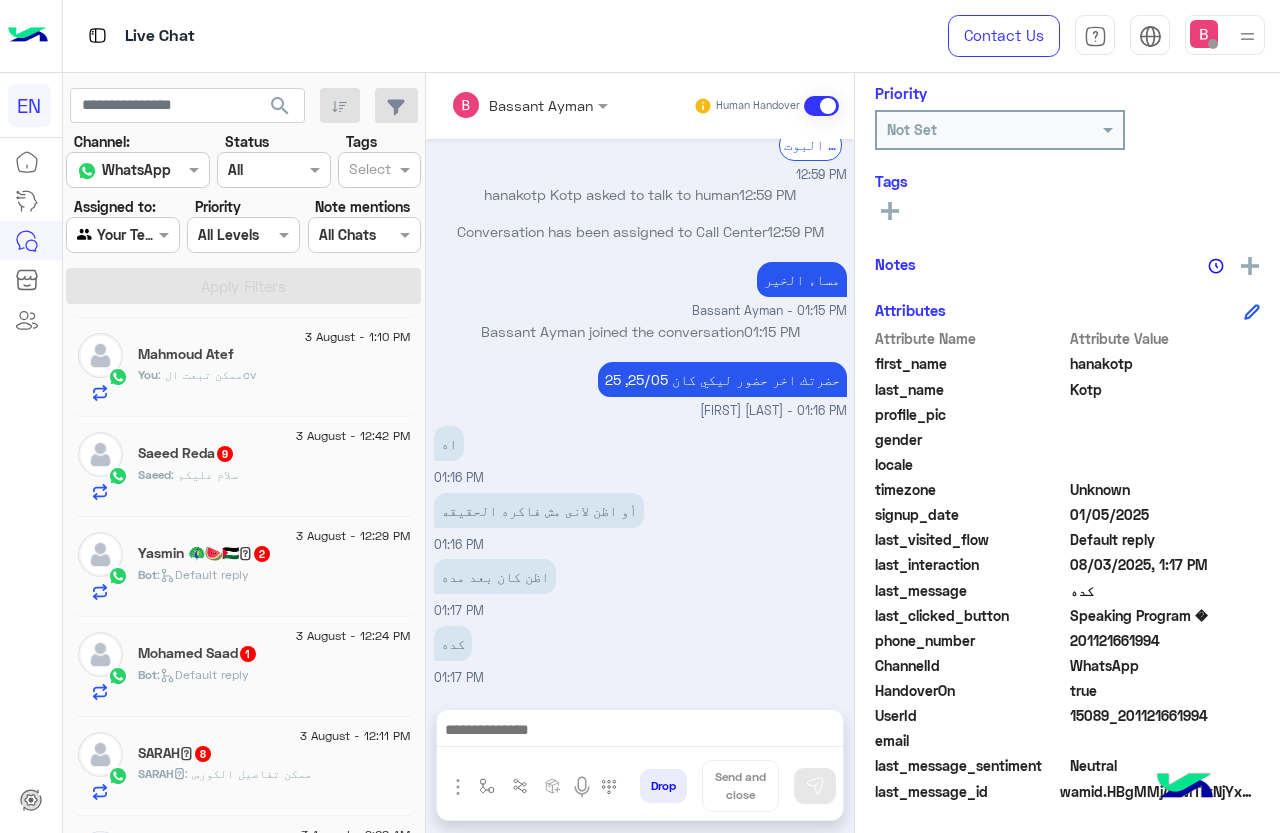 click on "Saeed Reda  9" 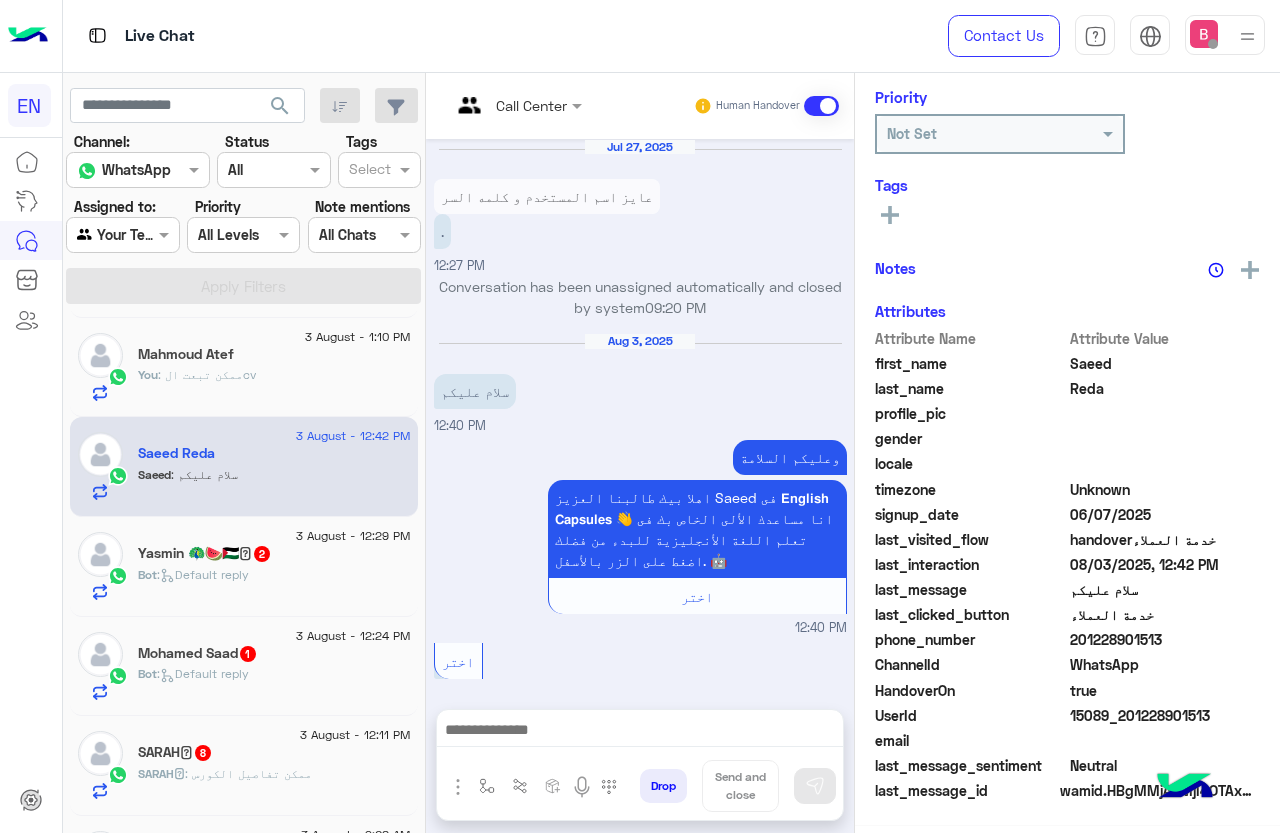scroll, scrollTop: 240, scrollLeft: 0, axis: vertical 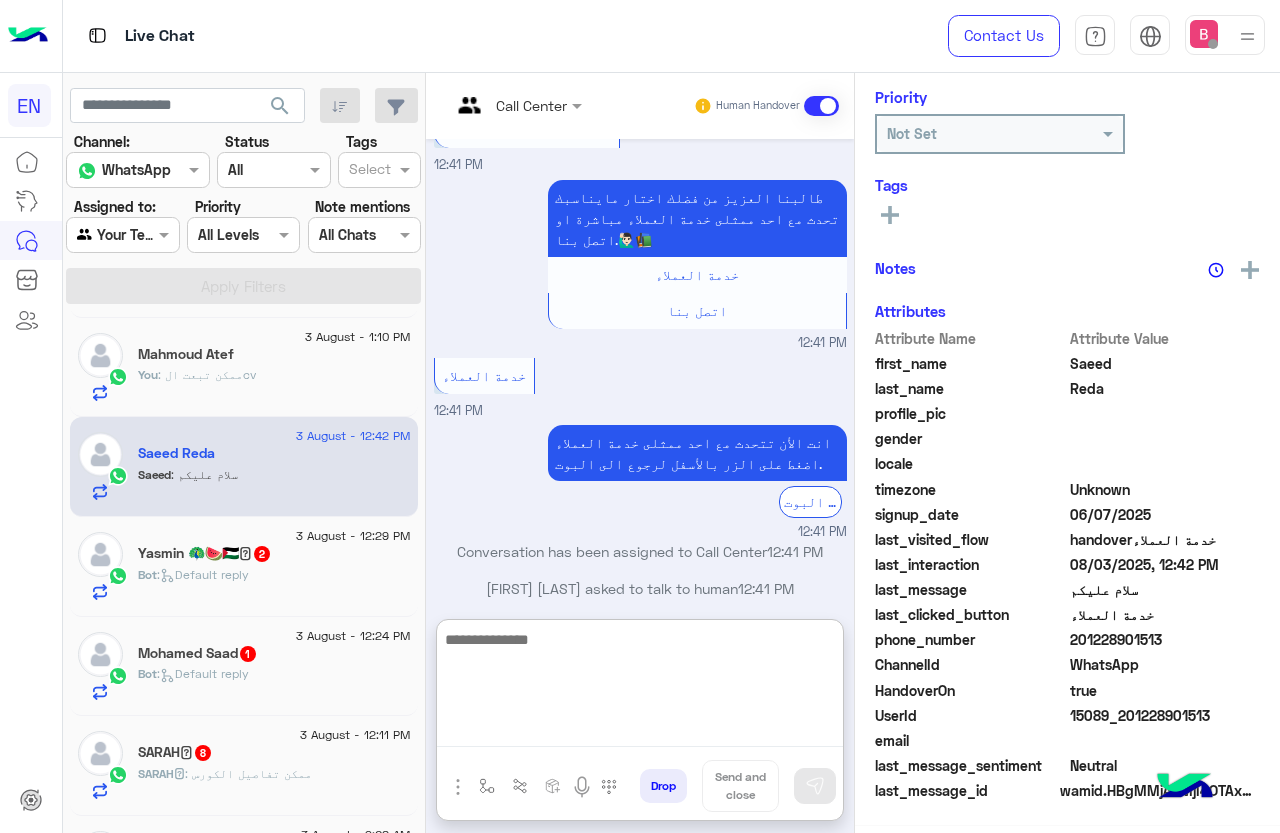 click at bounding box center (640, 687) 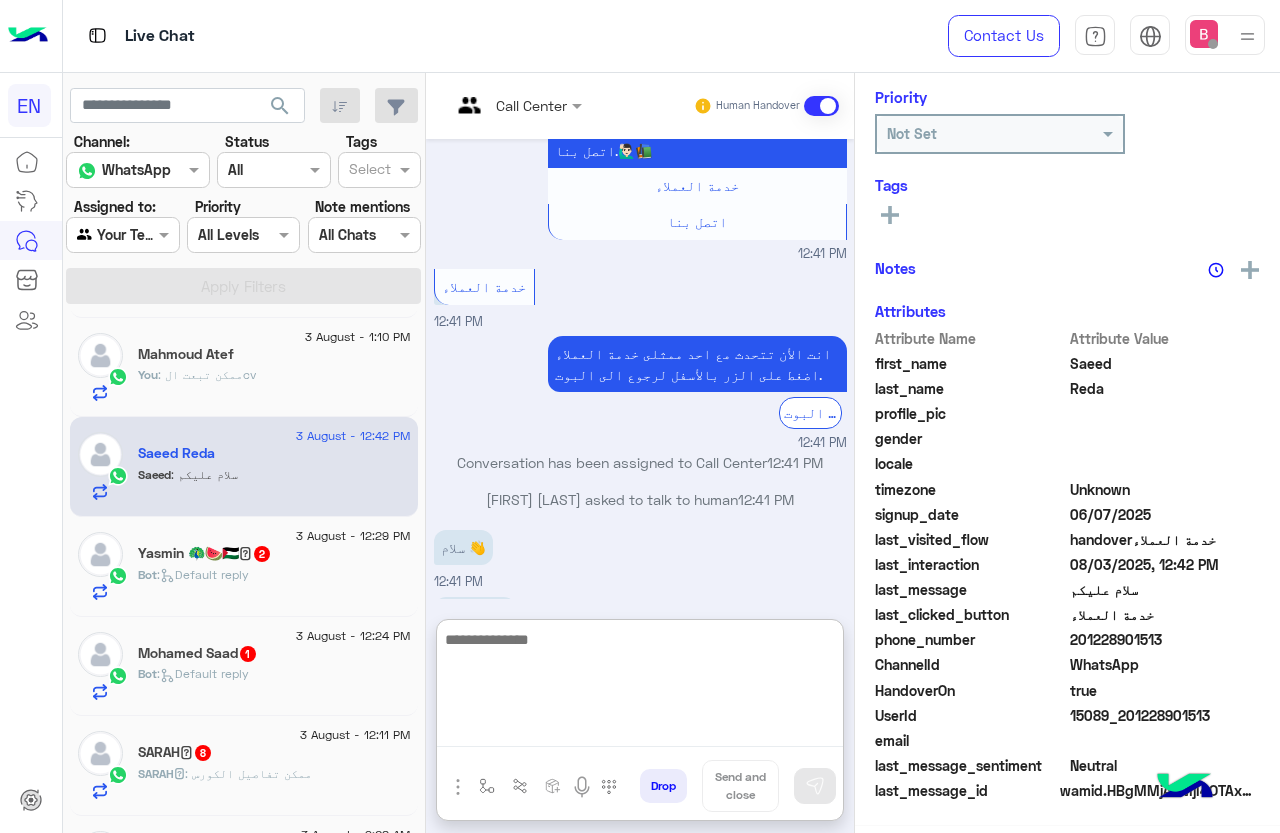 scroll, scrollTop: 244, scrollLeft: 0, axis: vertical 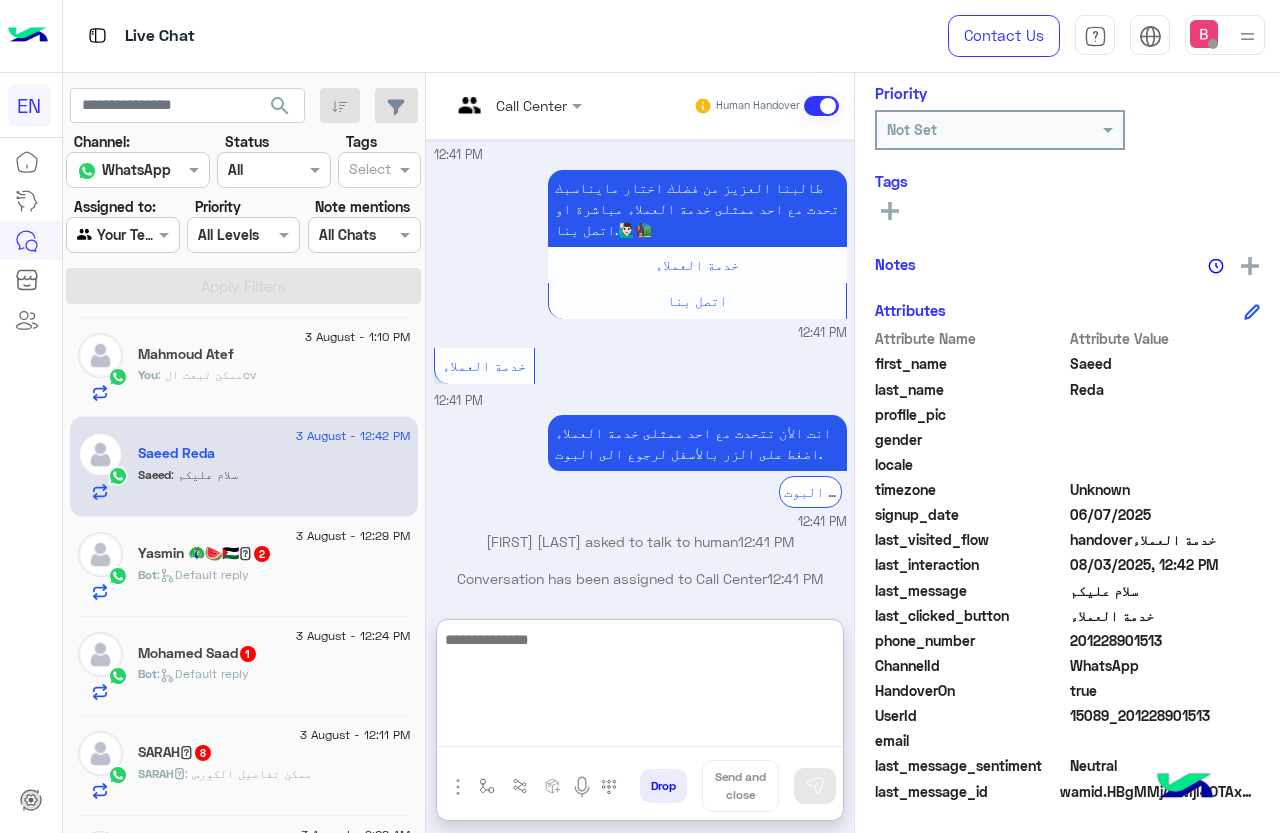 click at bounding box center (640, 687) 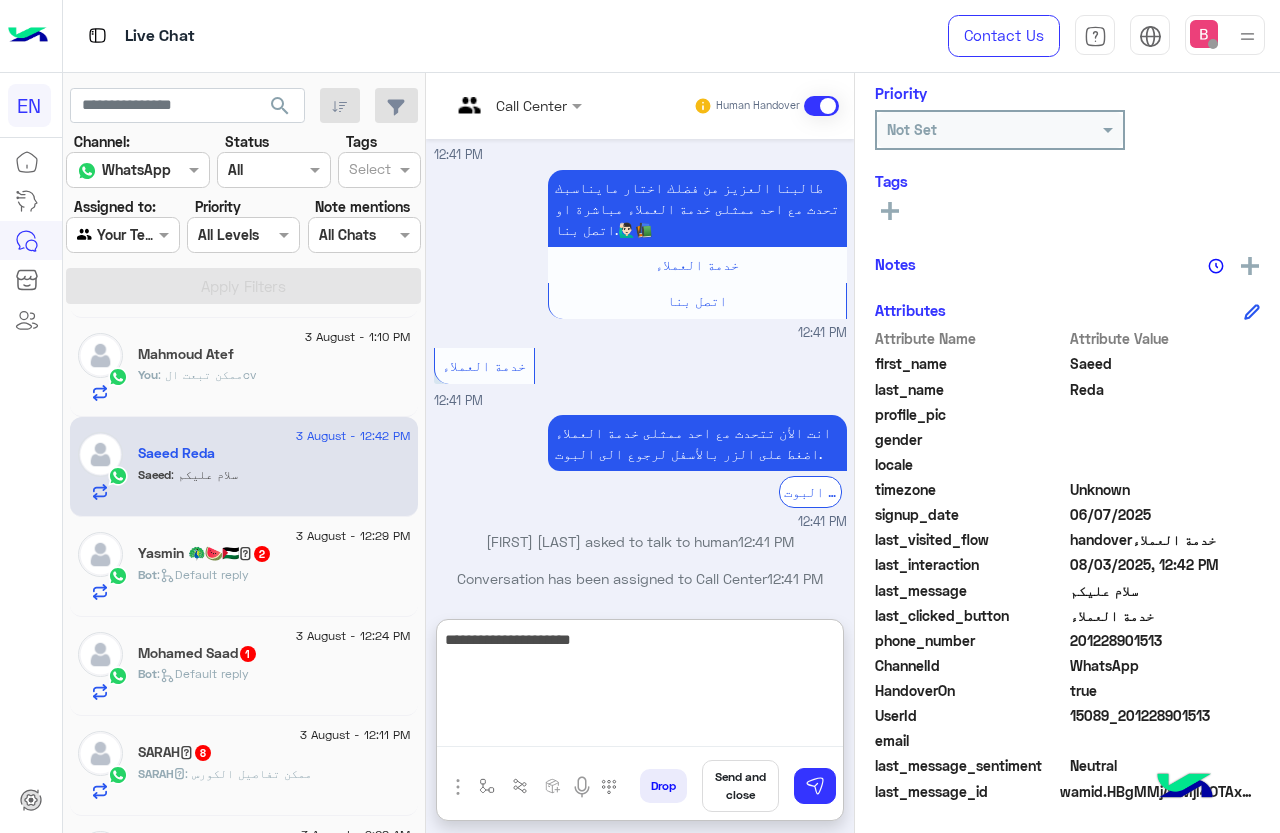 type on "**********" 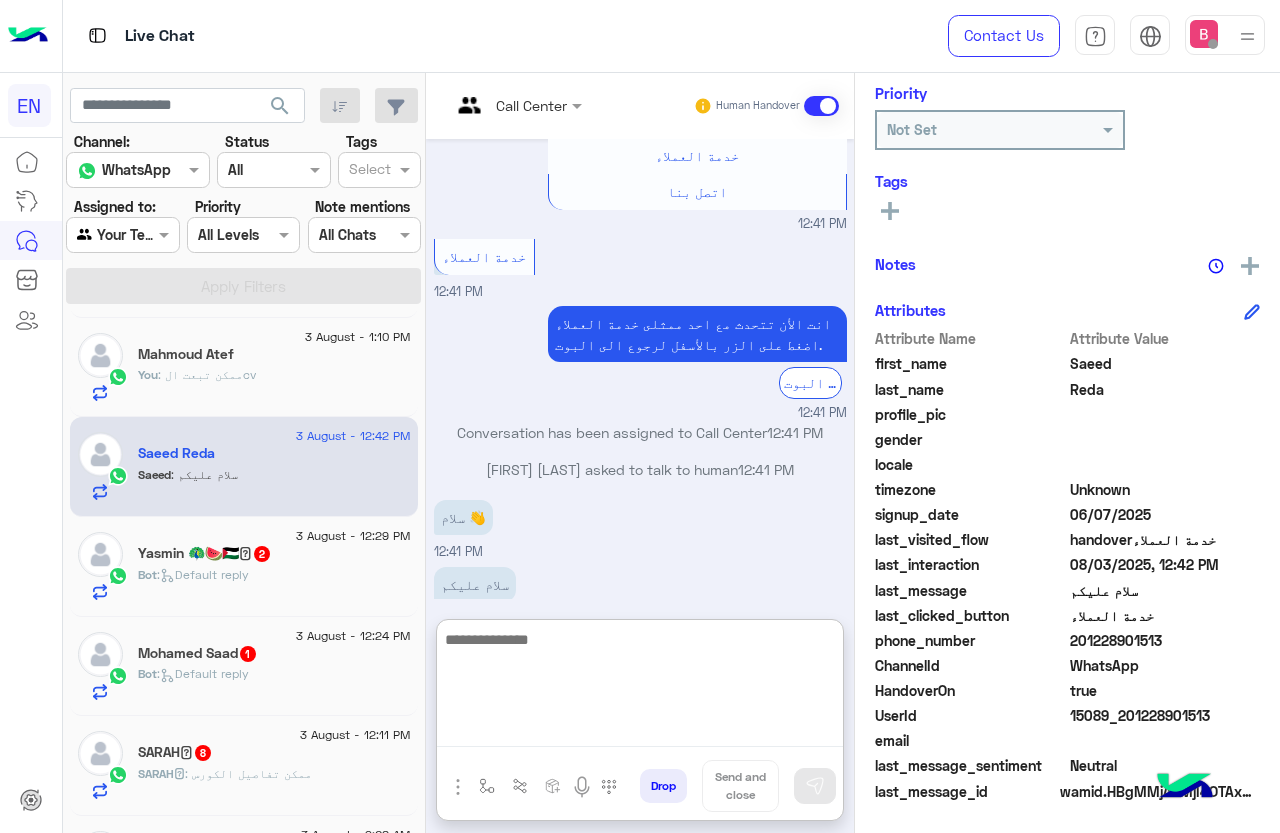 scroll, scrollTop: 4361, scrollLeft: 0, axis: vertical 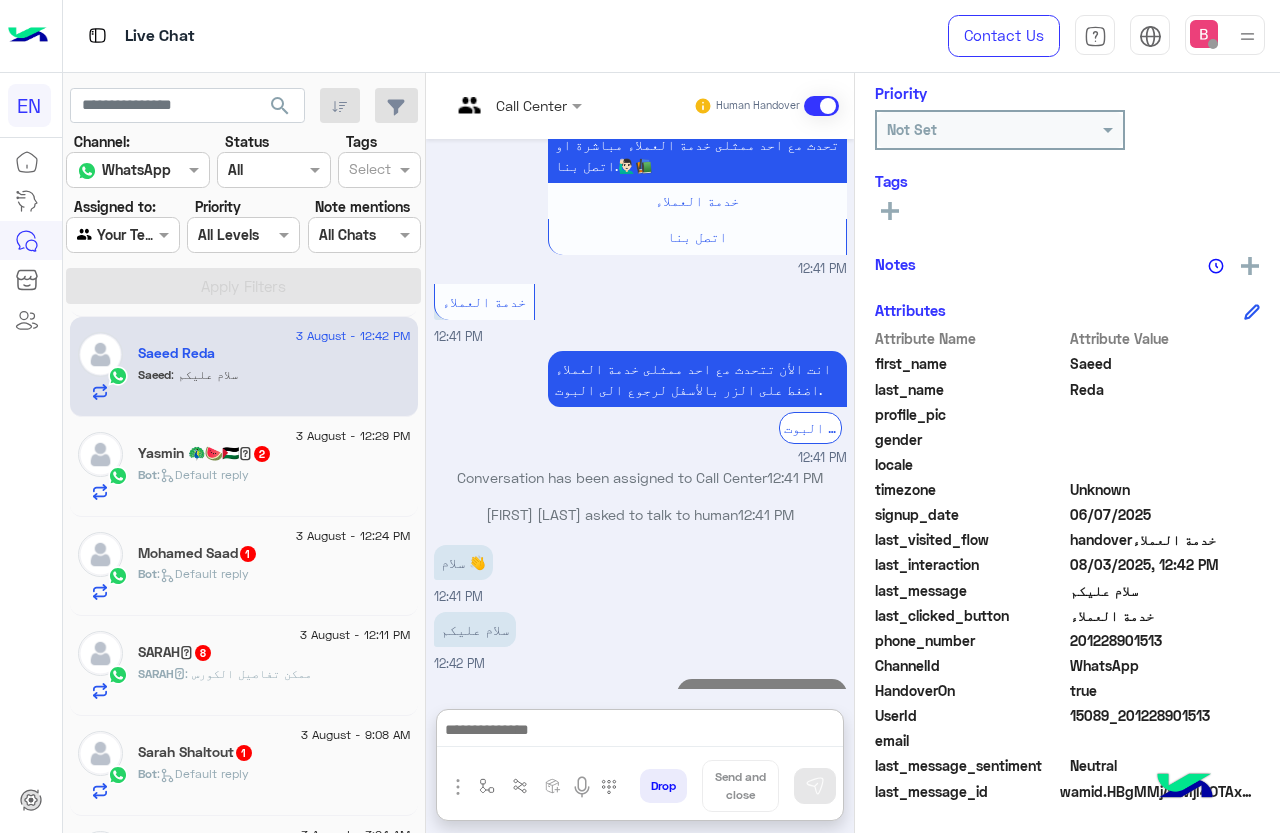 click on "Bot :   Default reply" 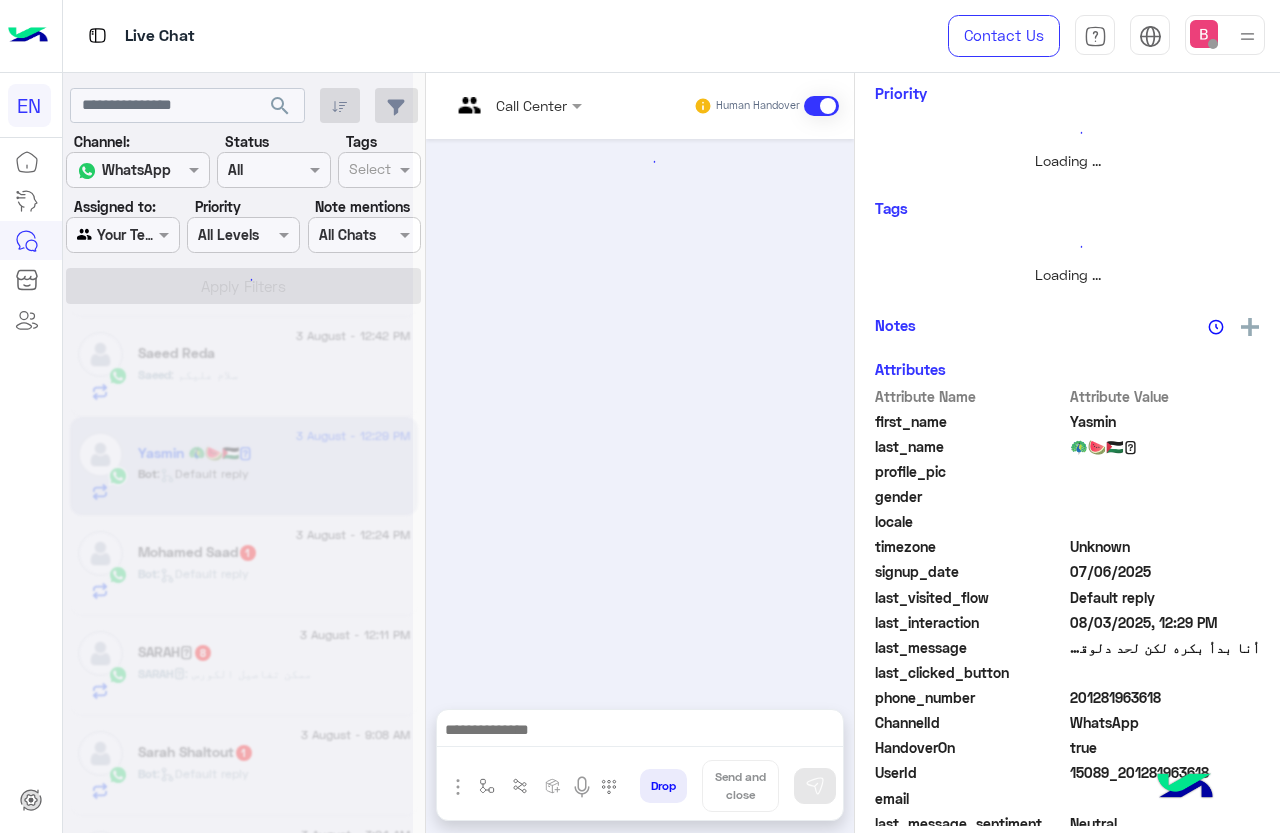 scroll, scrollTop: 0, scrollLeft: 0, axis: both 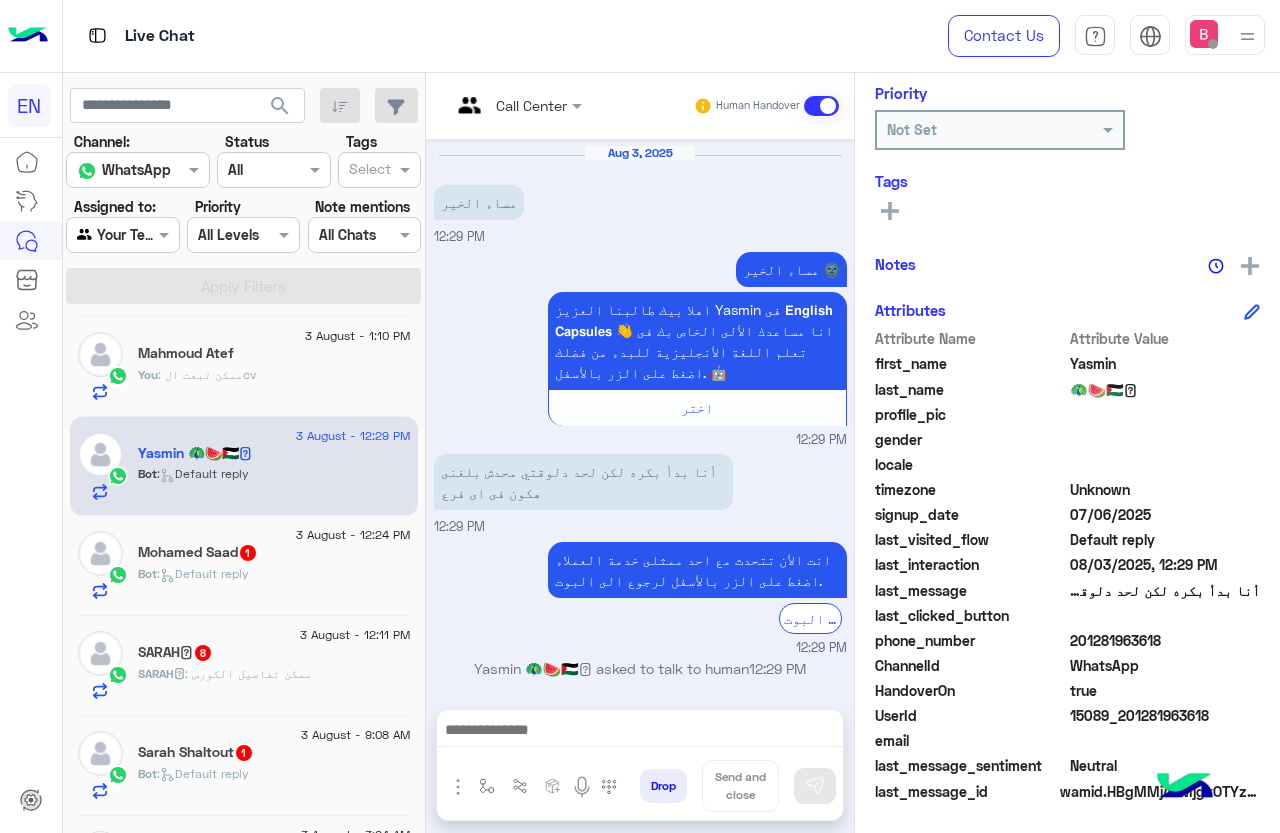 drag, startPoint x: 1073, startPoint y: 640, endPoint x: 1159, endPoint y: 639, distance: 86.00581 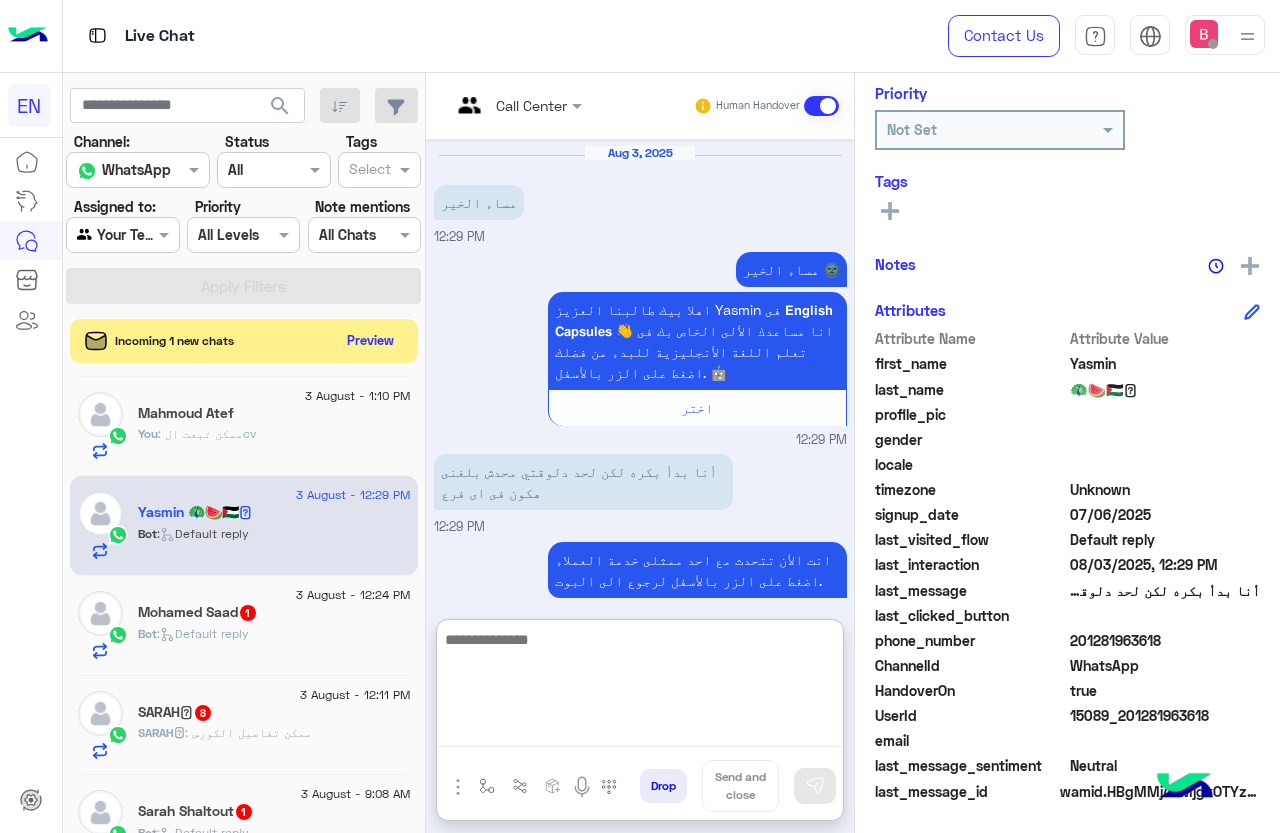 click at bounding box center [640, 687] 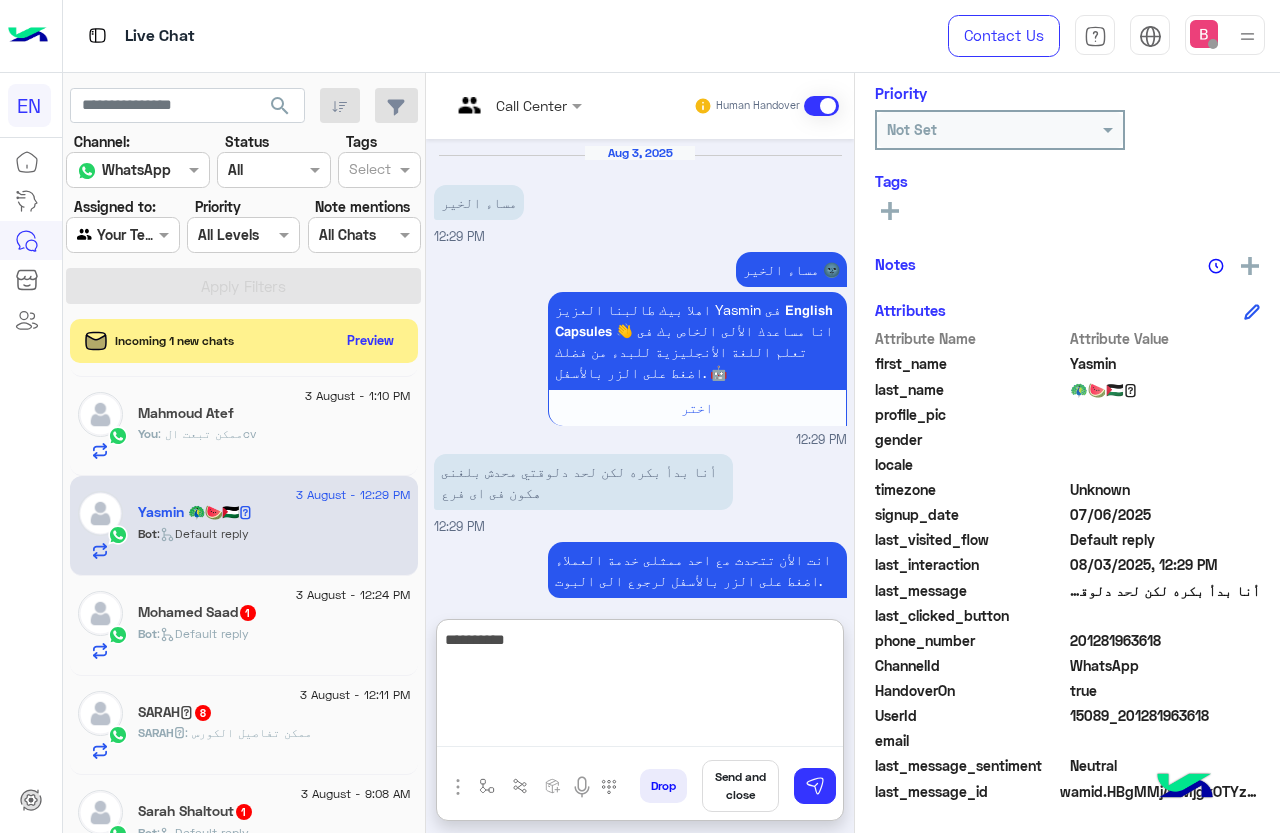 type on "**********" 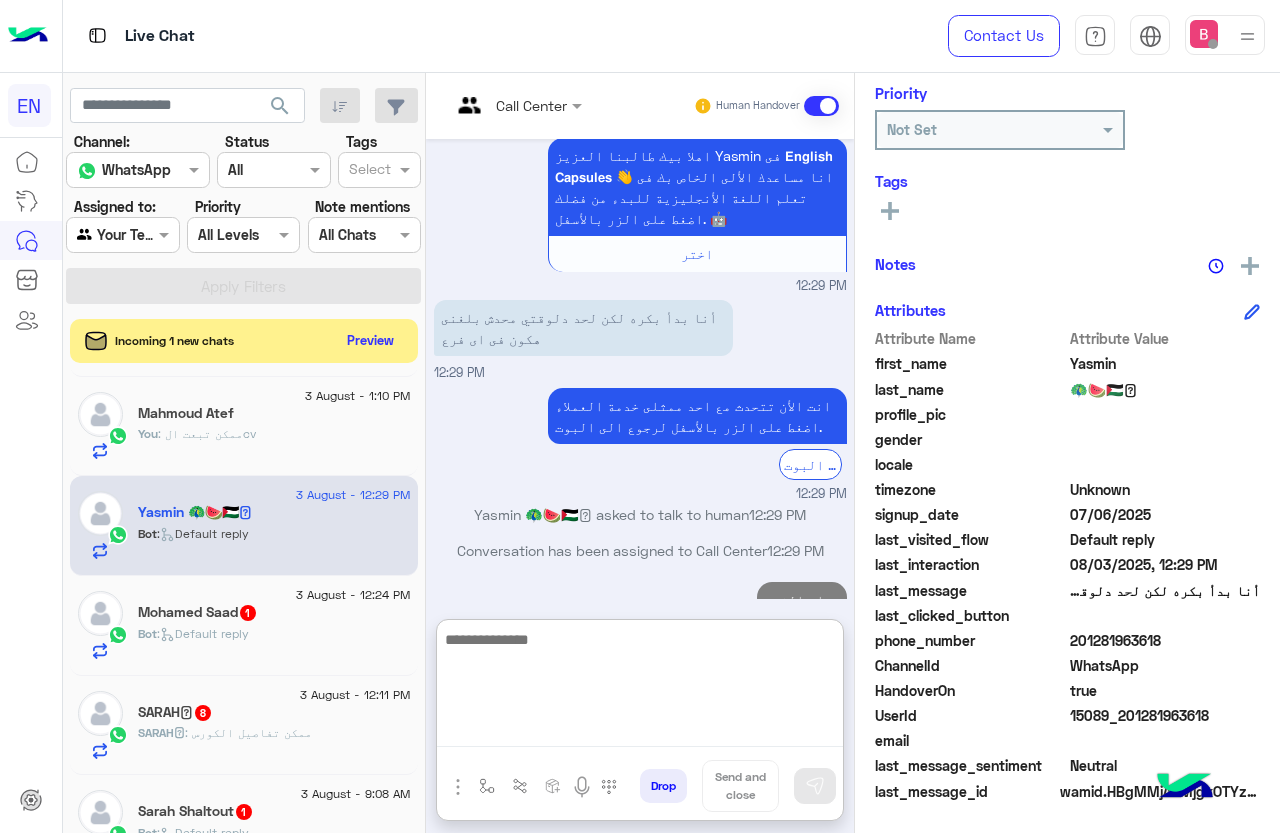 scroll, scrollTop: 1318, scrollLeft: 0, axis: vertical 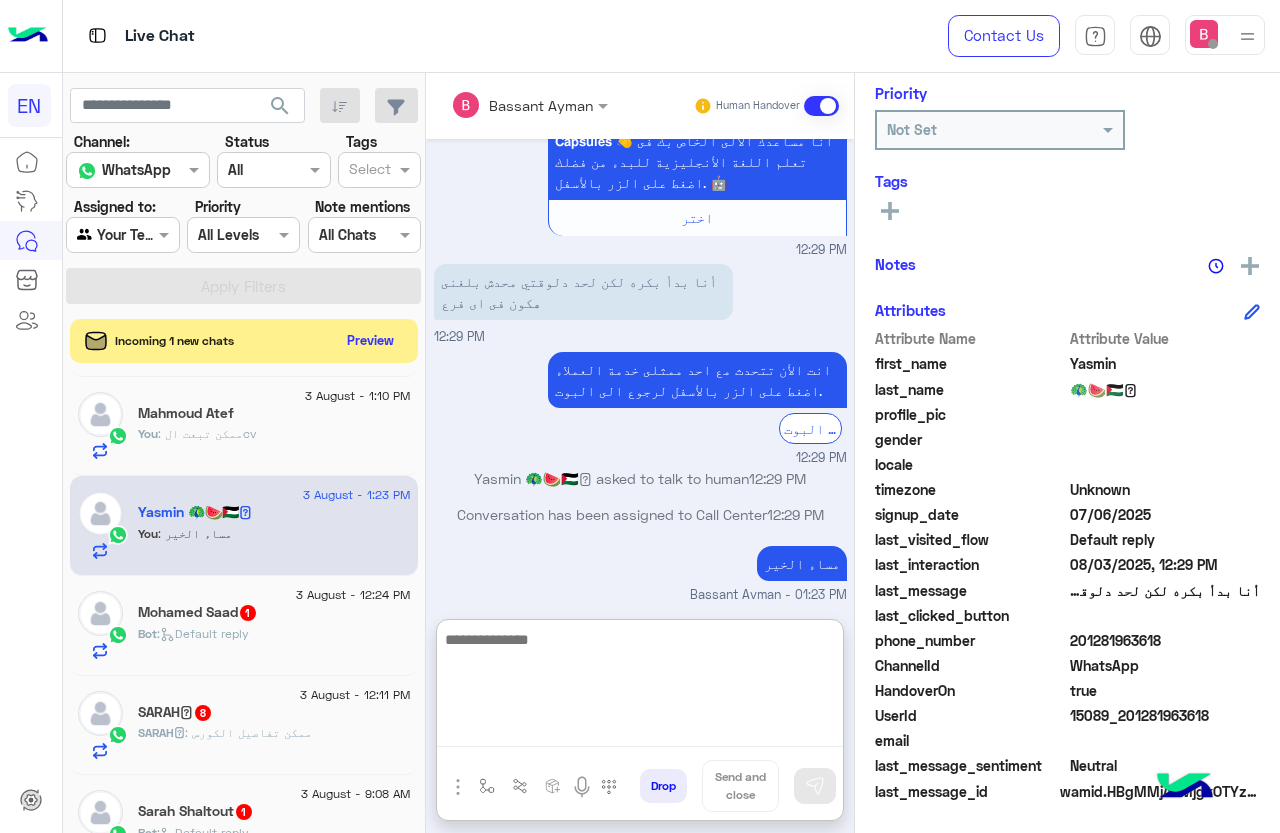 paste on "**********" 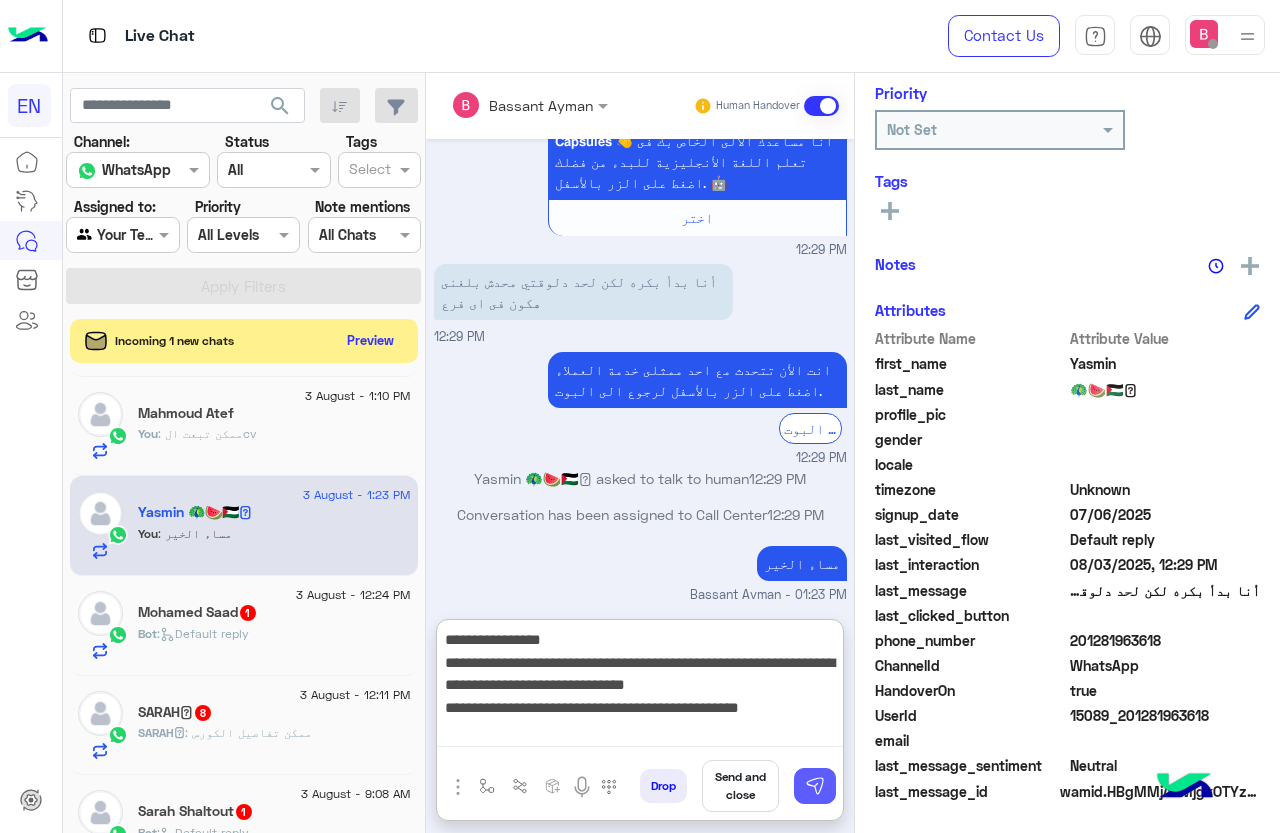 type on "**********" 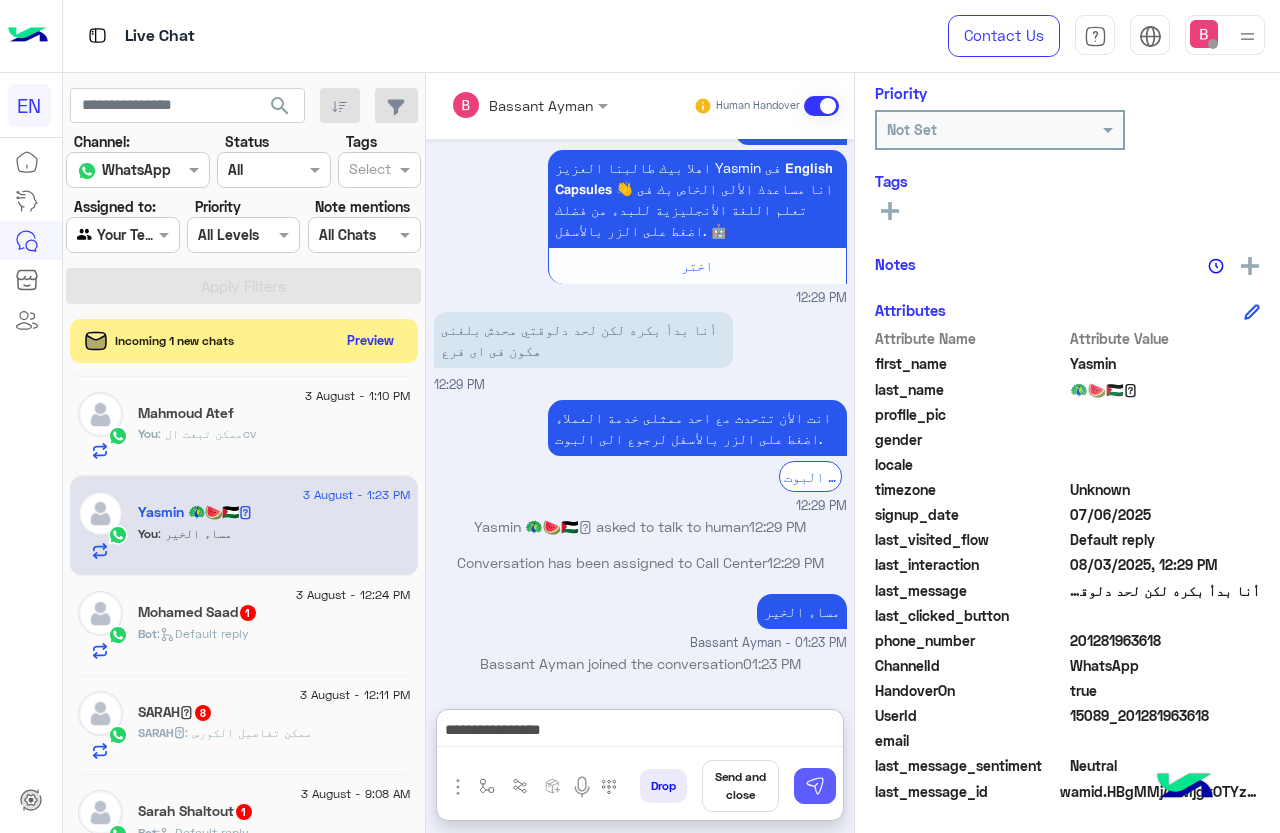 click at bounding box center (815, 786) 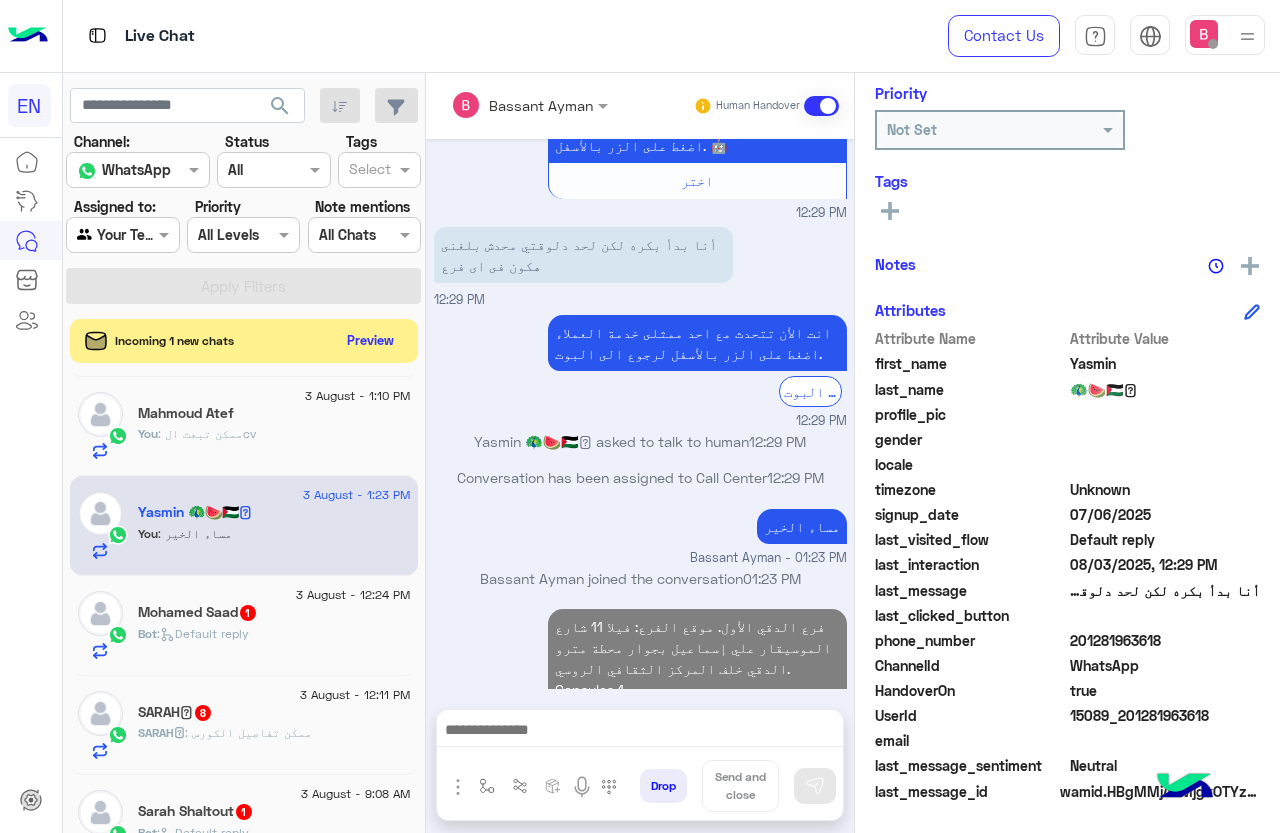 scroll, scrollTop: 1355, scrollLeft: 0, axis: vertical 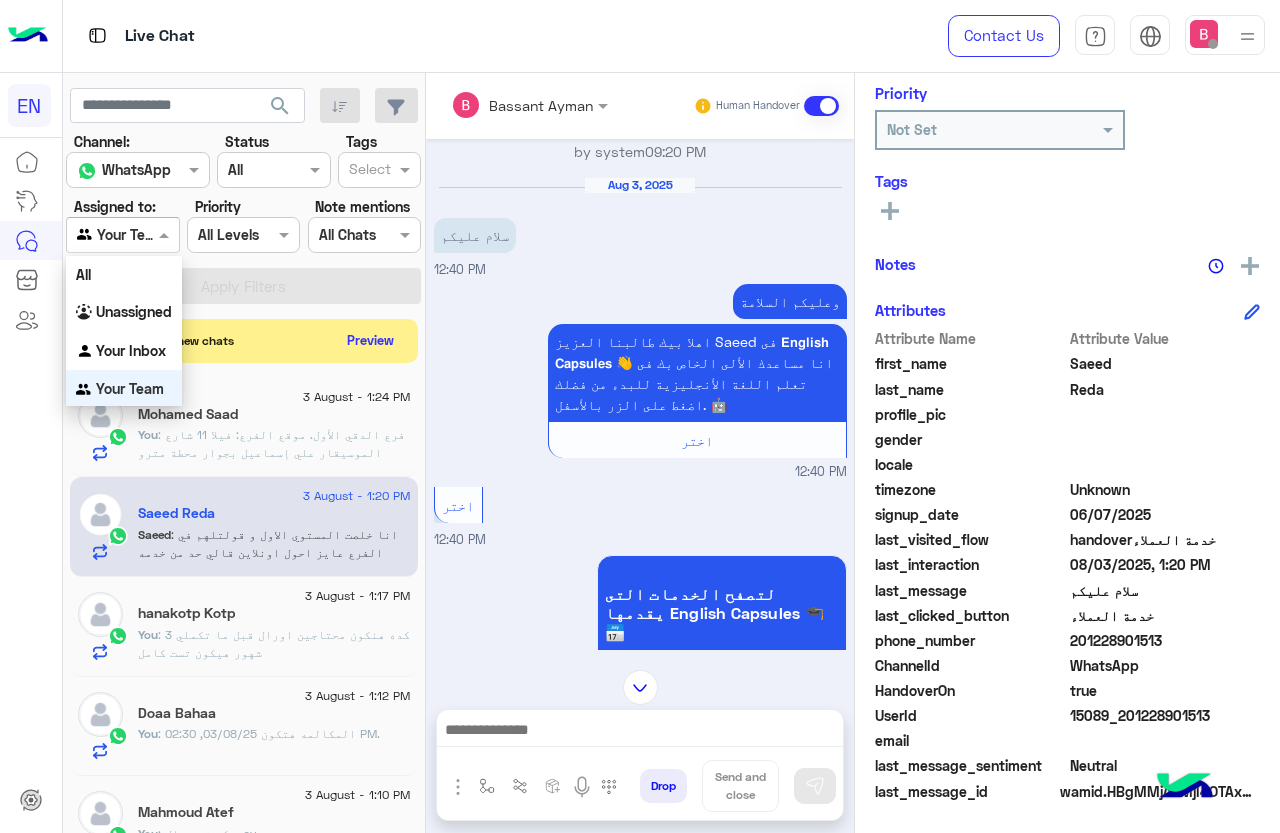 click on "Agent Filter Your Team" at bounding box center [122, 235] 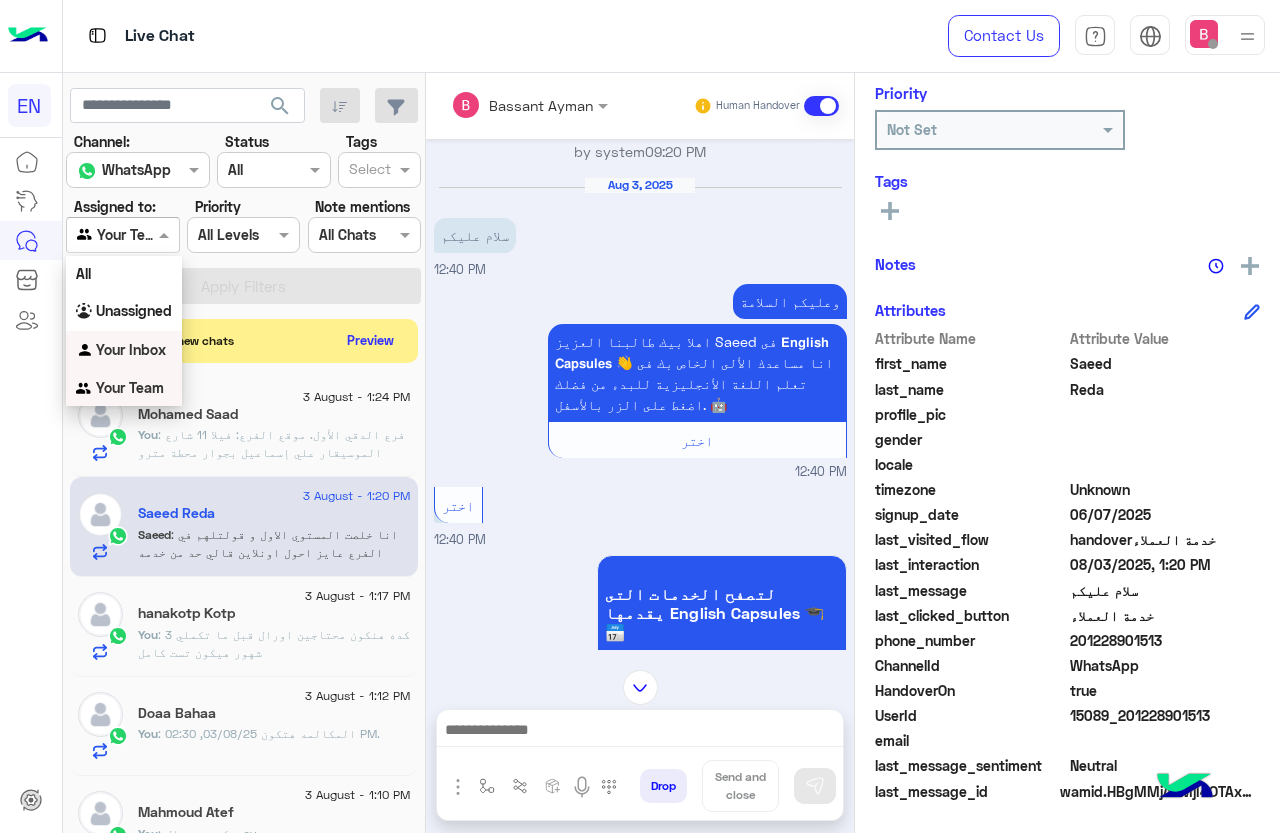 click on "Your Inbox" at bounding box center (124, 350) 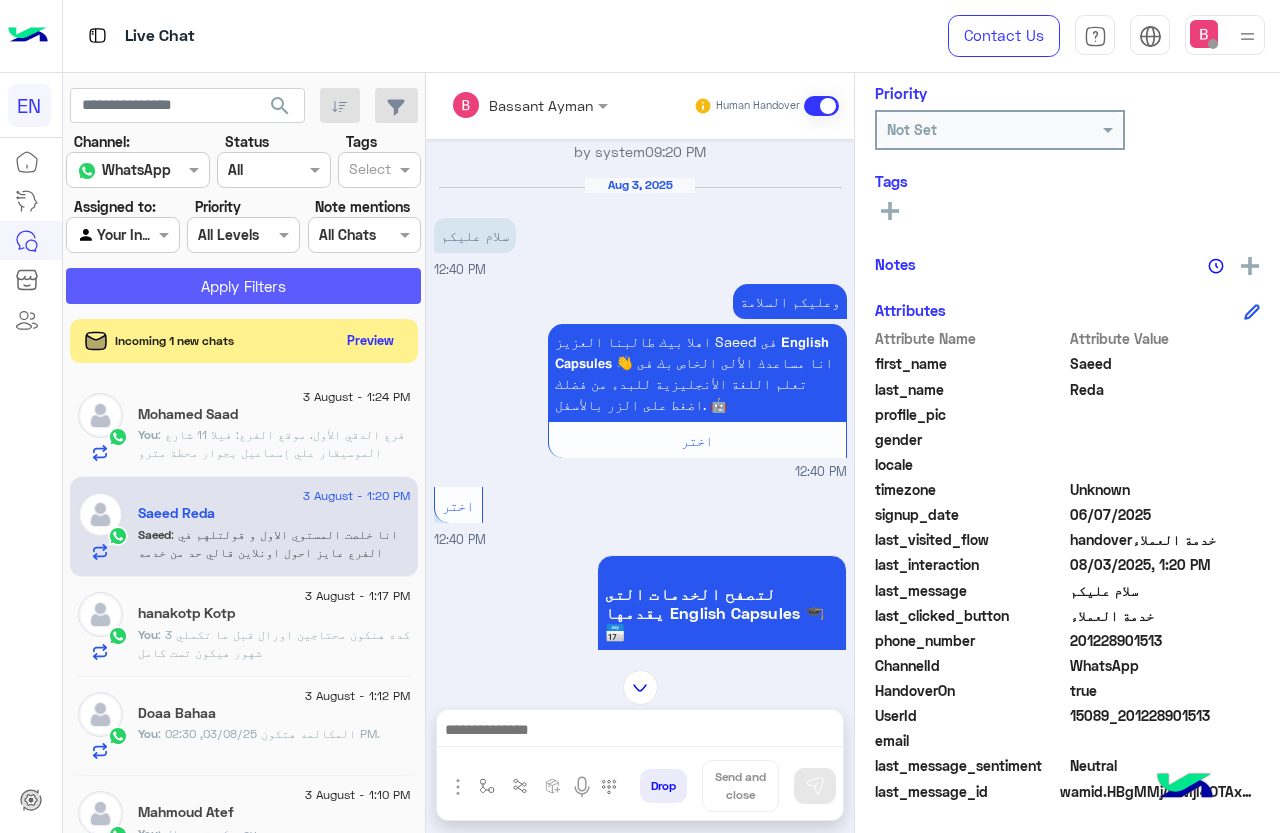 click on "Apply Filters" 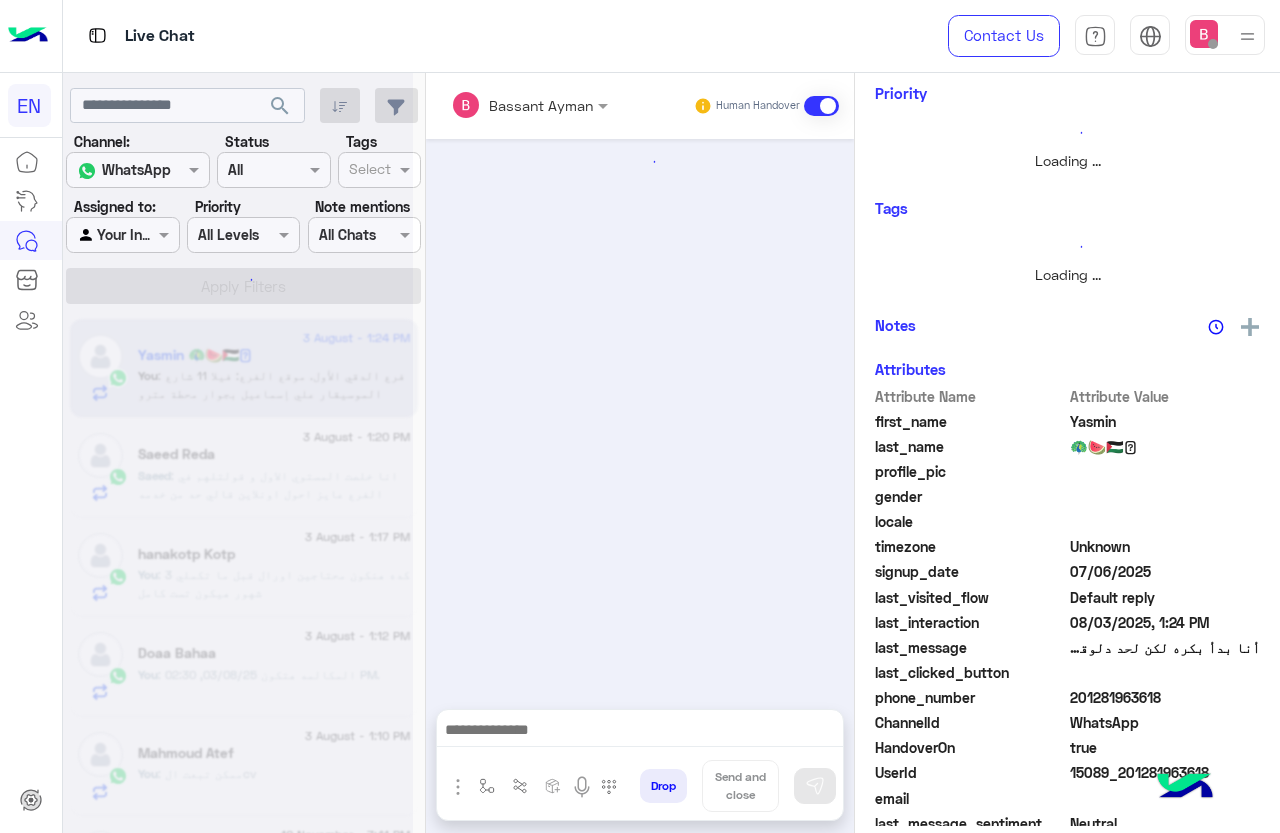 scroll, scrollTop: 0, scrollLeft: 0, axis: both 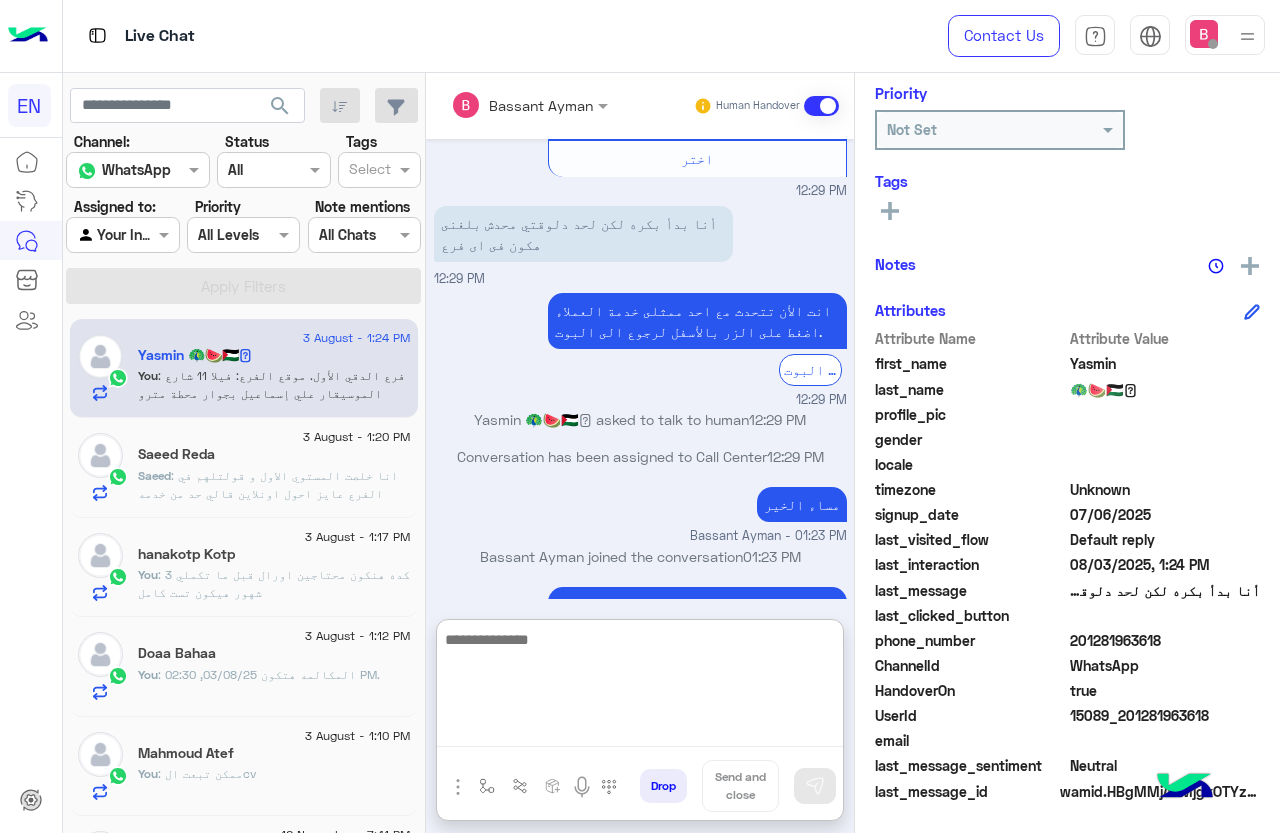 paste on "**********" 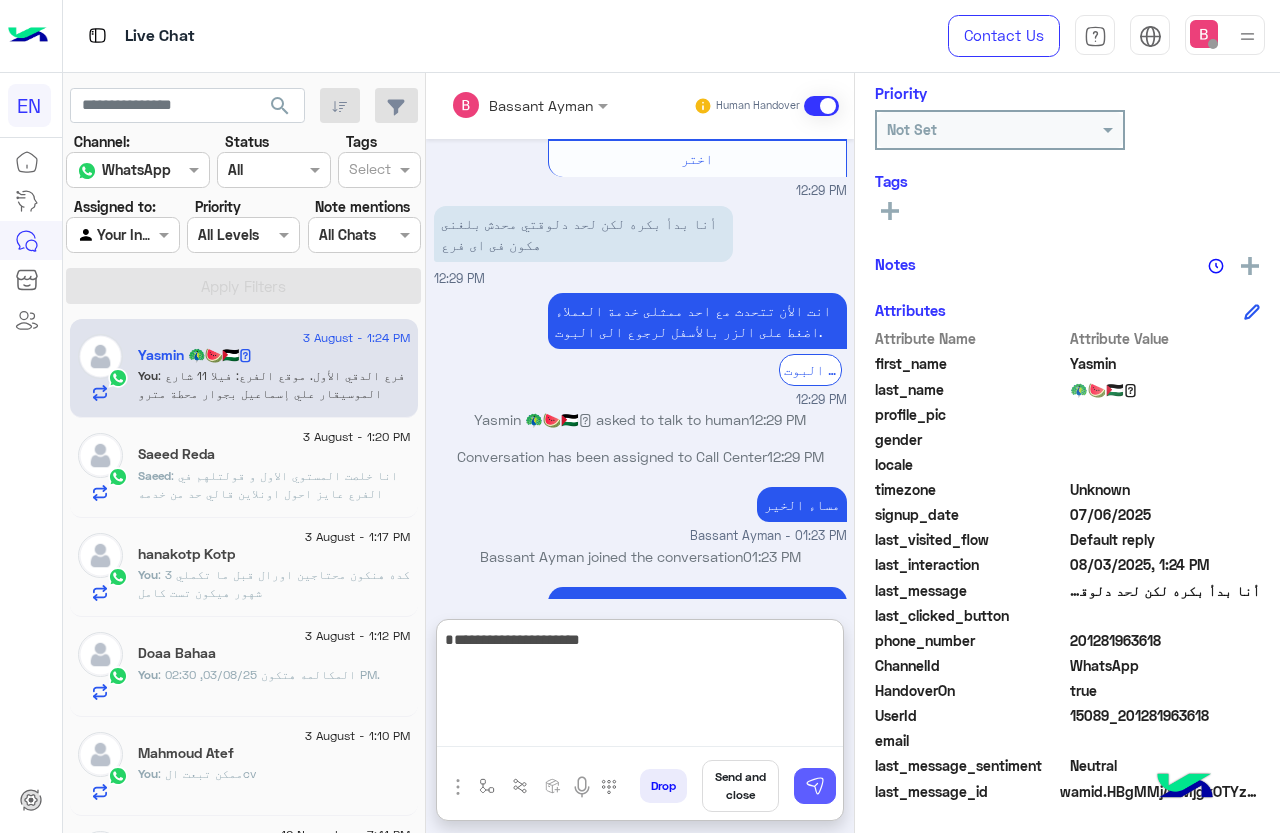 type on "**********" 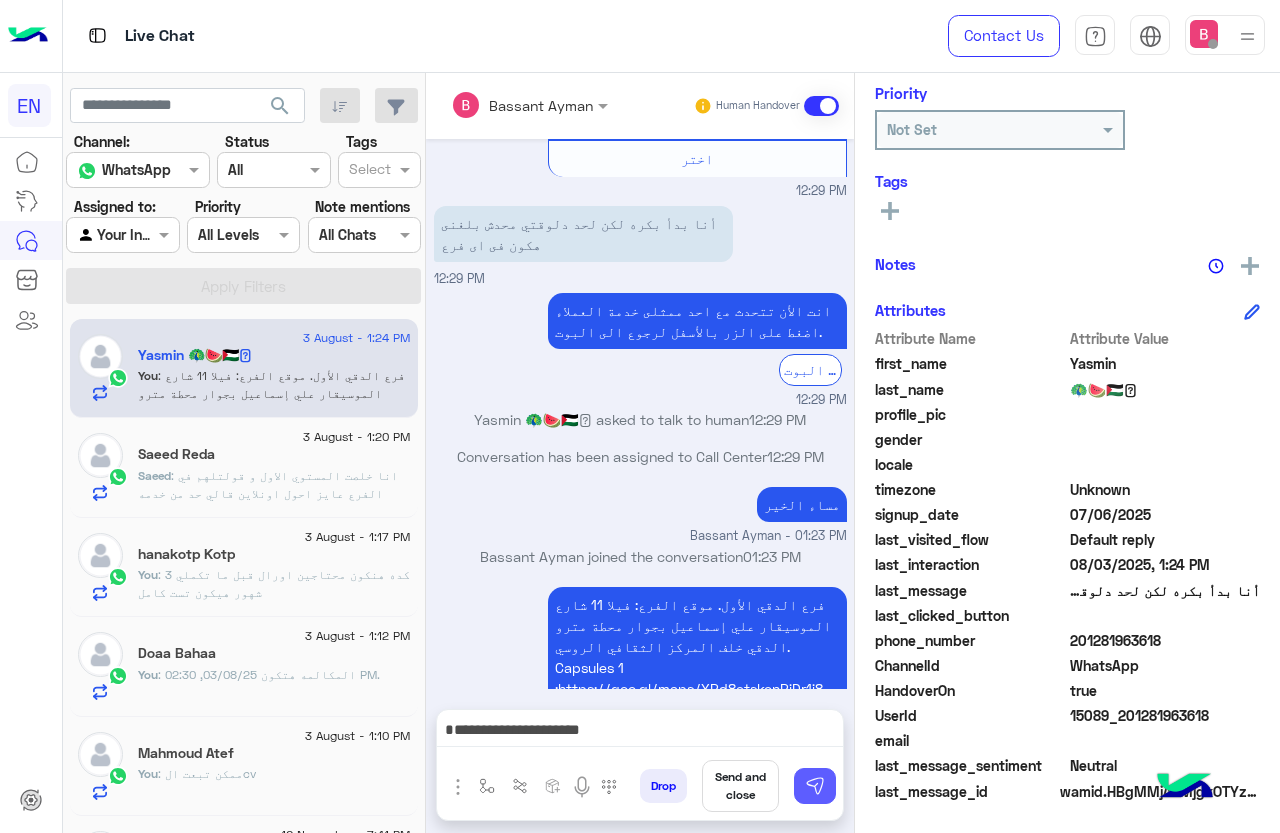 click at bounding box center [815, 786] 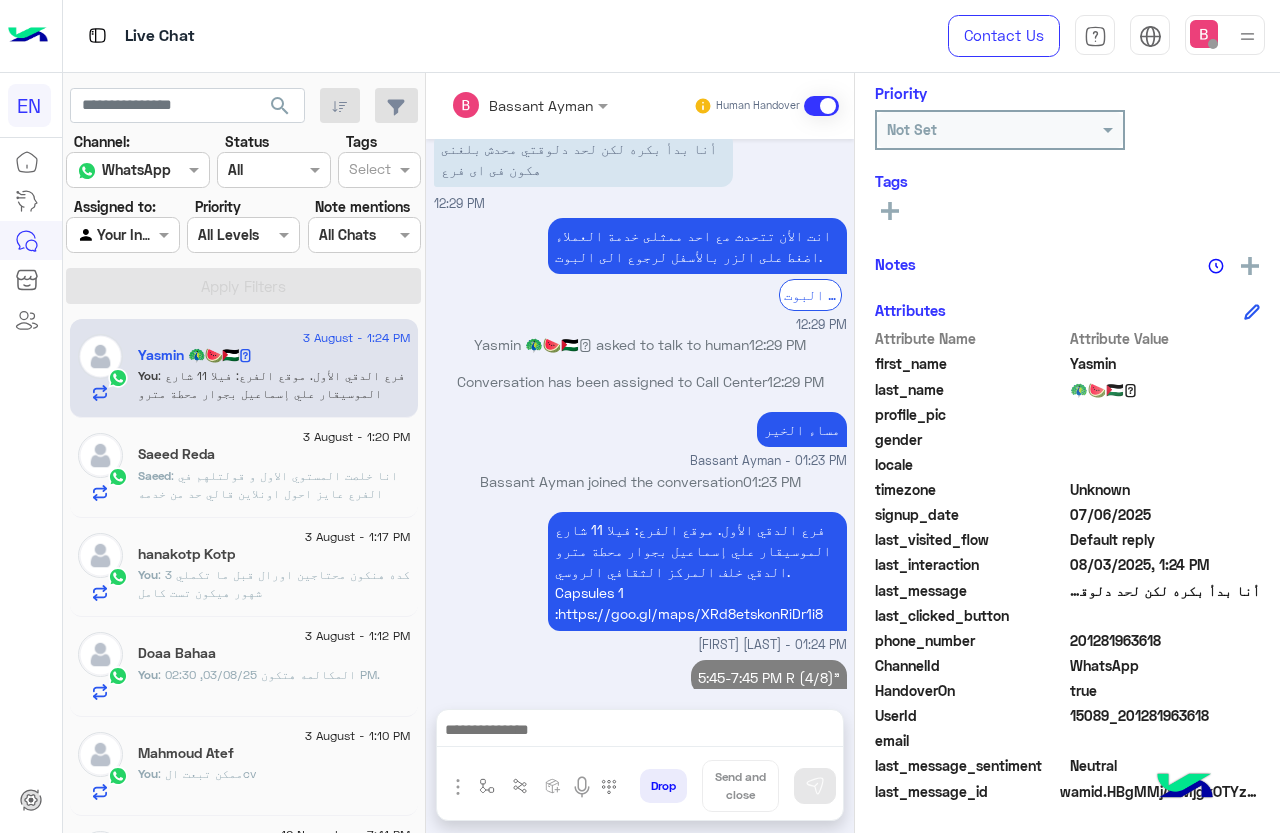 scroll, scrollTop: 1190, scrollLeft: 0, axis: vertical 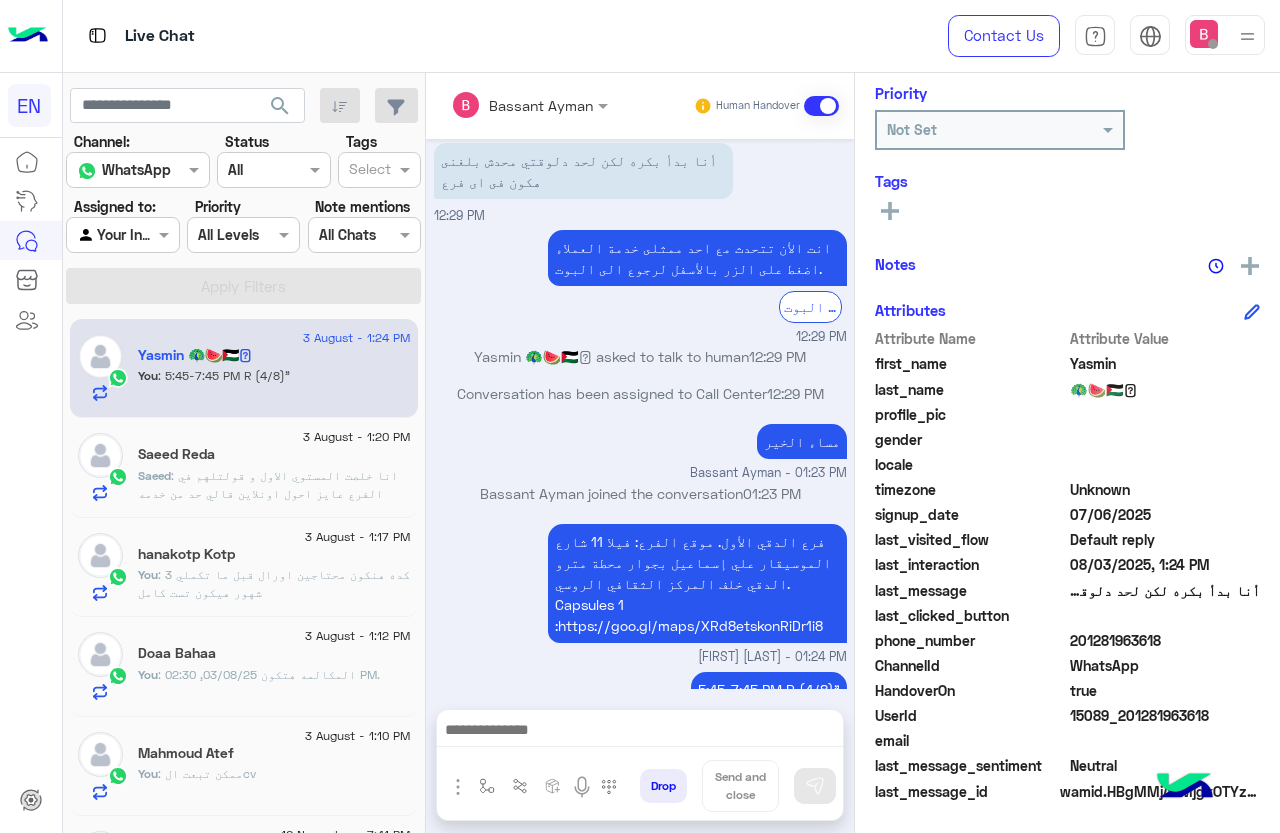click on "Assigned to:" 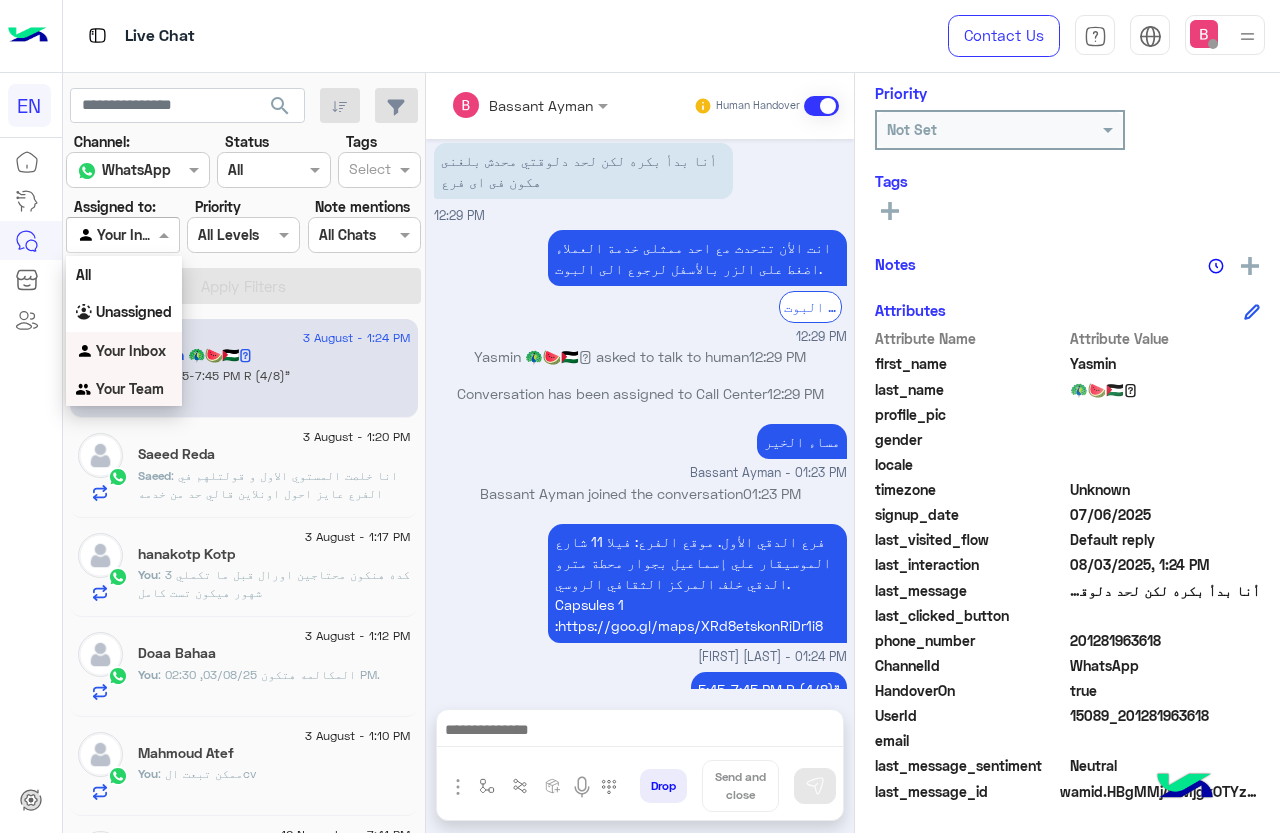 click on "Your Team" at bounding box center [130, 388] 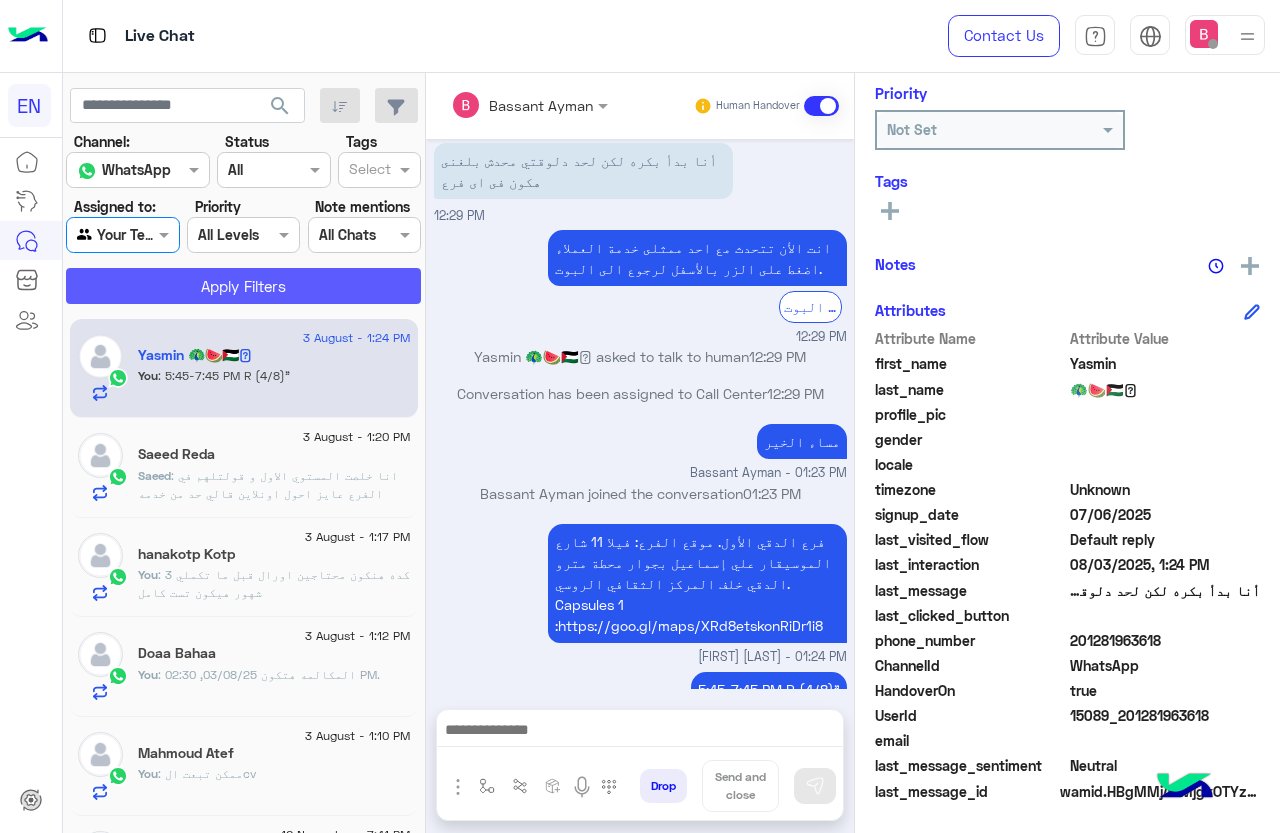click on "Apply Filters" 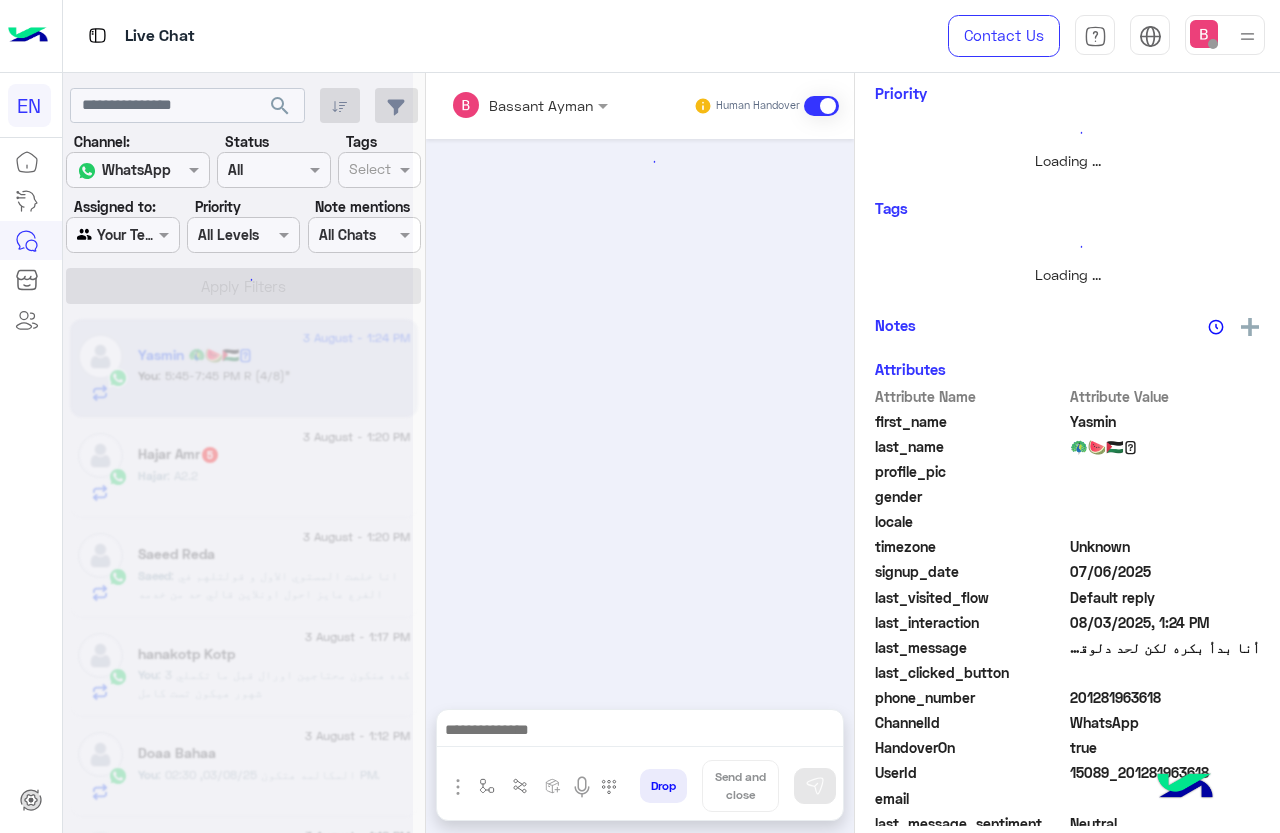 scroll, scrollTop: 0, scrollLeft: 0, axis: both 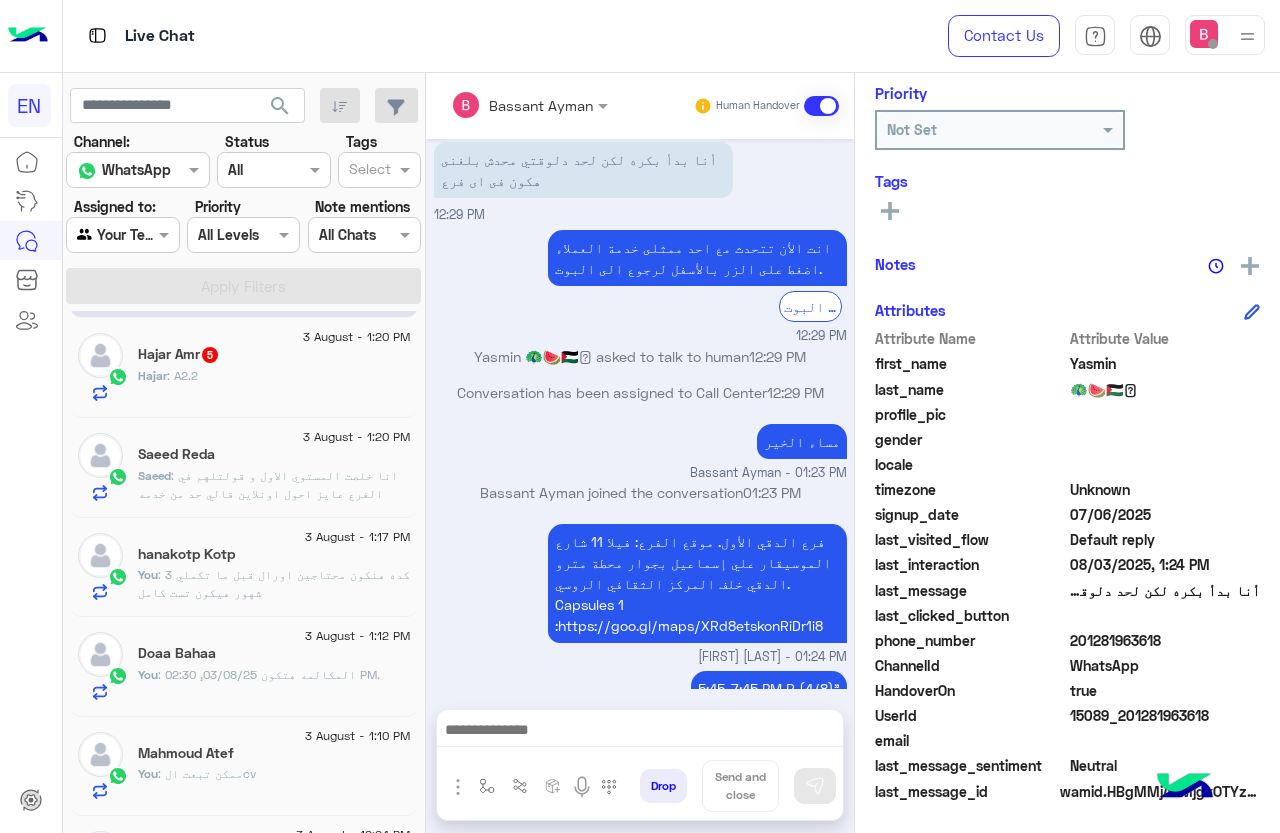 click on "Hajar : A2.2" 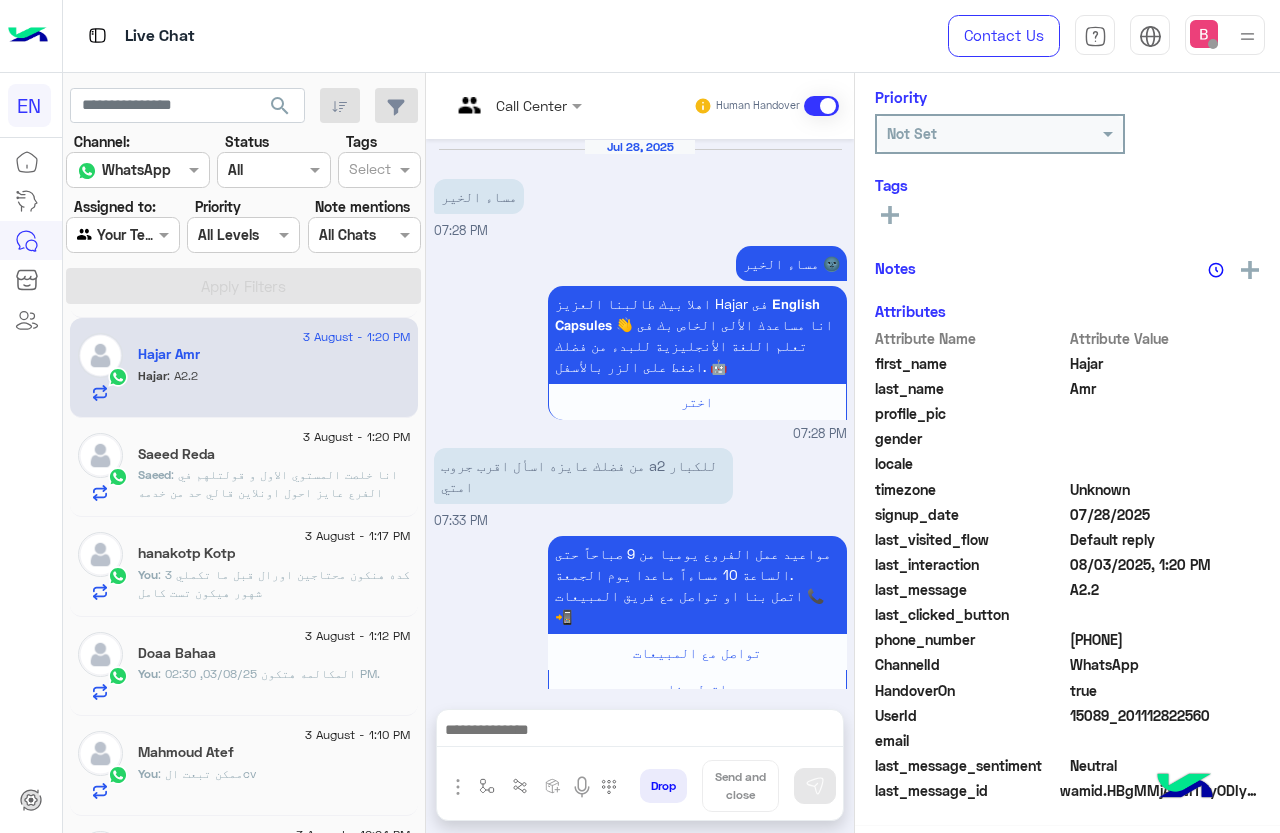scroll, scrollTop: 240, scrollLeft: 0, axis: vertical 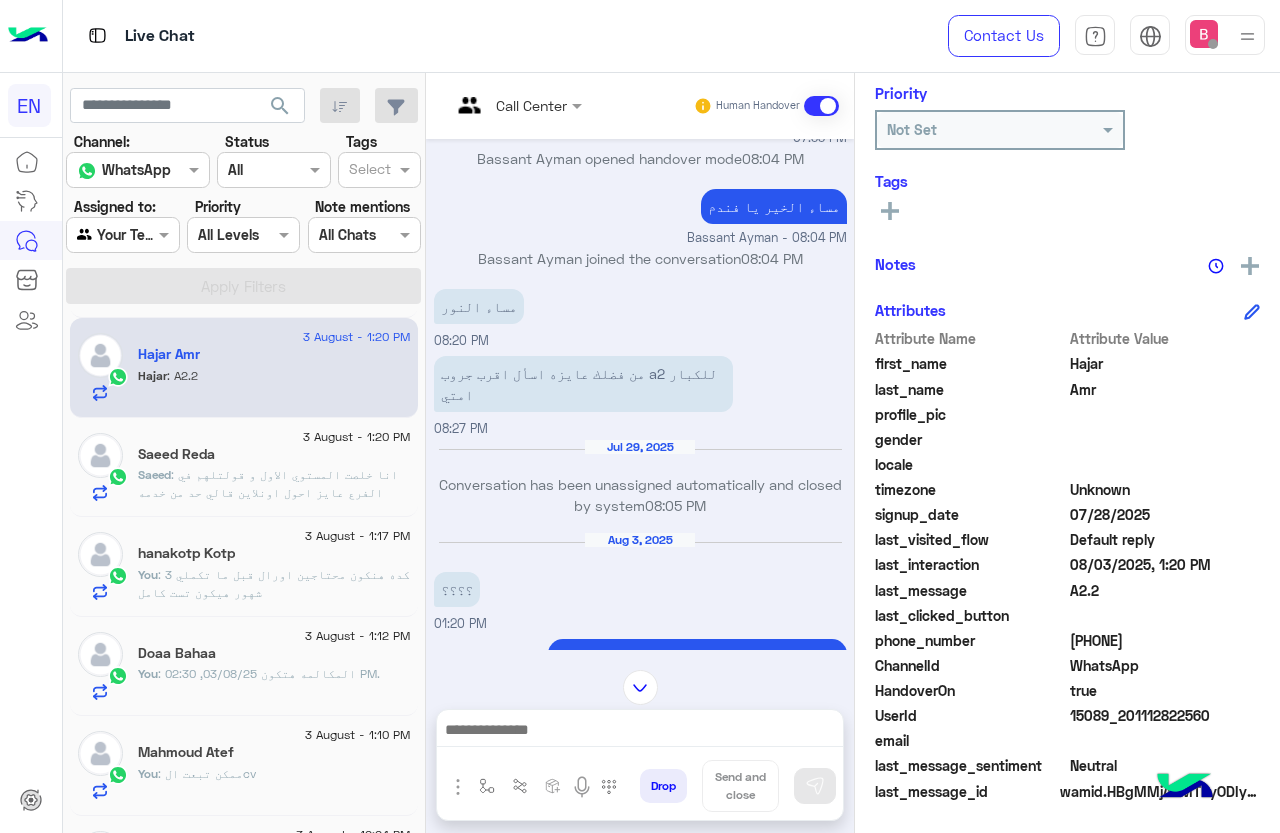 drag, startPoint x: 1071, startPoint y: 638, endPoint x: 1131, endPoint y: 644, distance: 60.299255 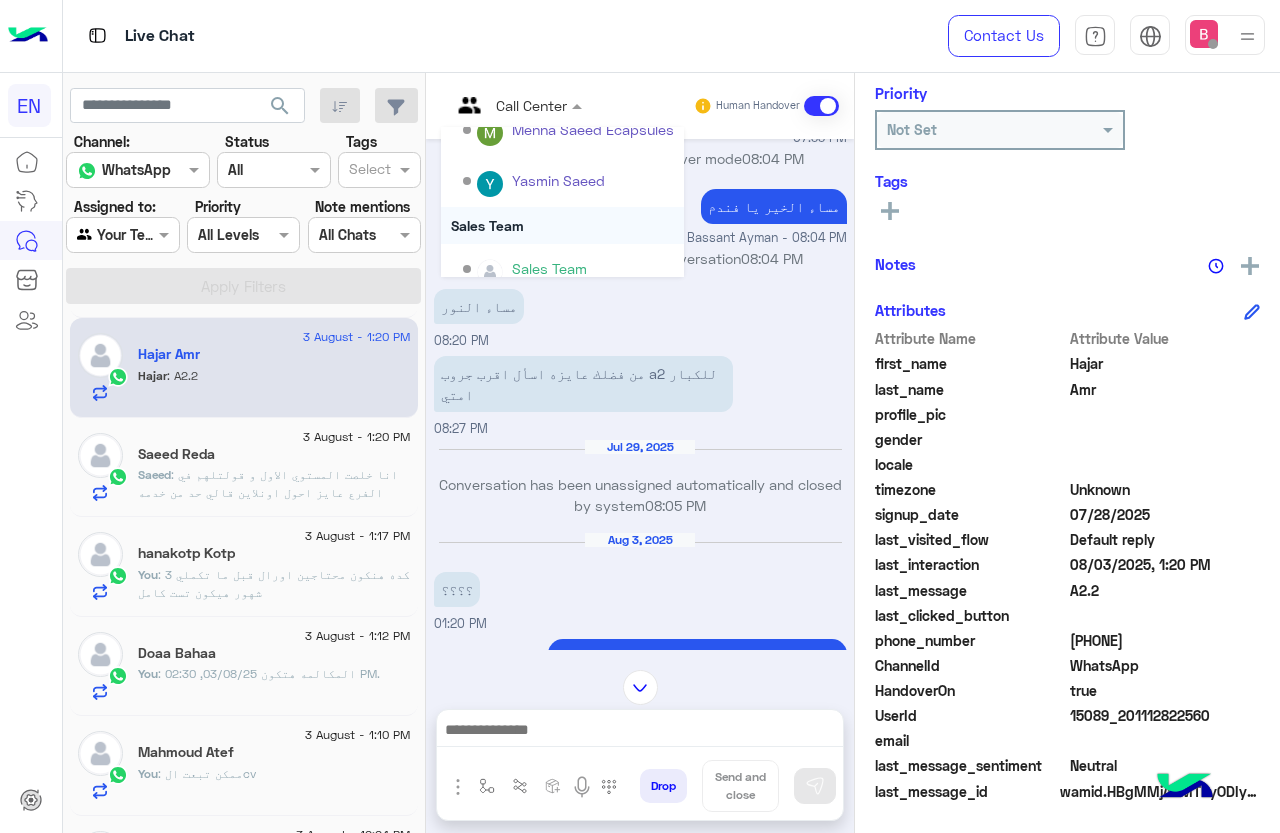 scroll, scrollTop: 332, scrollLeft: 0, axis: vertical 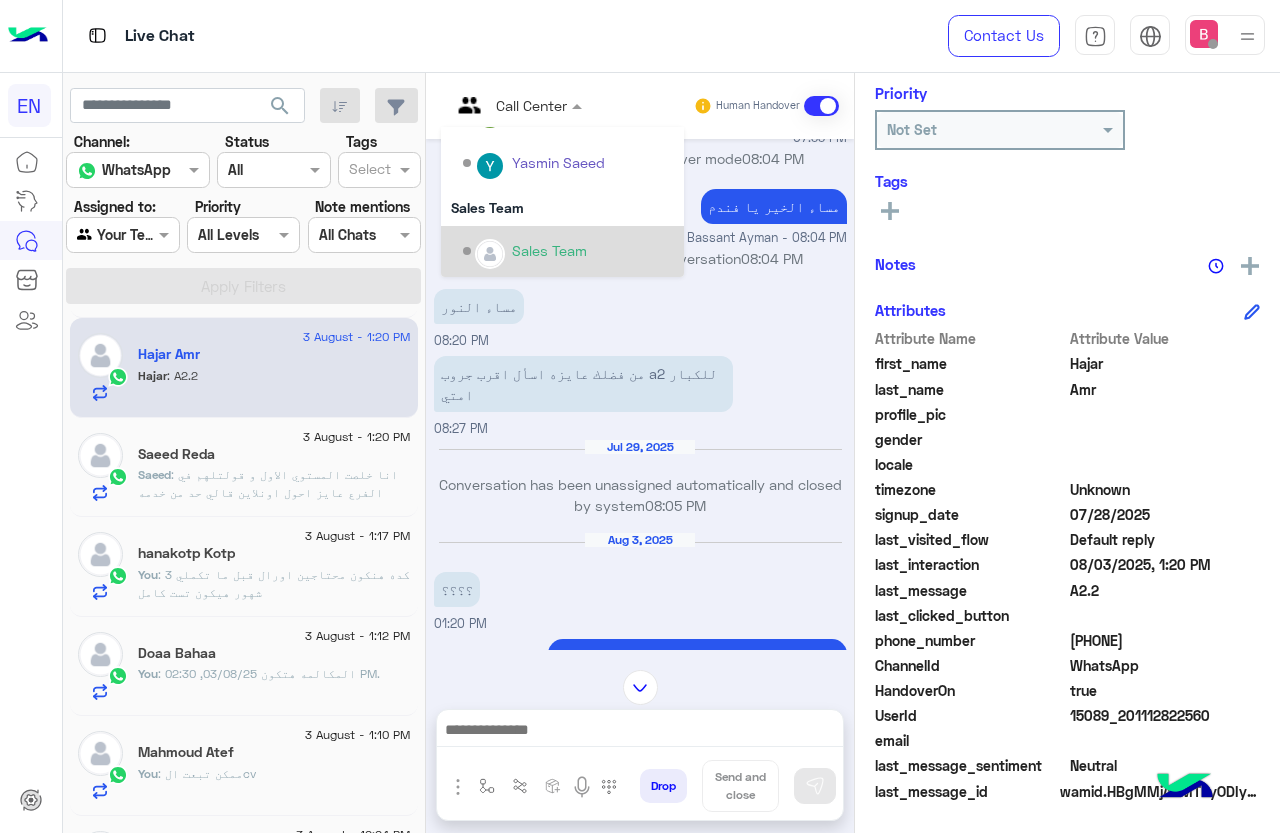 click on "Sales Team" at bounding box center (549, 250) 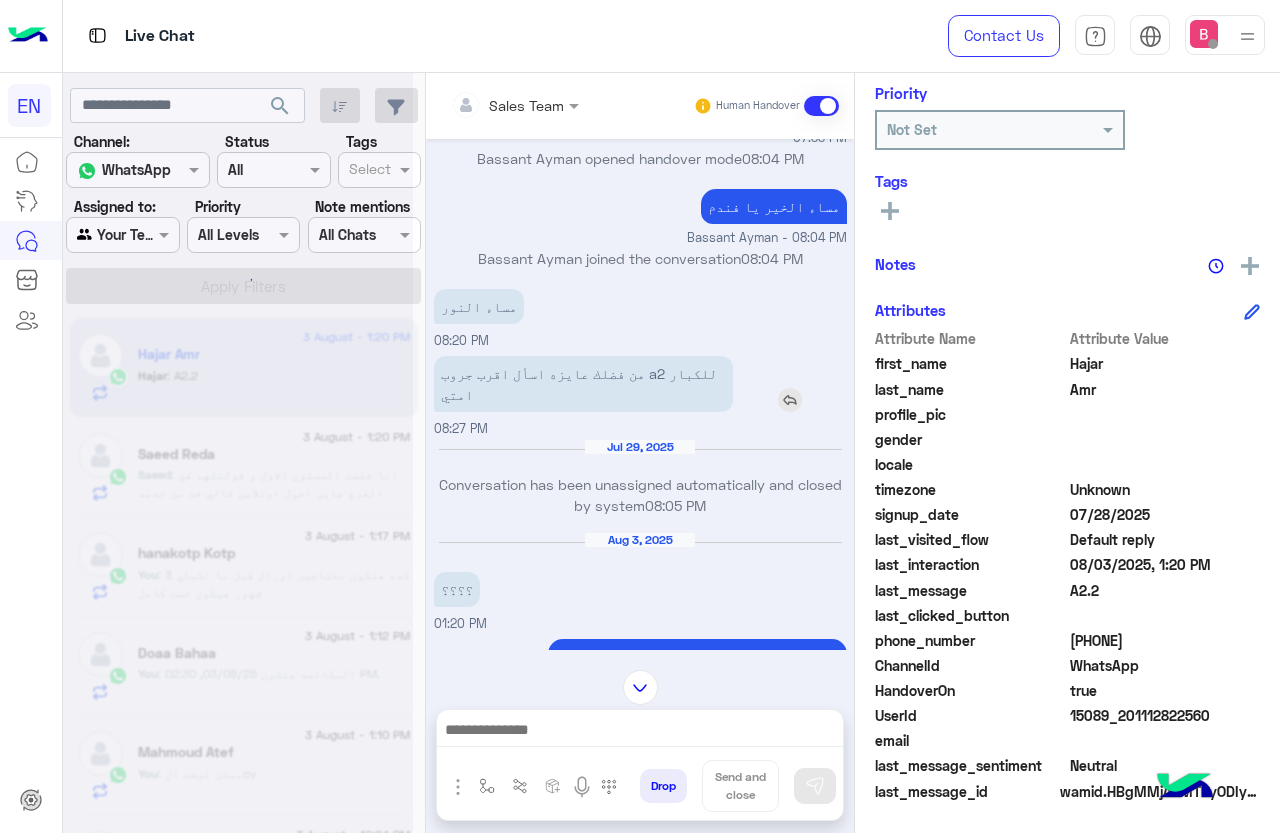 scroll, scrollTop: 0, scrollLeft: 0, axis: both 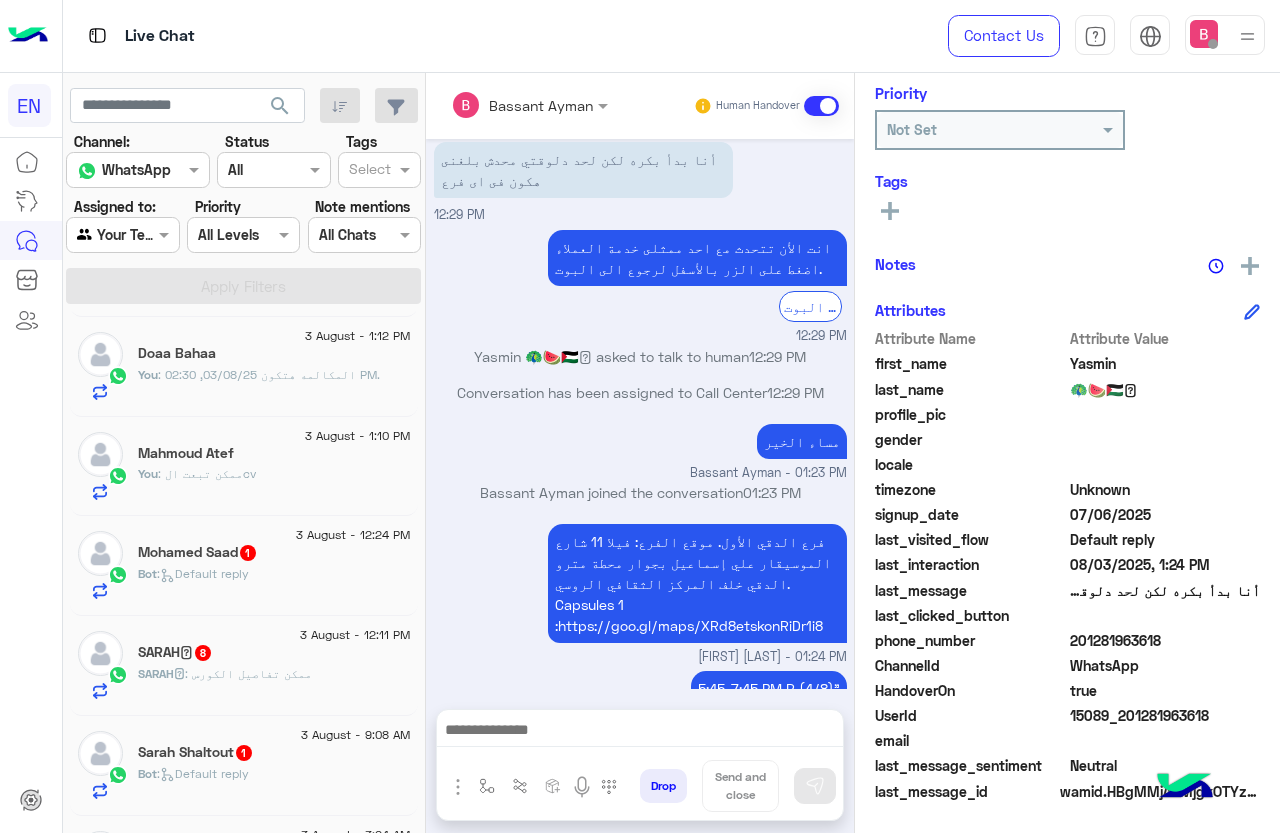 click on "Mohamed Saad  1" 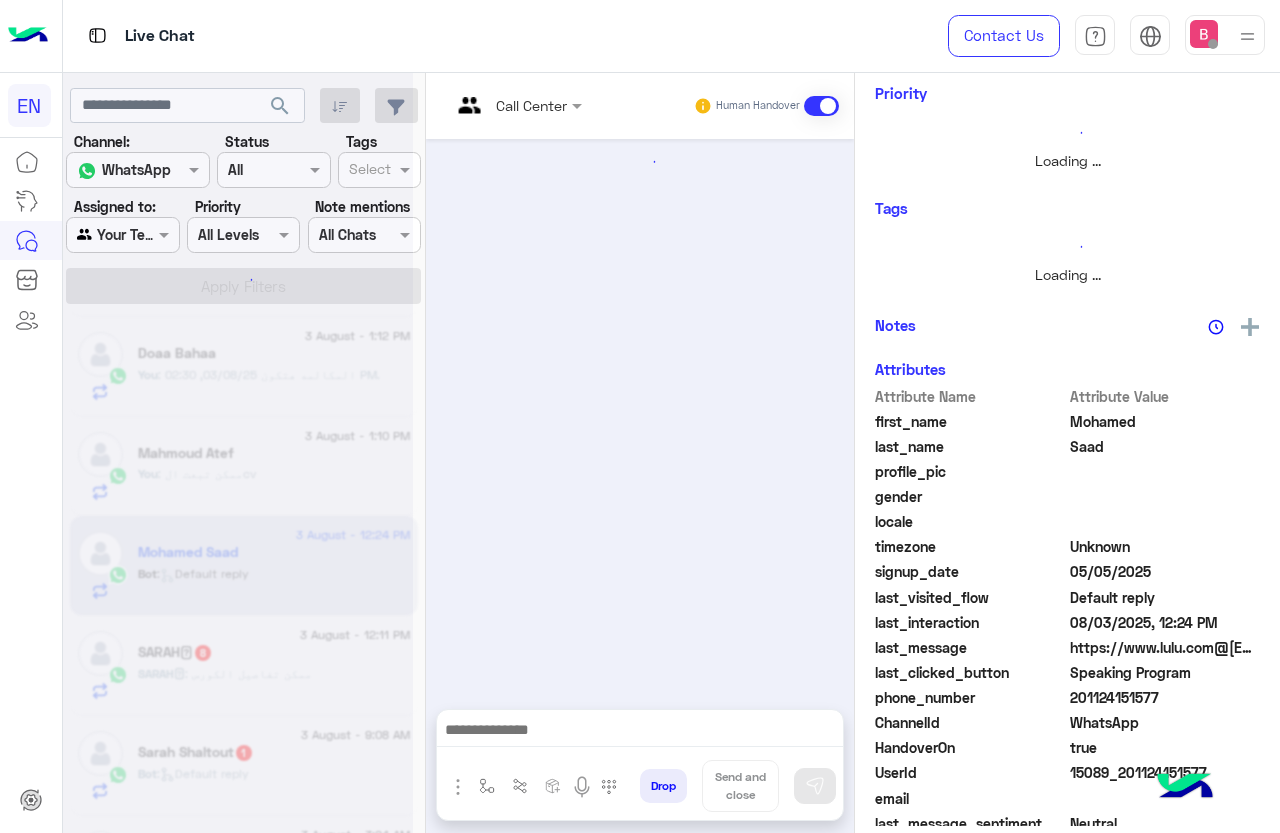 scroll, scrollTop: 0, scrollLeft: 0, axis: both 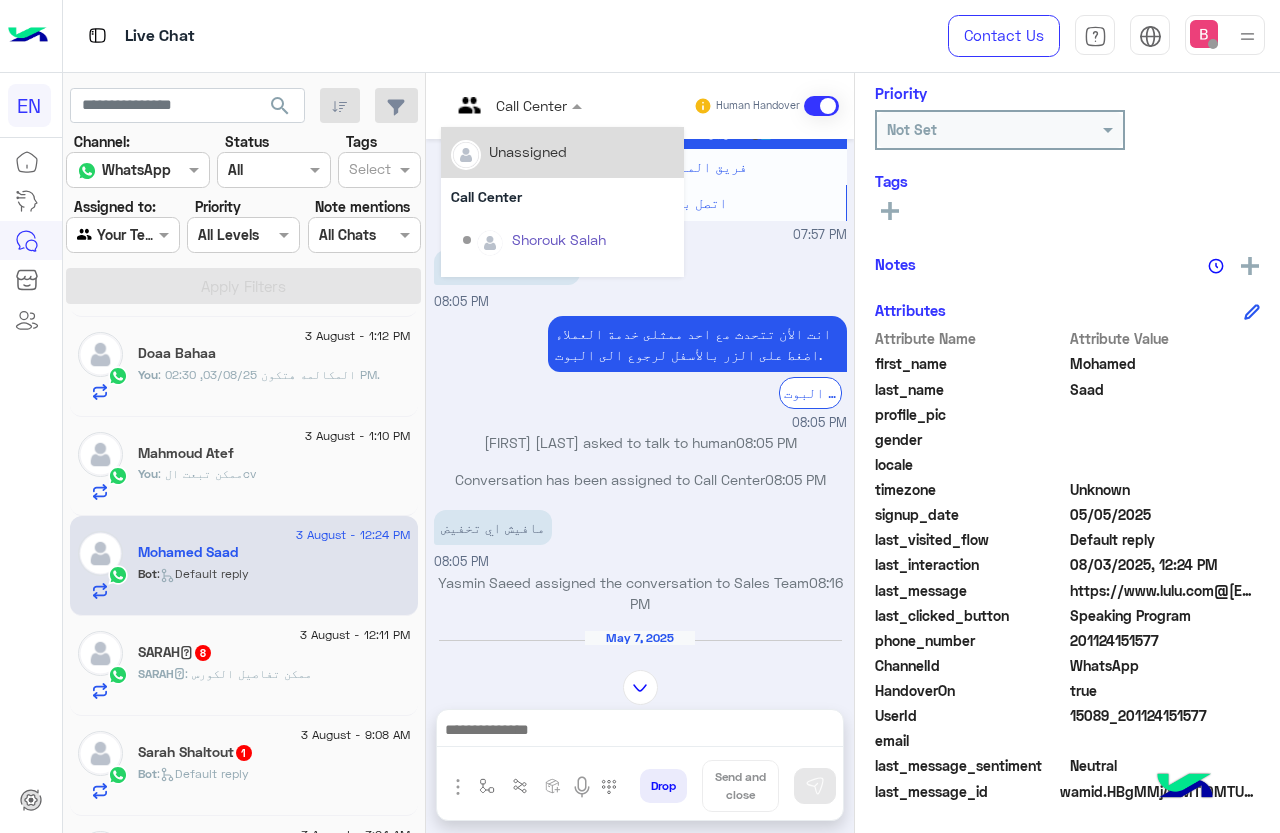 click at bounding box center [491, 105] 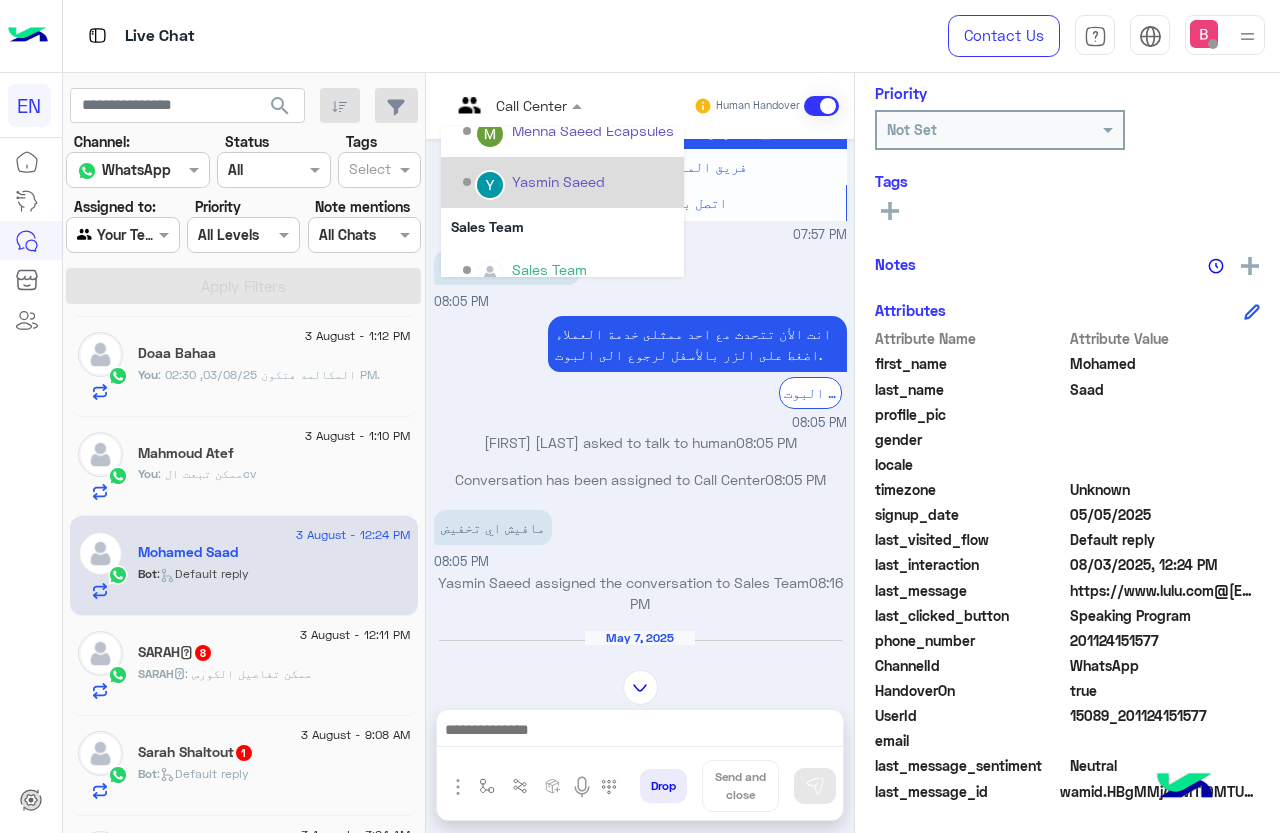 scroll, scrollTop: 332, scrollLeft: 0, axis: vertical 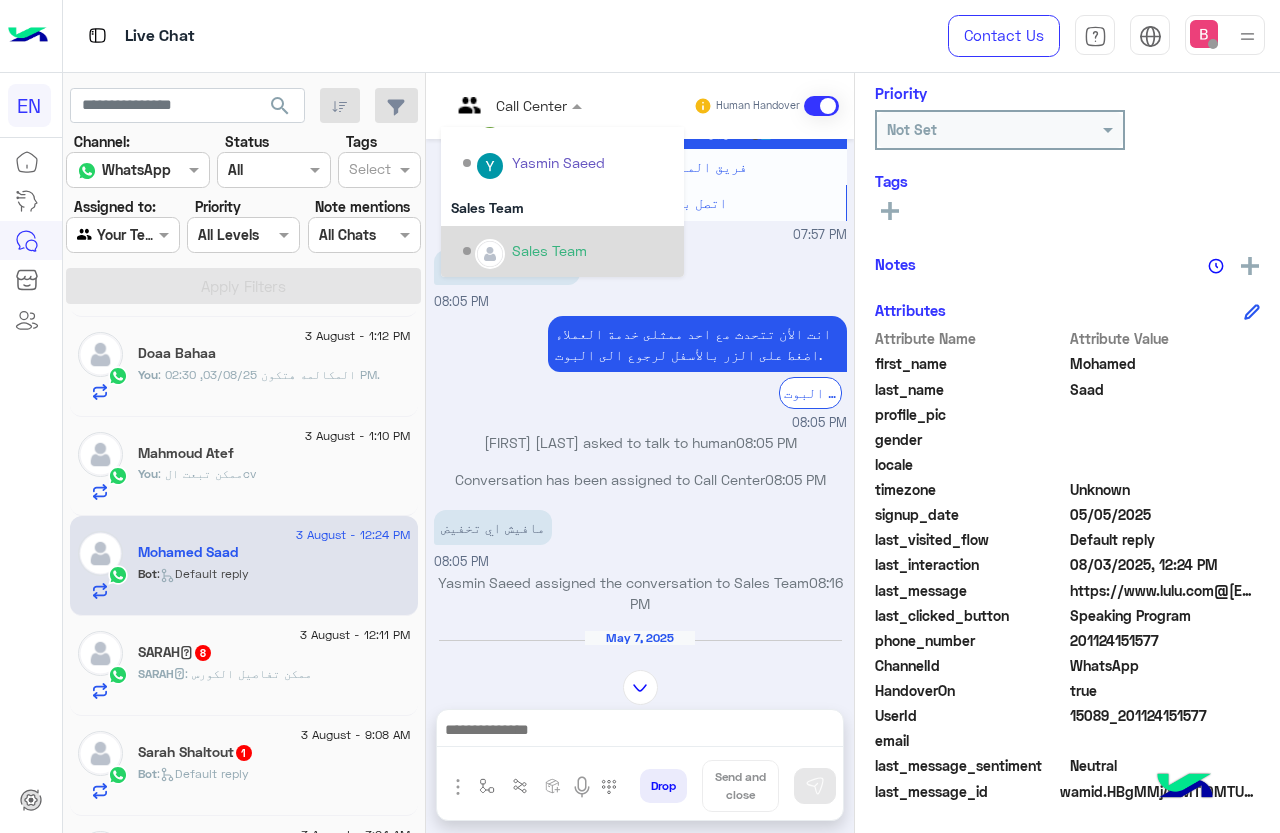 click on "Sales Team" at bounding box center [562, 251] 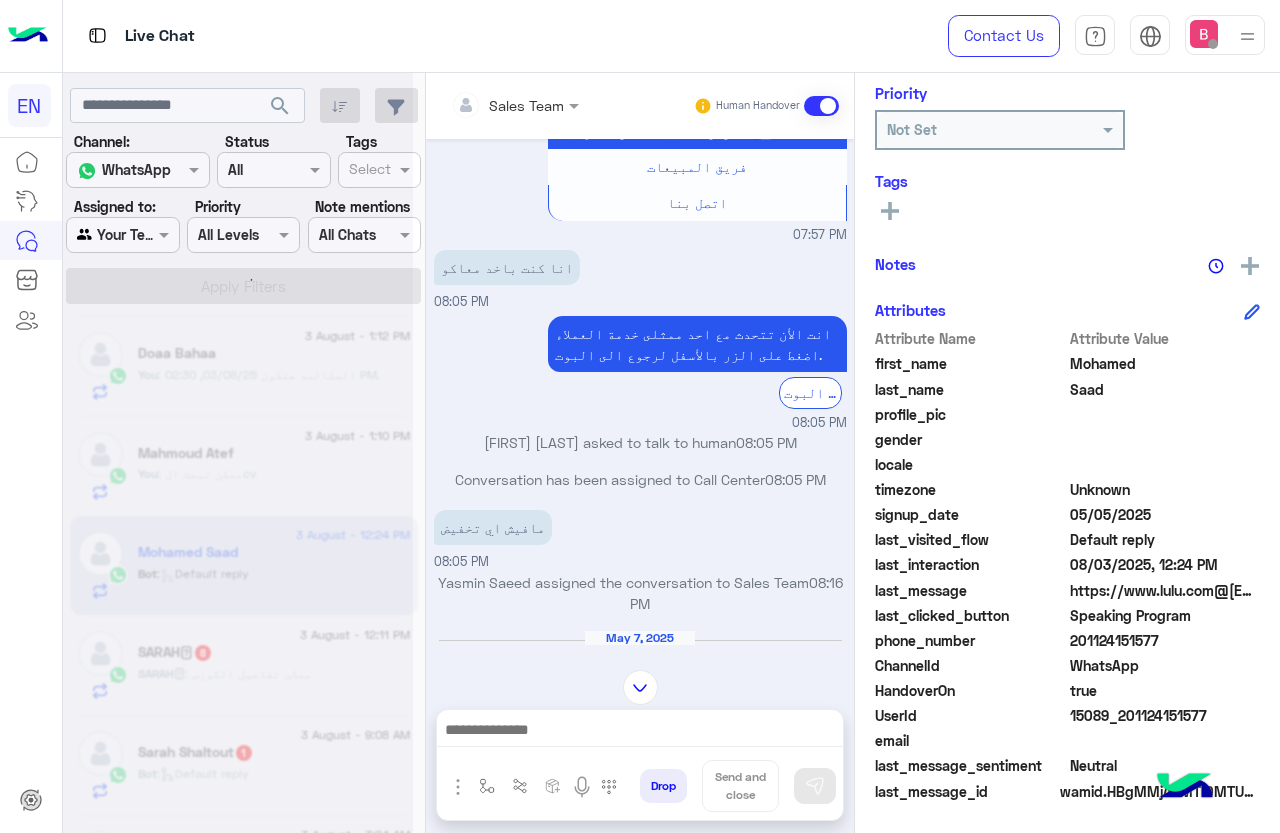 scroll, scrollTop: 0, scrollLeft: 0, axis: both 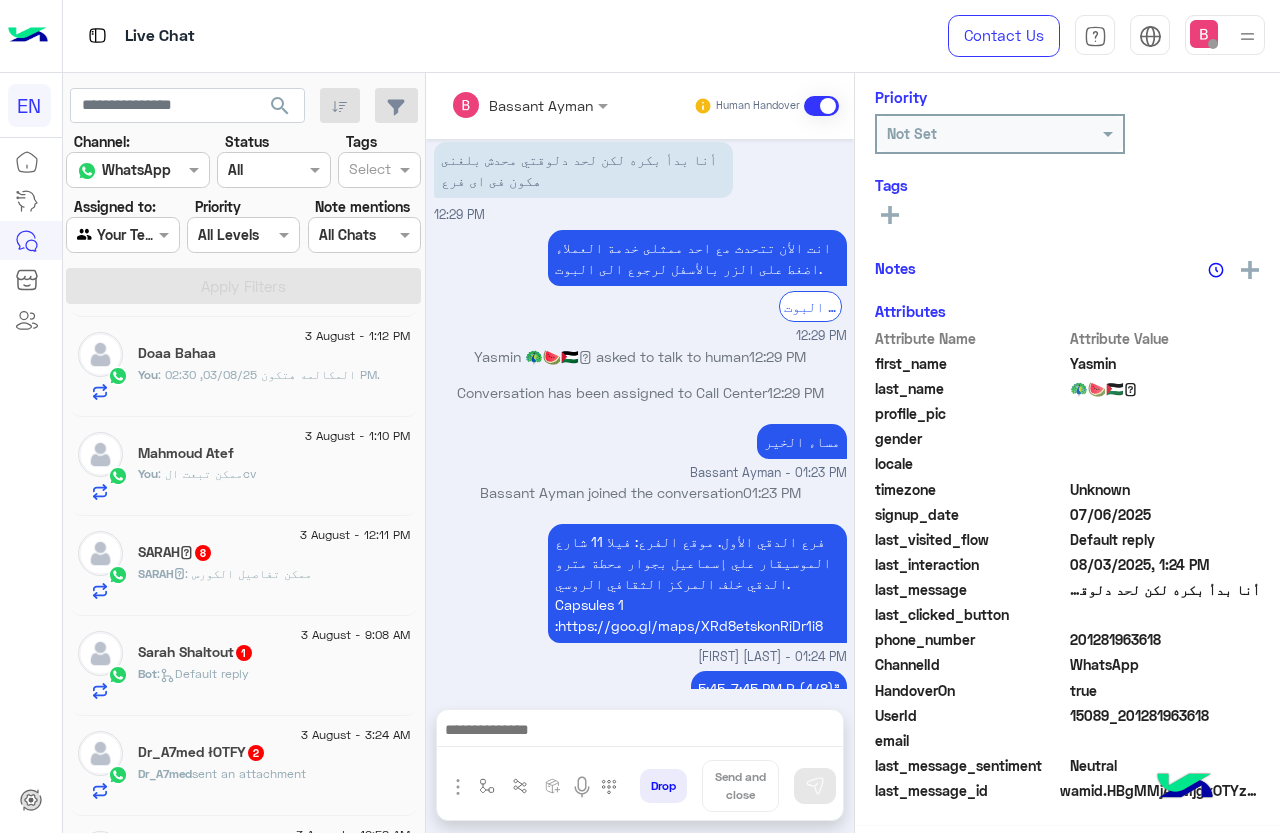 click on ": ممكن تفاصيل الكورس" 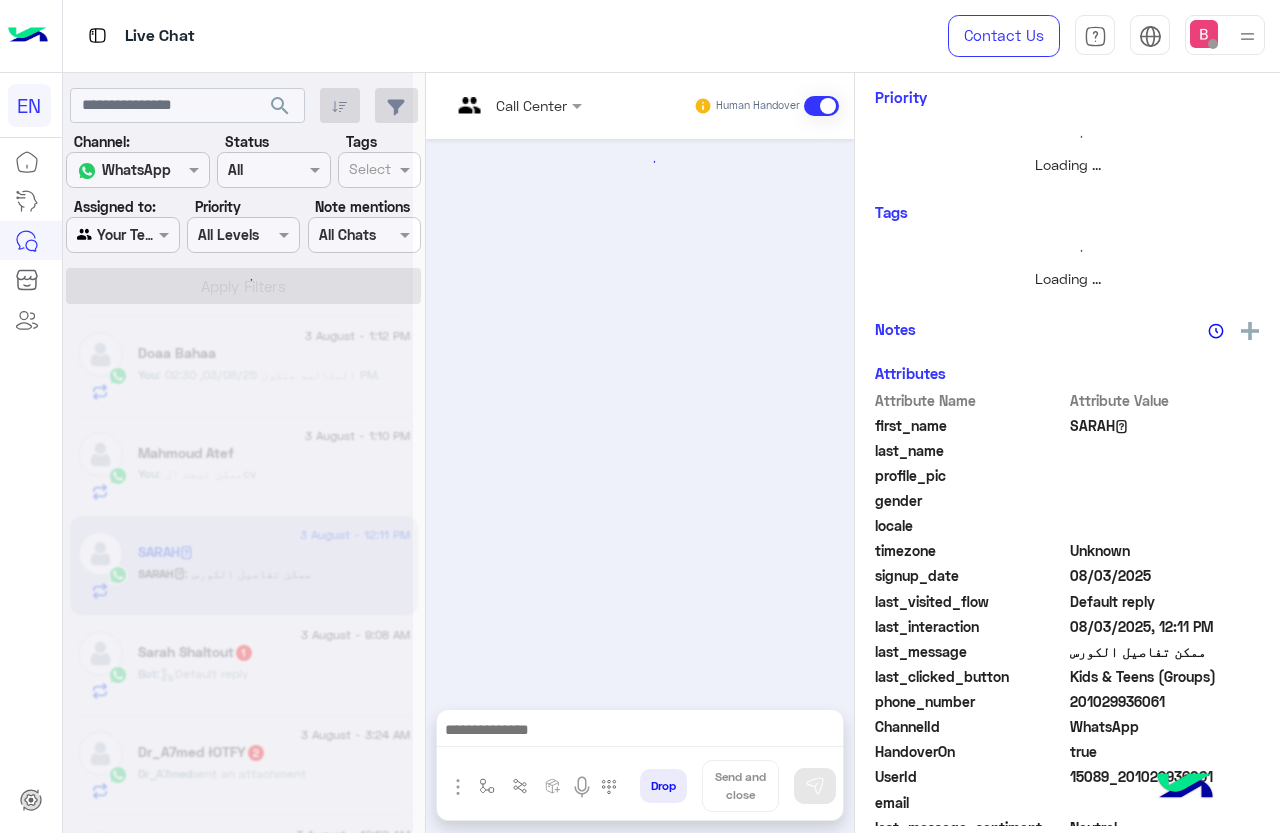 scroll, scrollTop: 244, scrollLeft: 0, axis: vertical 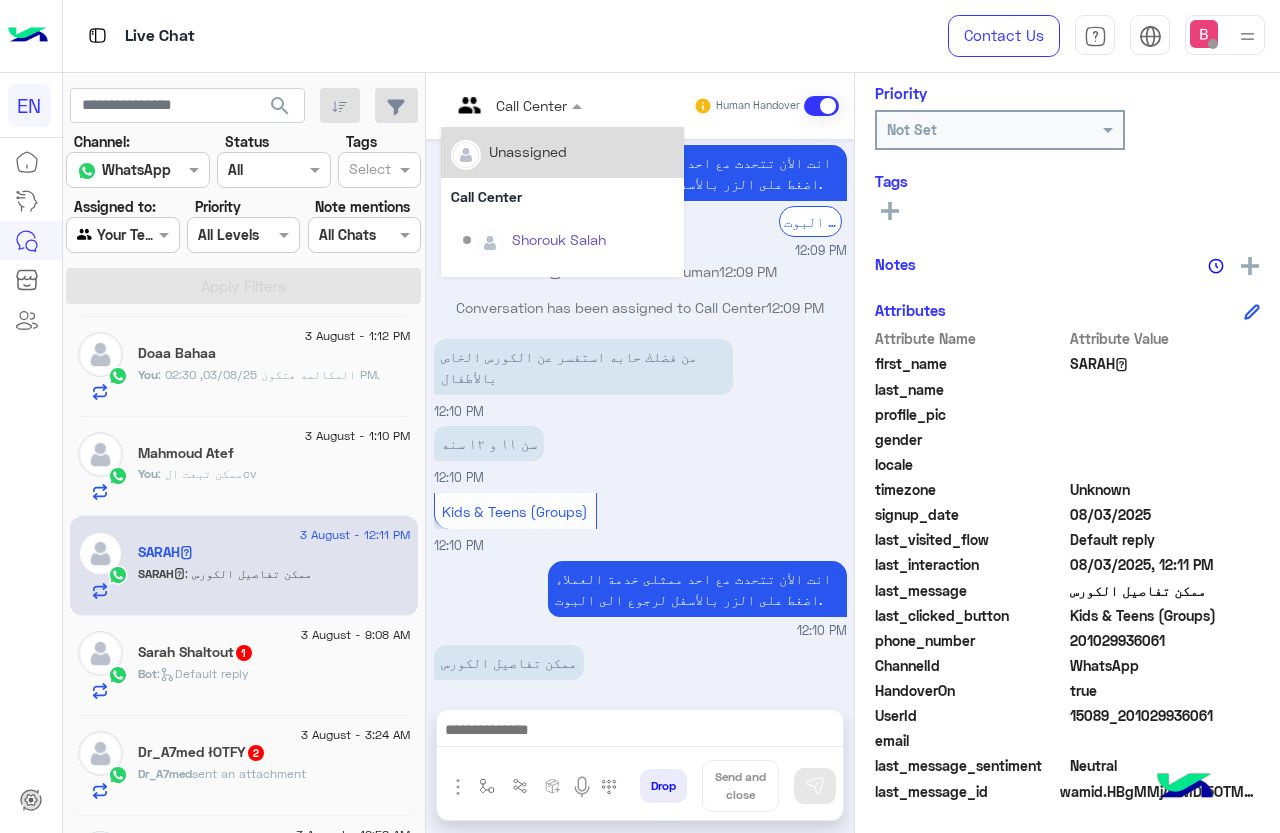 click on "Call Center" at bounding box center [531, 105] 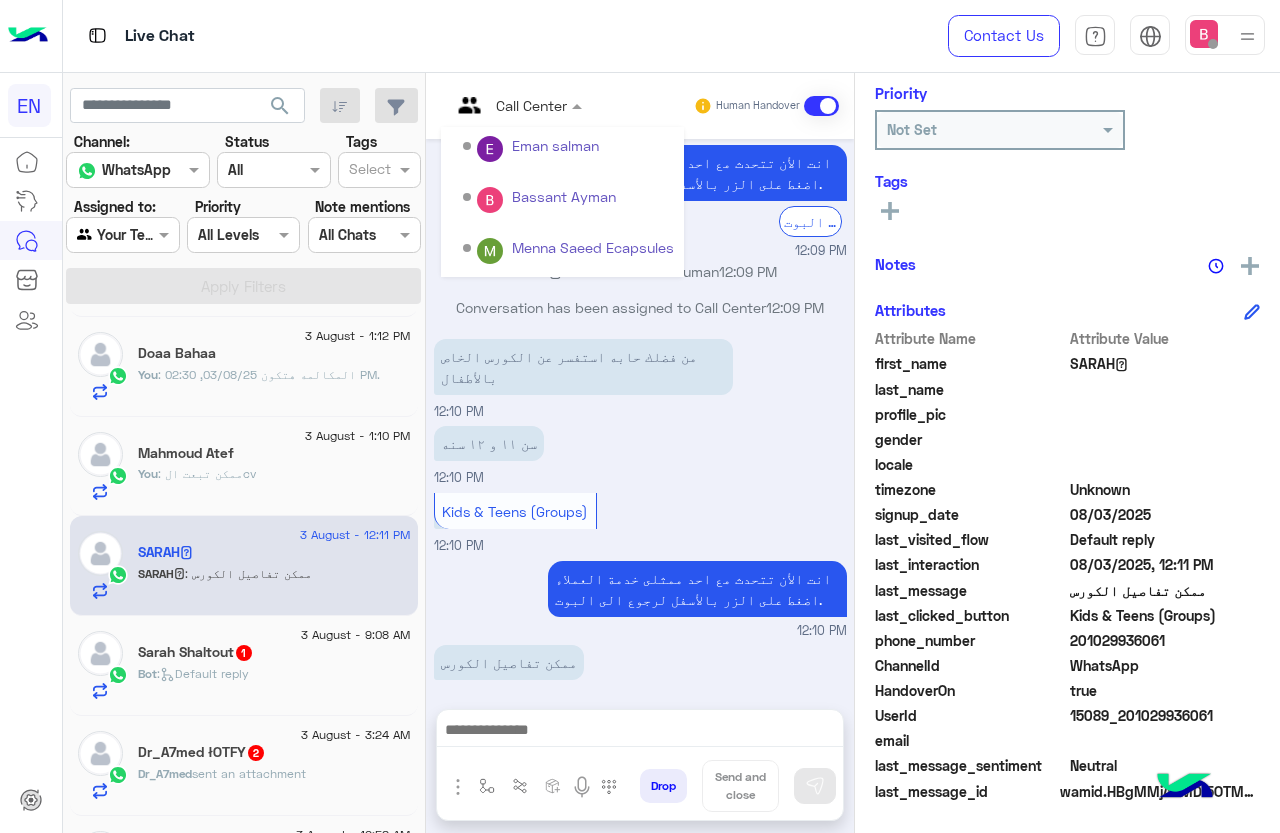 scroll, scrollTop: 332, scrollLeft: 0, axis: vertical 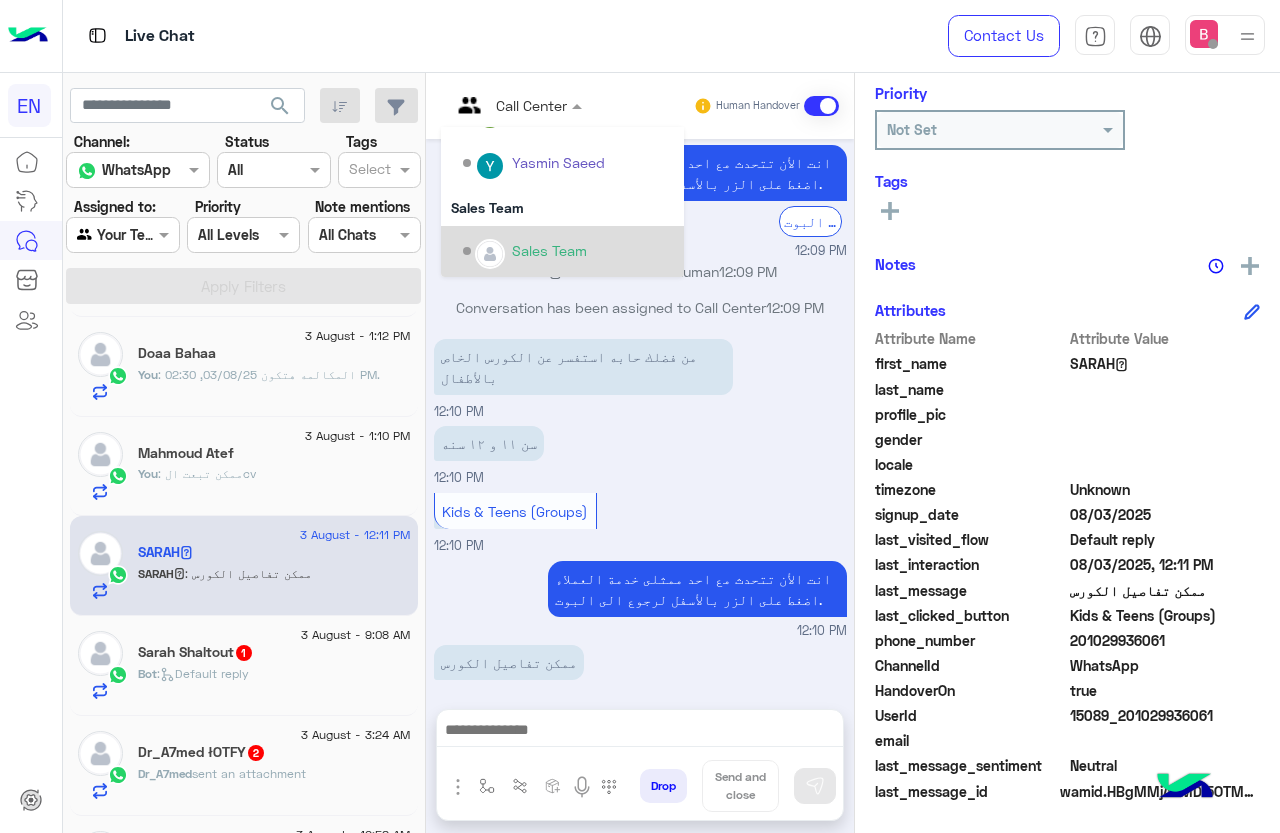 click on "Sales Team" at bounding box center [568, 251] 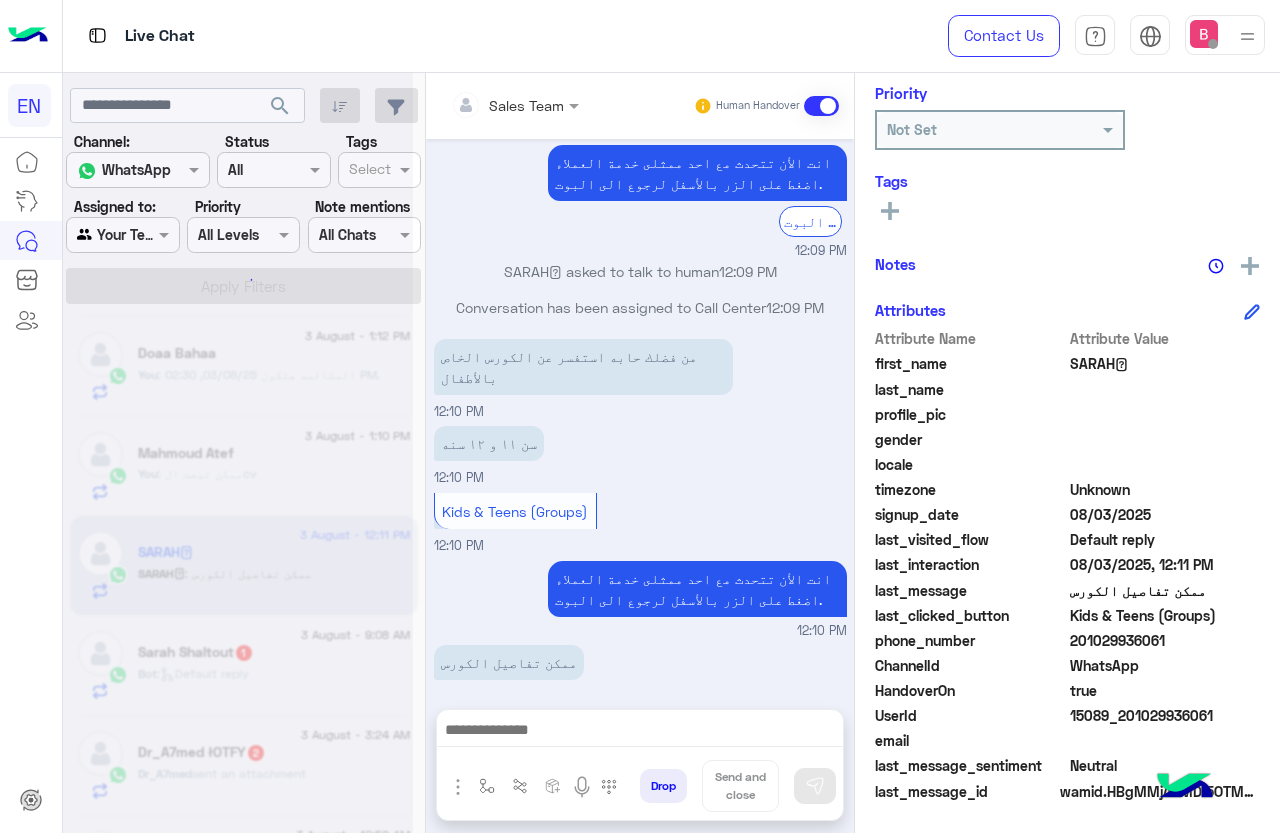 scroll, scrollTop: 0, scrollLeft: 0, axis: both 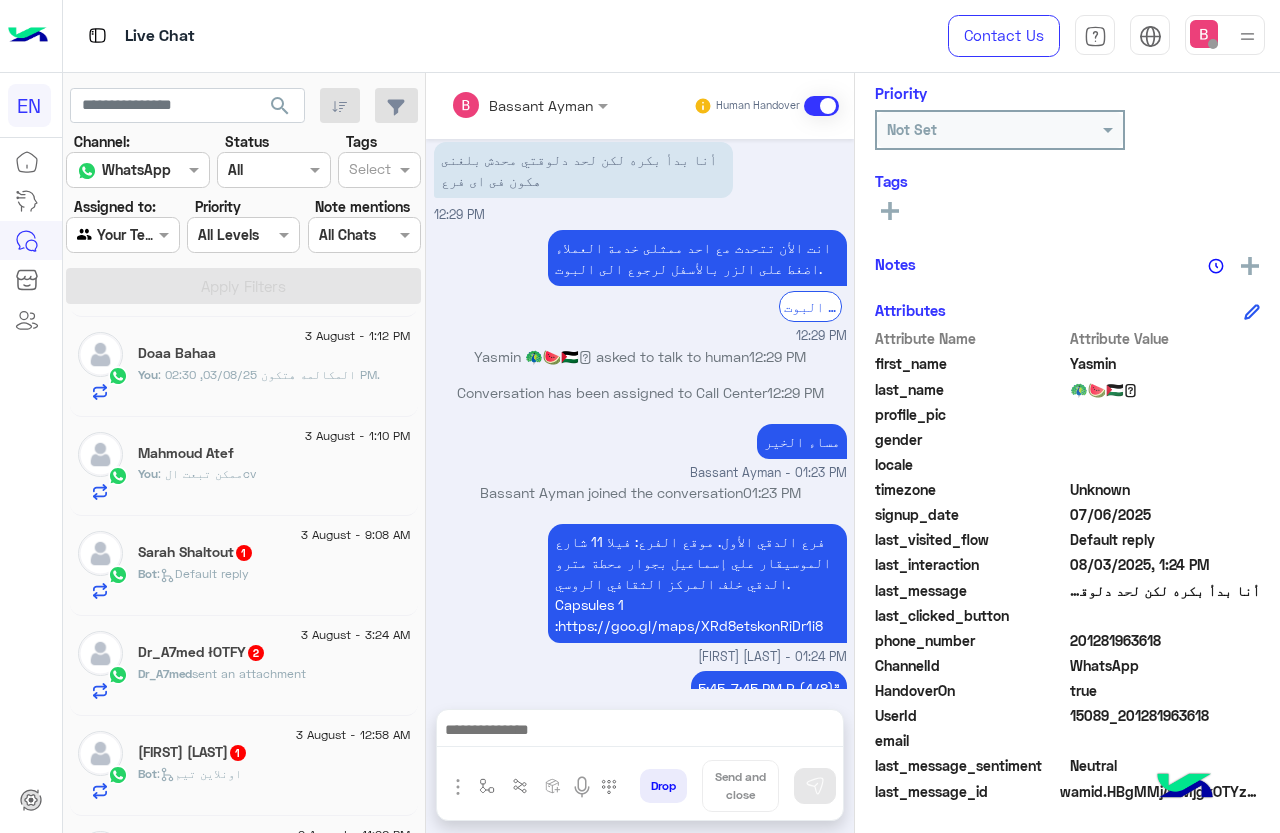 click on "Bot :   Default reply" 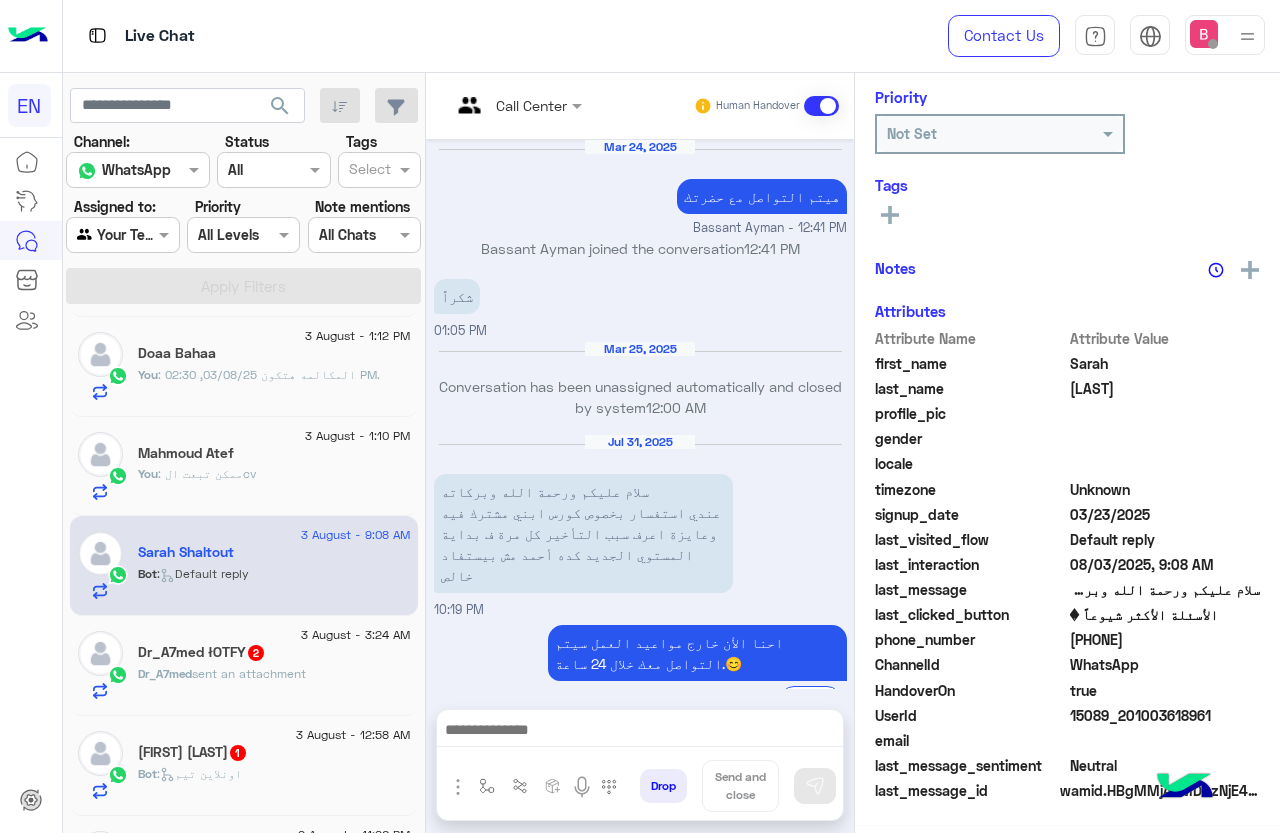 scroll, scrollTop: 240, scrollLeft: 0, axis: vertical 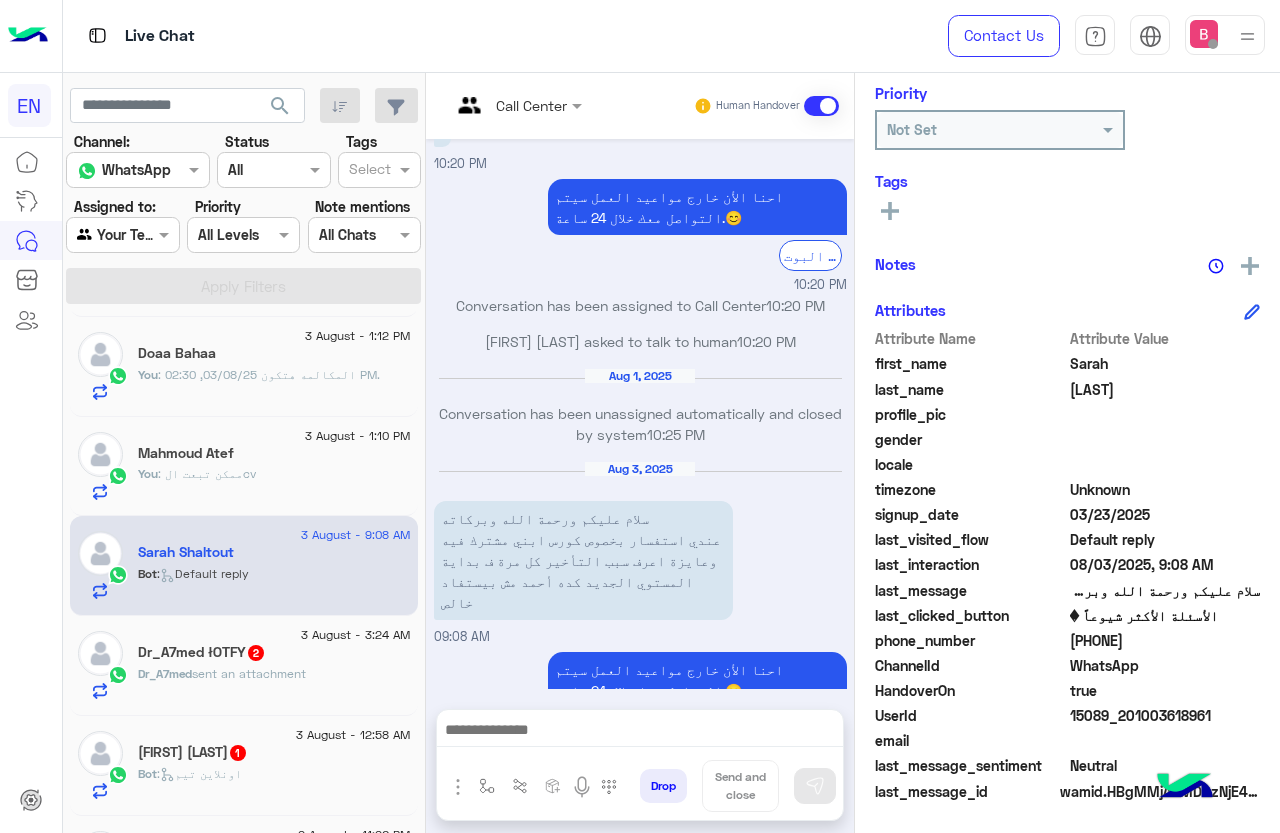 drag, startPoint x: 1077, startPoint y: 636, endPoint x: 1158, endPoint y: 647, distance: 81.7435 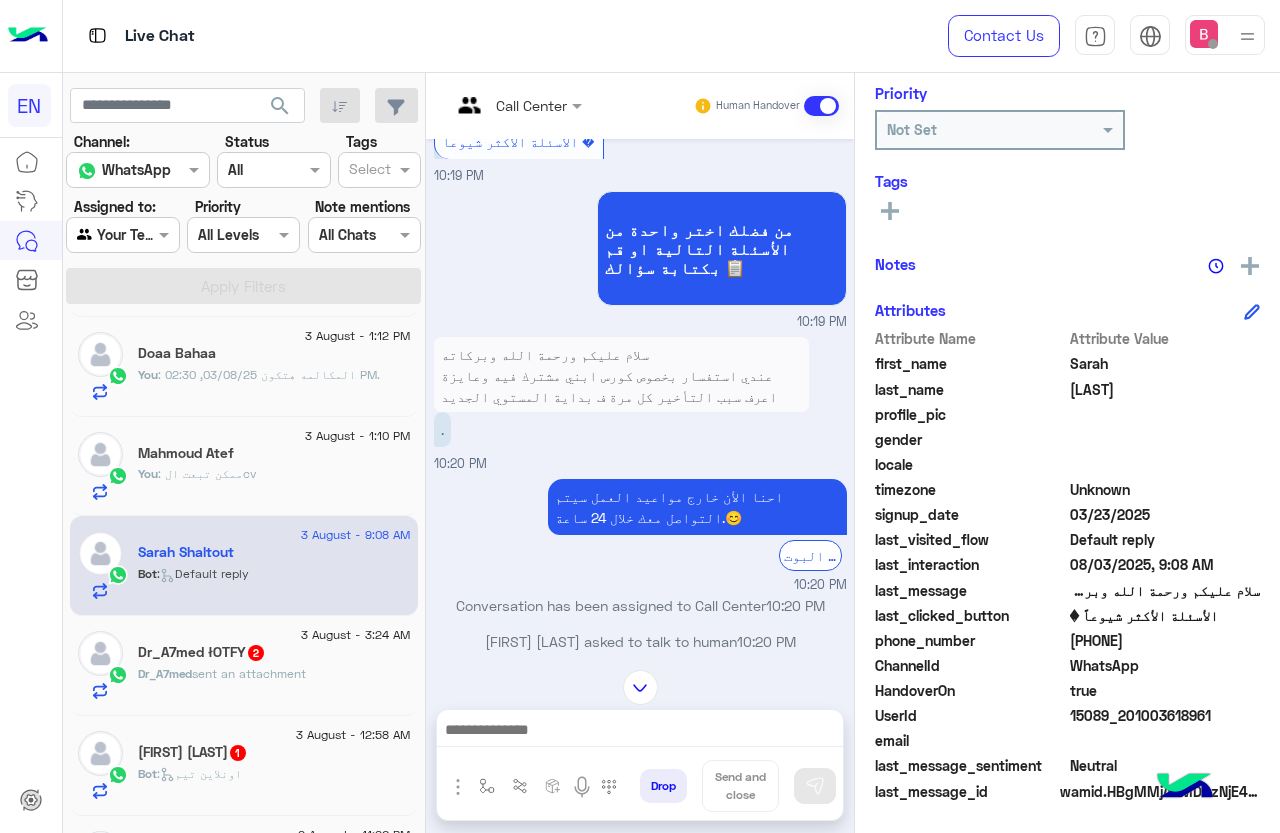 scroll, scrollTop: 1418, scrollLeft: 0, axis: vertical 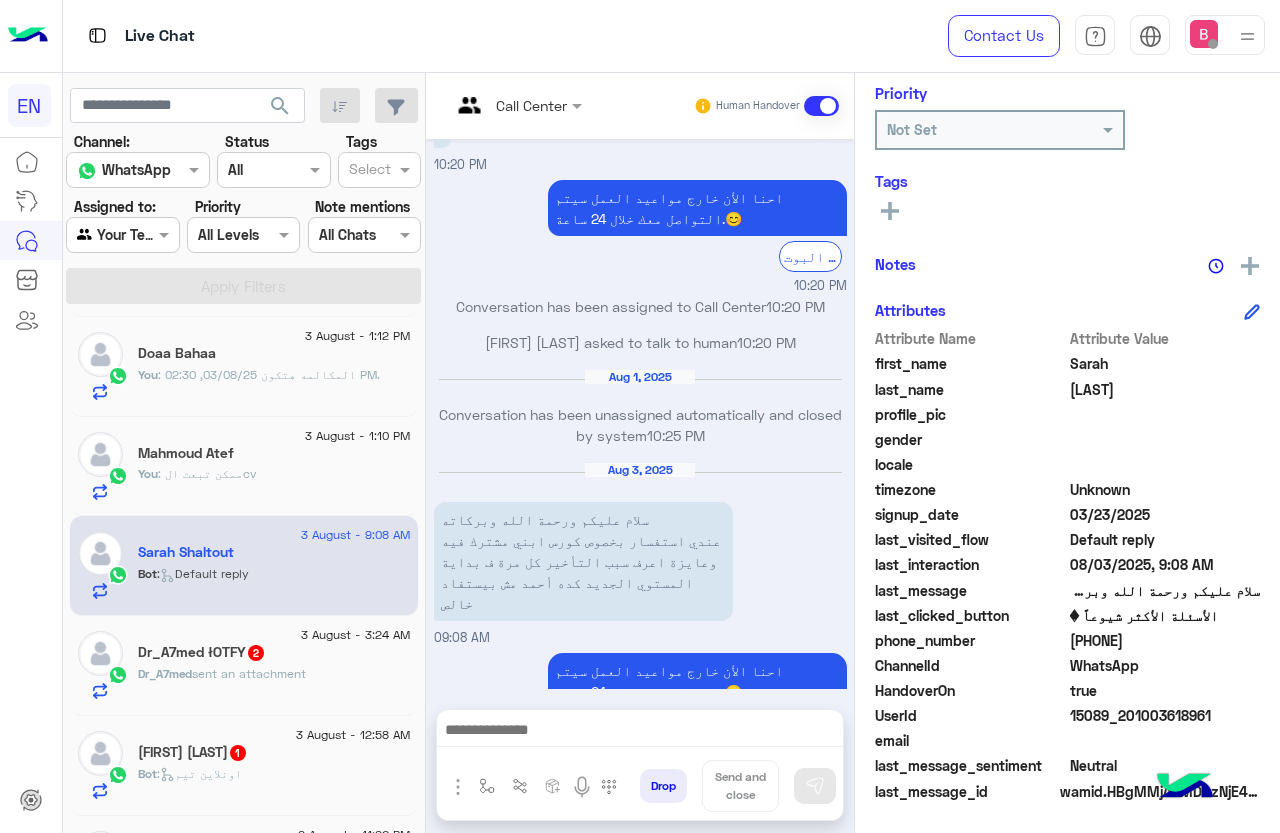 click at bounding box center [640, 735] 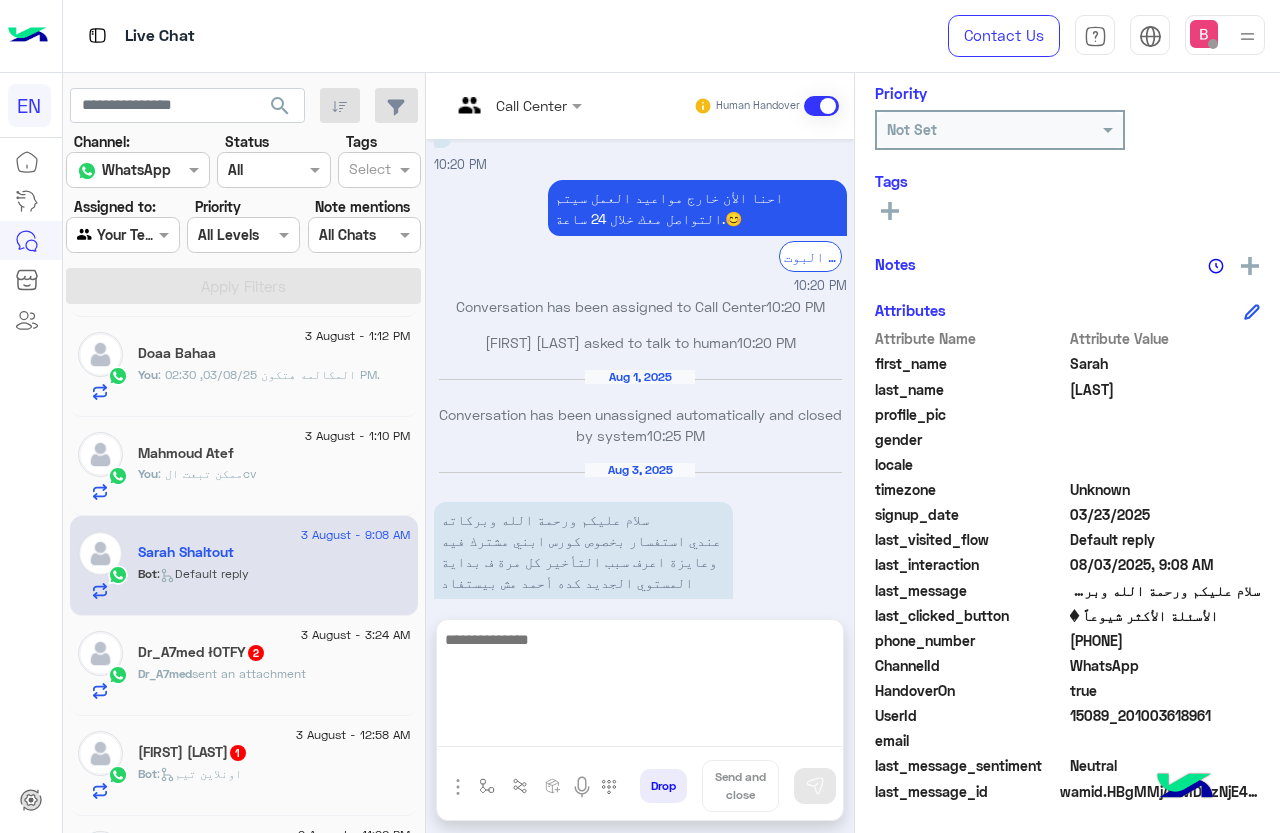 click at bounding box center (640, 687) 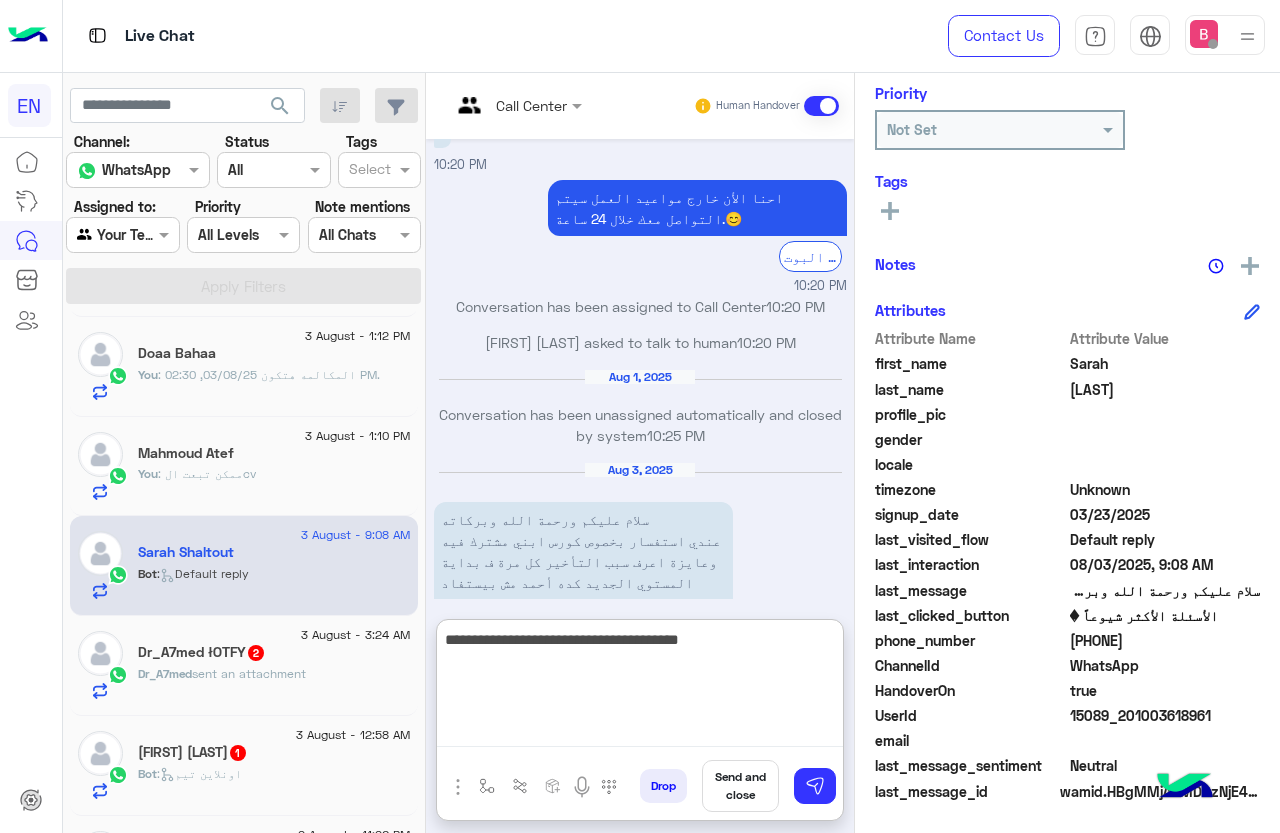 type on "**********" 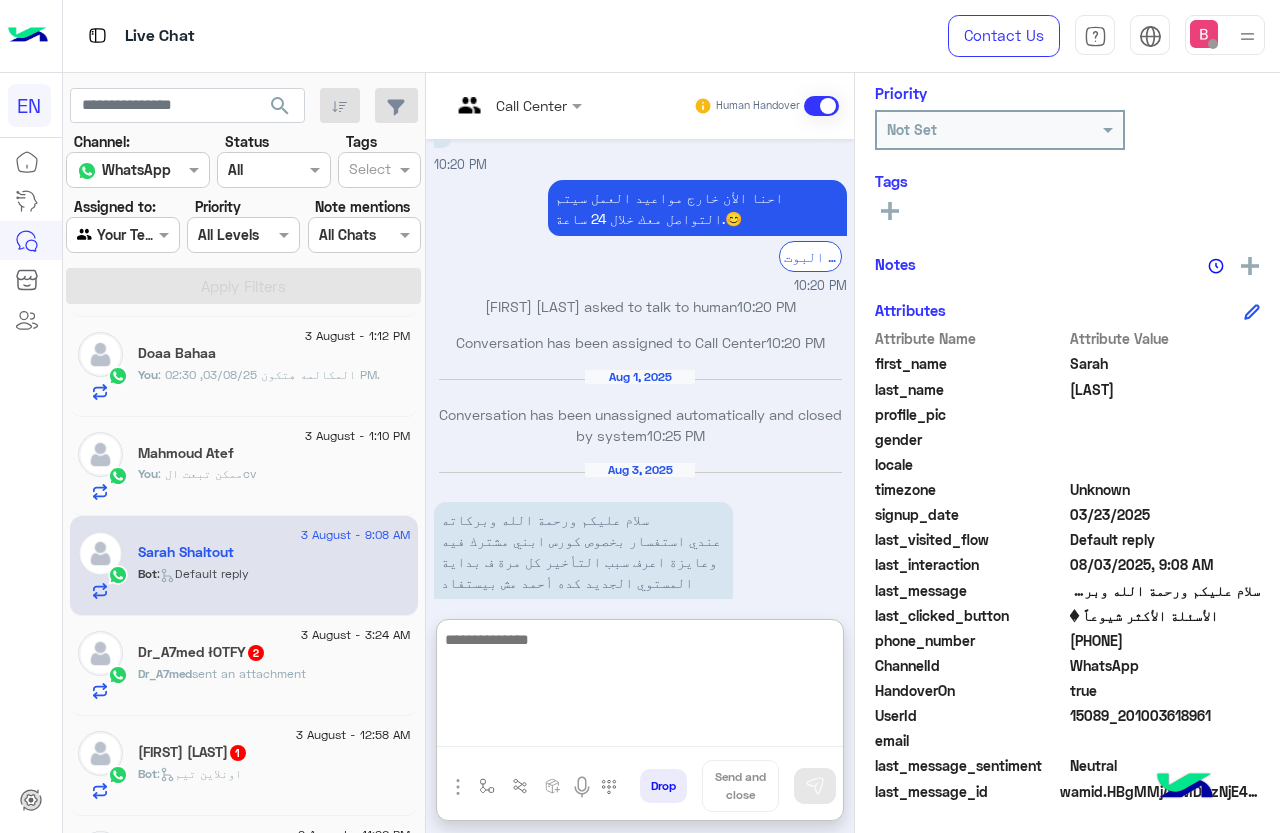 scroll, scrollTop: 1572, scrollLeft: 0, axis: vertical 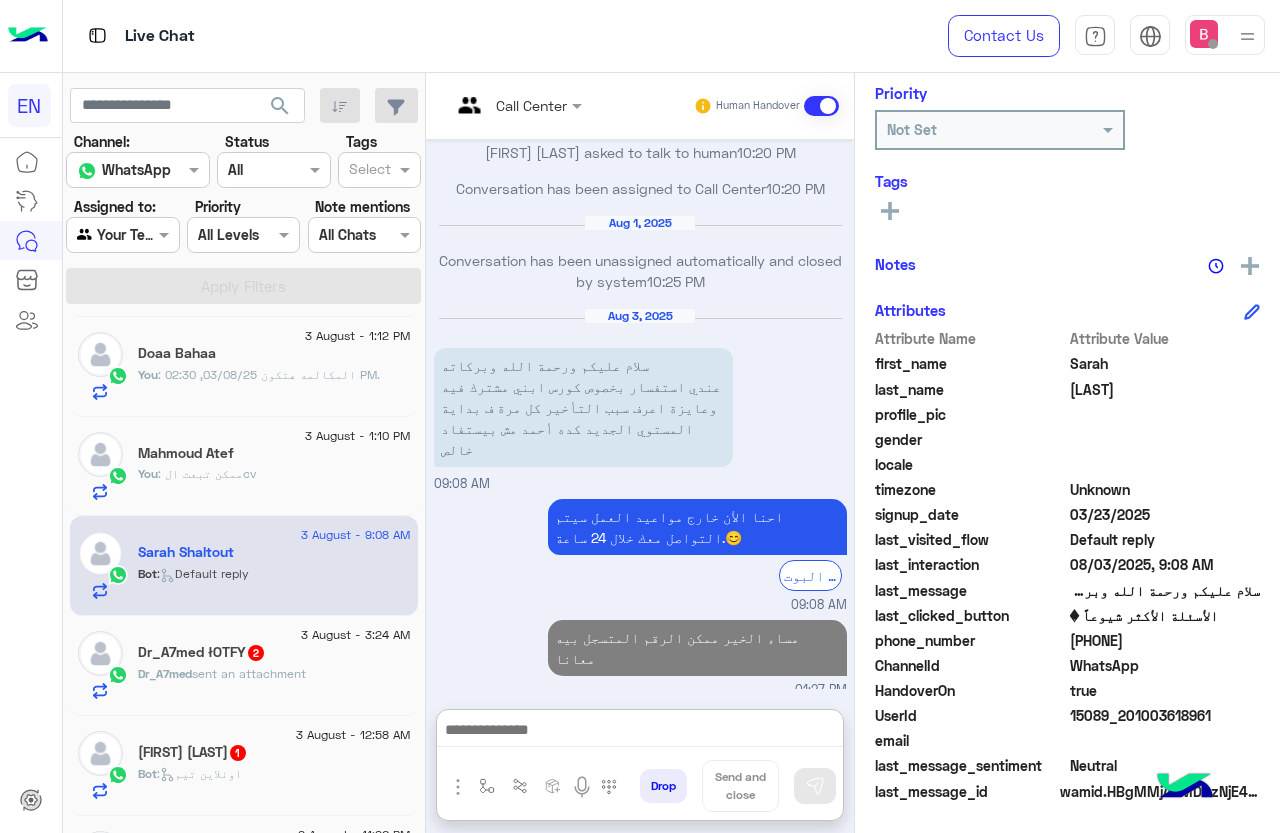 click on "sent an attachment" 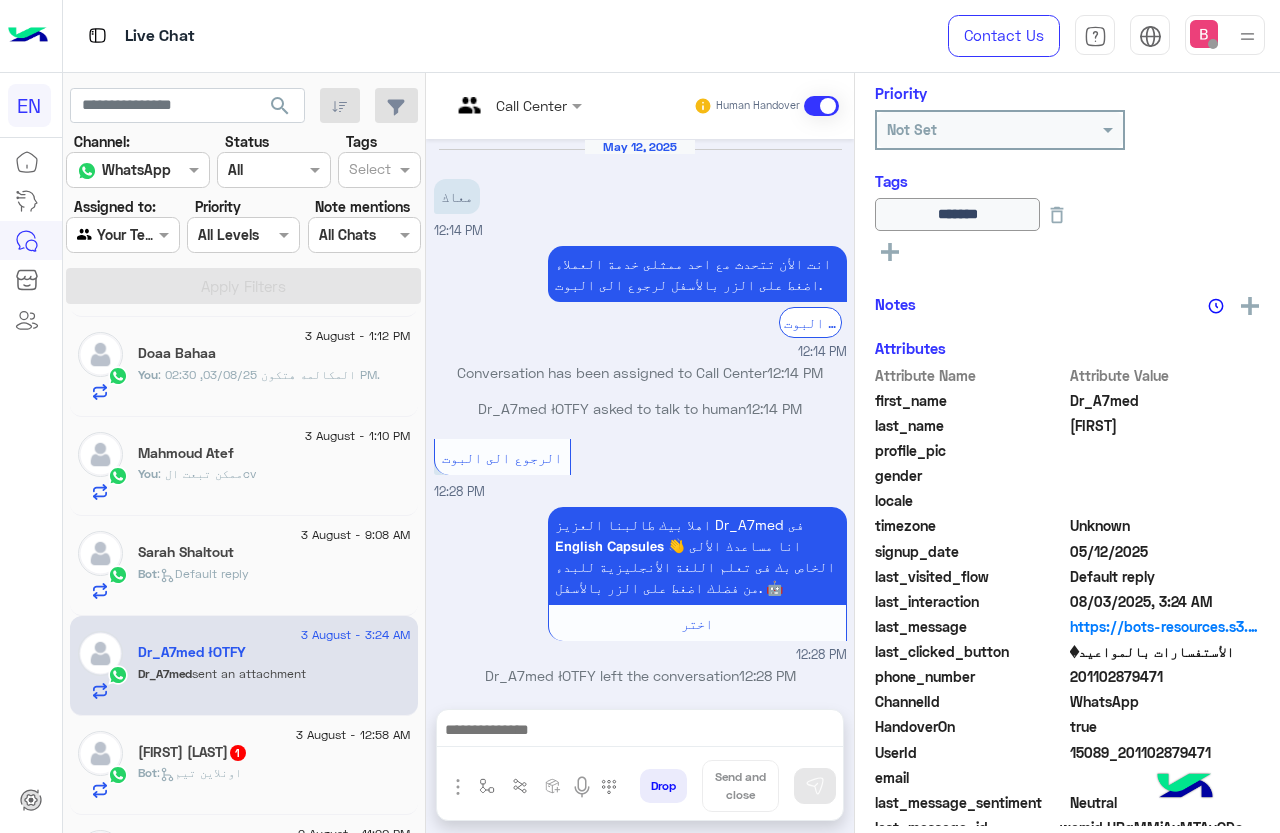 scroll, scrollTop: 244, scrollLeft: 0, axis: vertical 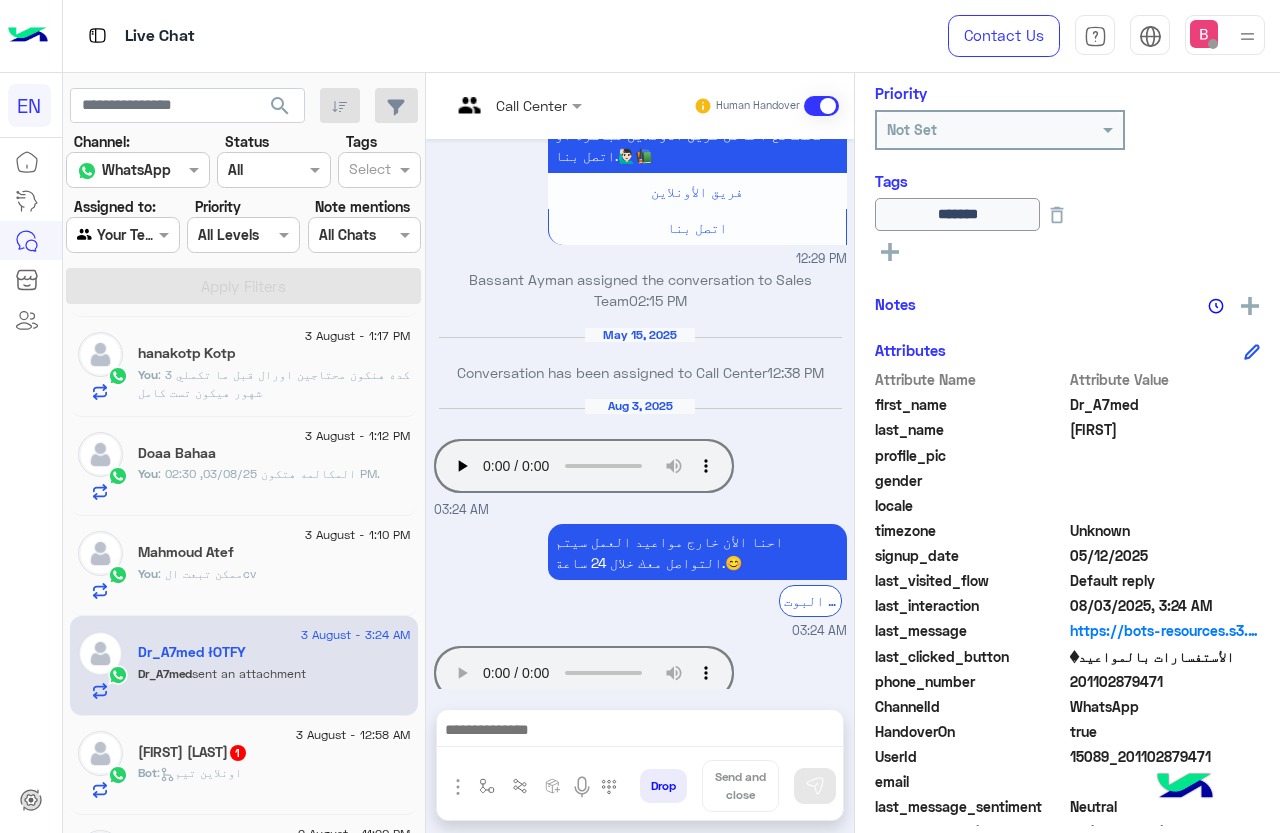 drag, startPoint x: 1076, startPoint y: 682, endPoint x: 1178, endPoint y: 685, distance: 102.044106 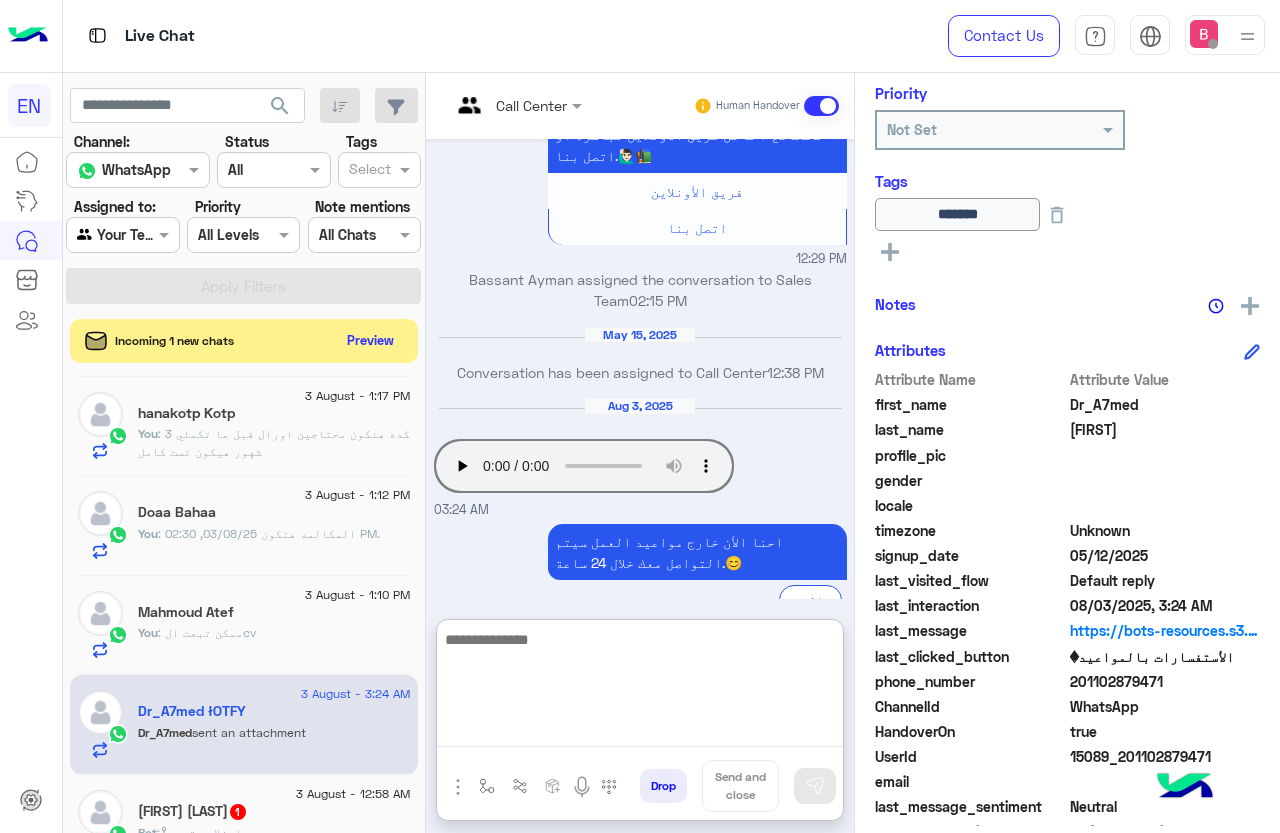 click at bounding box center (640, 687) 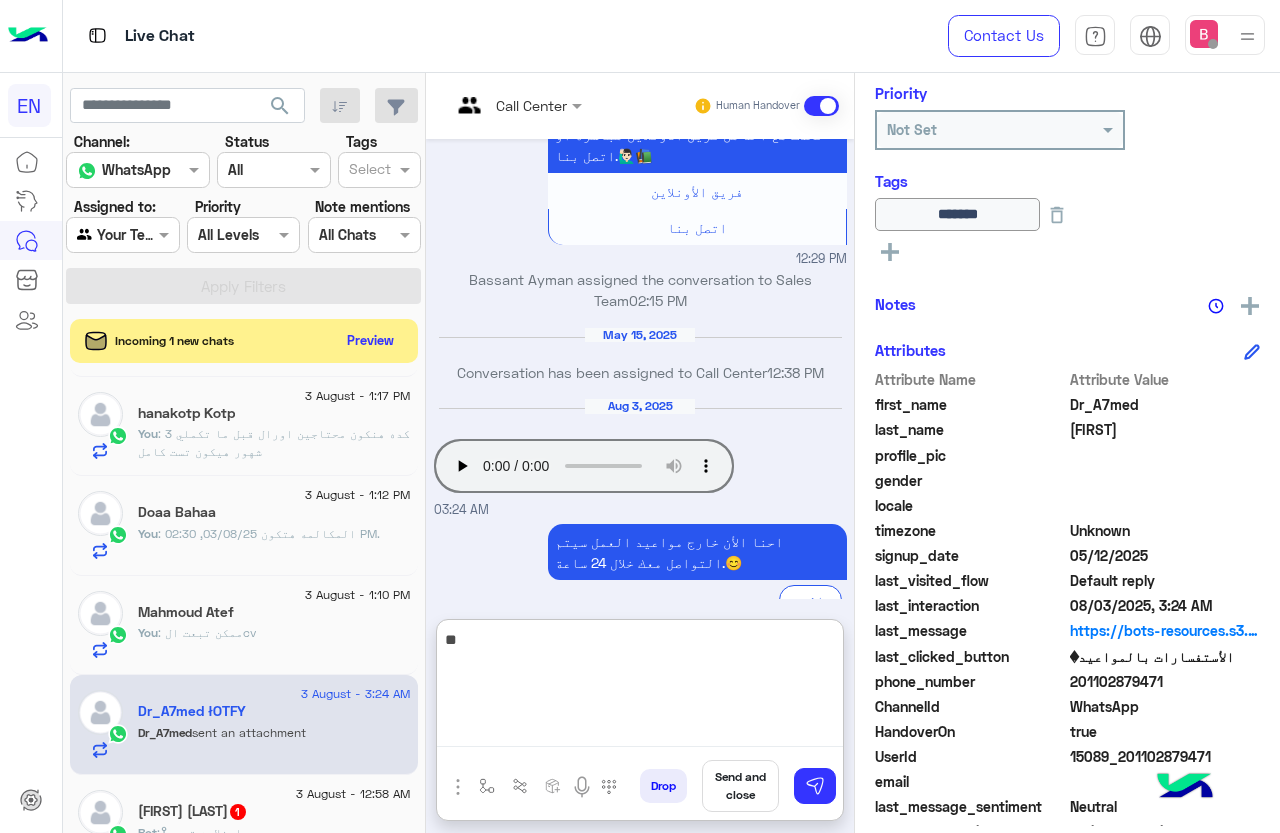 type on "*" 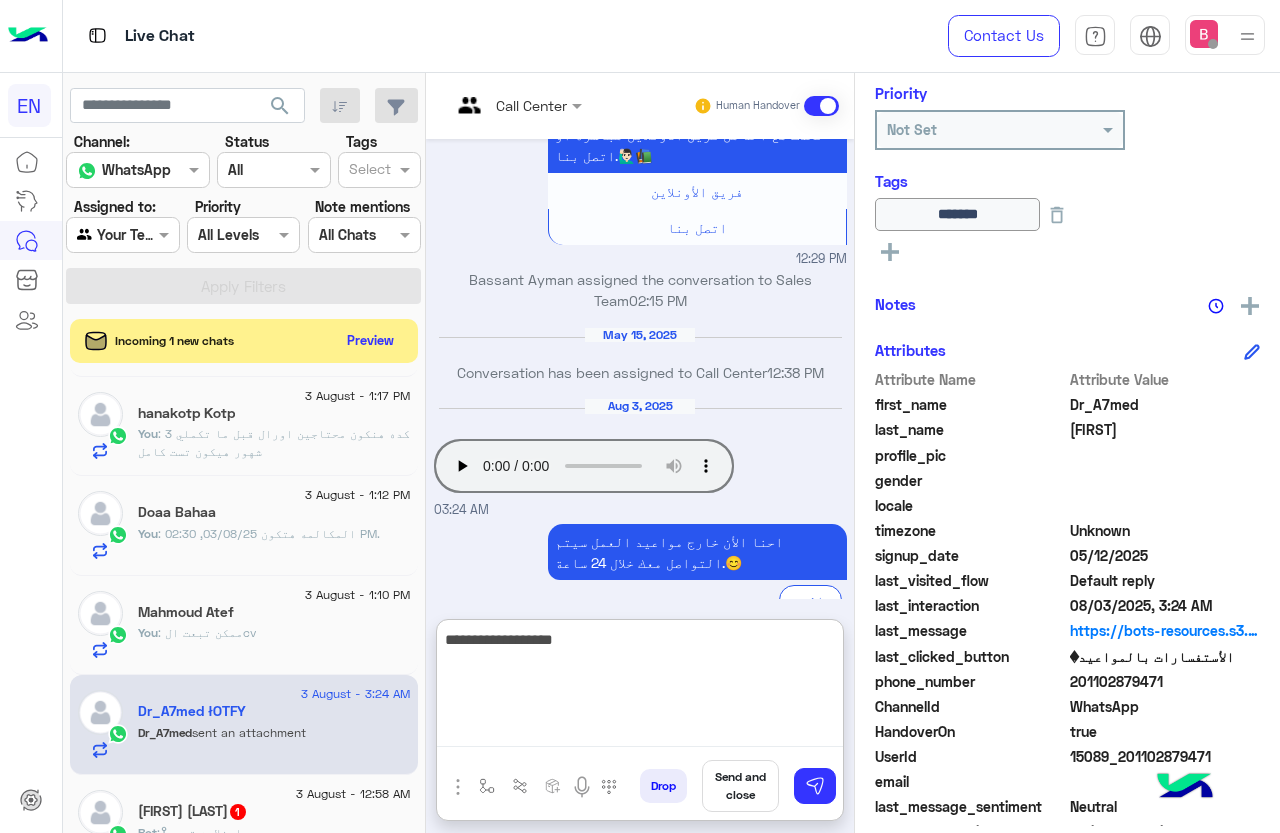 type on "**********" 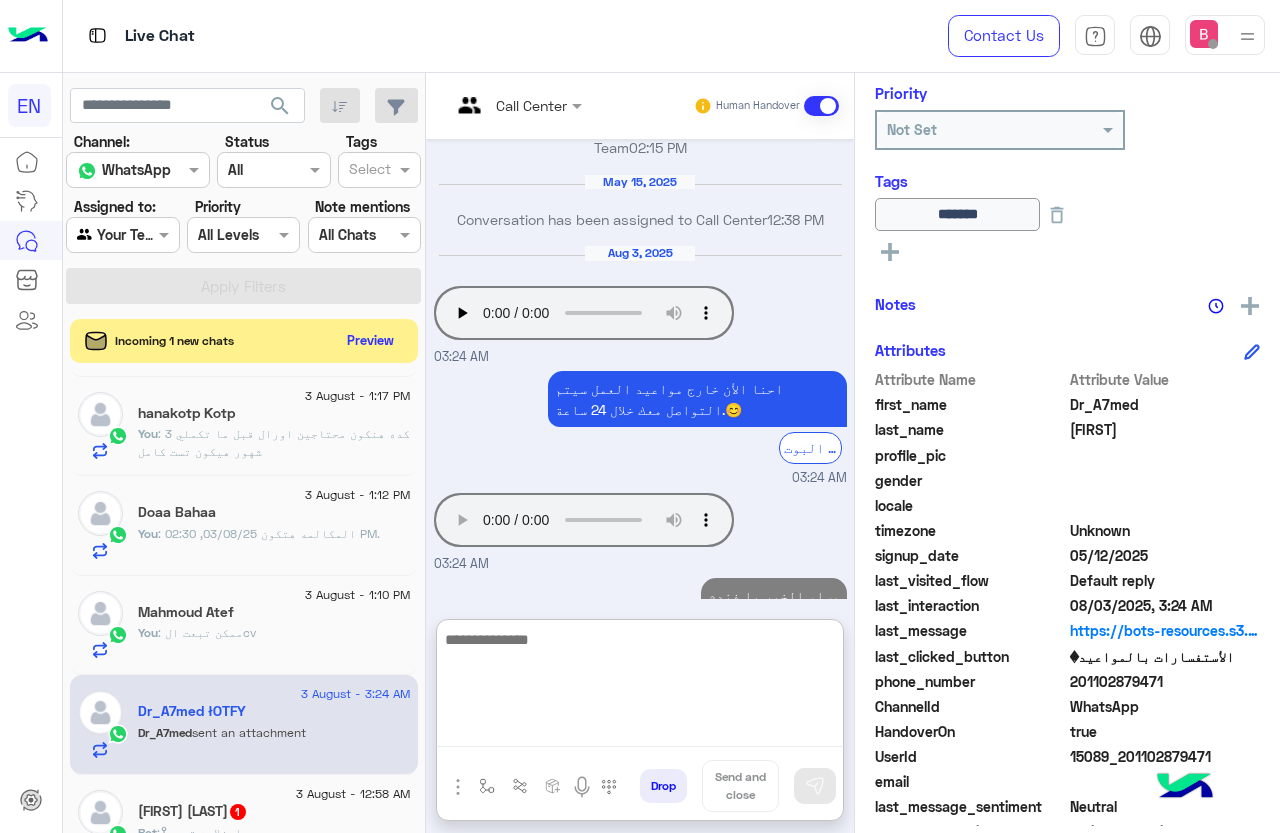 scroll, scrollTop: 1535, scrollLeft: 0, axis: vertical 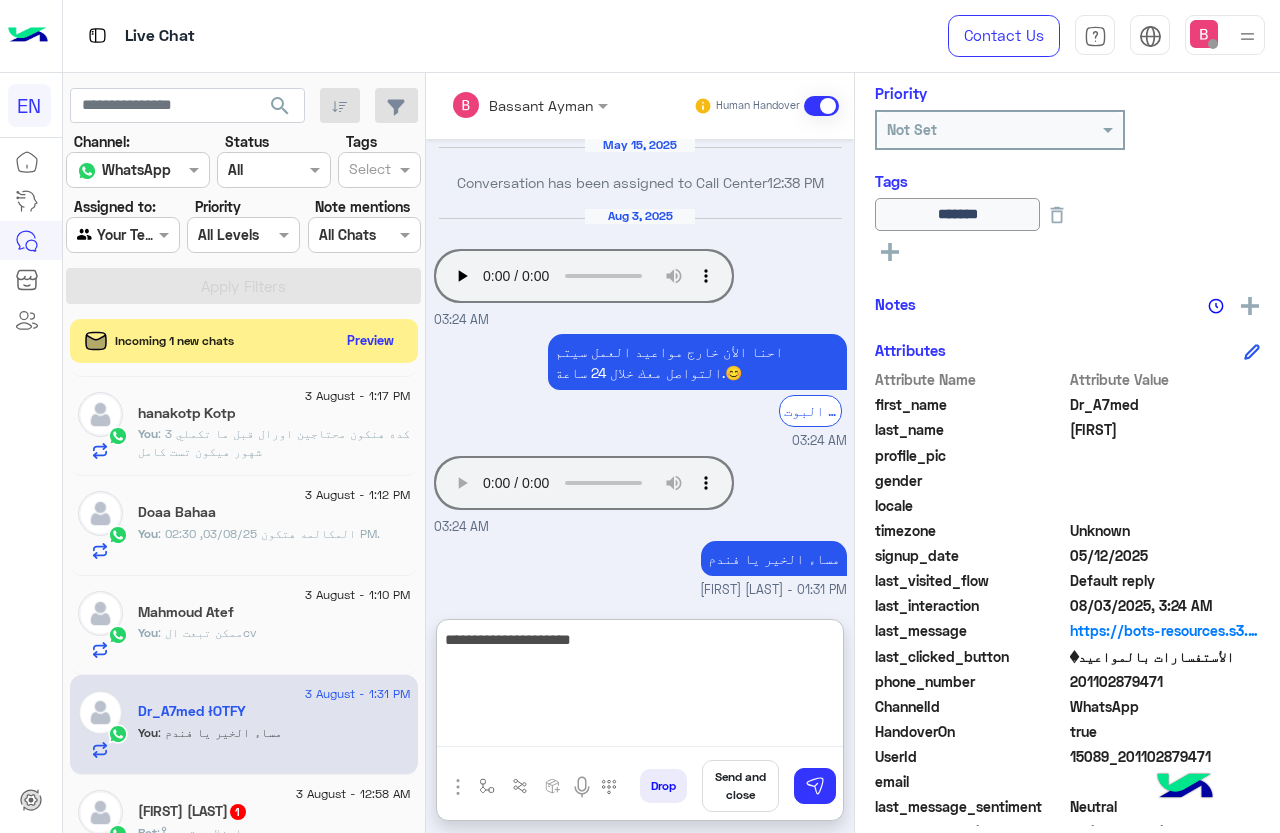 type on "**********" 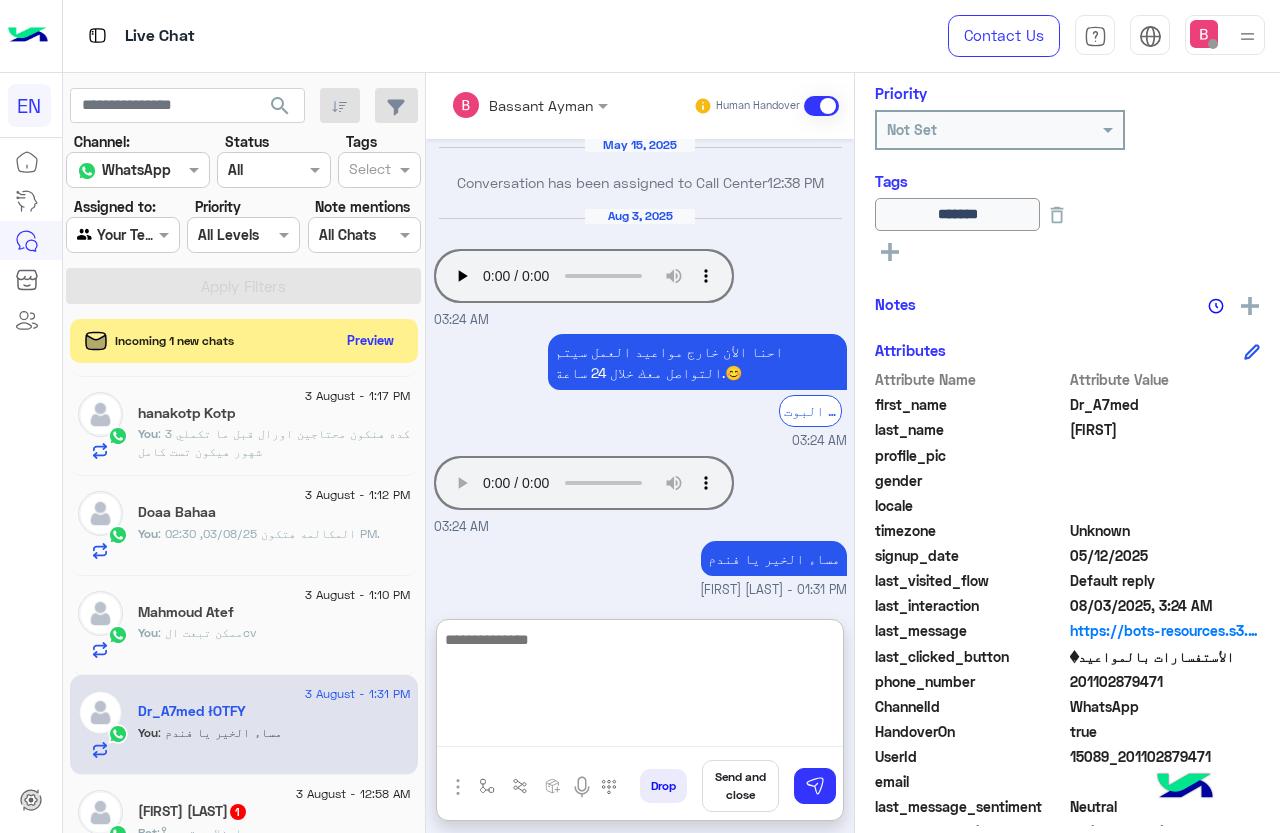 scroll, scrollTop: 1599, scrollLeft: 0, axis: vertical 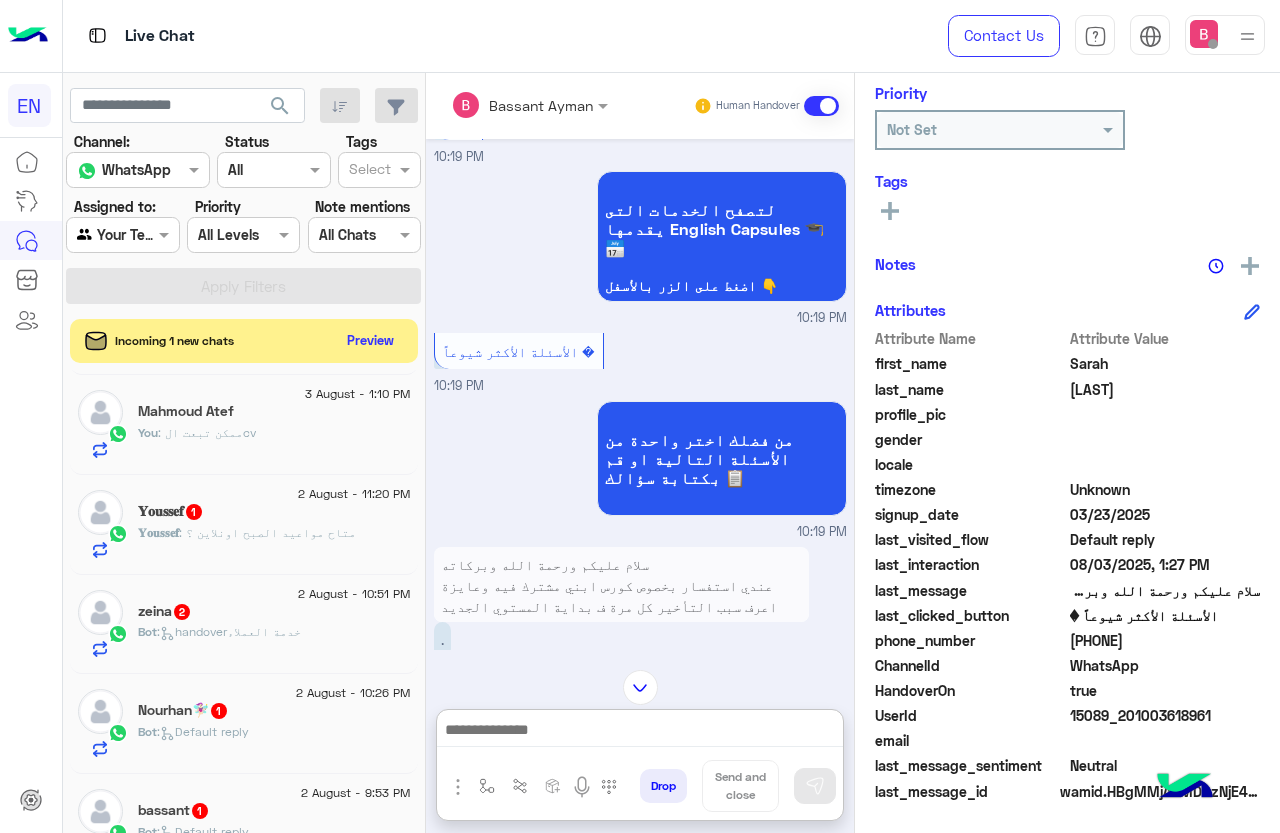 click on ": متاح مواعيد الصبح اونلاين ؟" 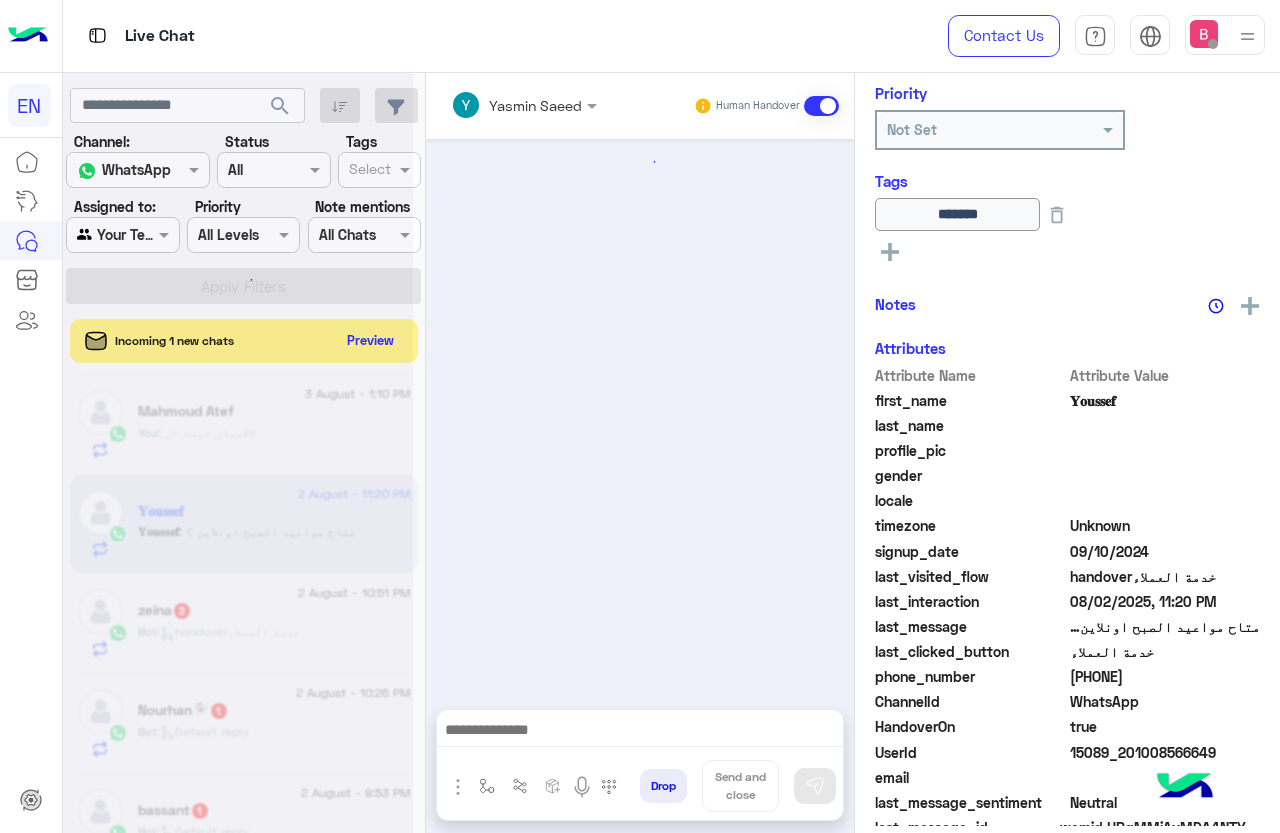 scroll, scrollTop: 948, scrollLeft: 0, axis: vertical 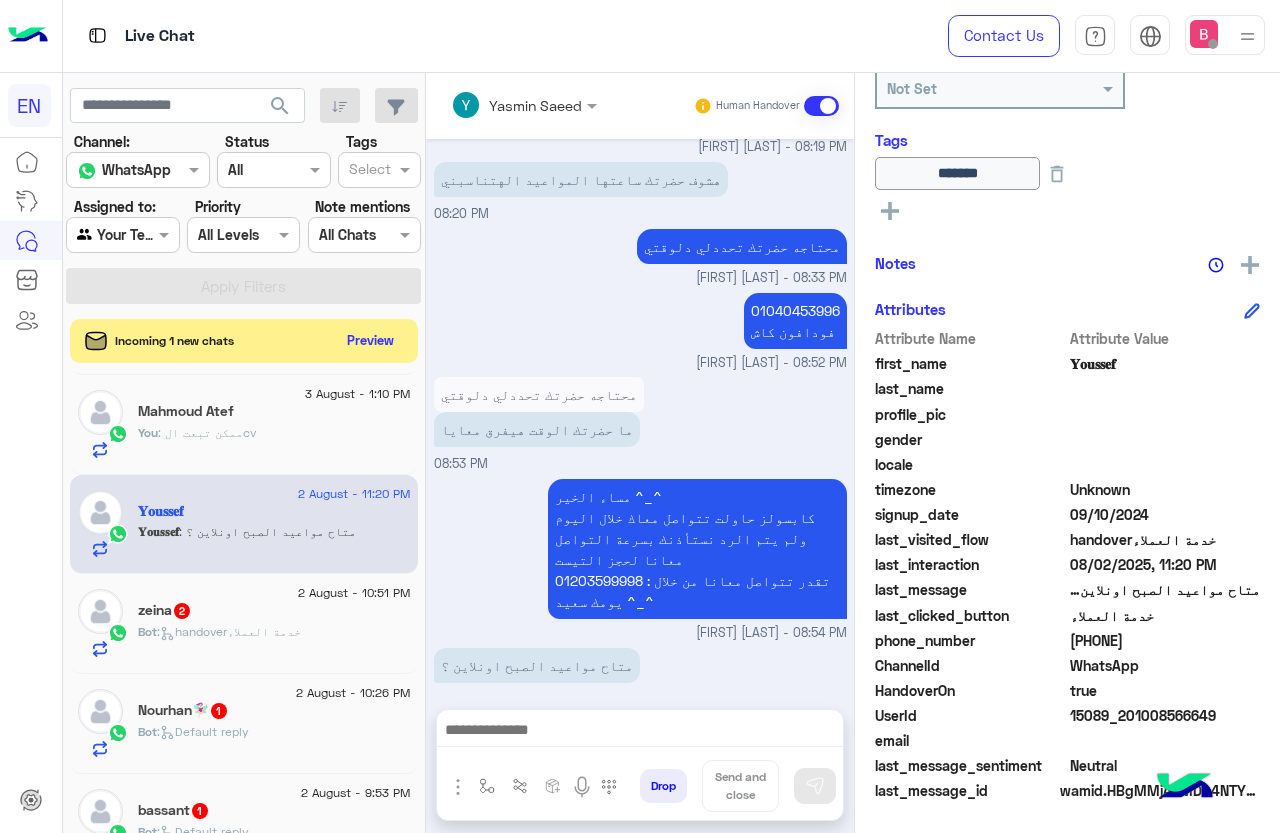 drag, startPoint x: 1076, startPoint y: 639, endPoint x: 1147, endPoint y: 643, distance: 71.11259 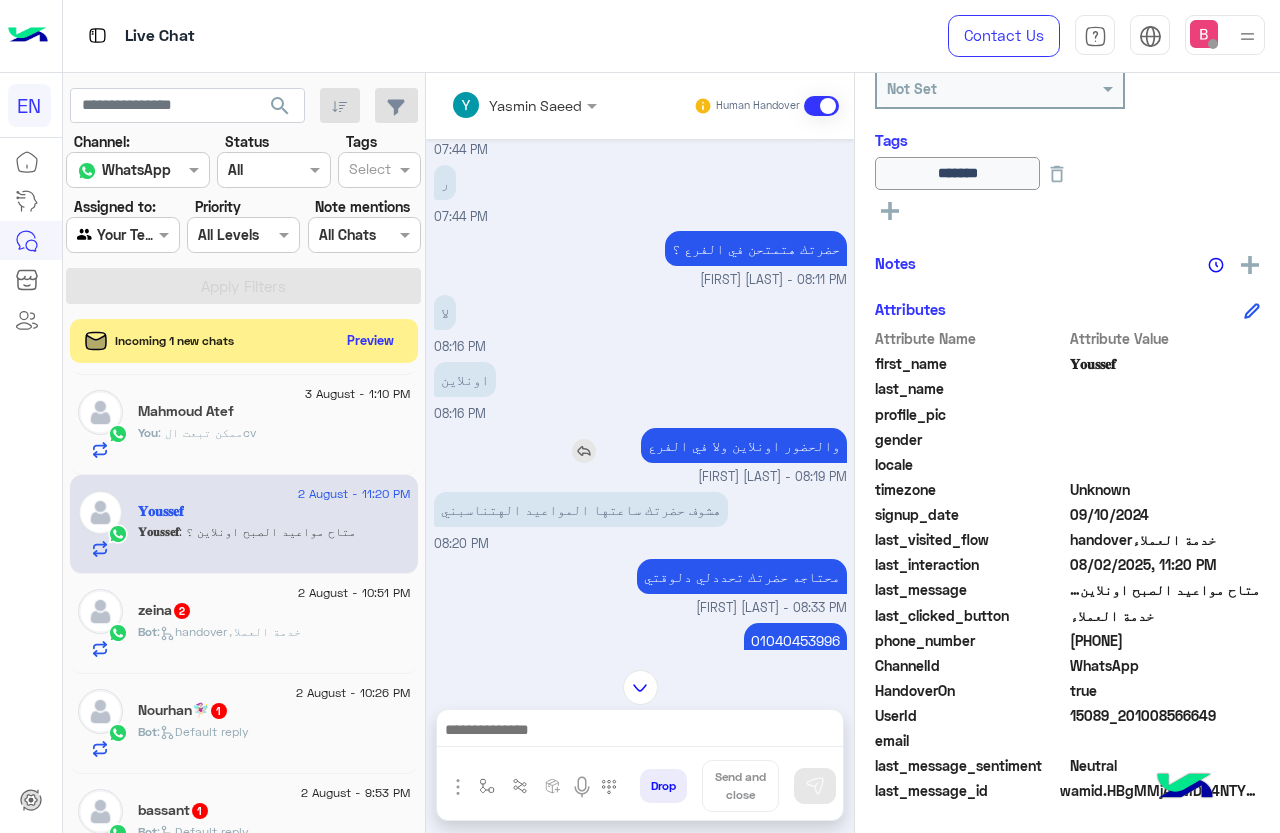 scroll, scrollTop: 947, scrollLeft: 0, axis: vertical 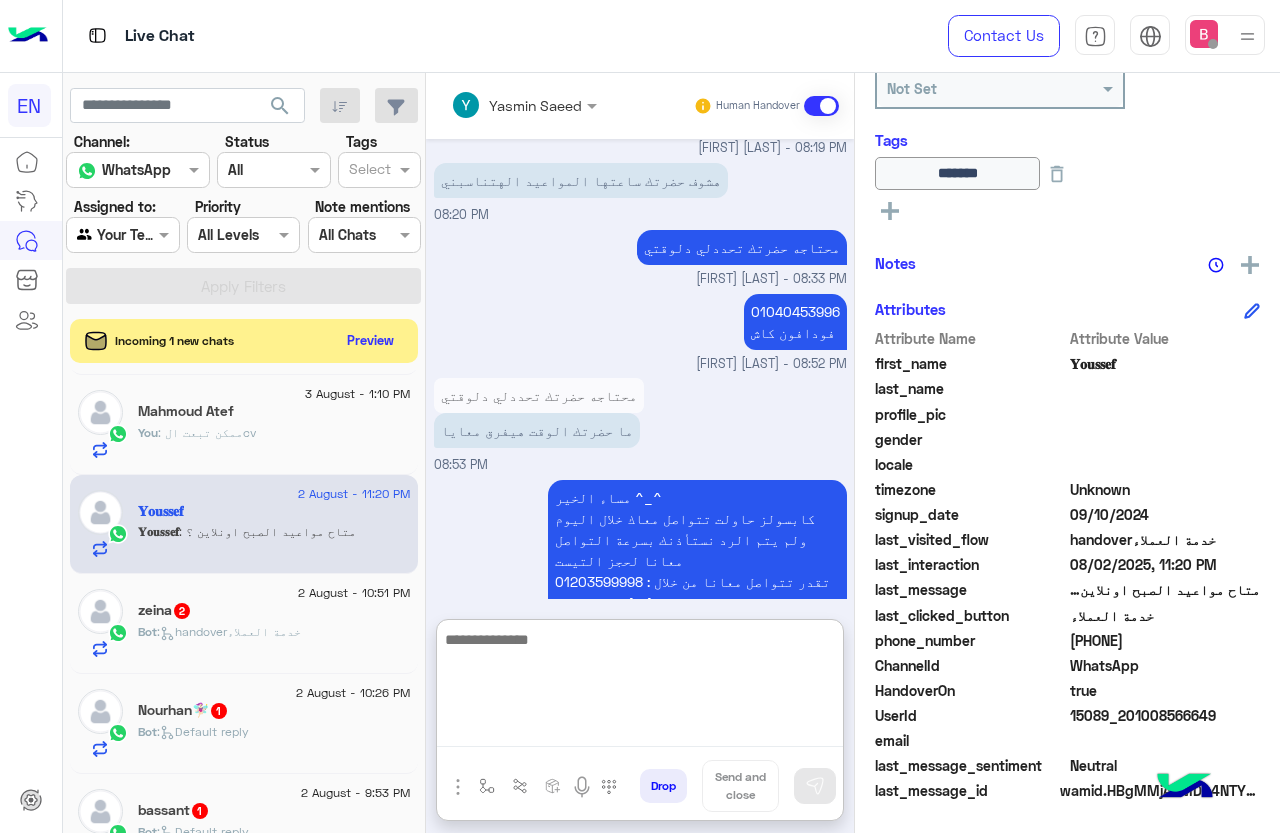 click at bounding box center (640, 687) 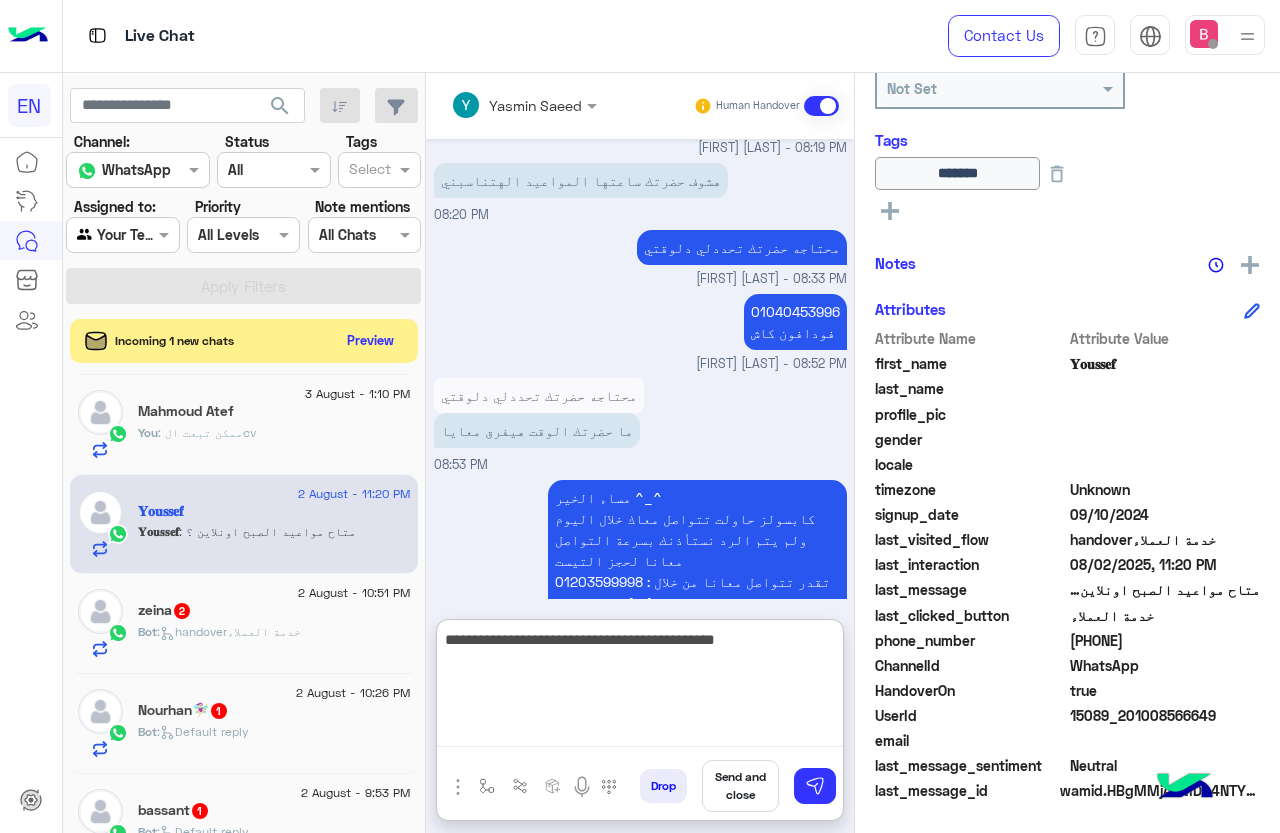 type on "**********" 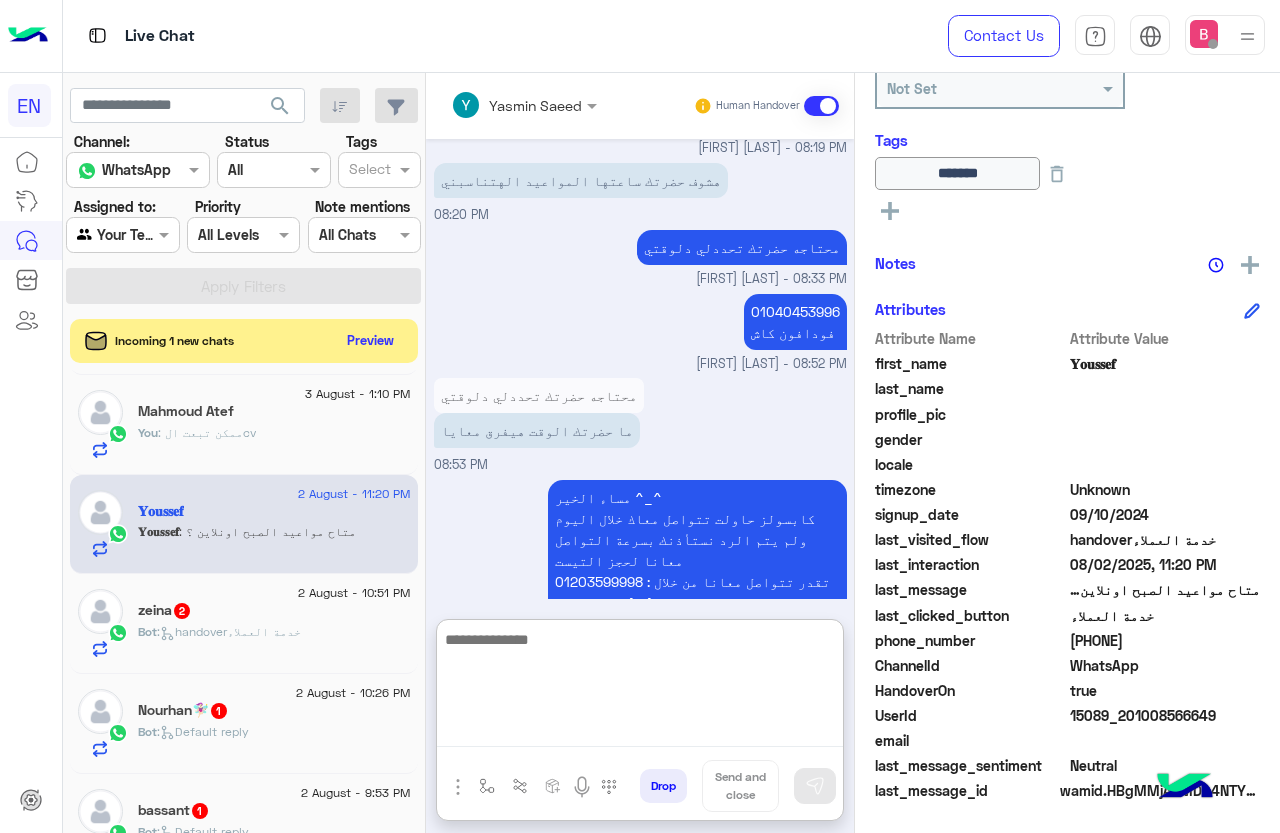 scroll, scrollTop: 1158, scrollLeft: 0, axis: vertical 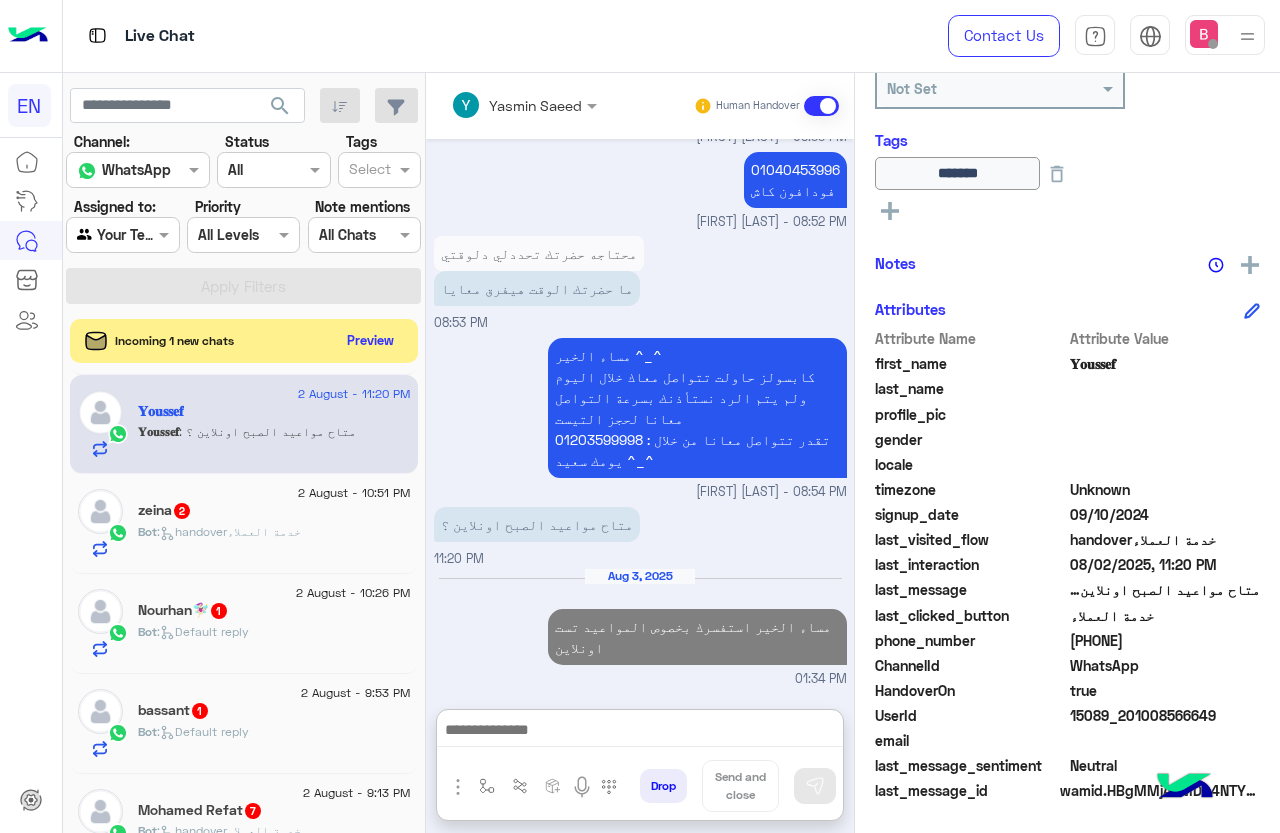 click on "zeina   2" 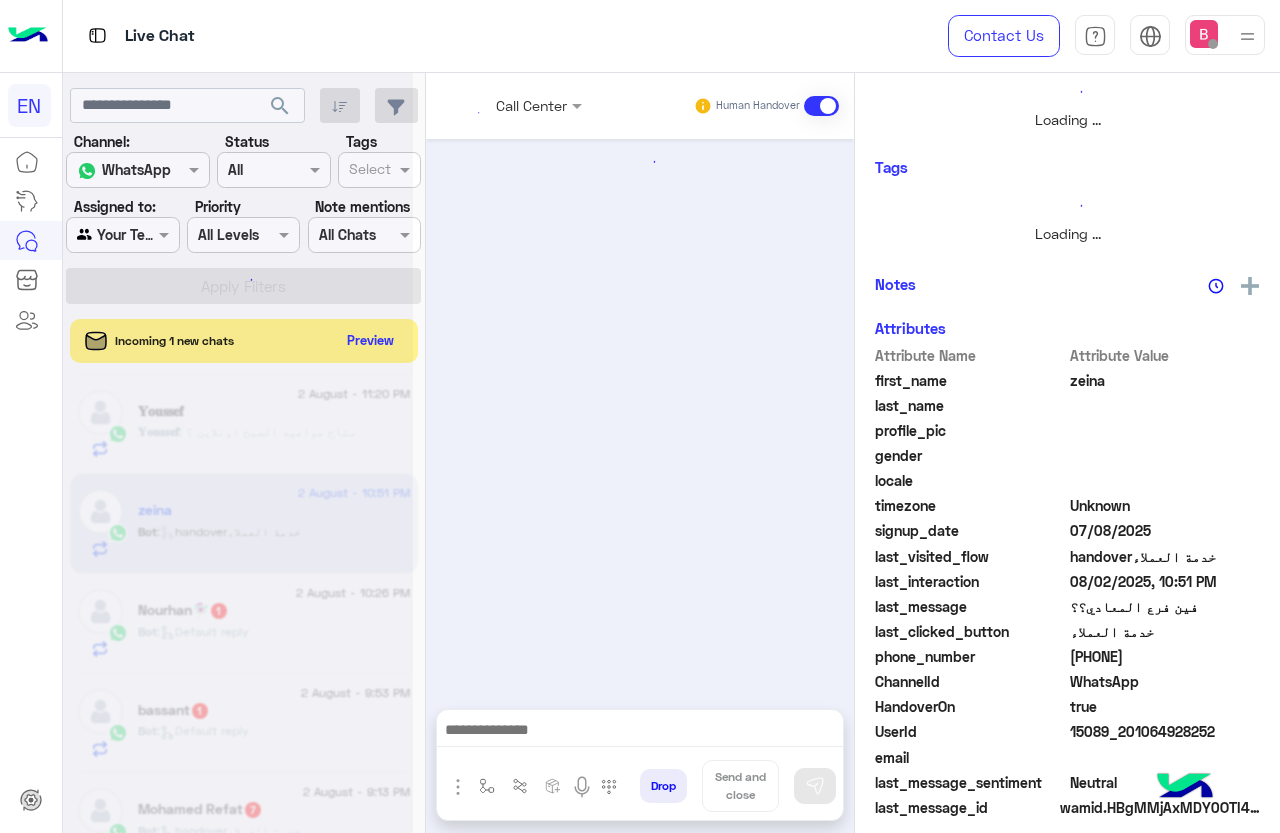scroll, scrollTop: 0, scrollLeft: 0, axis: both 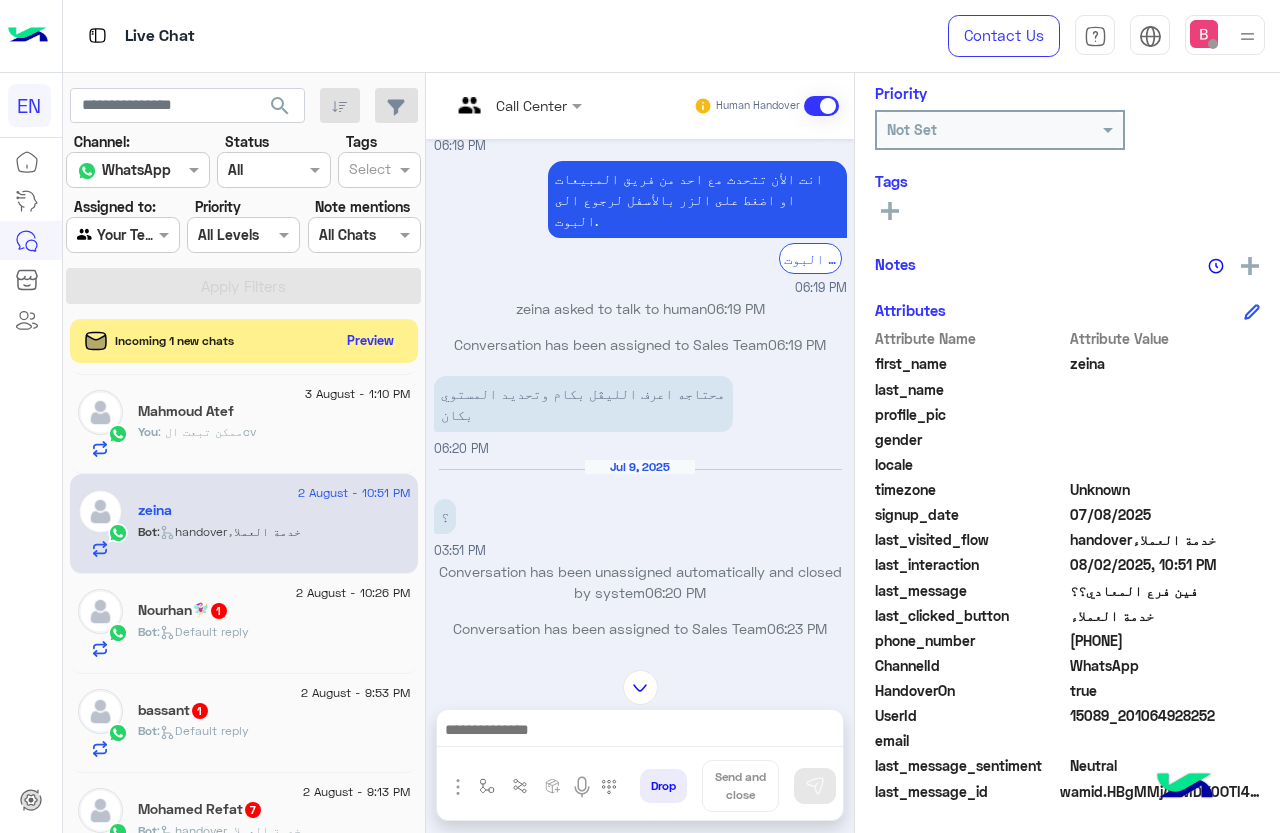 click at bounding box center [491, 105] 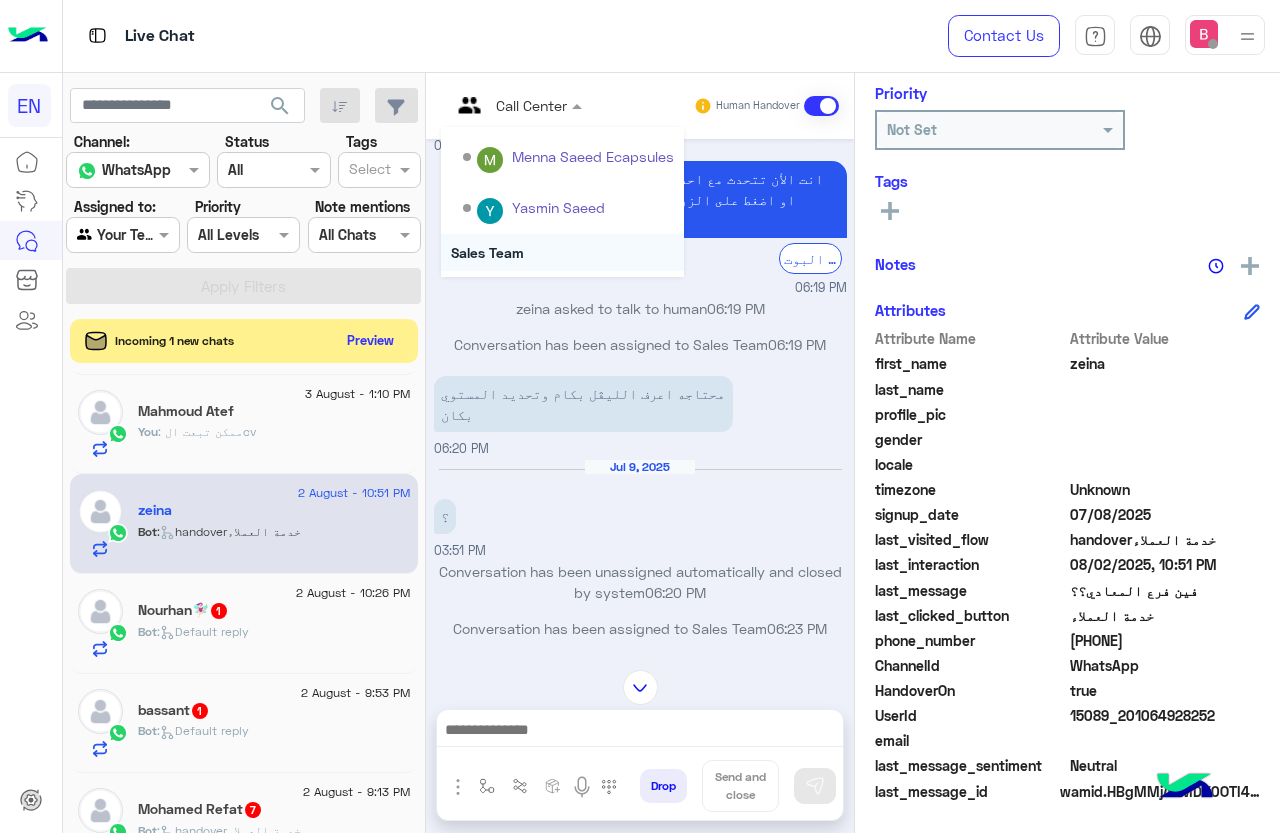 scroll, scrollTop: 332, scrollLeft: 0, axis: vertical 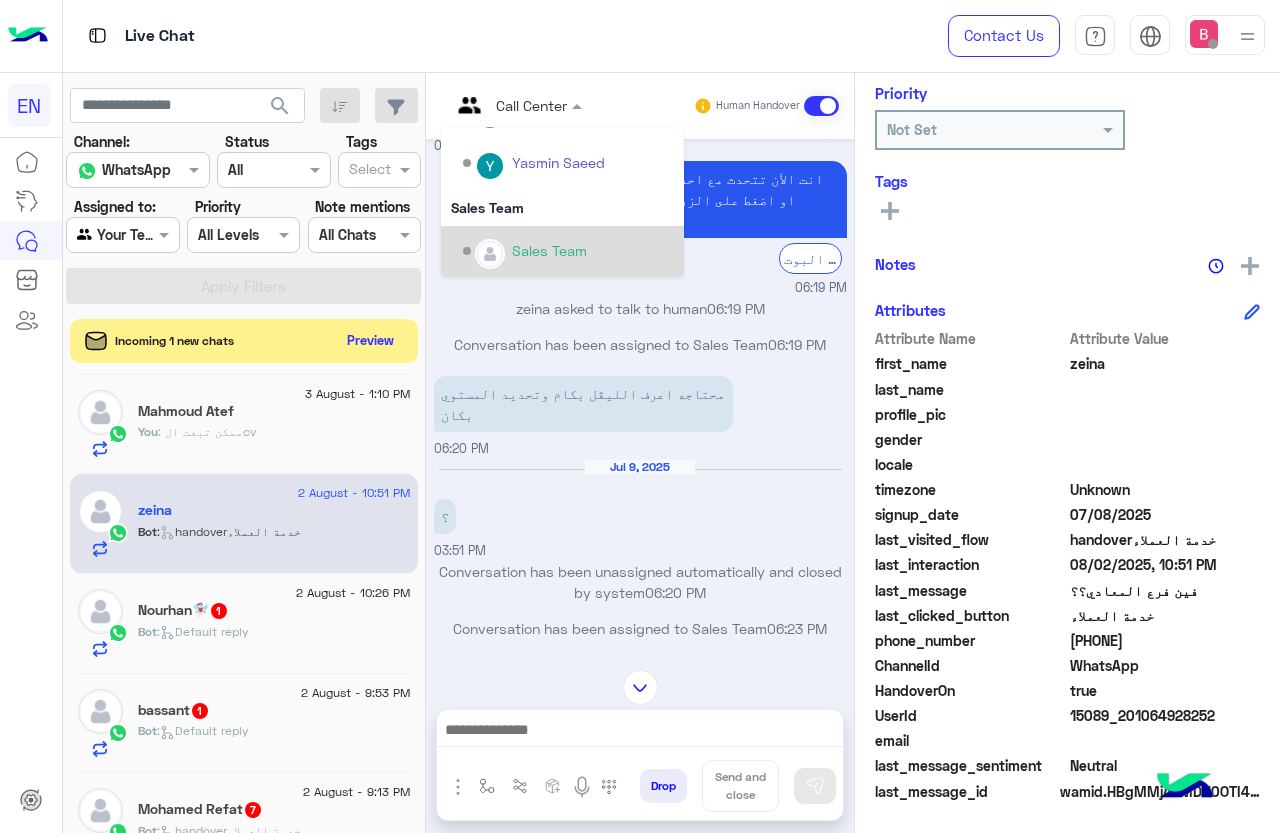 click on "Sales Team" at bounding box center (549, 250) 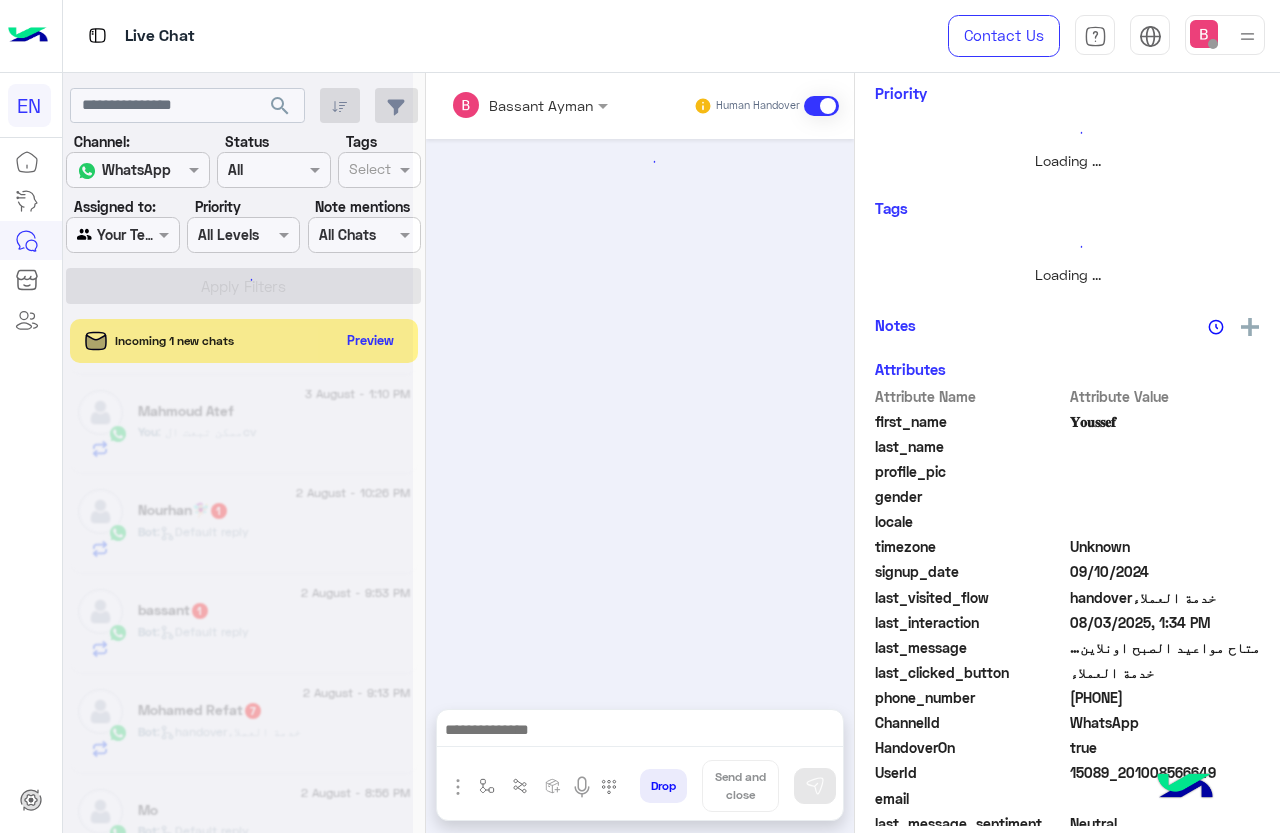 scroll, scrollTop: 301, scrollLeft: 0, axis: vertical 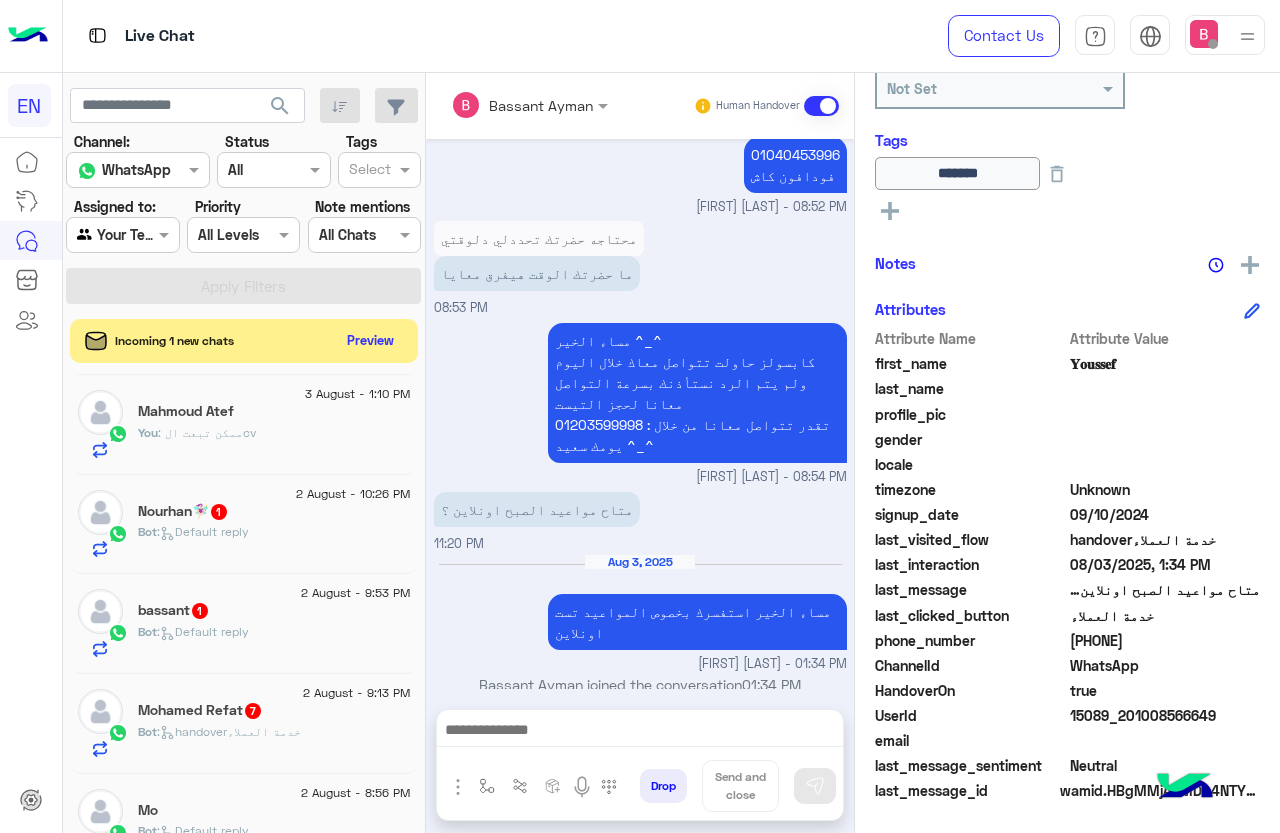 click on "Bot :   Default reply" 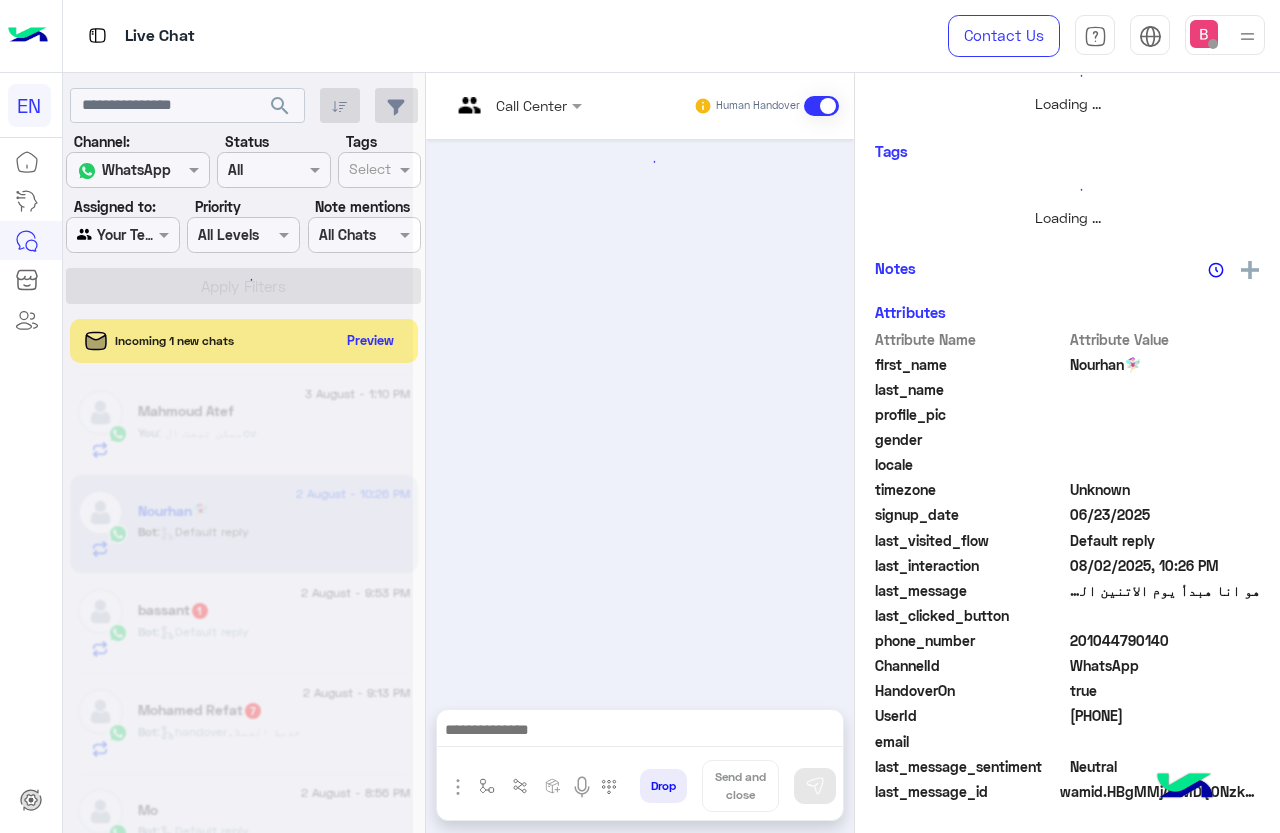 scroll, scrollTop: 281, scrollLeft: 0, axis: vertical 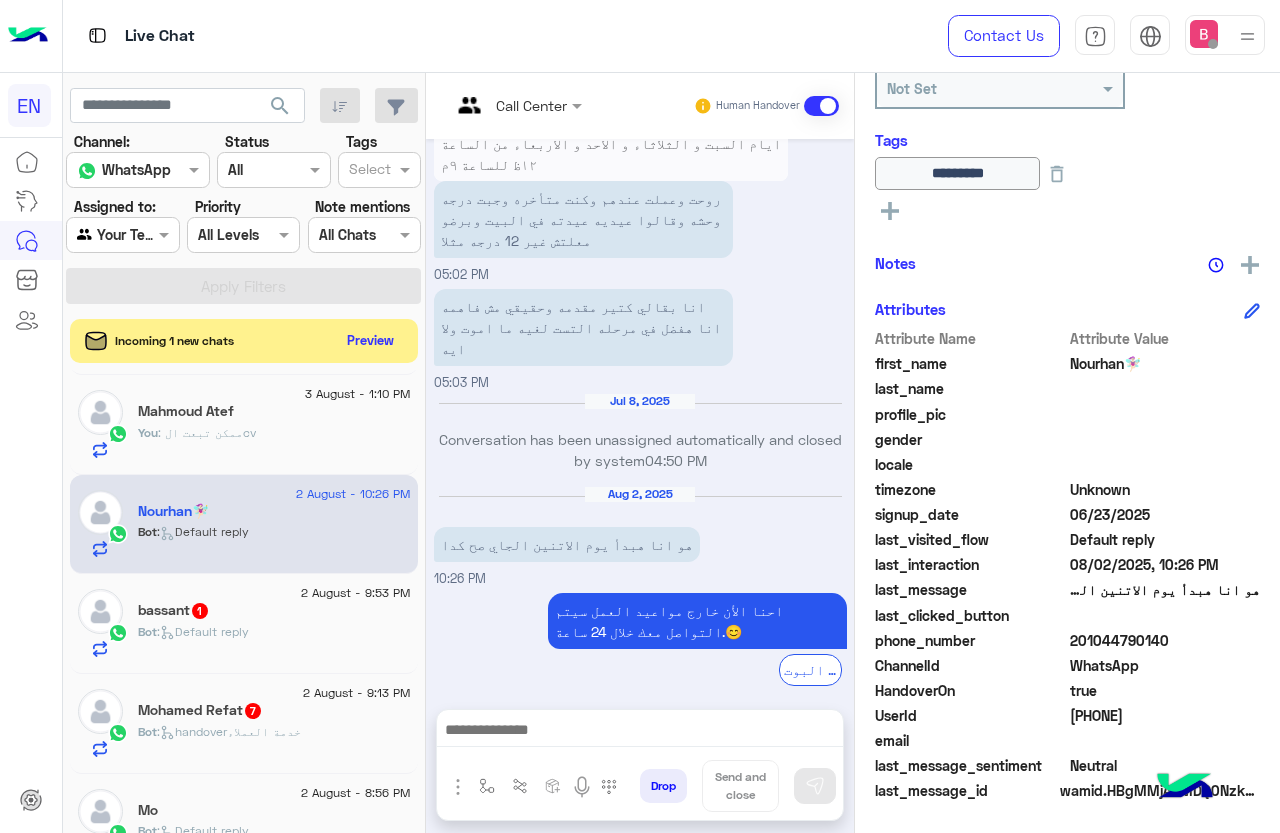 drag, startPoint x: 1076, startPoint y: 639, endPoint x: 1173, endPoint y: 642, distance: 97.04638 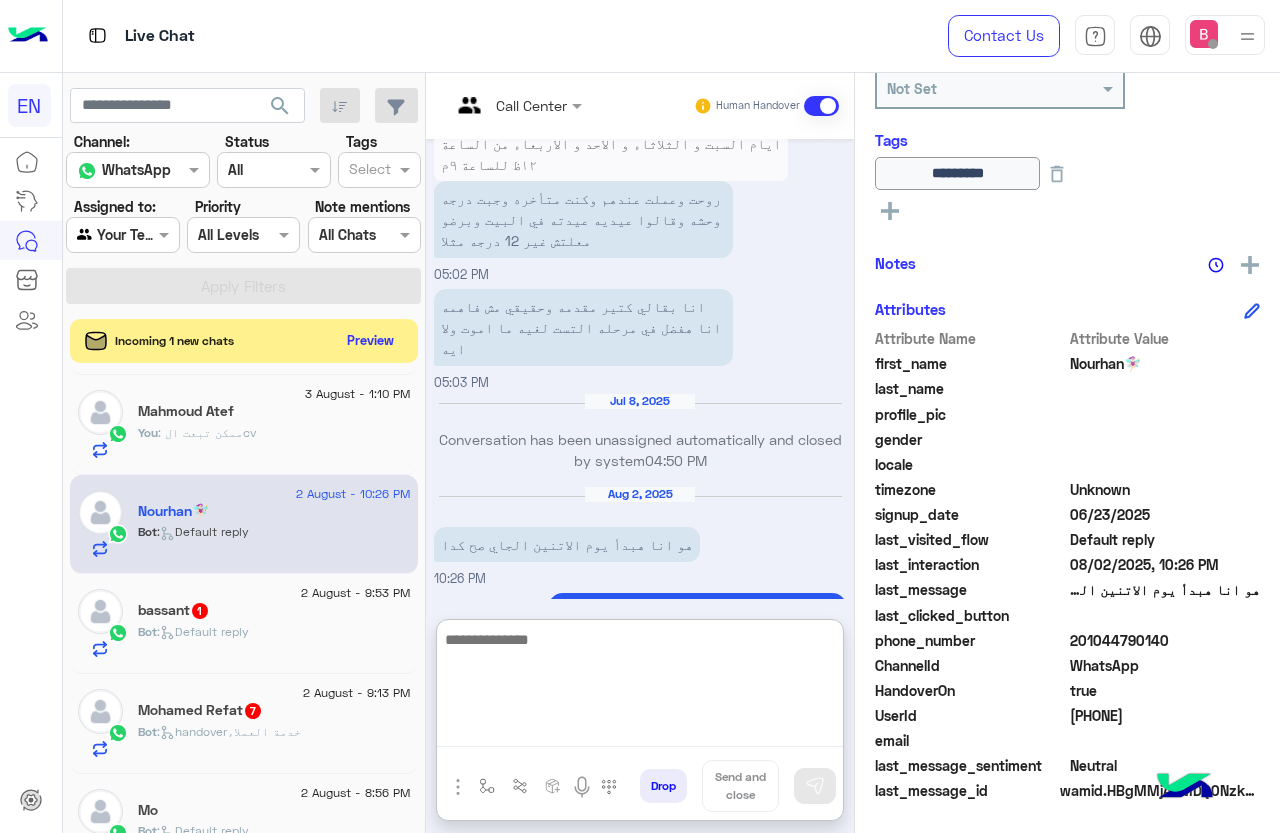 paste on "**********" 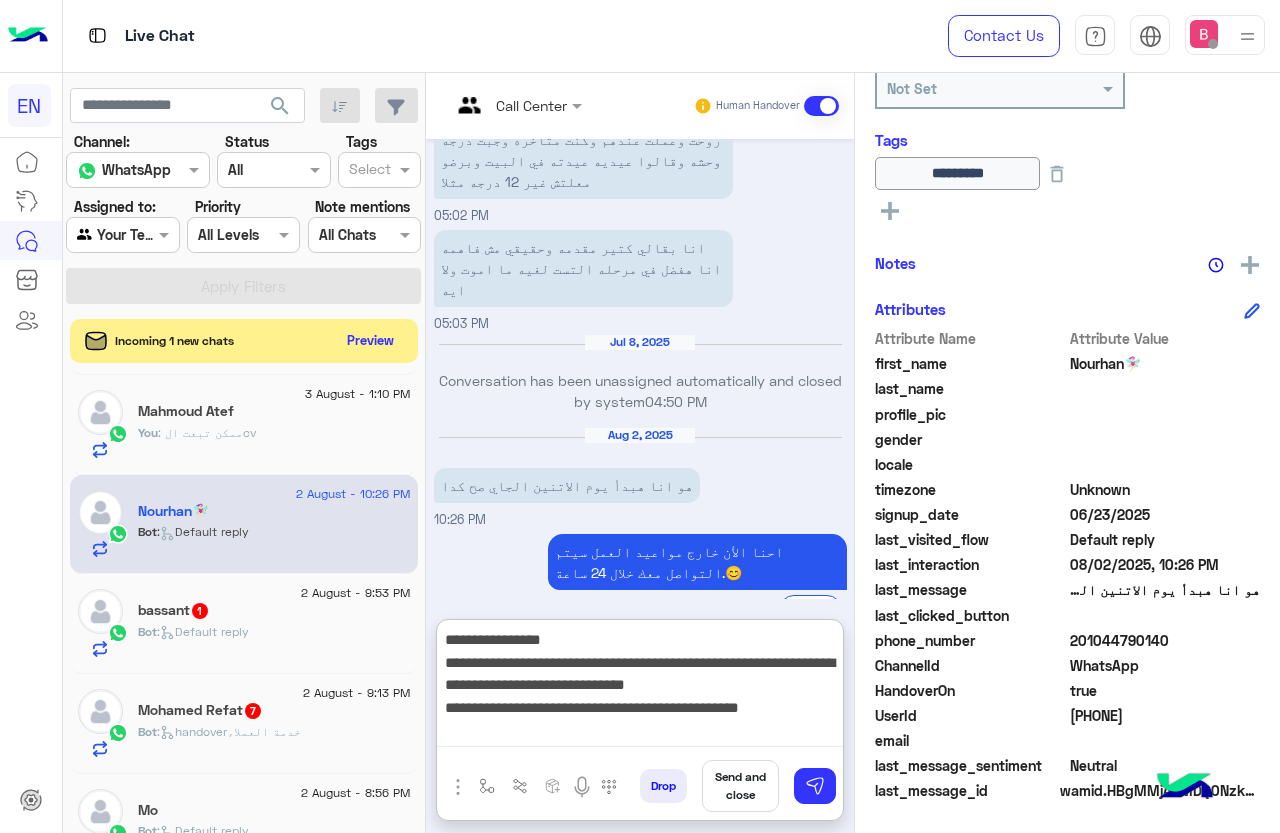 scroll, scrollTop: 1619, scrollLeft: 0, axis: vertical 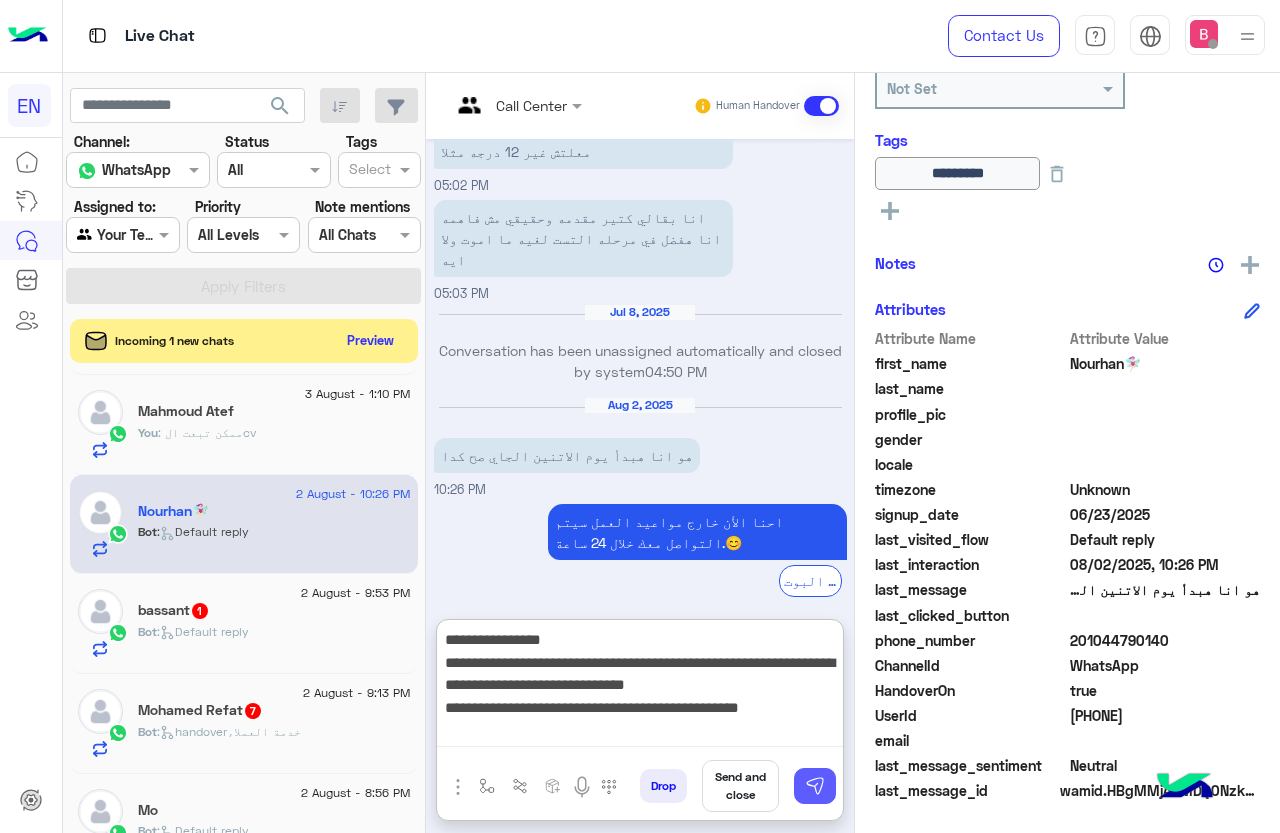 type on "**********" 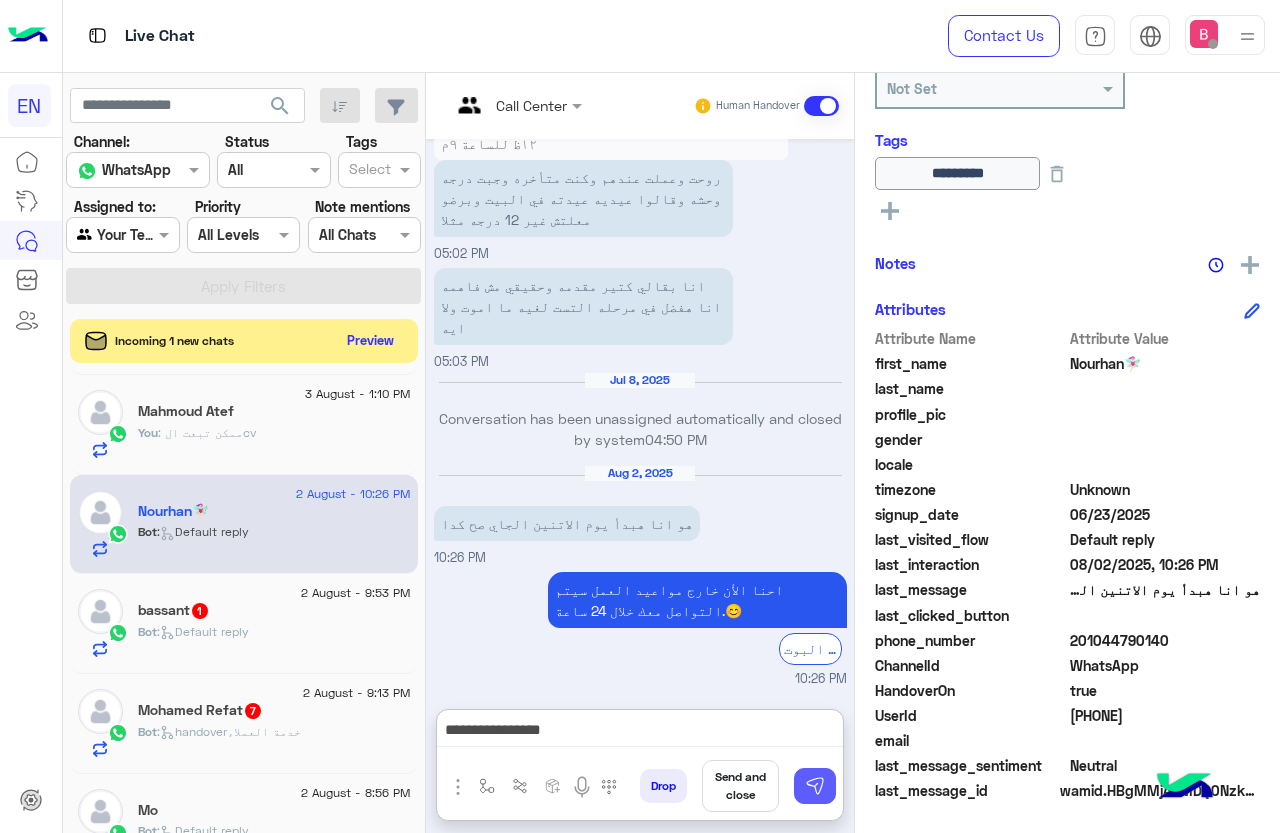 click at bounding box center (815, 786) 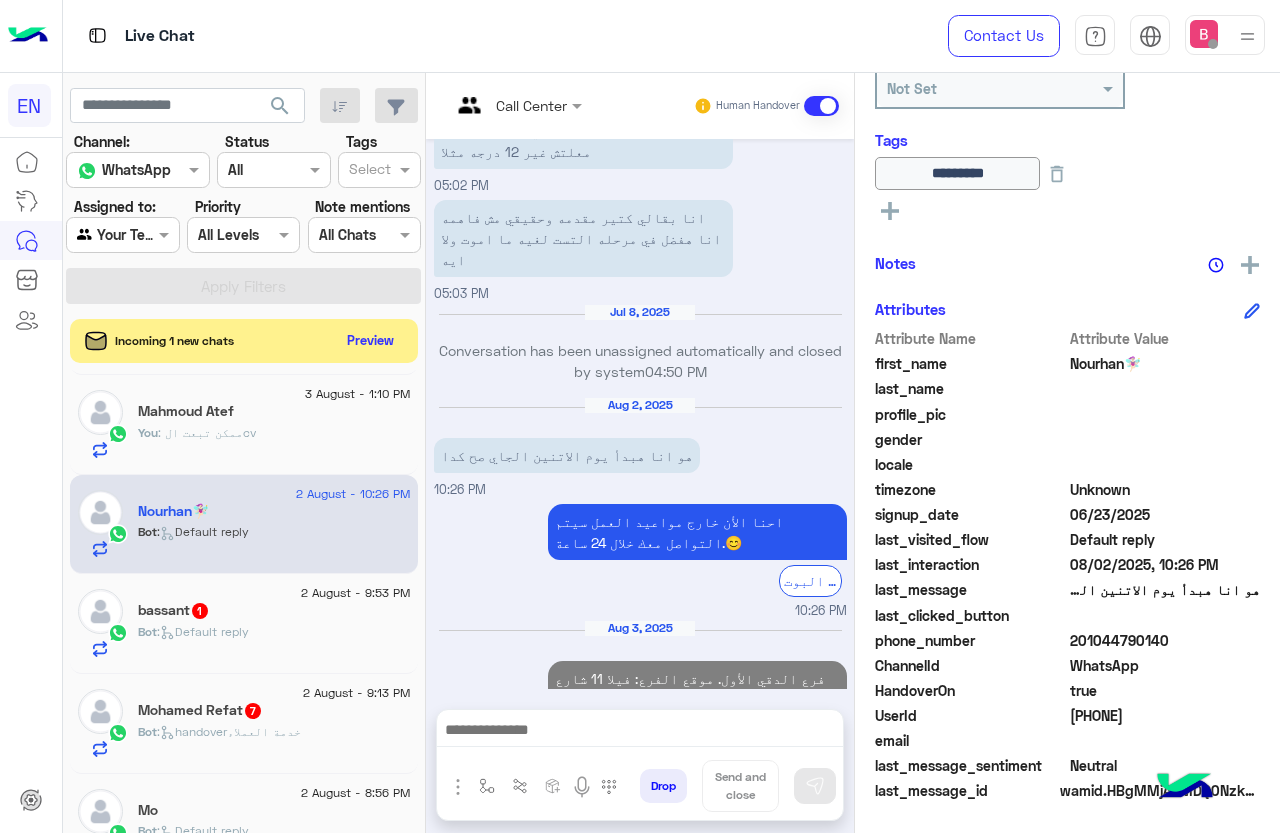 scroll, scrollTop: 1692, scrollLeft: 0, axis: vertical 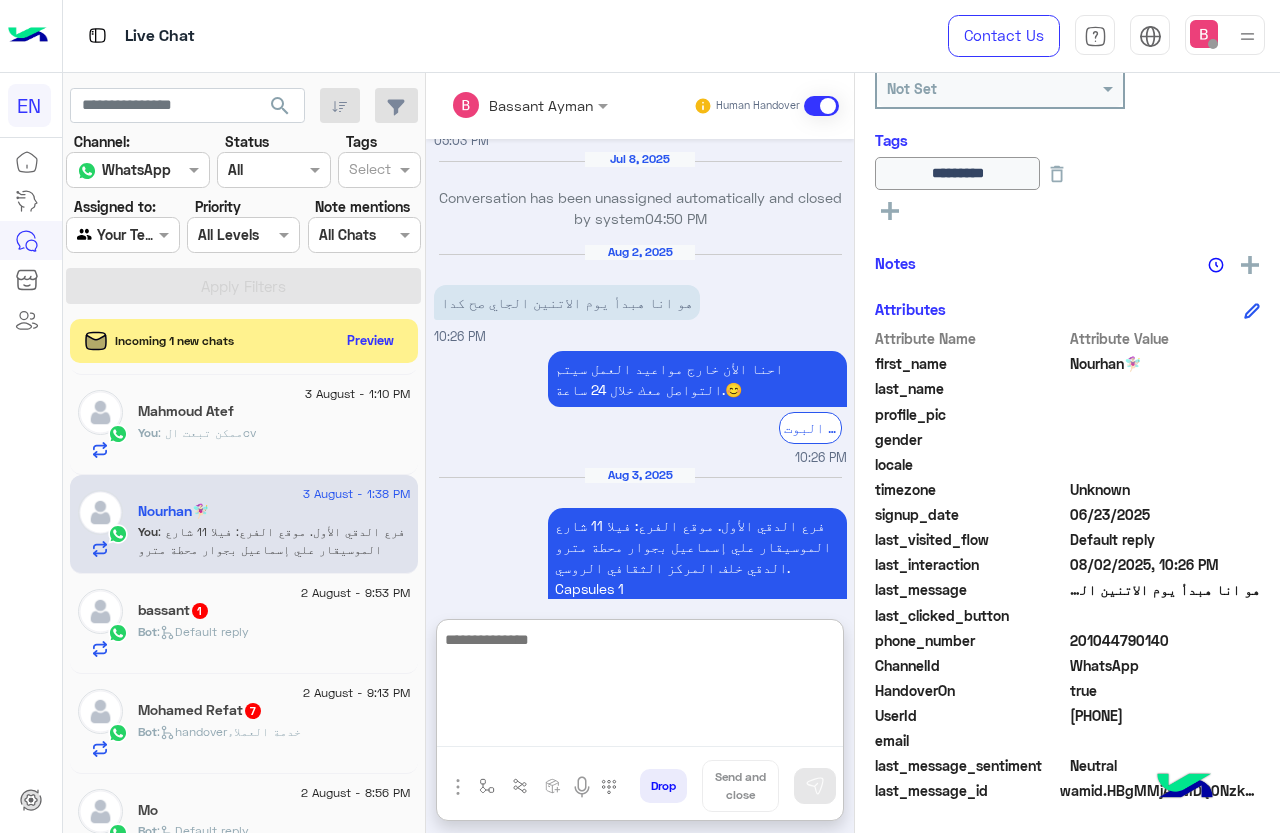 paste on "**********" 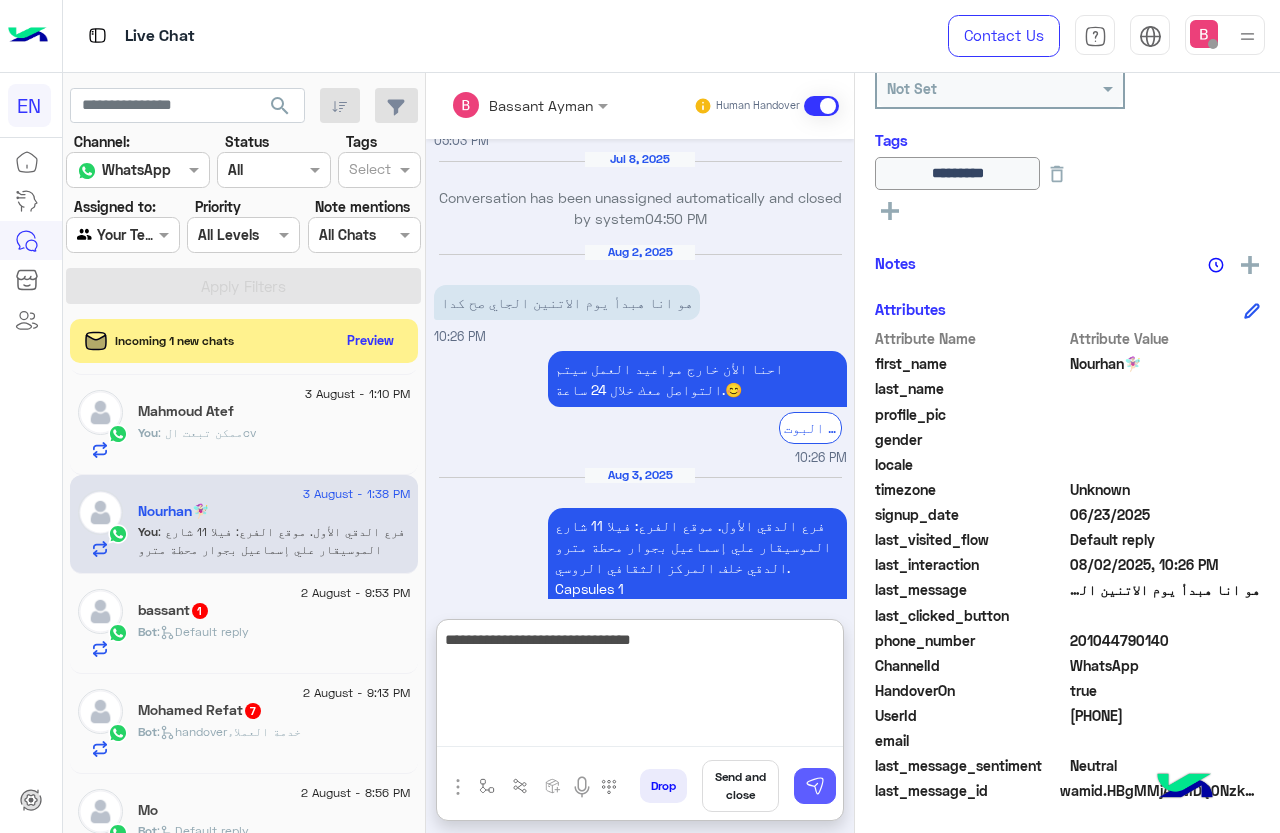 type on "**********" 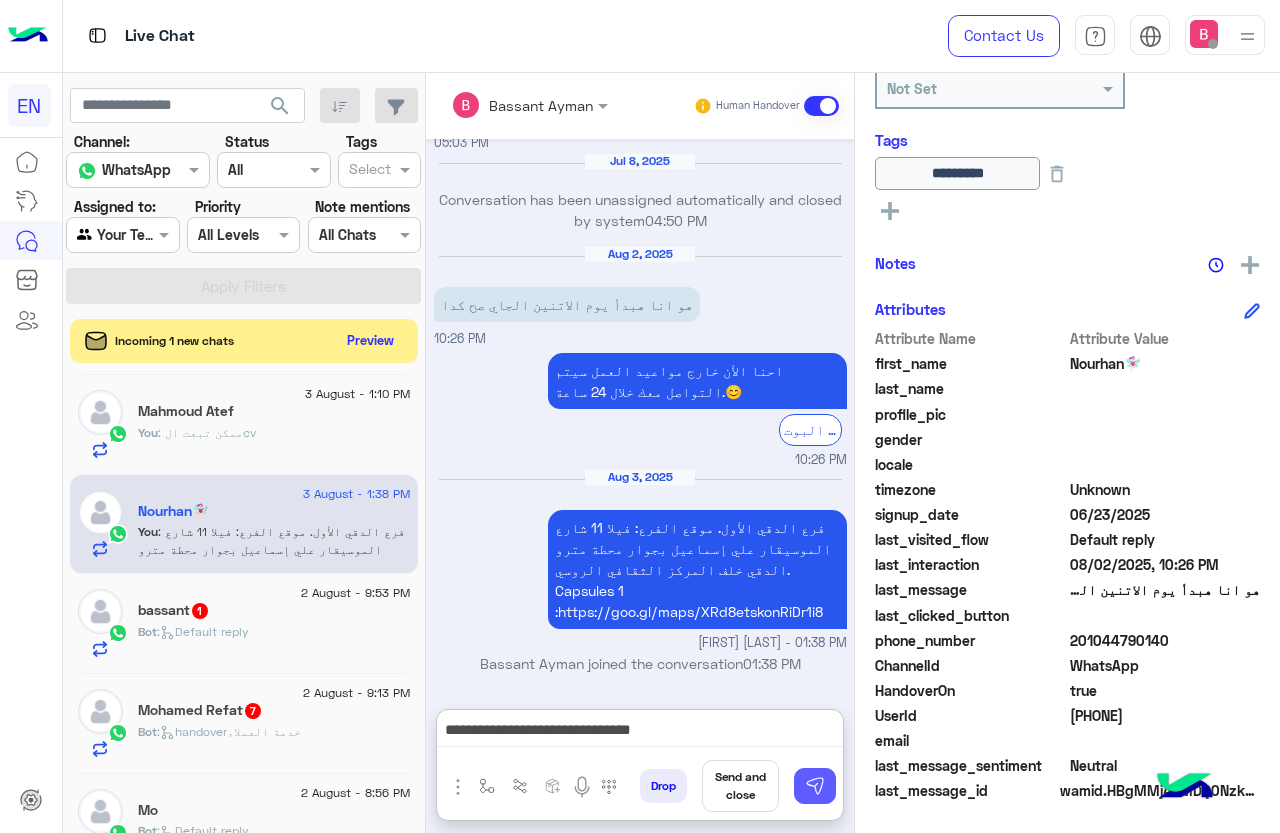 click at bounding box center (815, 786) 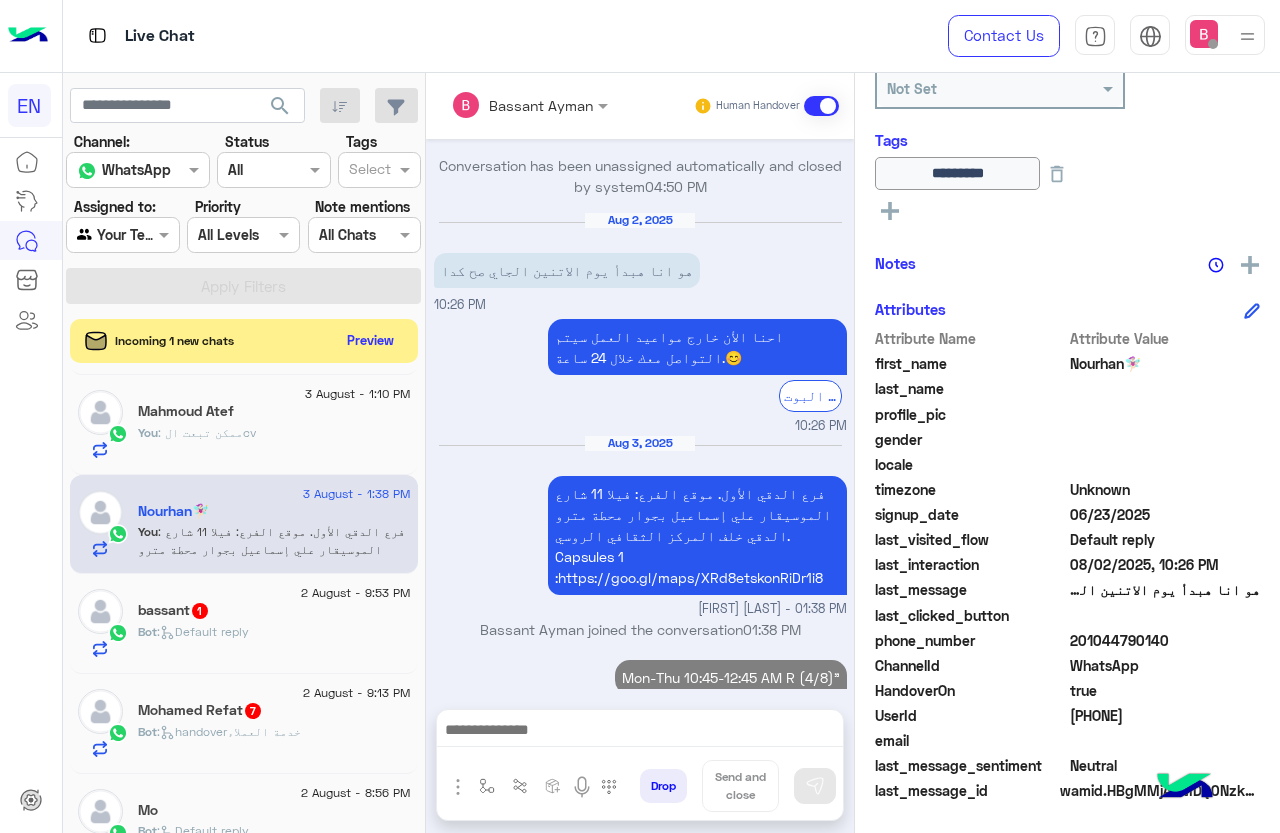 scroll, scrollTop: 1792, scrollLeft: 0, axis: vertical 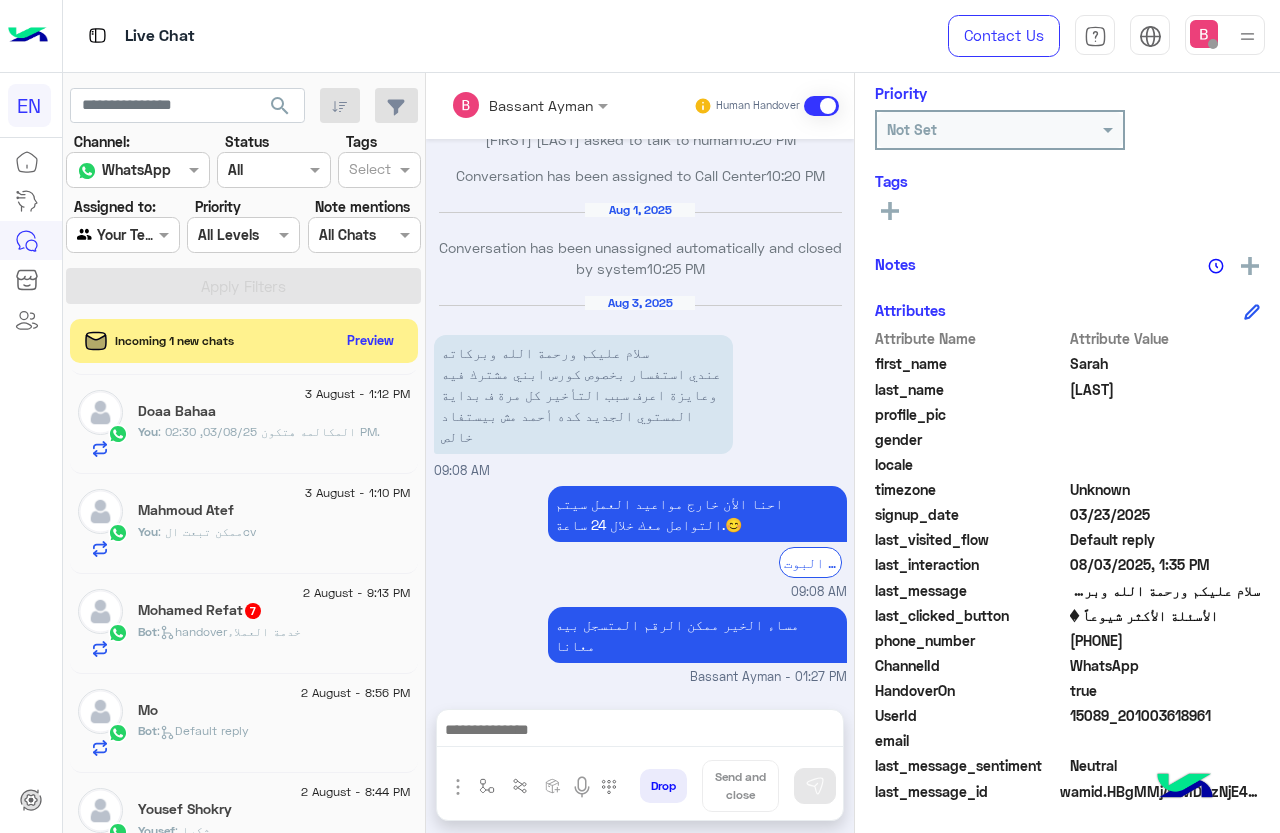 drag, startPoint x: 435, startPoint y: 644, endPoint x: 563, endPoint y: 648, distance: 128.06248 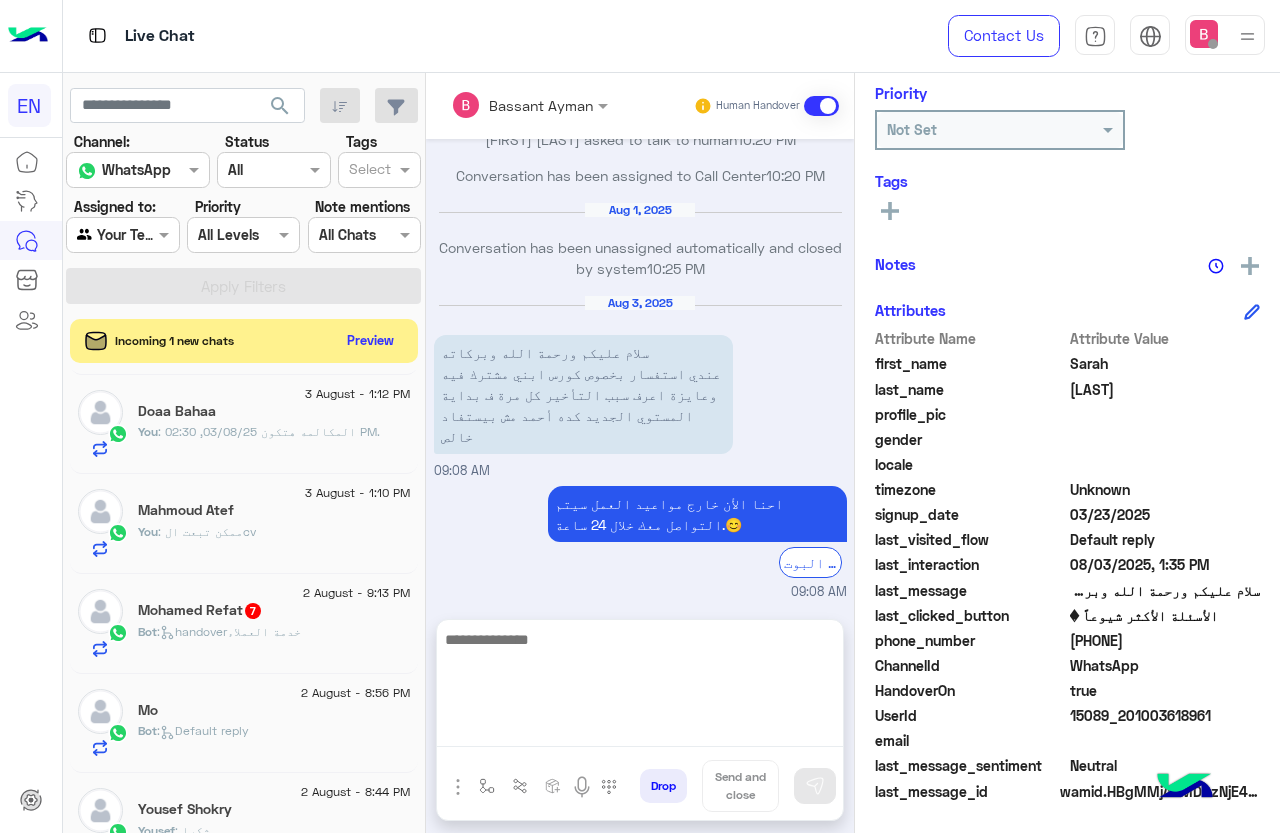 click at bounding box center [640, 687] 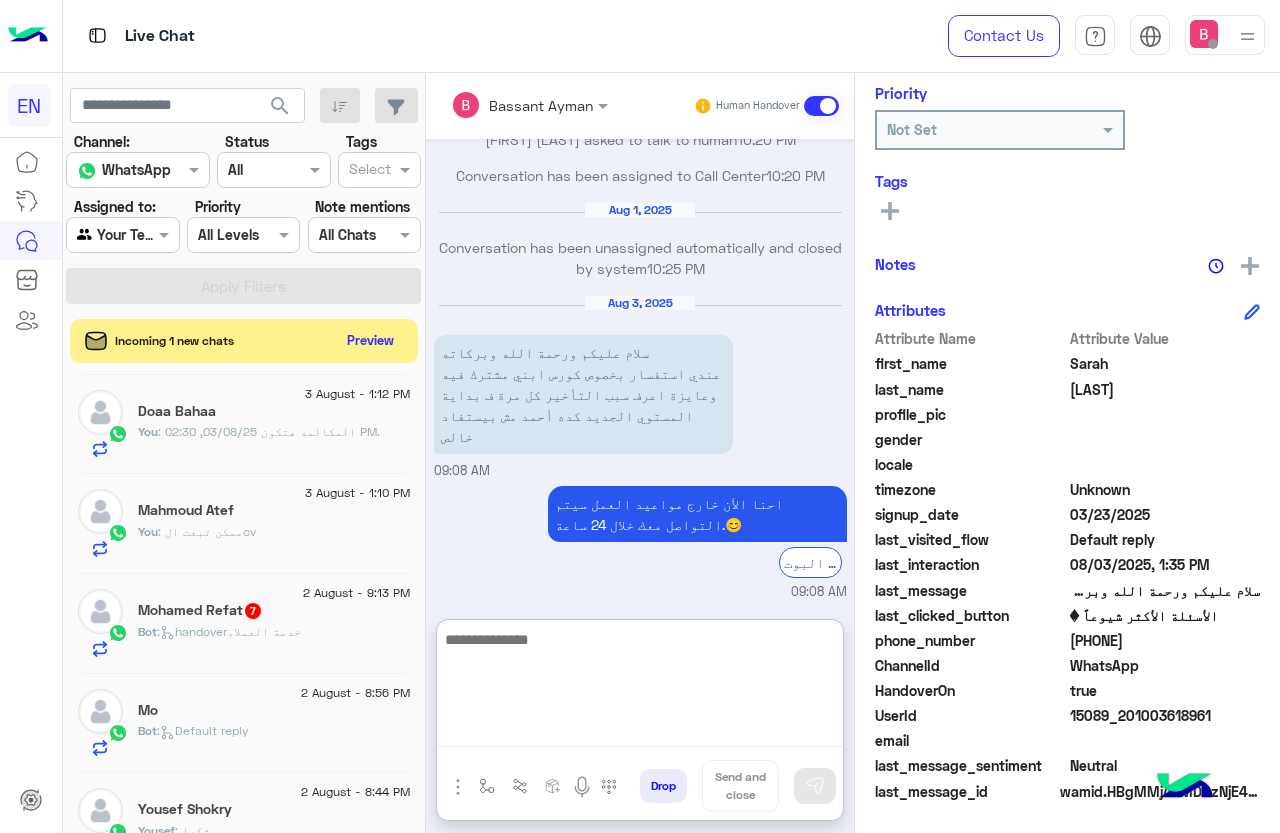 paste on "**********" 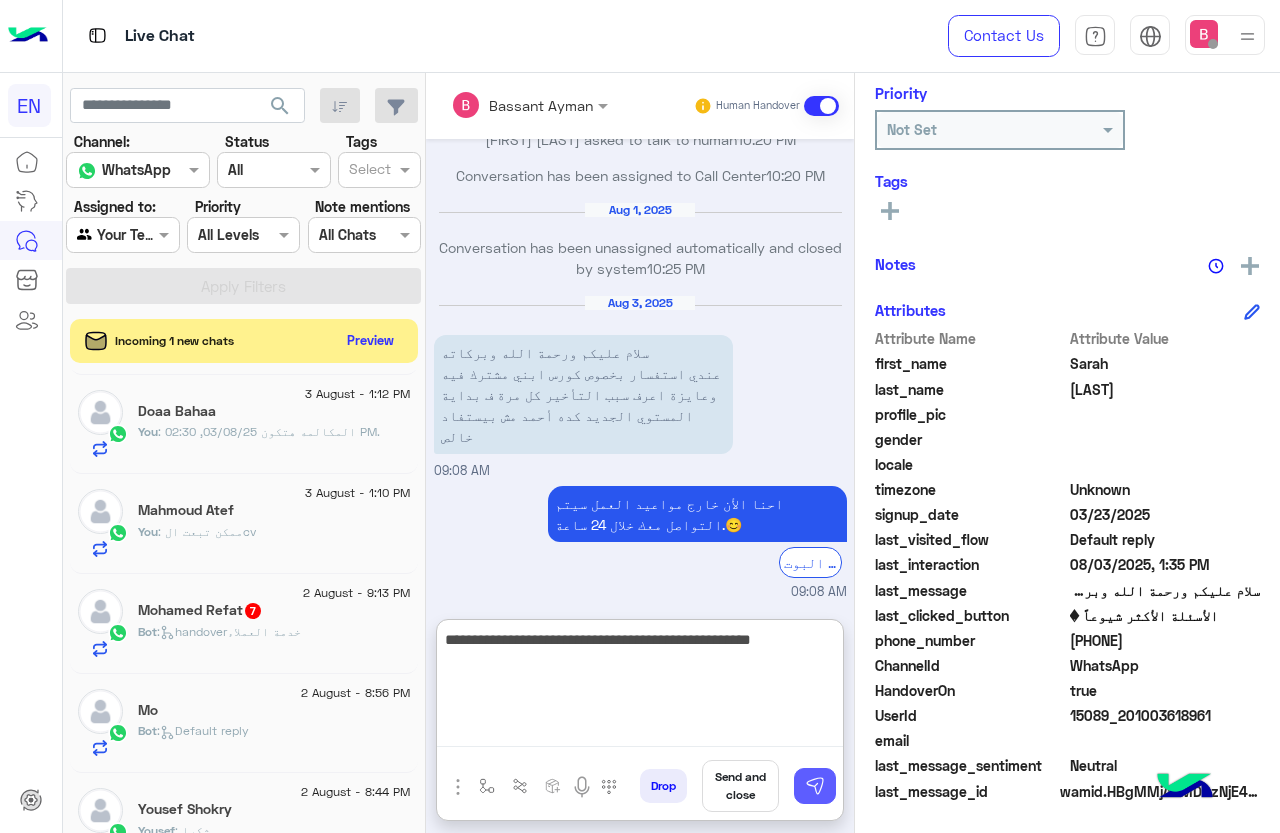 type on "**********" 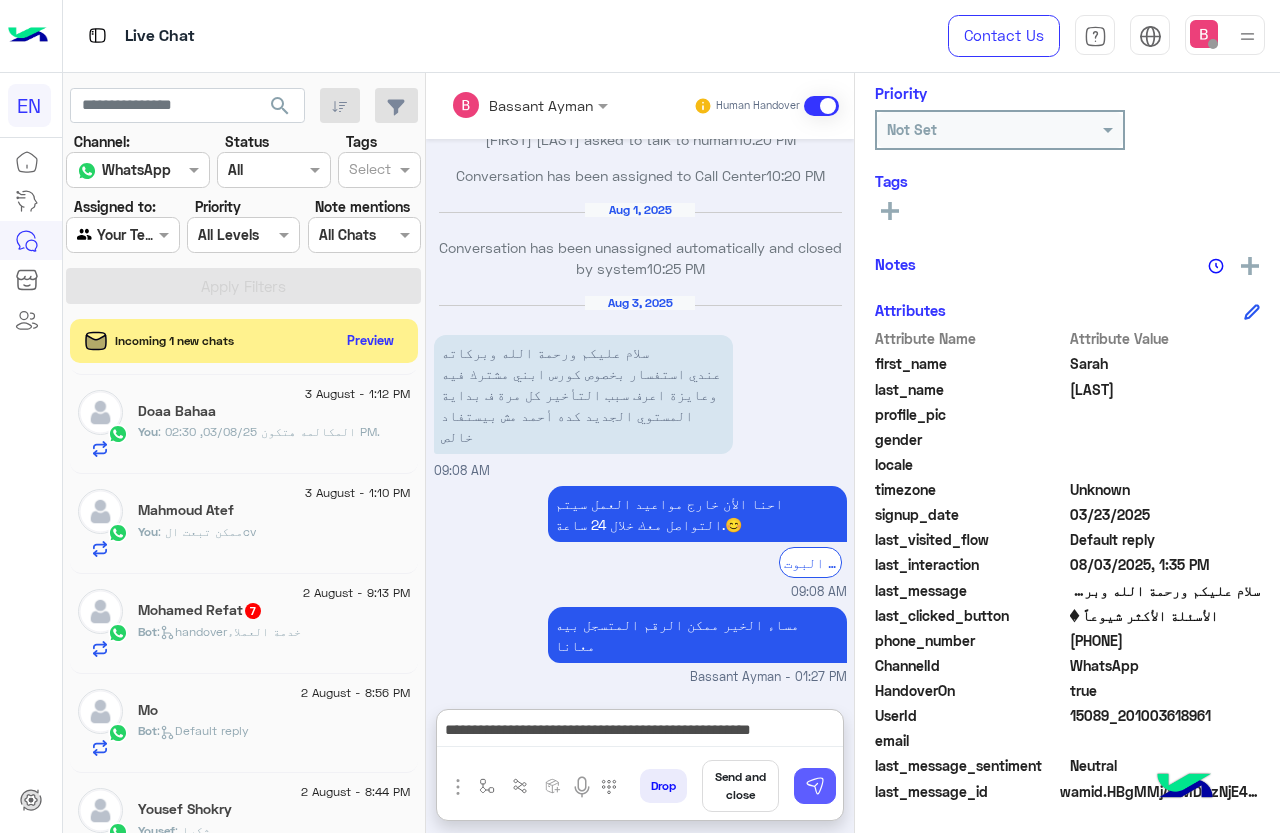 click at bounding box center [815, 786] 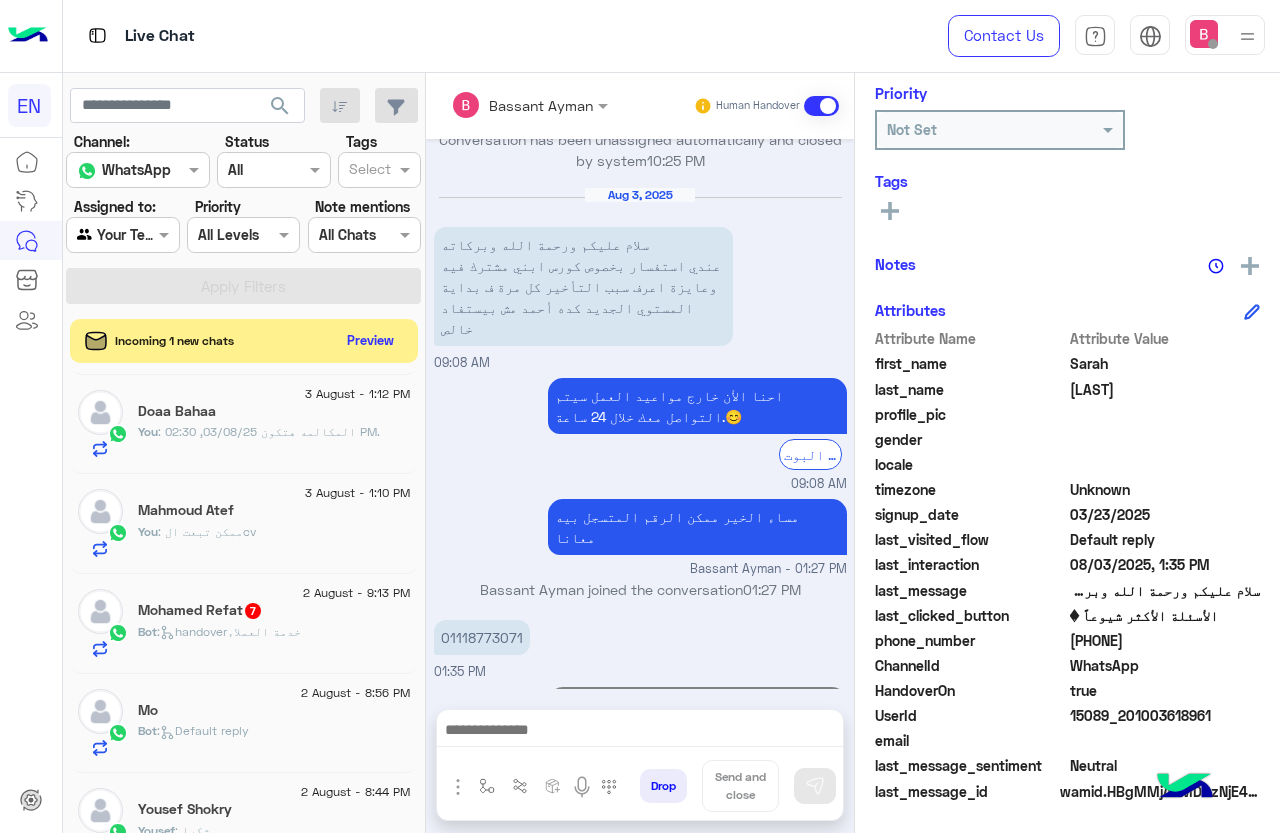 scroll, scrollTop: 1468, scrollLeft: 0, axis: vertical 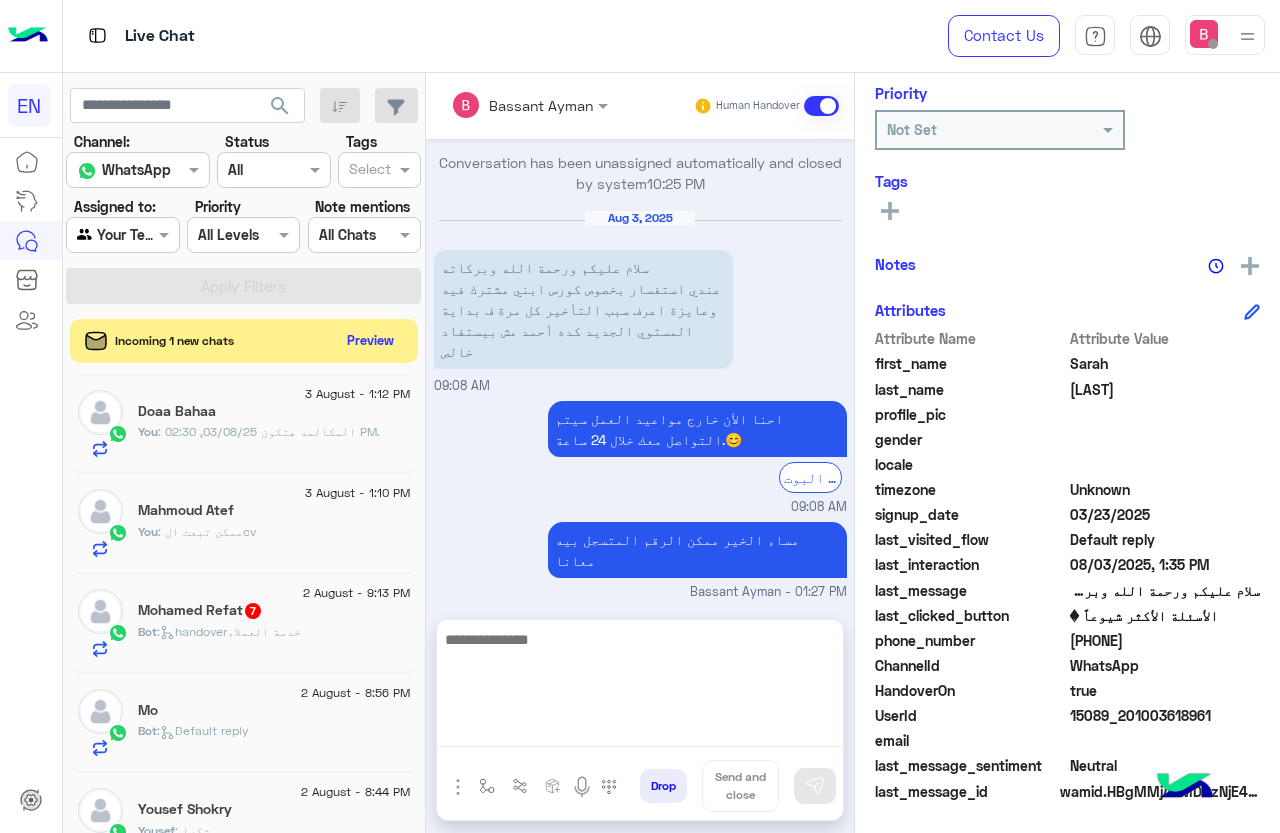 drag, startPoint x: 572, startPoint y: 734, endPoint x: 581, endPoint y: 729, distance: 10.29563 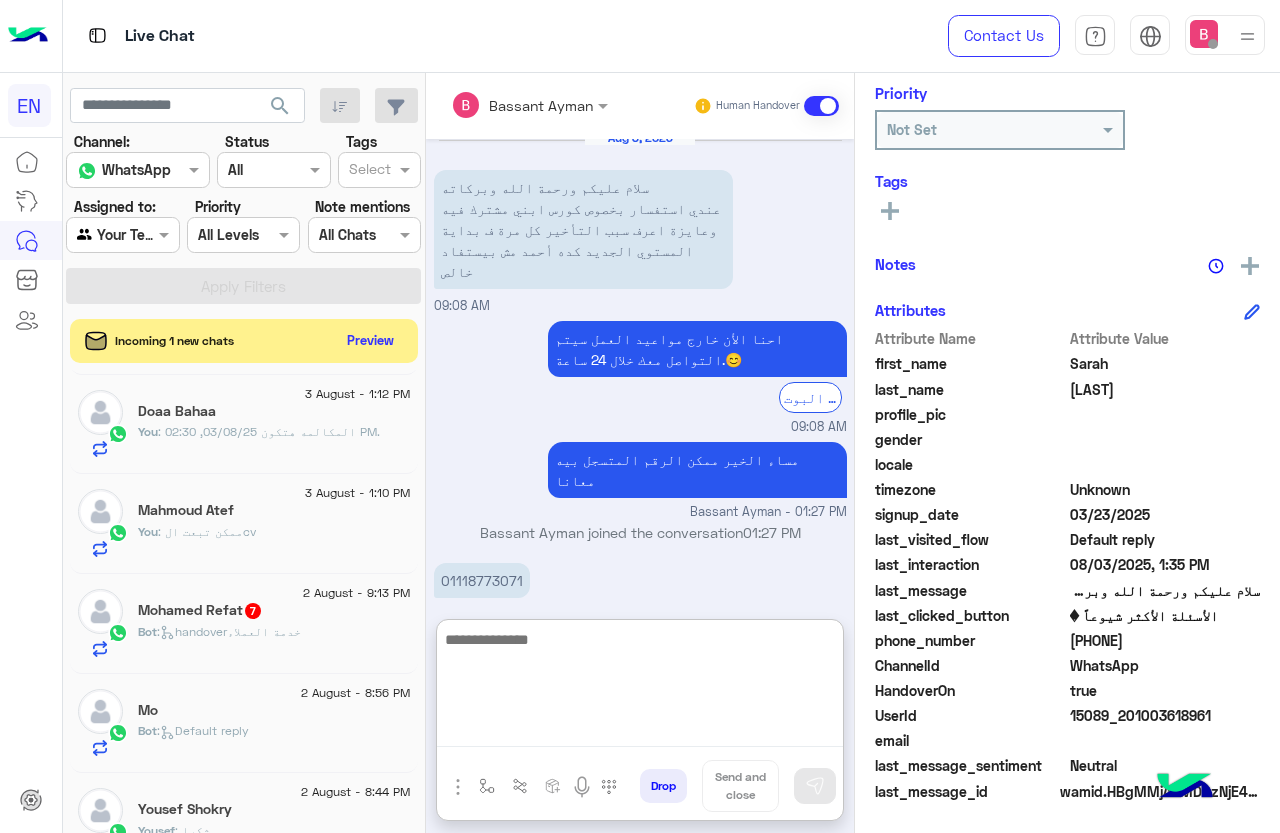 scroll, scrollTop: 1549, scrollLeft: 0, axis: vertical 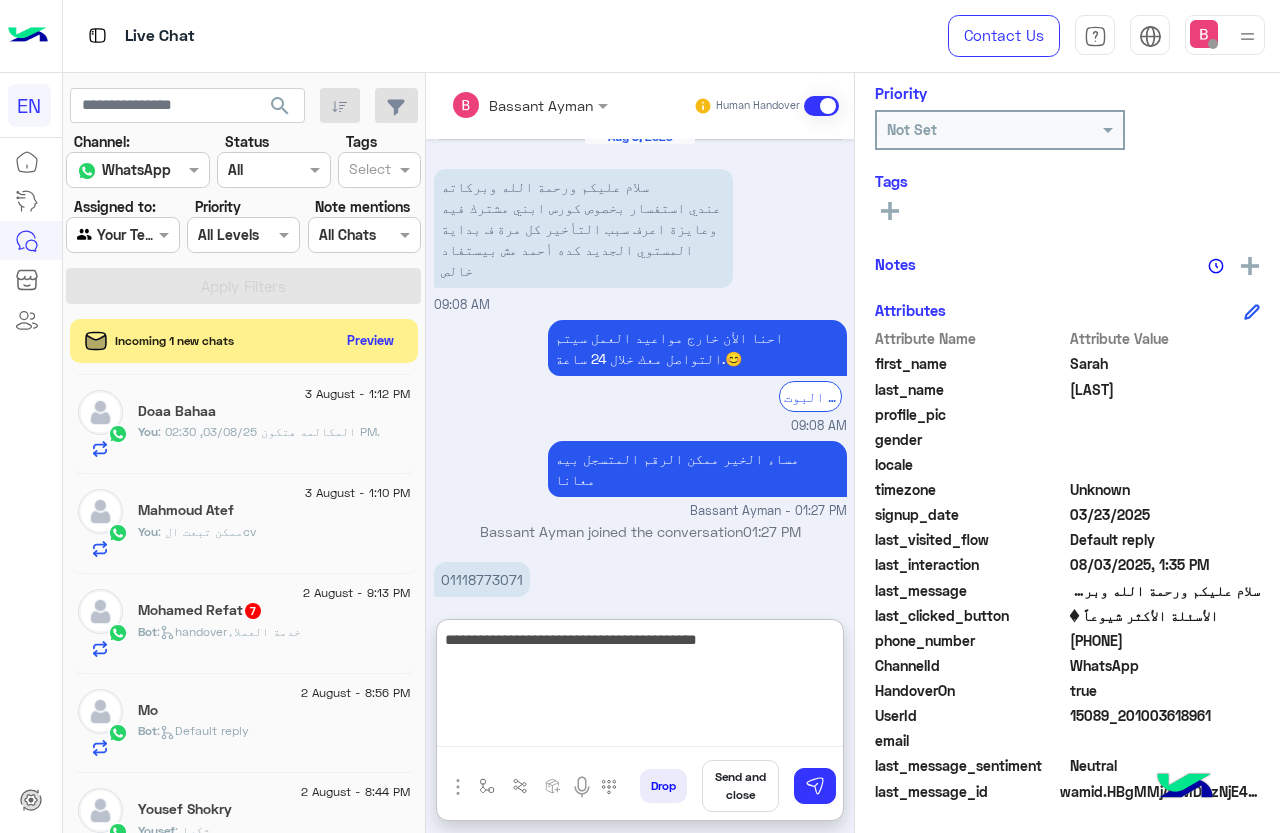 type on "**********" 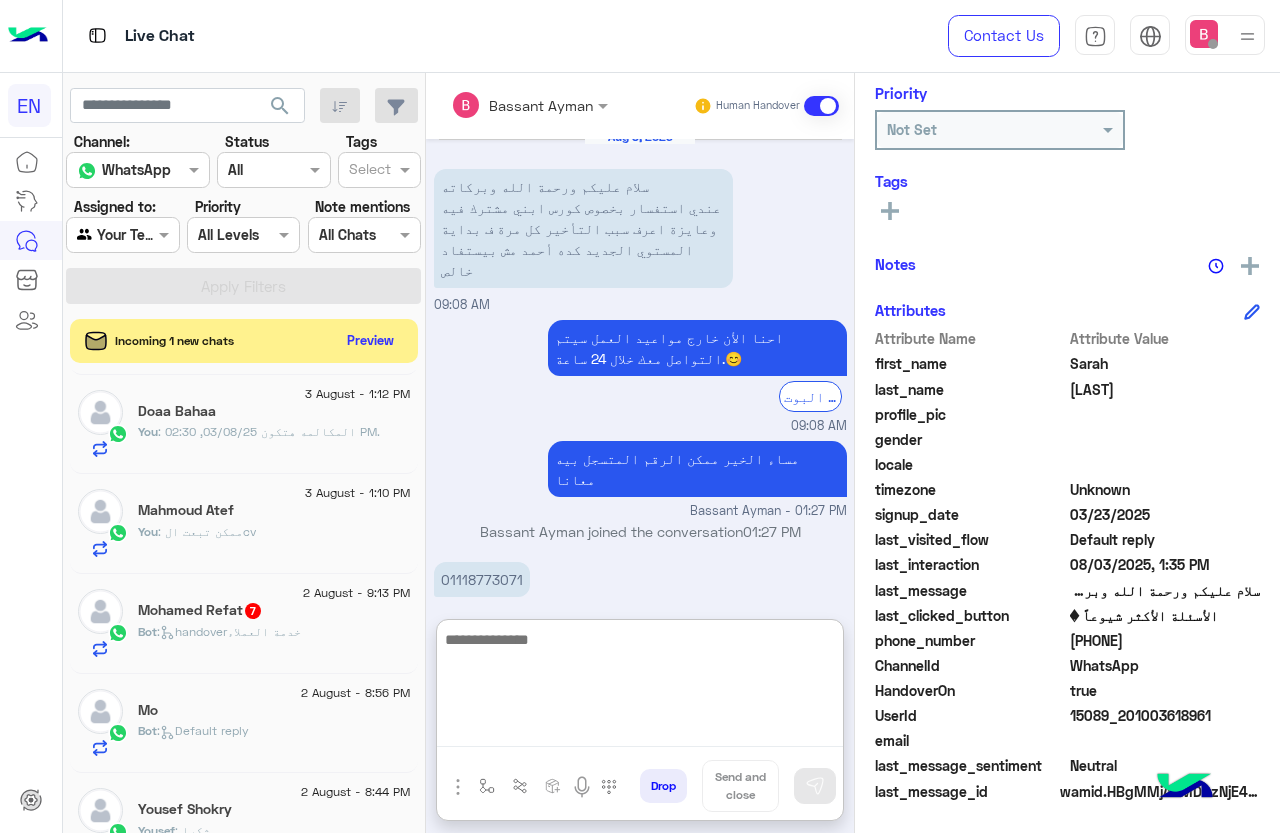 scroll, scrollTop: 1643, scrollLeft: 0, axis: vertical 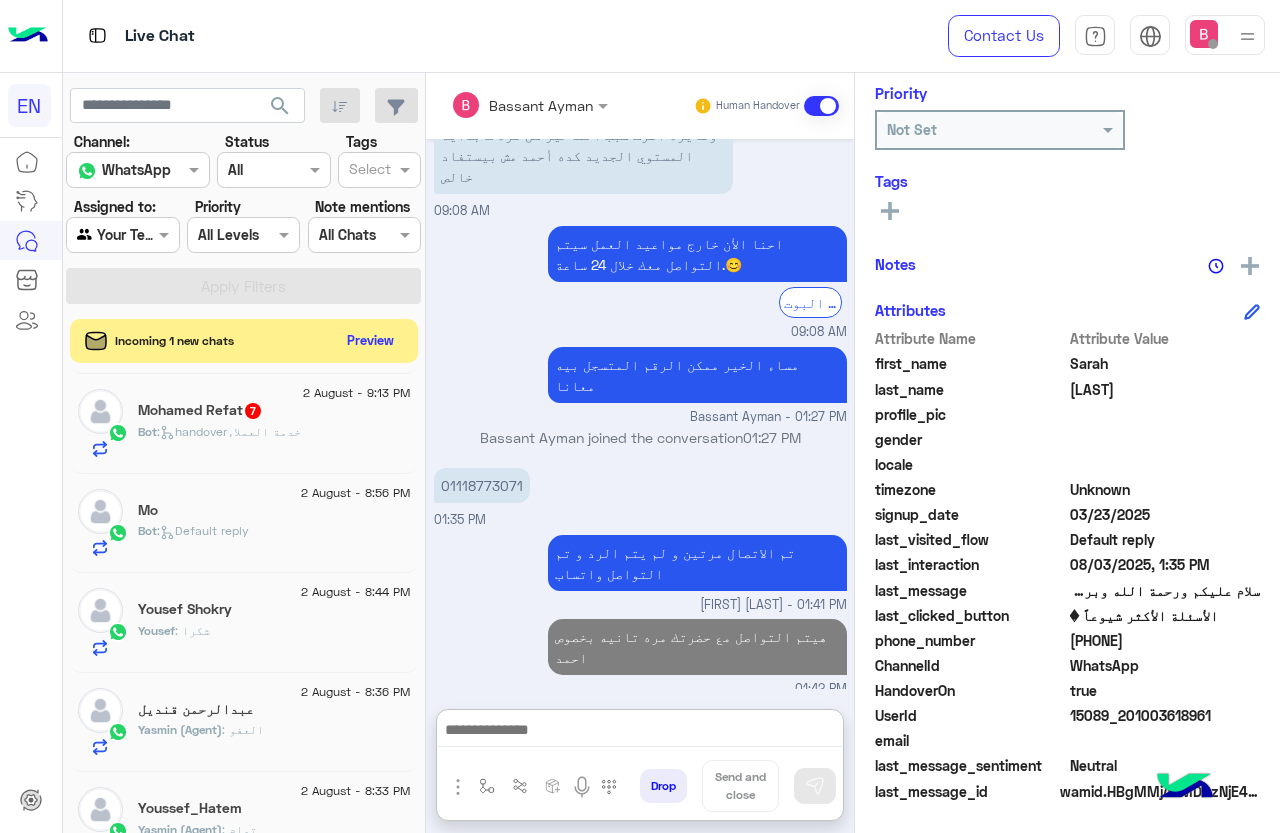 click on "Bot :   handoverخدمة العملاء" 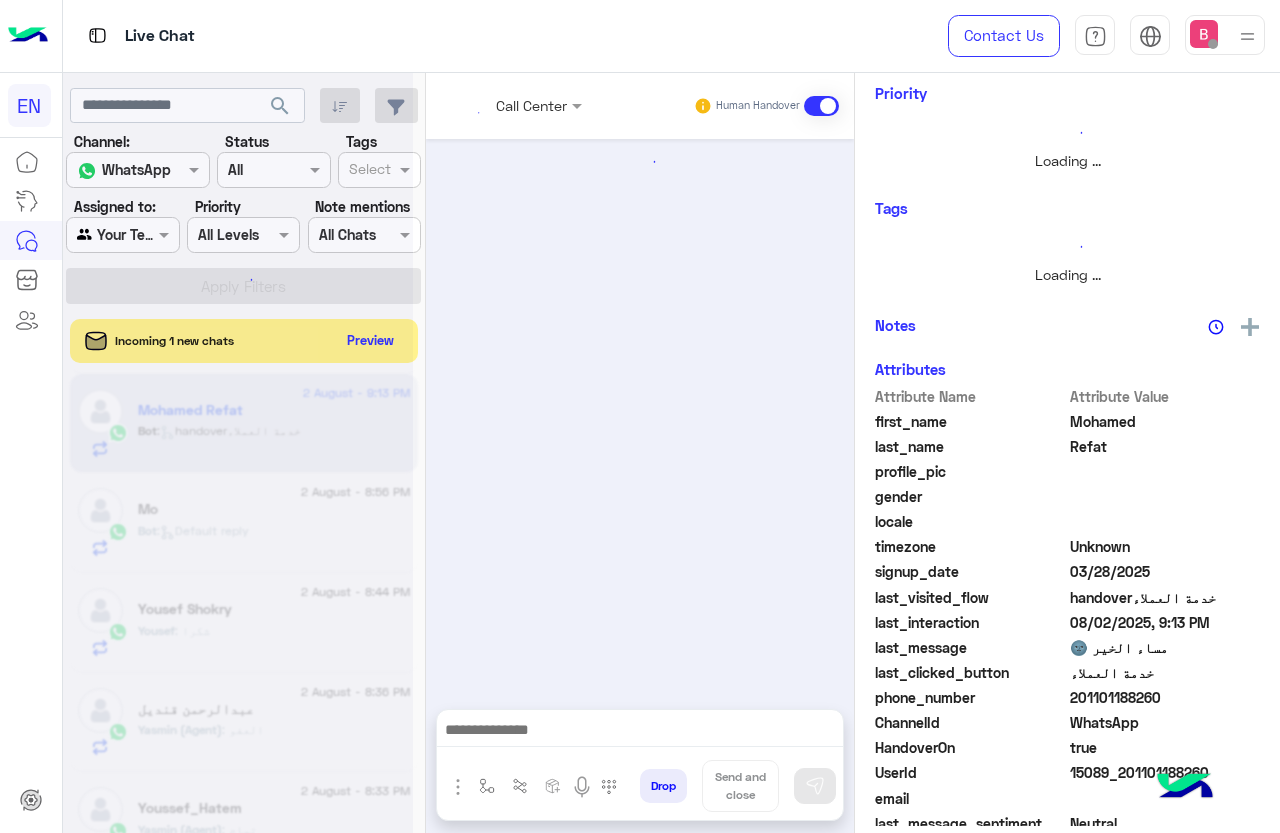 scroll, scrollTop: 0, scrollLeft: 0, axis: both 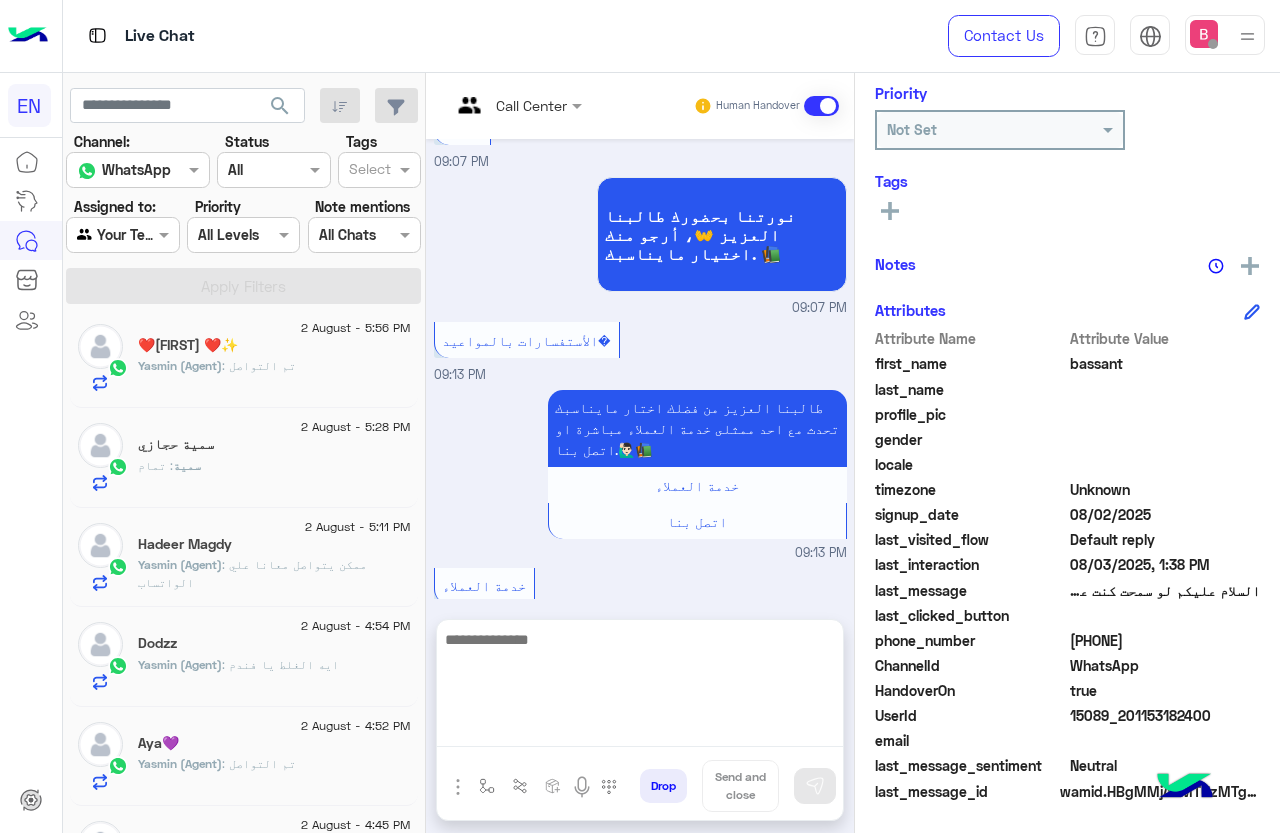 click at bounding box center (640, 687) 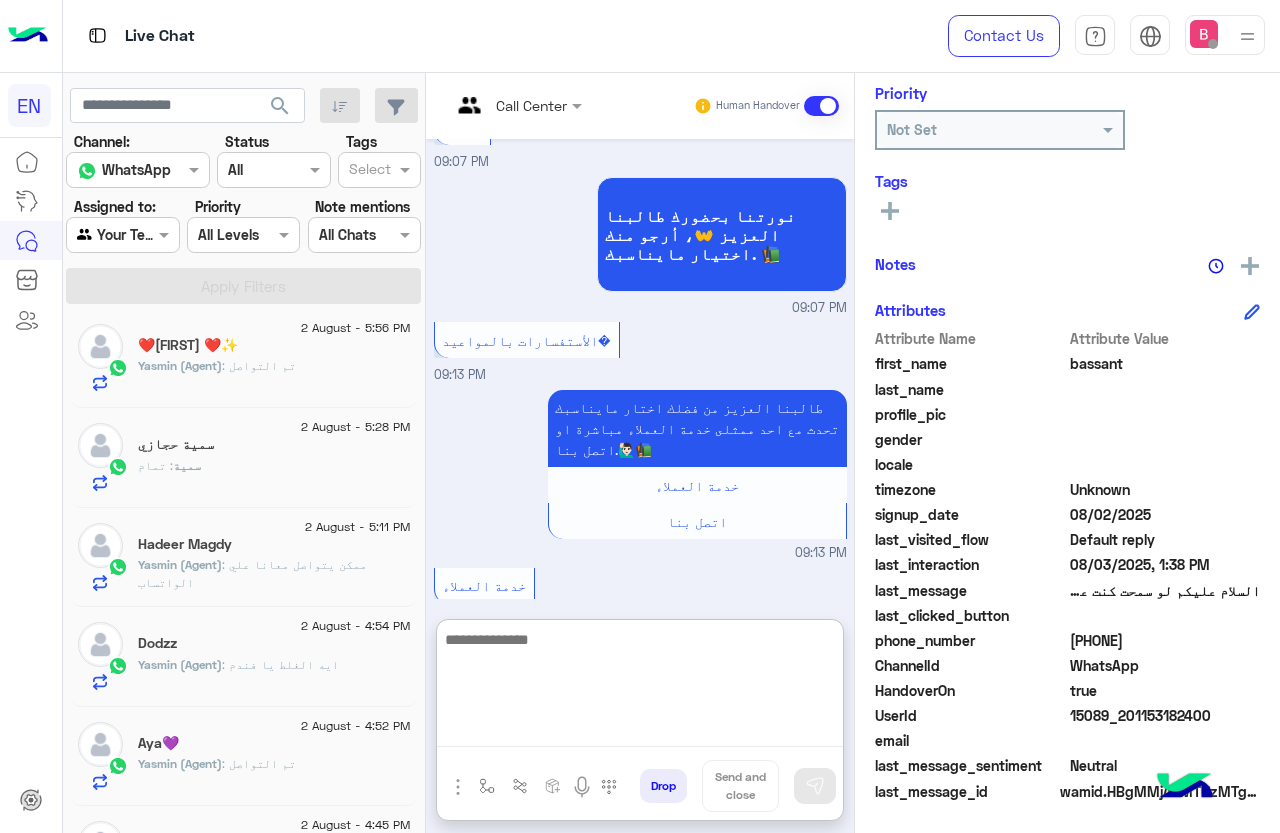scroll, scrollTop: 3541, scrollLeft: 0, axis: vertical 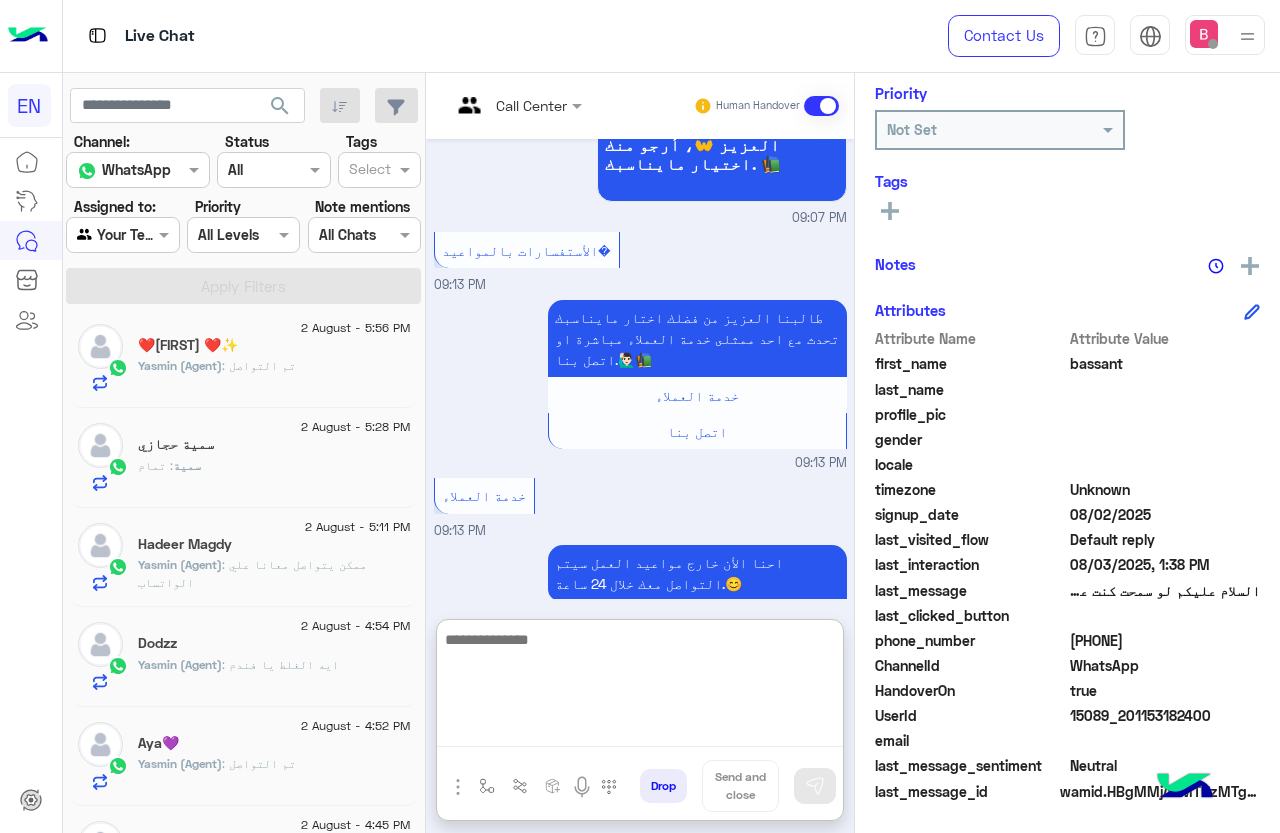 click at bounding box center (640, 687) 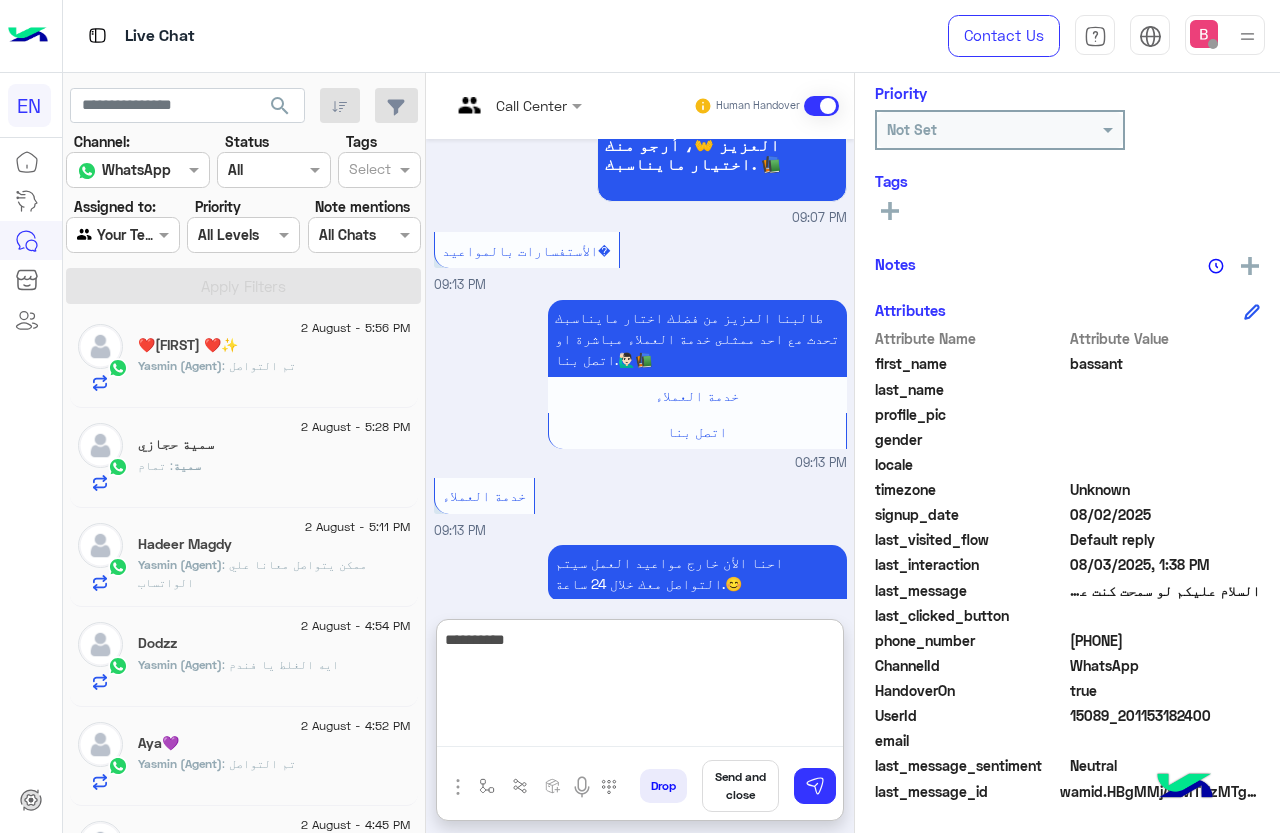 type on "**********" 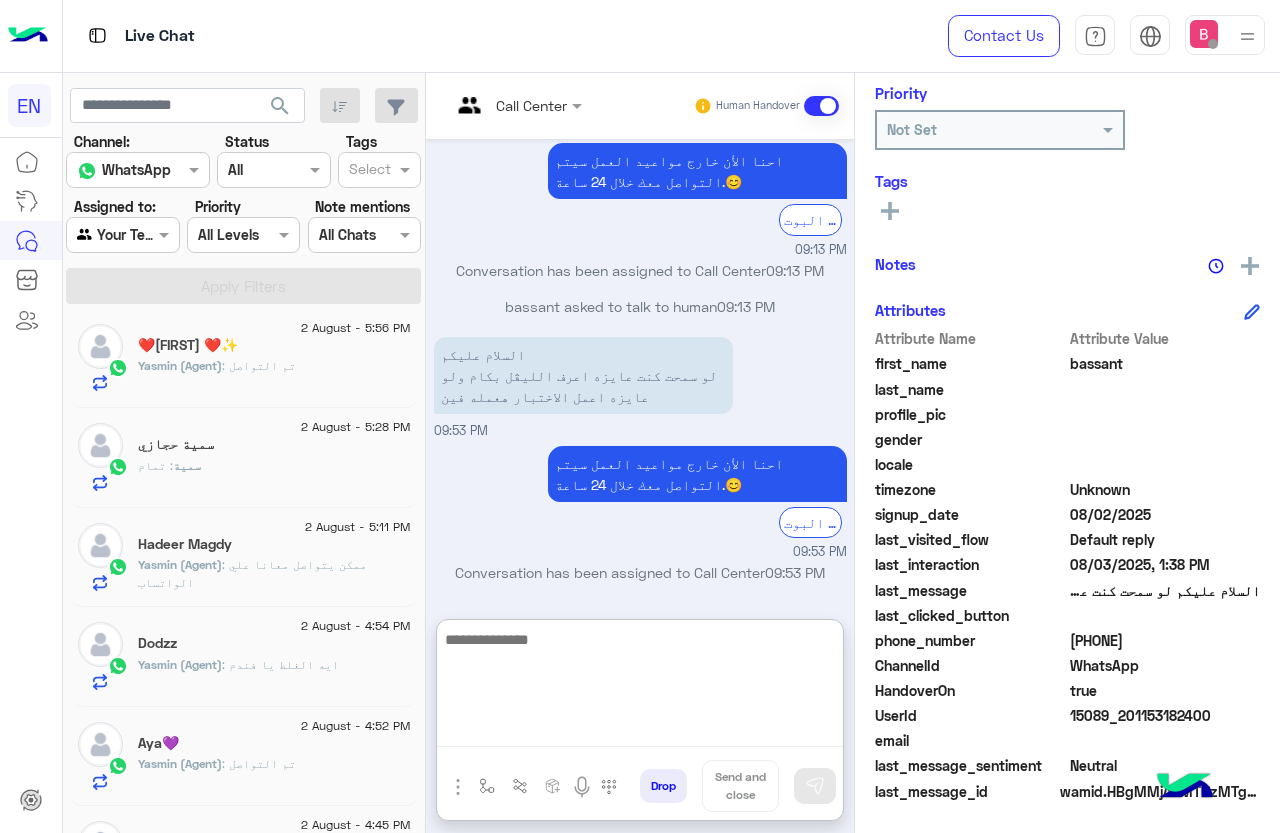scroll, scrollTop: 3980, scrollLeft: 0, axis: vertical 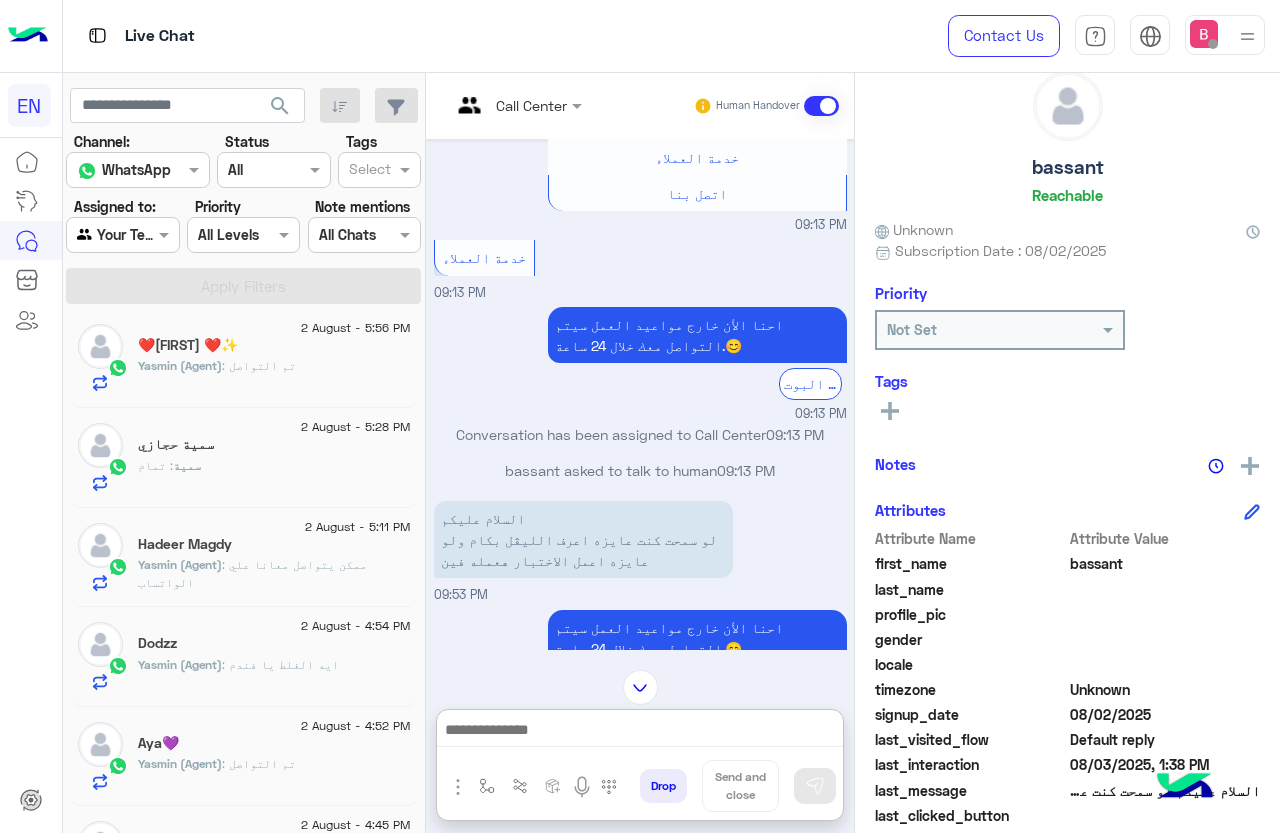 click at bounding box center [491, 105] 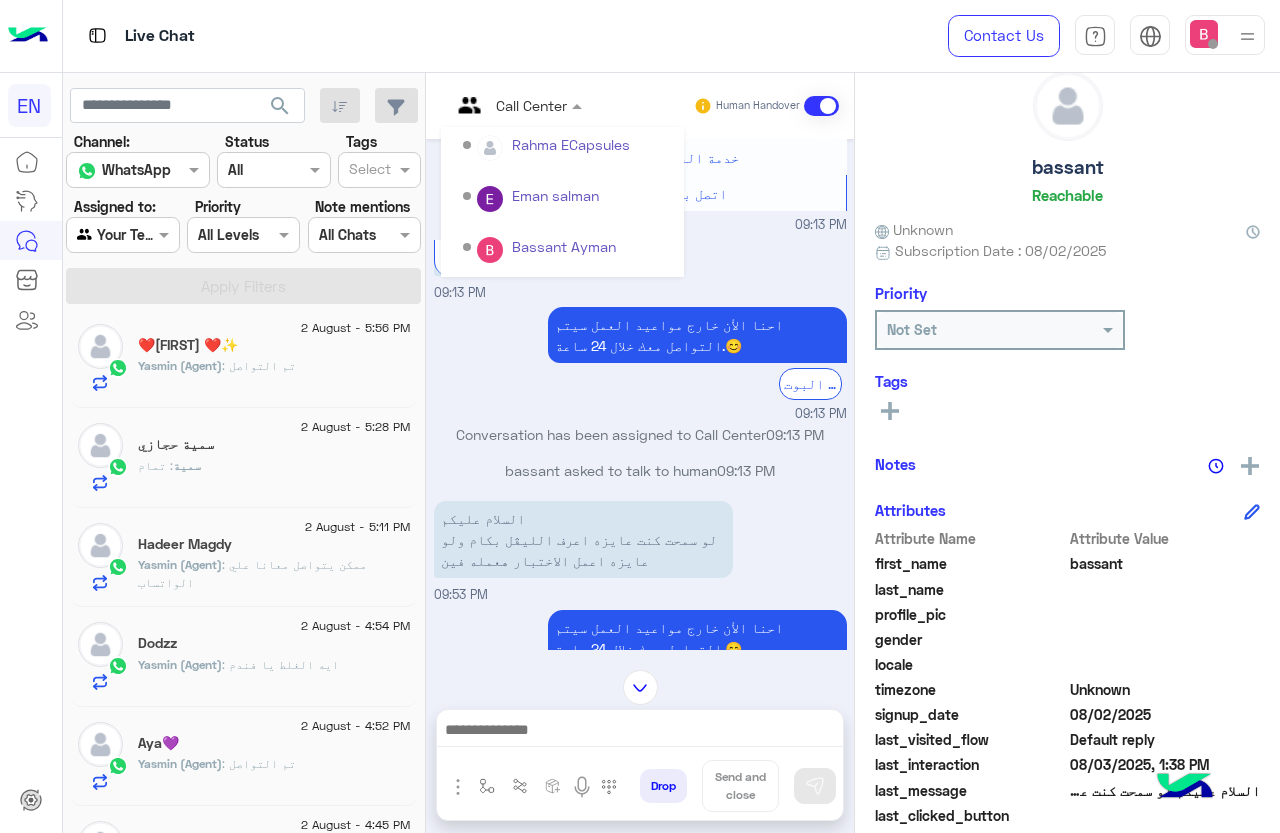 scroll, scrollTop: 332, scrollLeft: 0, axis: vertical 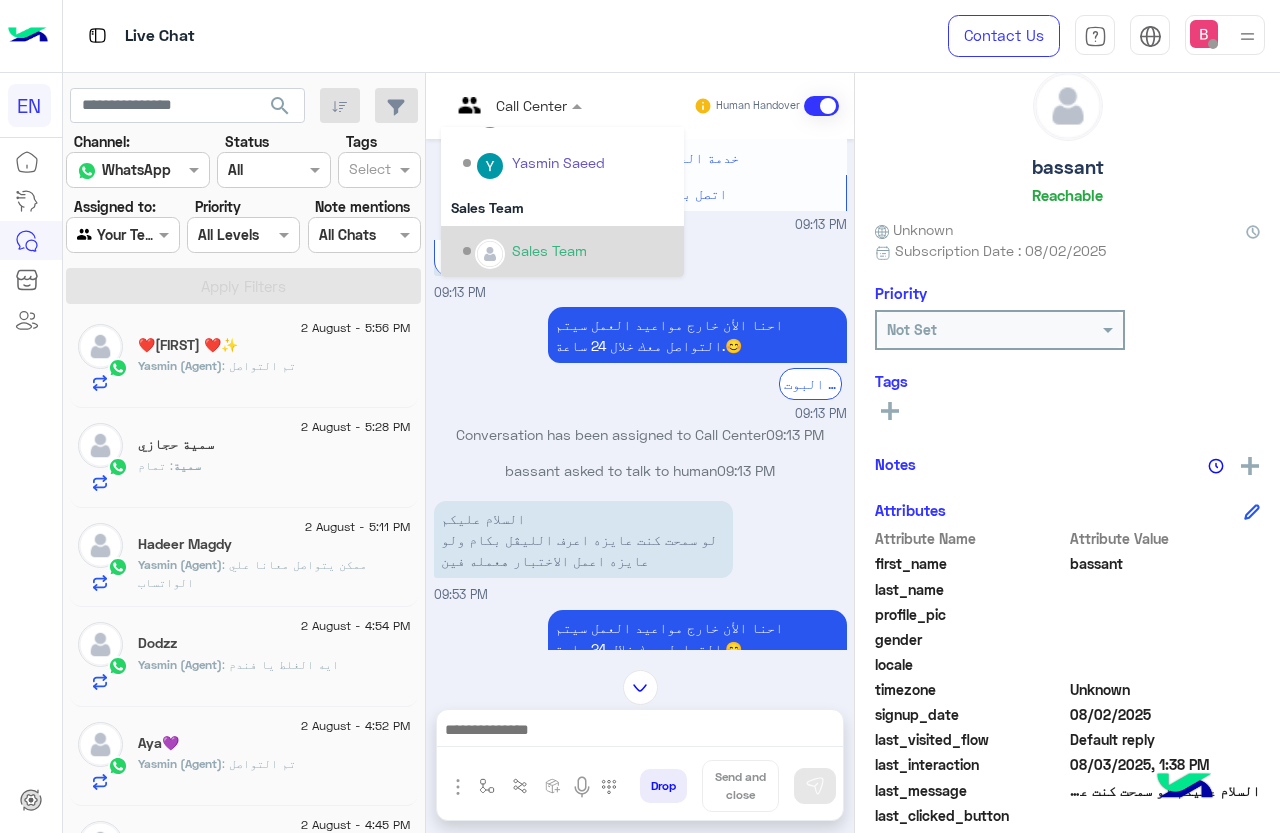 click on "Sales Team" at bounding box center [549, 250] 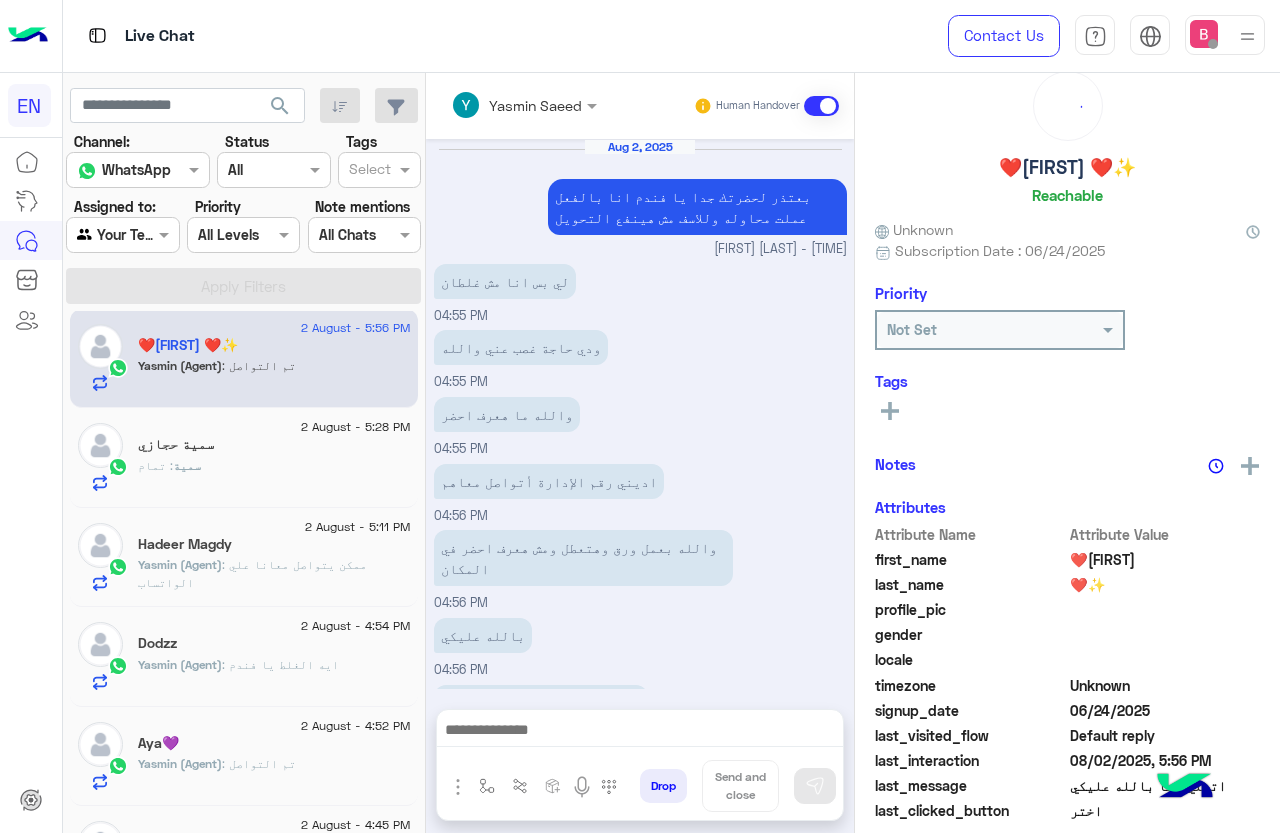 scroll, scrollTop: 894, scrollLeft: 0, axis: vertical 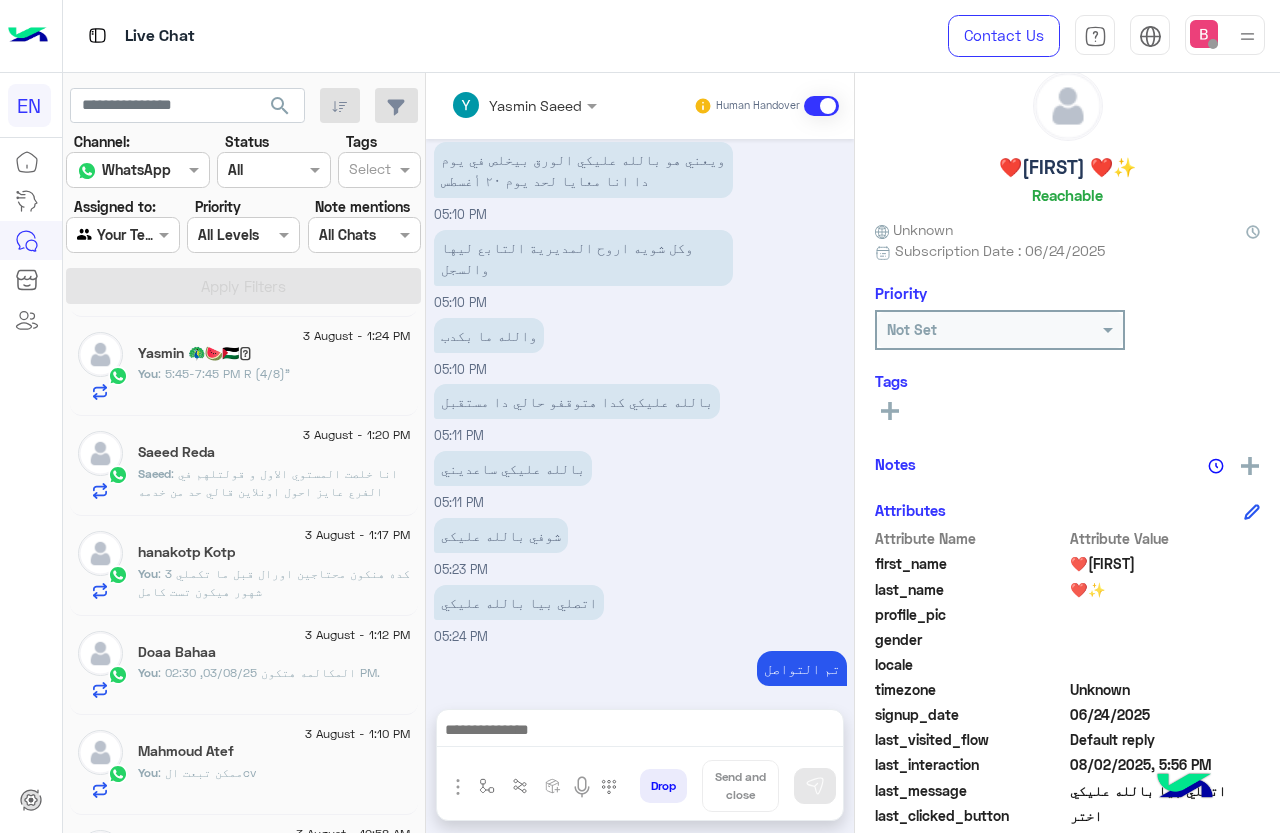 click on ": انا خلصت المستوي الاول و قولتلهم في الفرع عايز احول اونلاين قالي حد من خدمه العملاء هيكلمك" 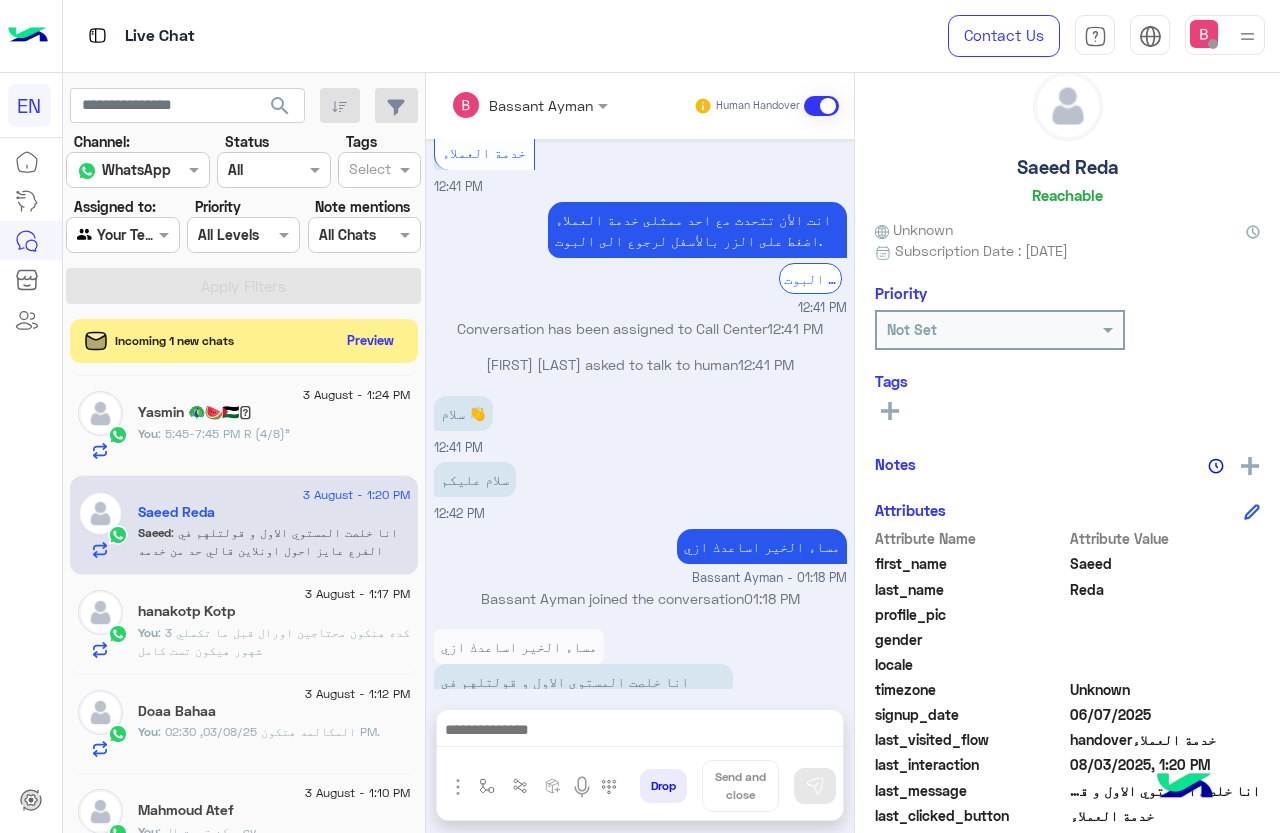 scroll, scrollTop: 1369, scrollLeft: 0, axis: vertical 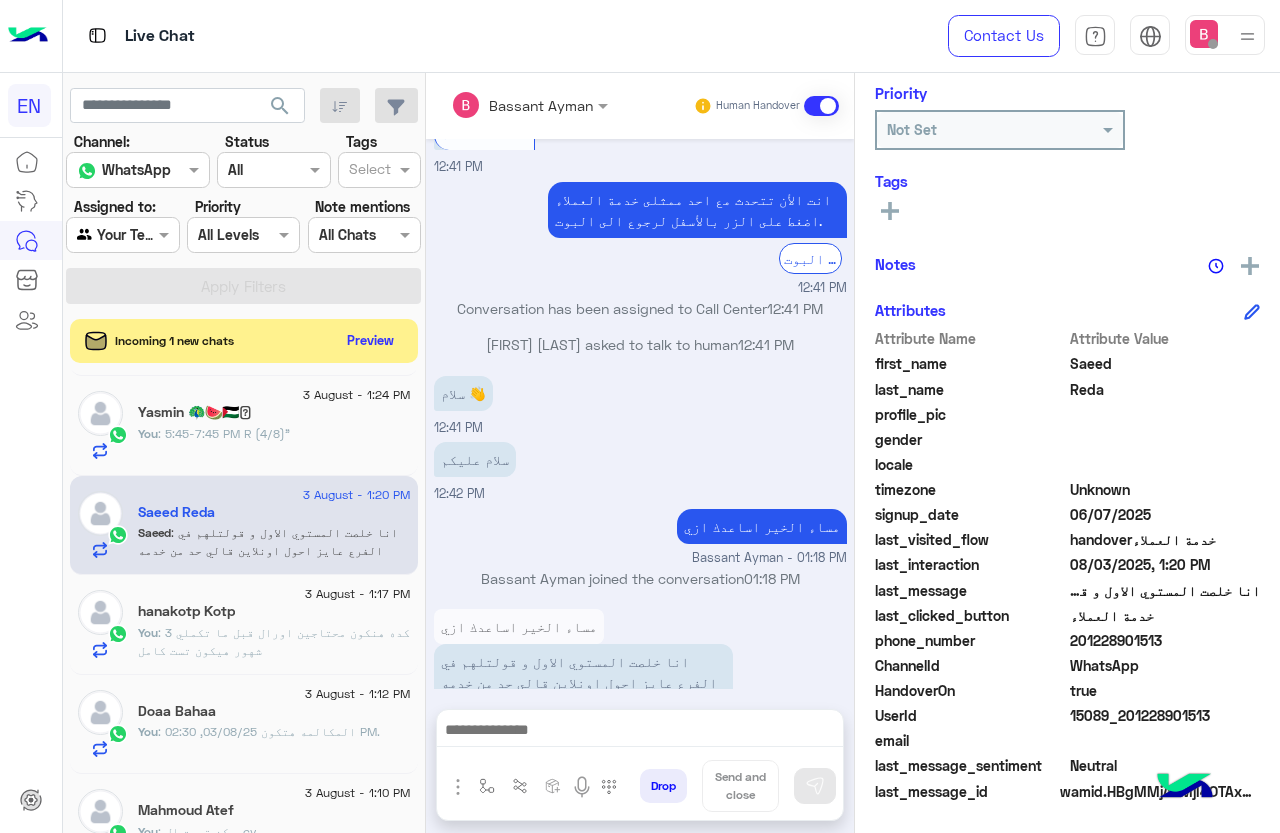 drag, startPoint x: 1071, startPoint y: 638, endPoint x: 1190, endPoint y: 648, distance: 119.419426 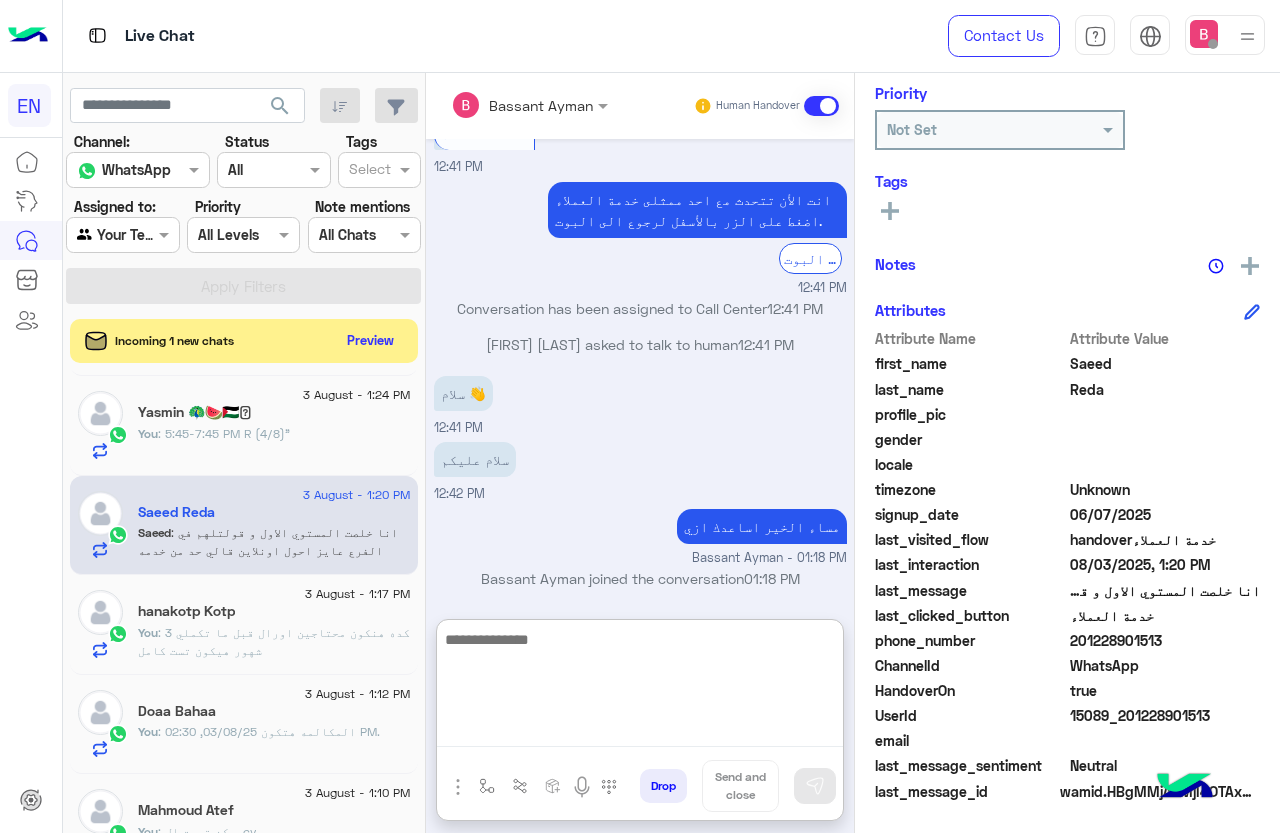 paste on "**********" 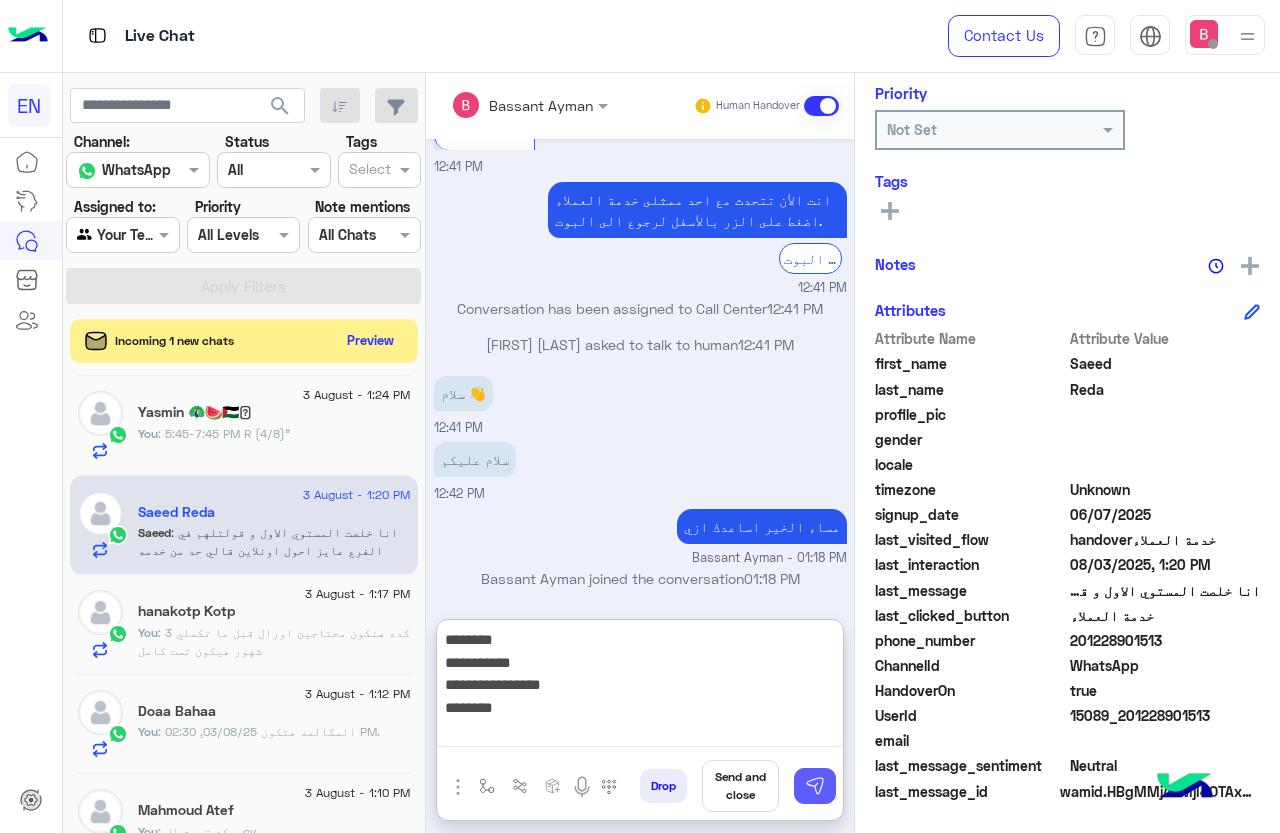 type on "**********" 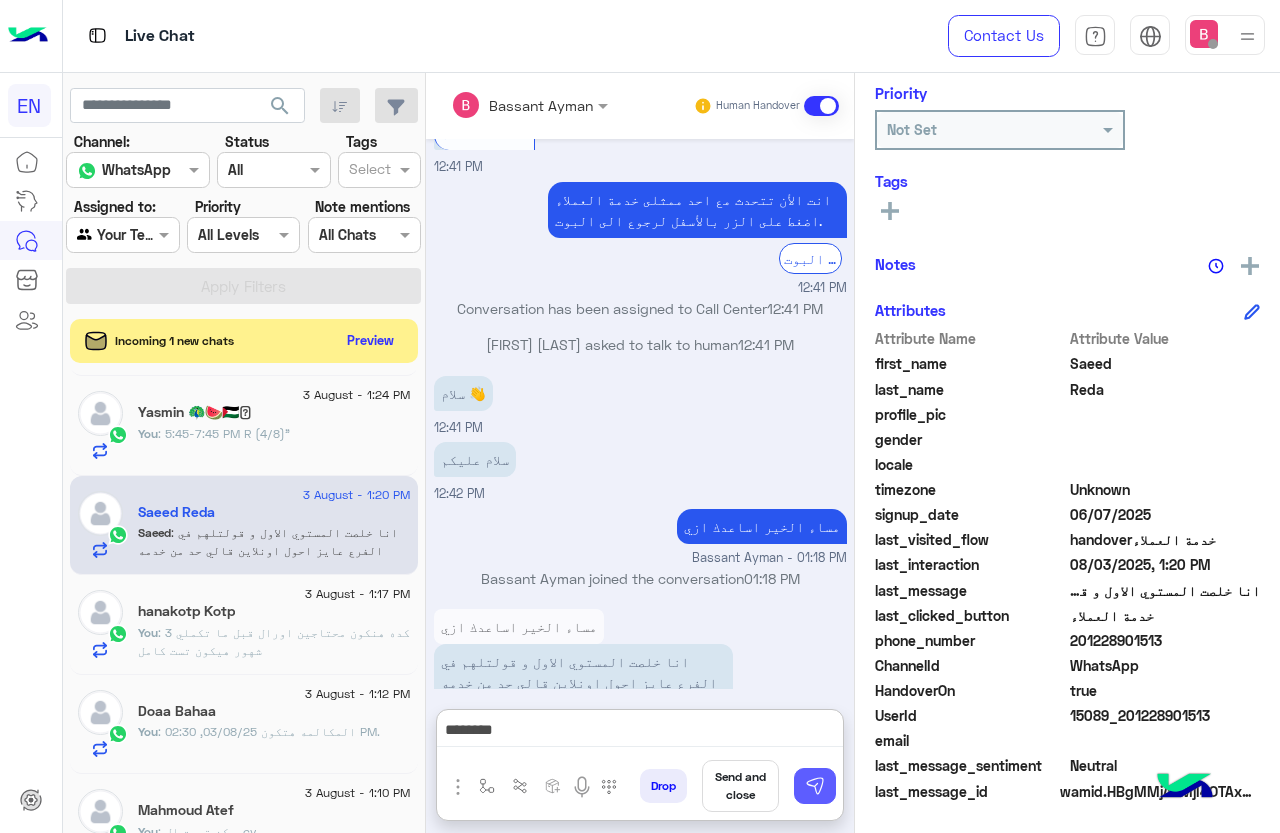 click at bounding box center (815, 786) 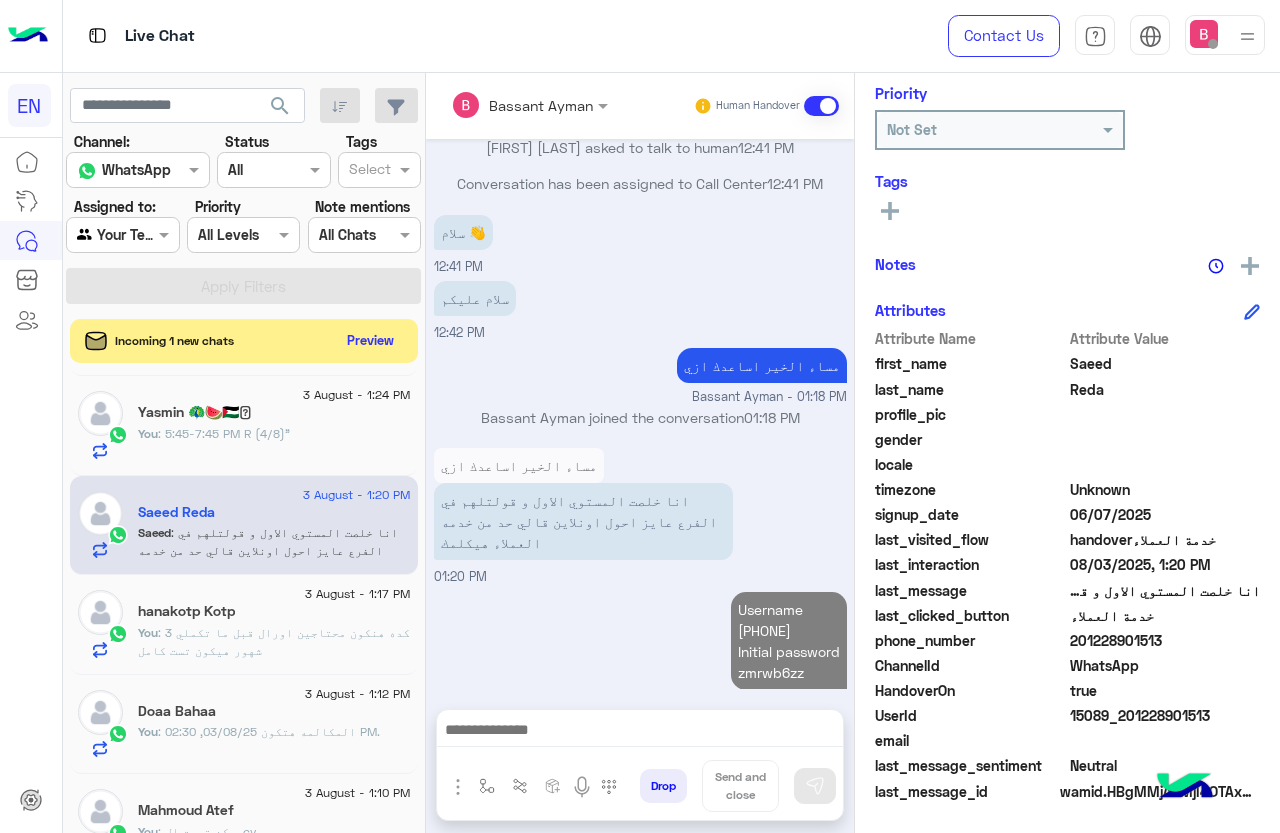 scroll, scrollTop: 1496, scrollLeft: 0, axis: vertical 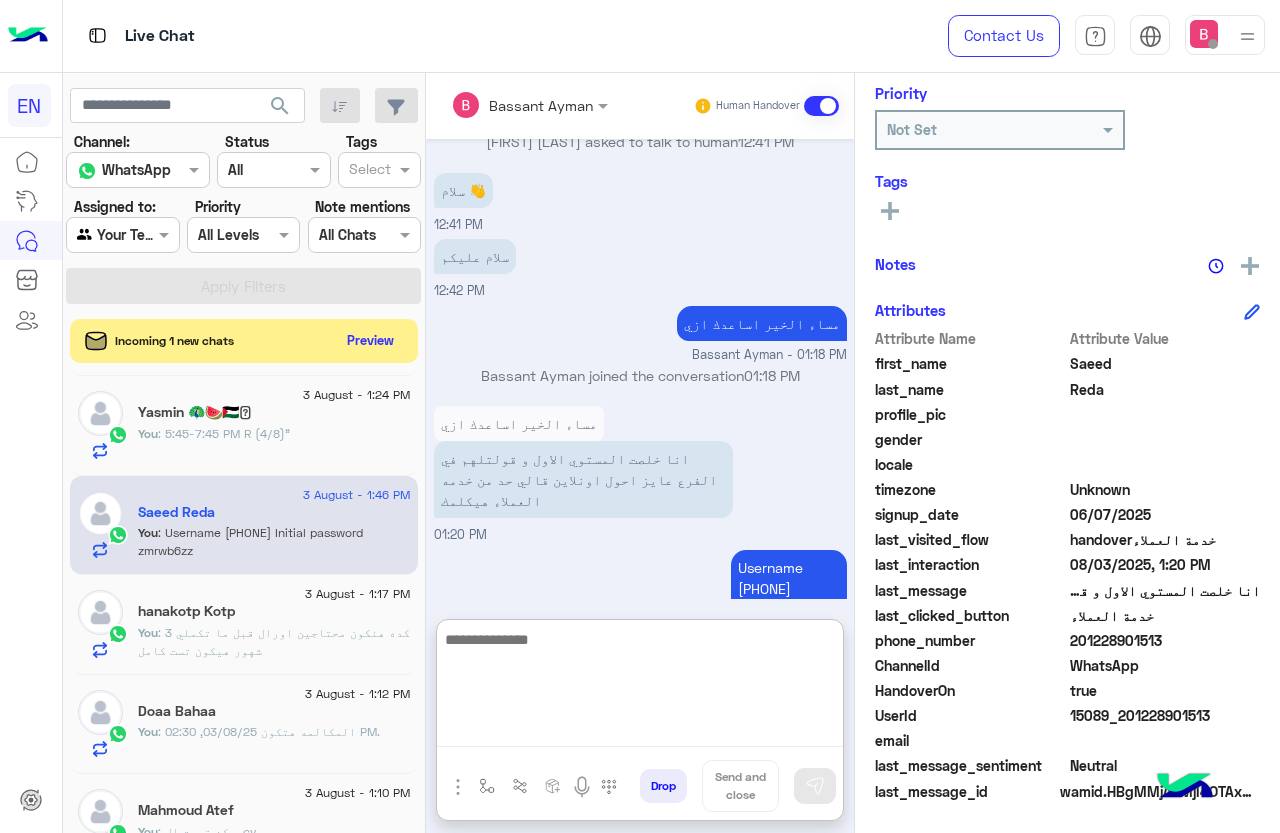 paste on "**********" 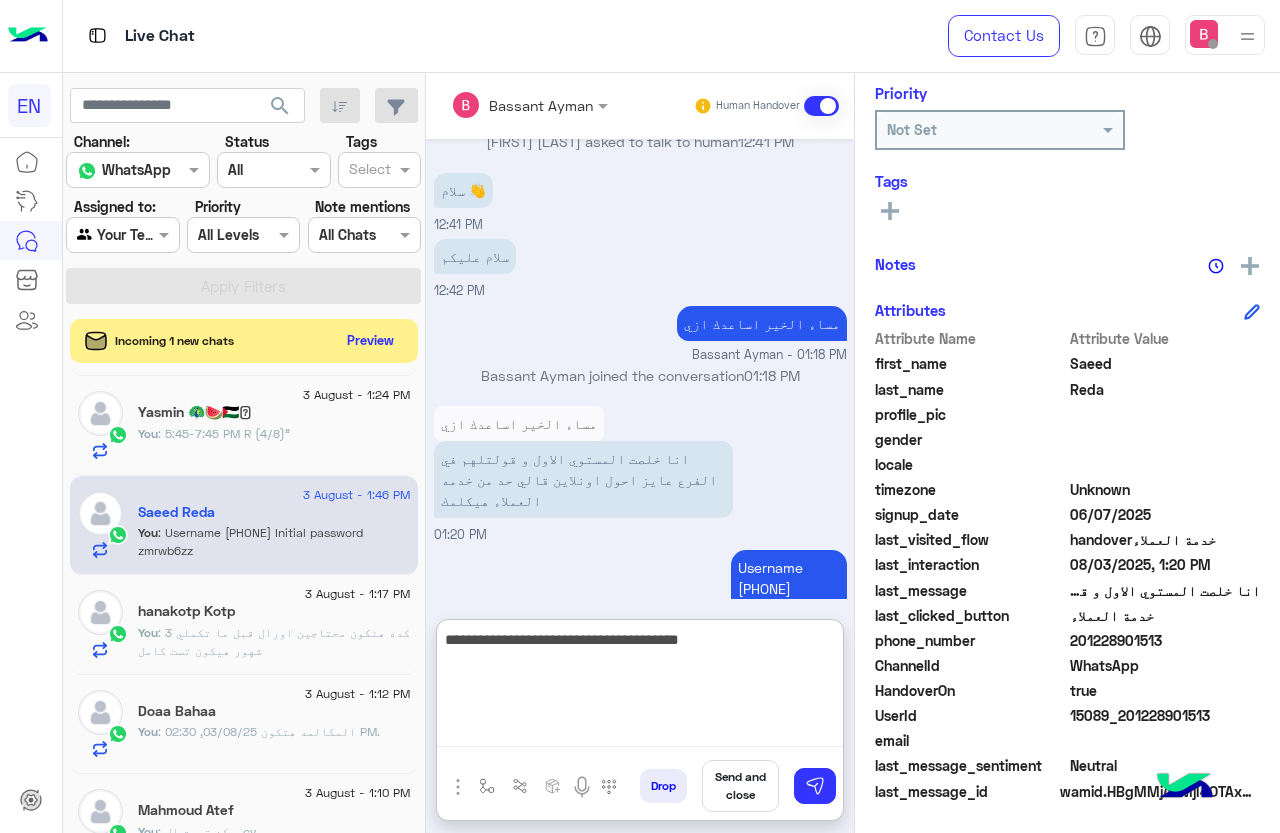 type on "**********" 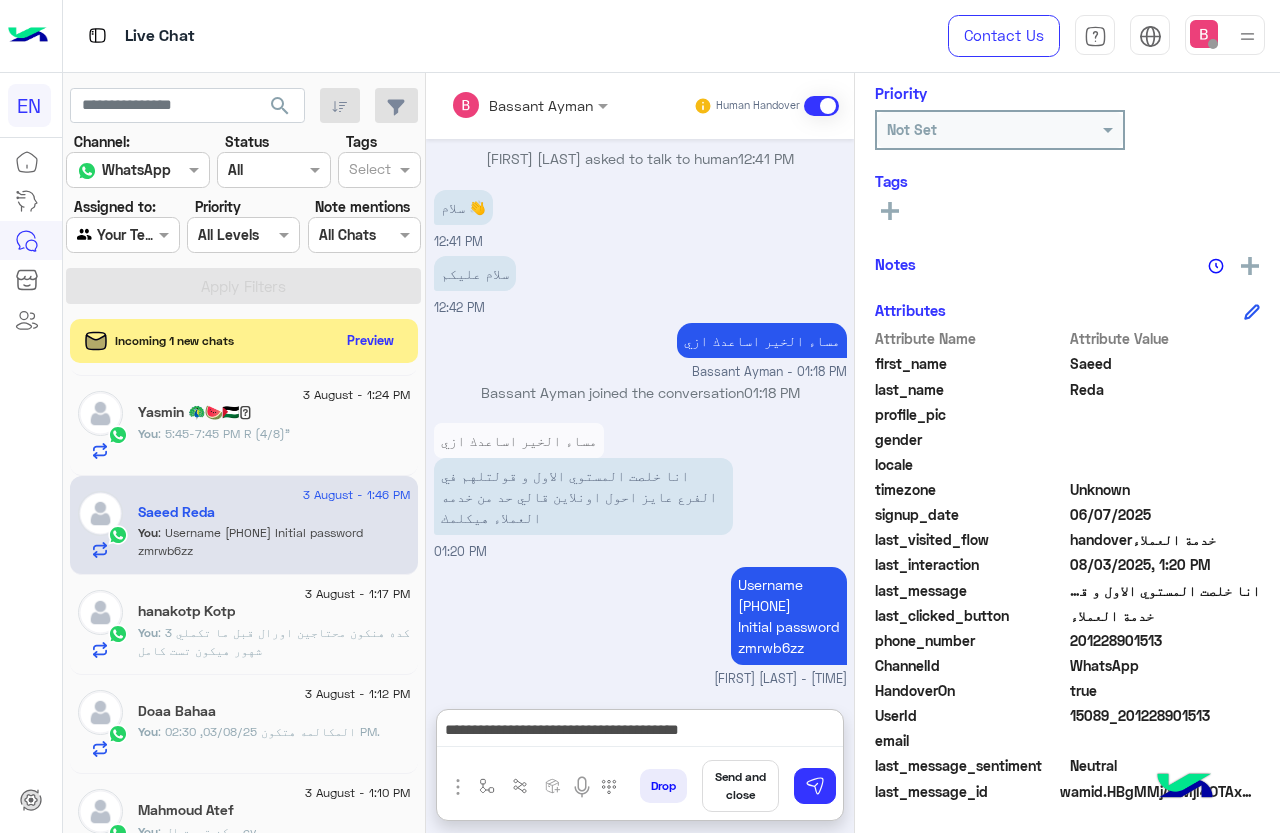 click on "Drop   Send and close" at bounding box center [737, 790] 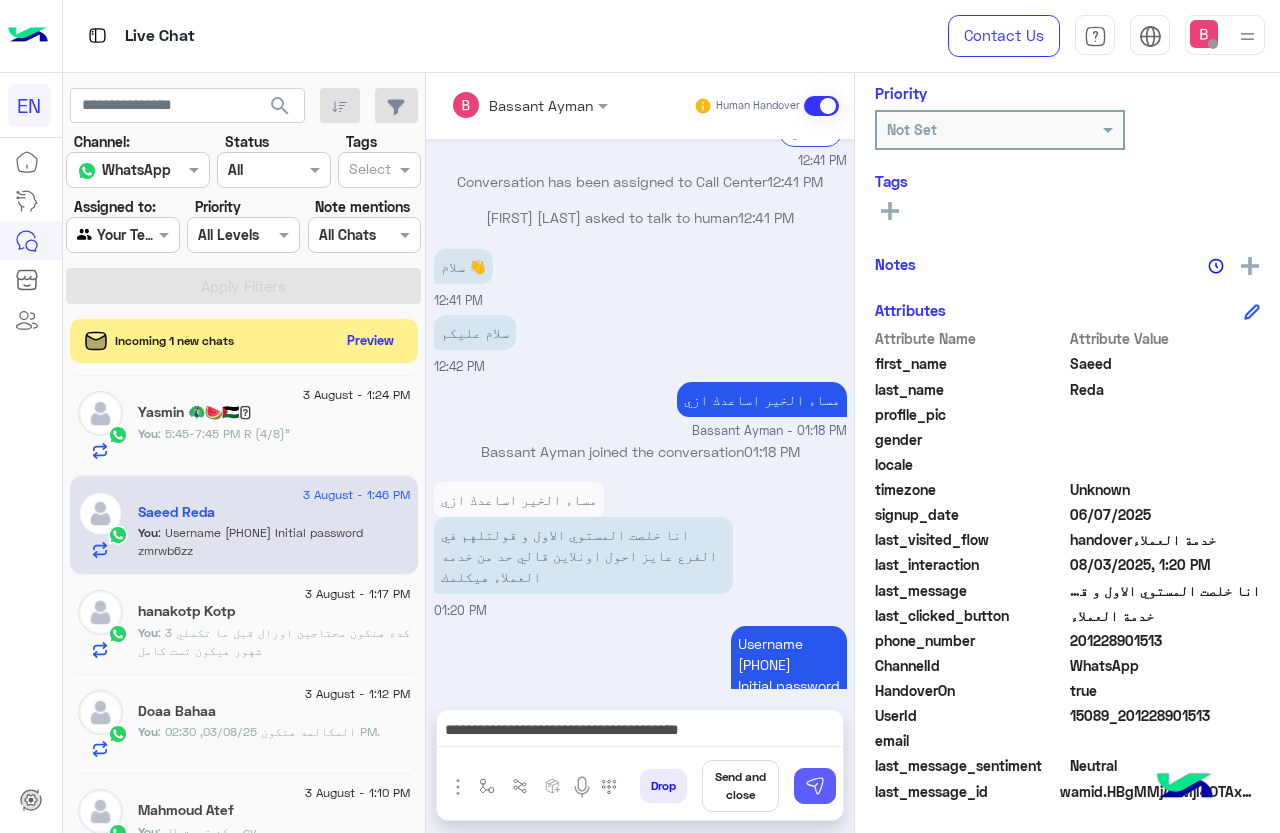 click at bounding box center [815, 786] 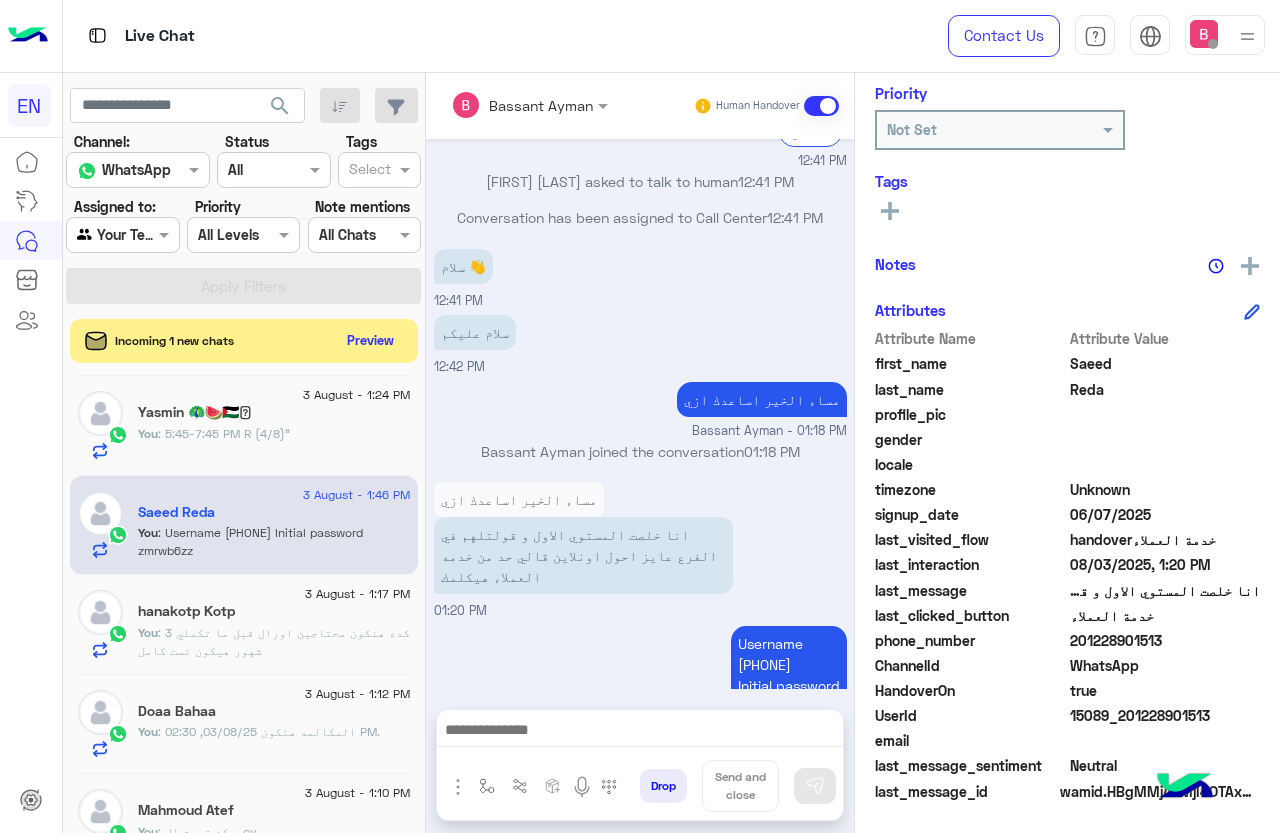 scroll, scrollTop: 1560, scrollLeft: 0, axis: vertical 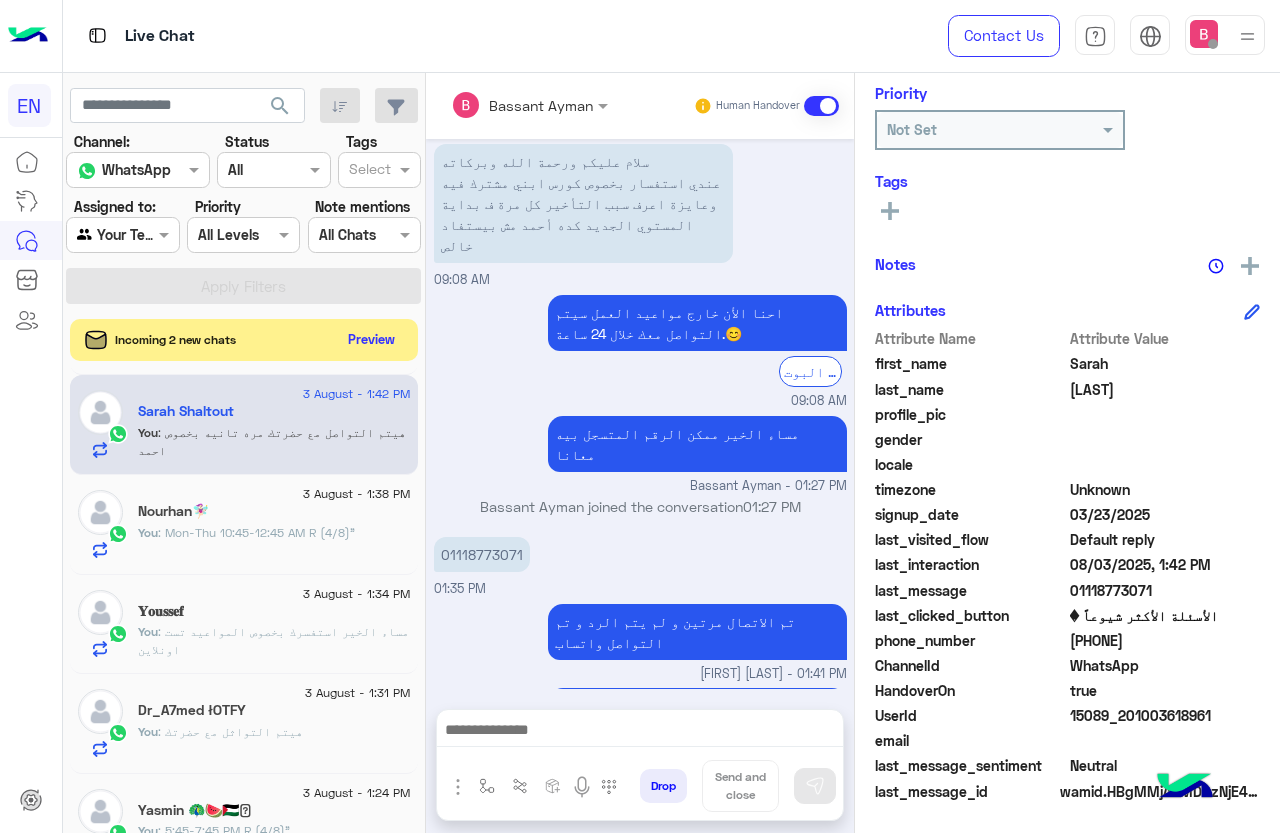 click on "Preview" 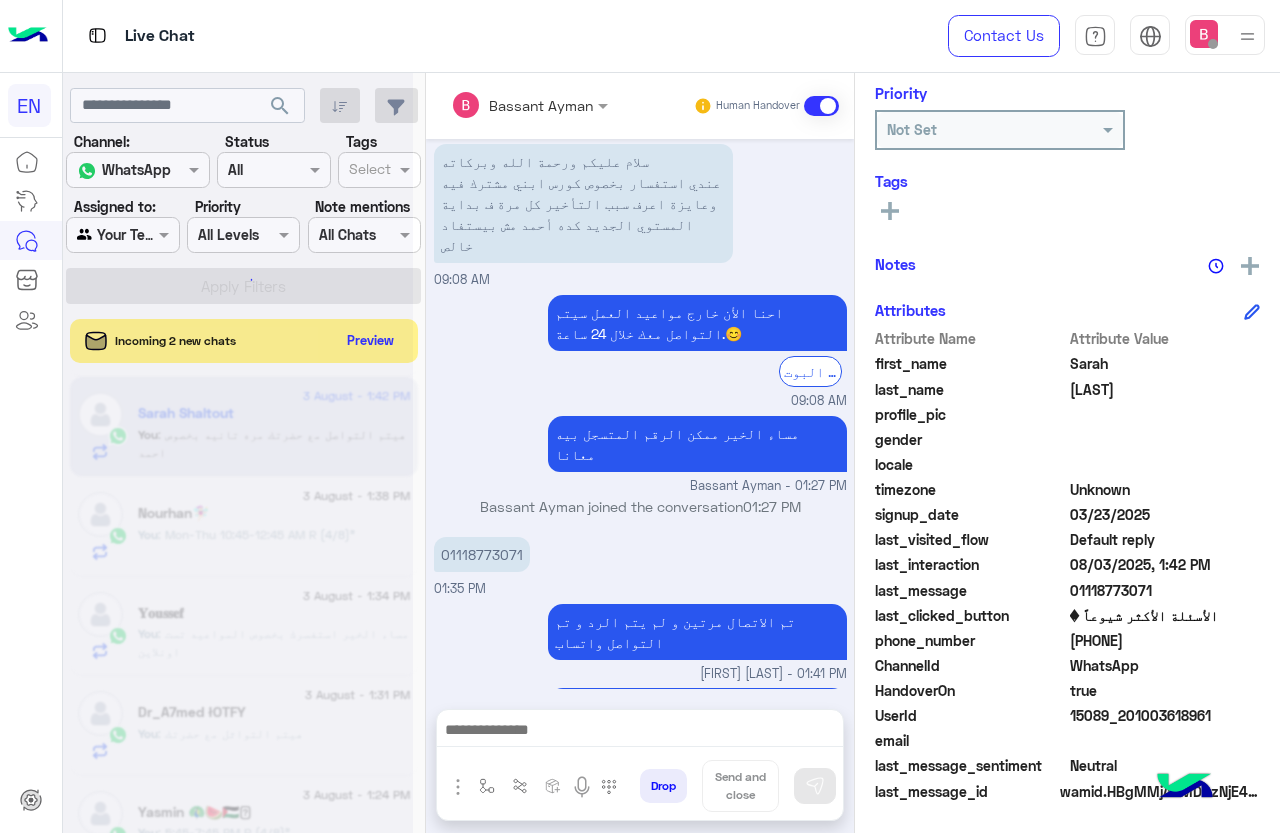 scroll, scrollTop: 0, scrollLeft: 0, axis: both 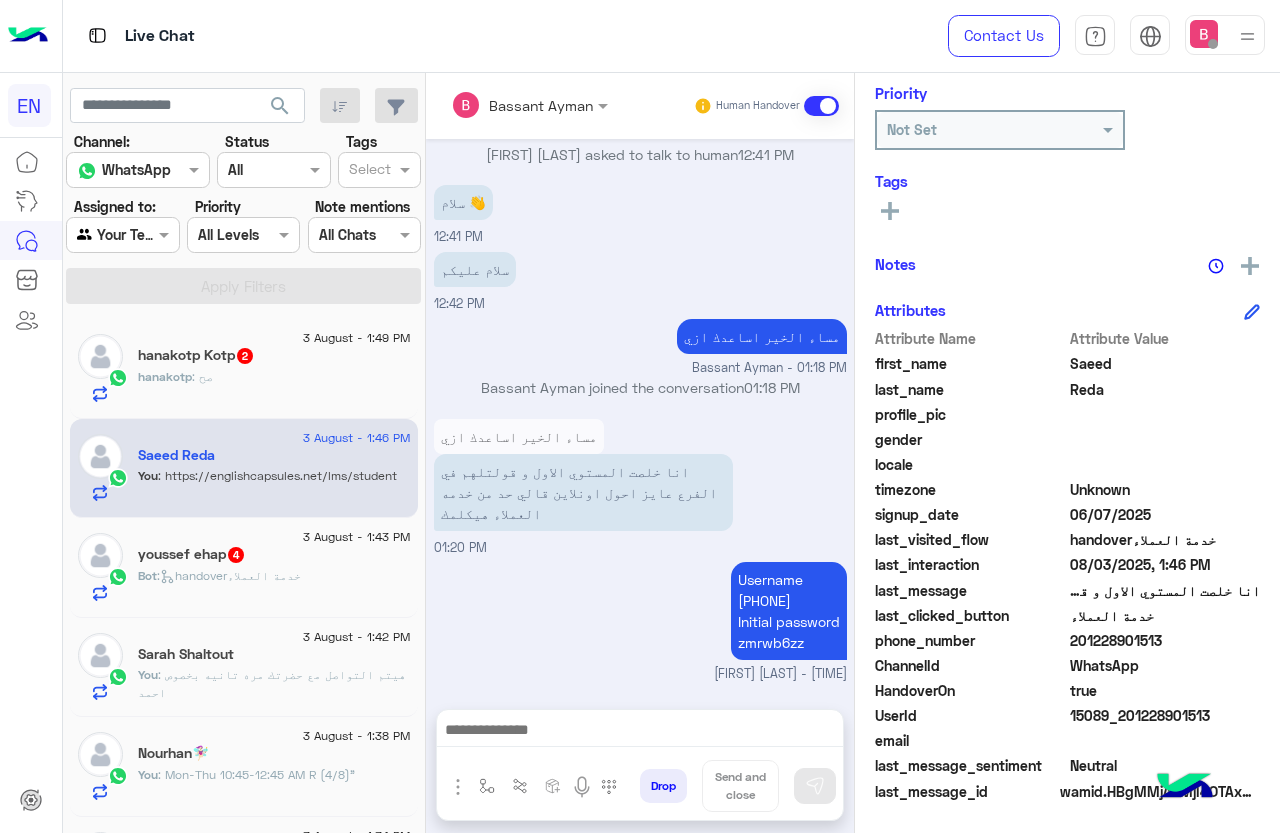 click on "hanakotp Kotp  2" 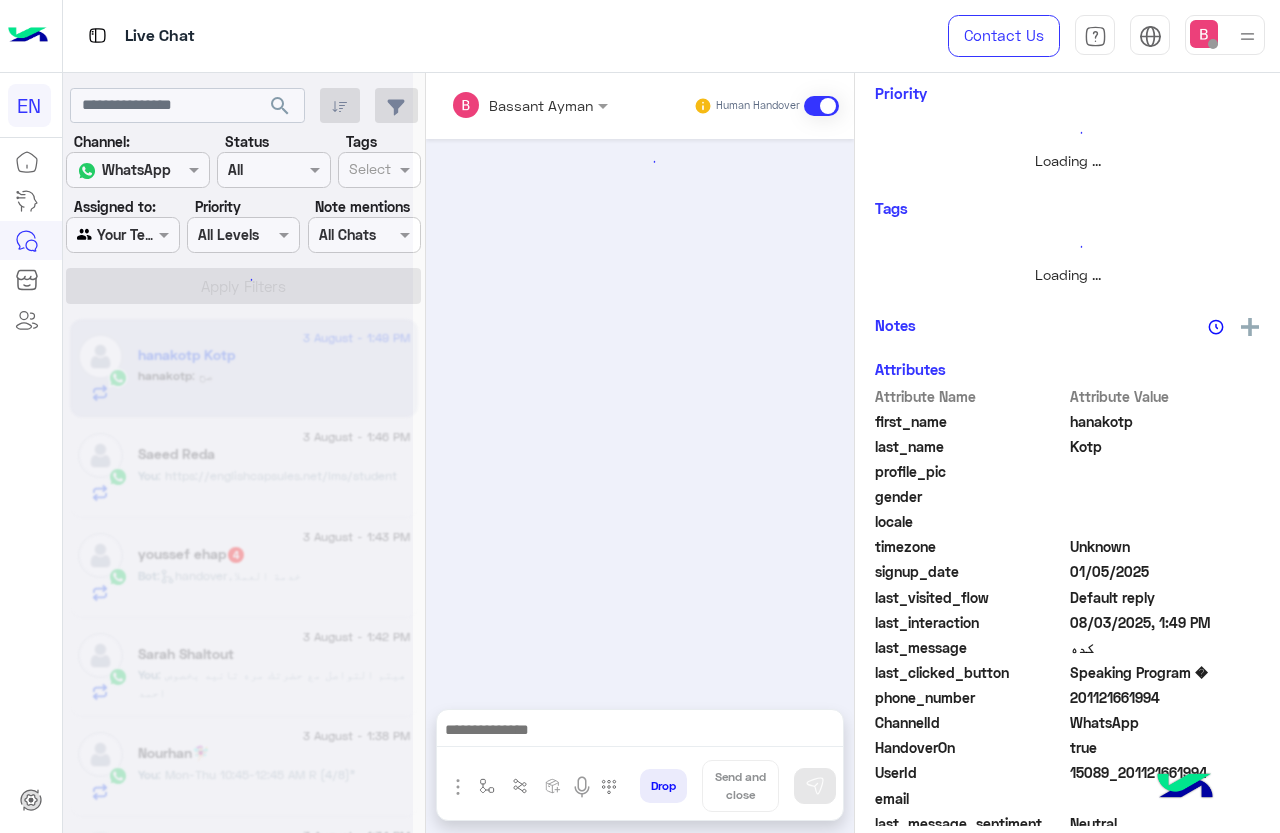 scroll, scrollTop: 0, scrollLeft: 0, axis: both 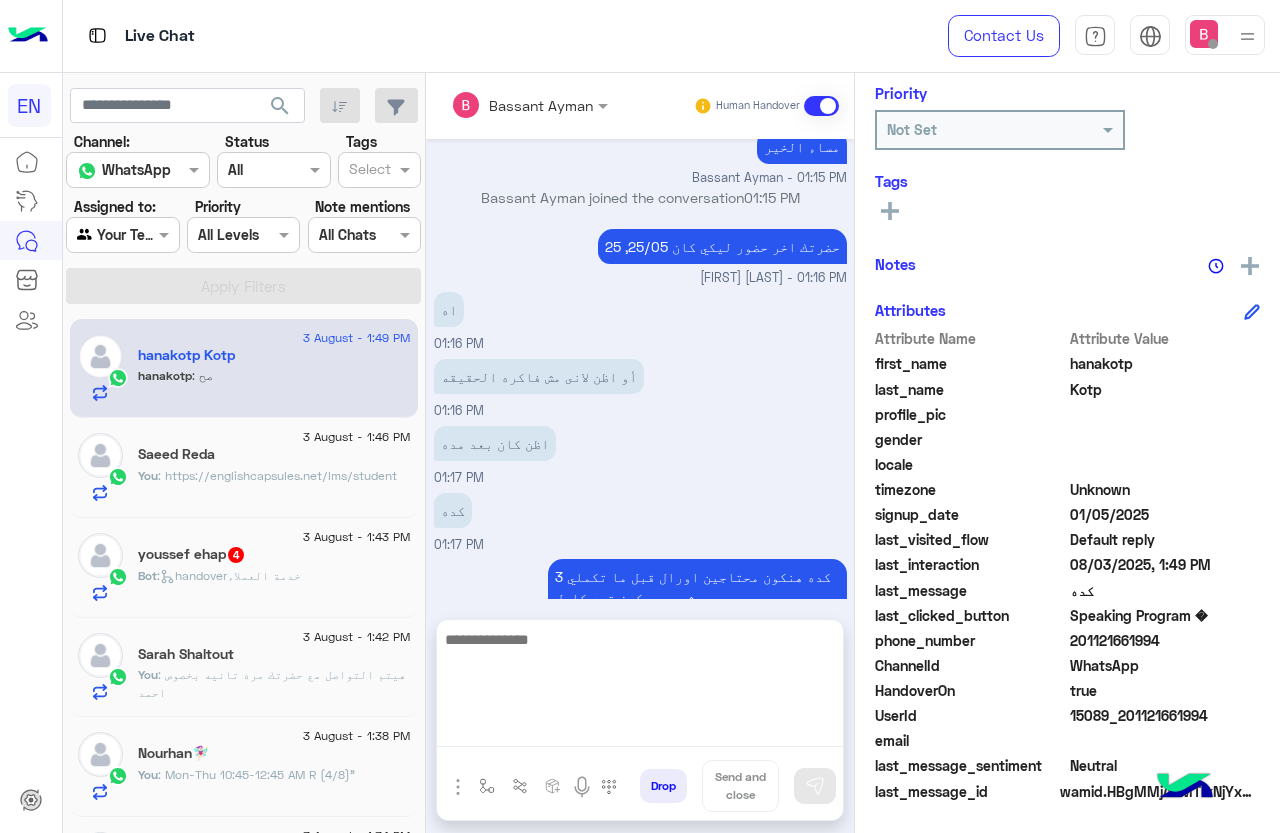click at bounding box center [640, 687] 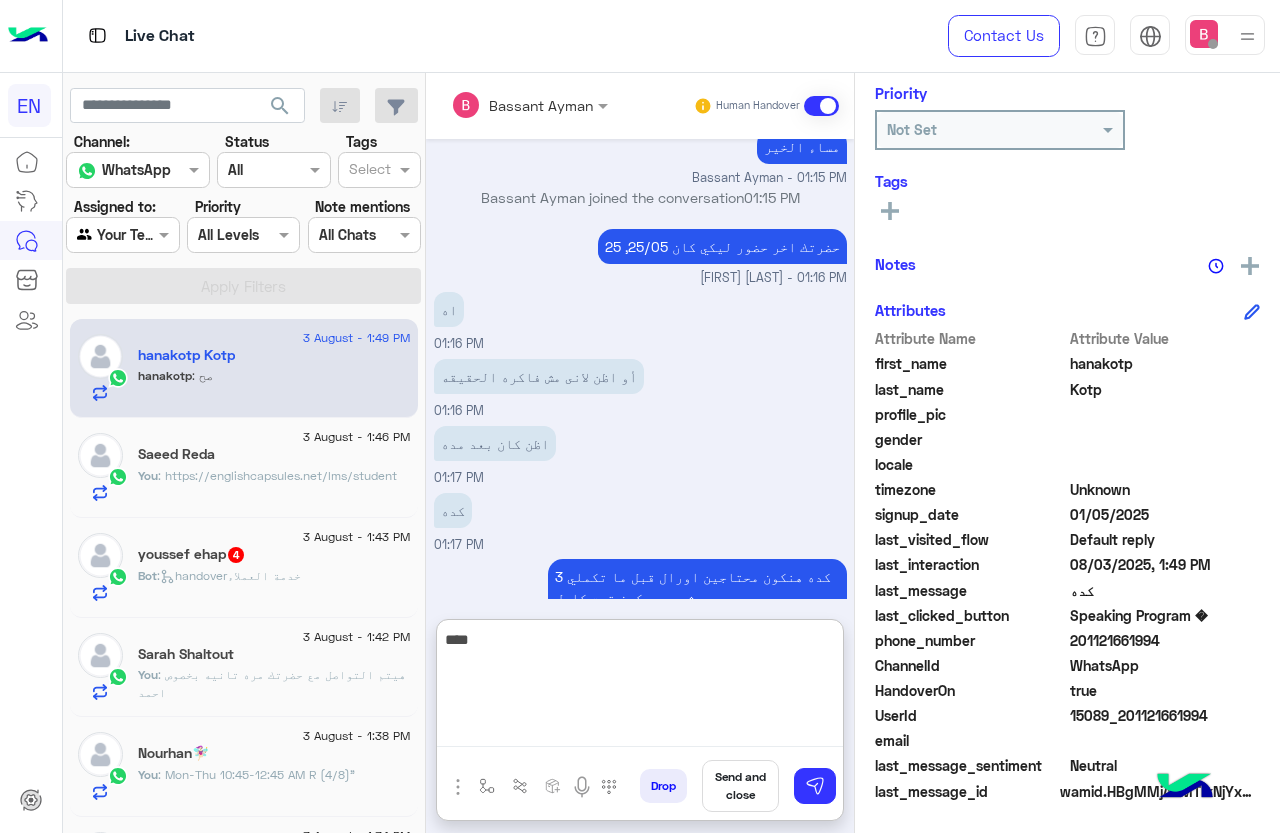 type on "****" 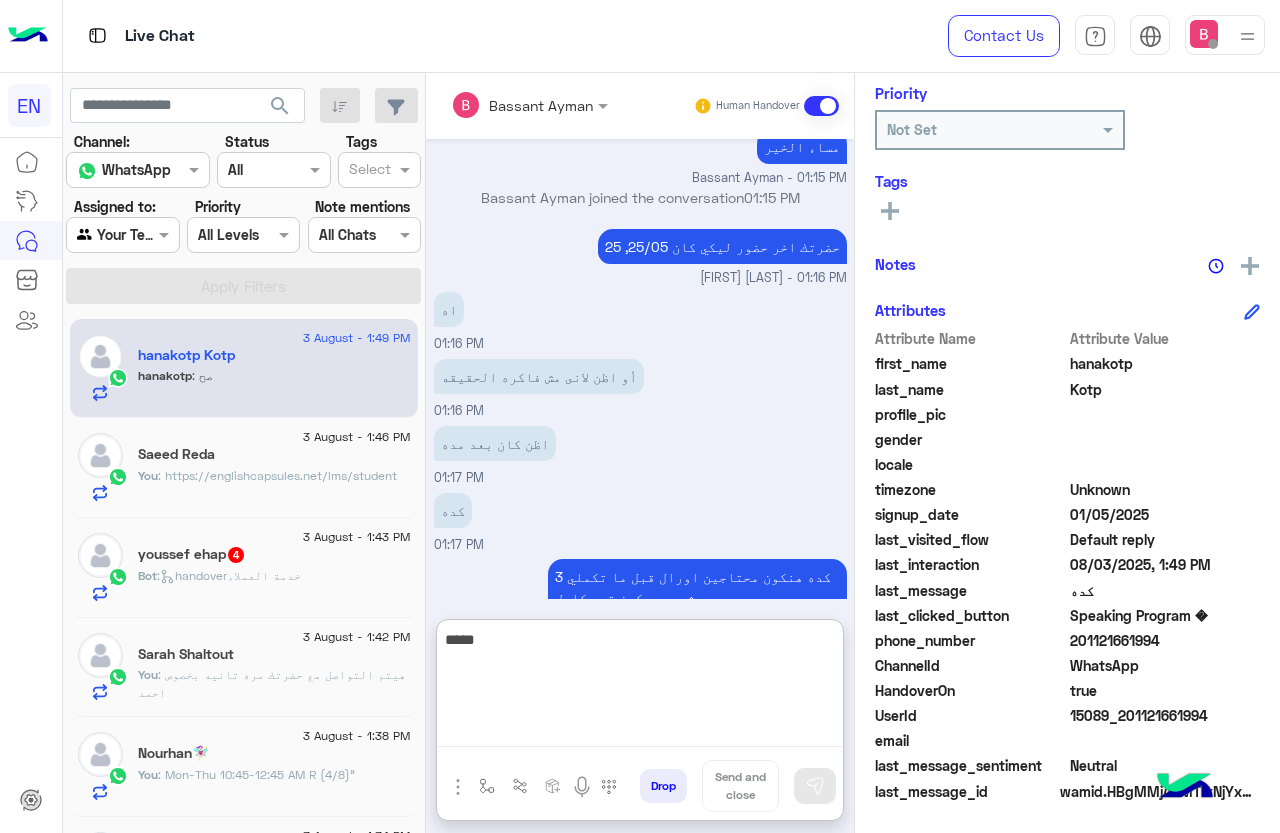 type 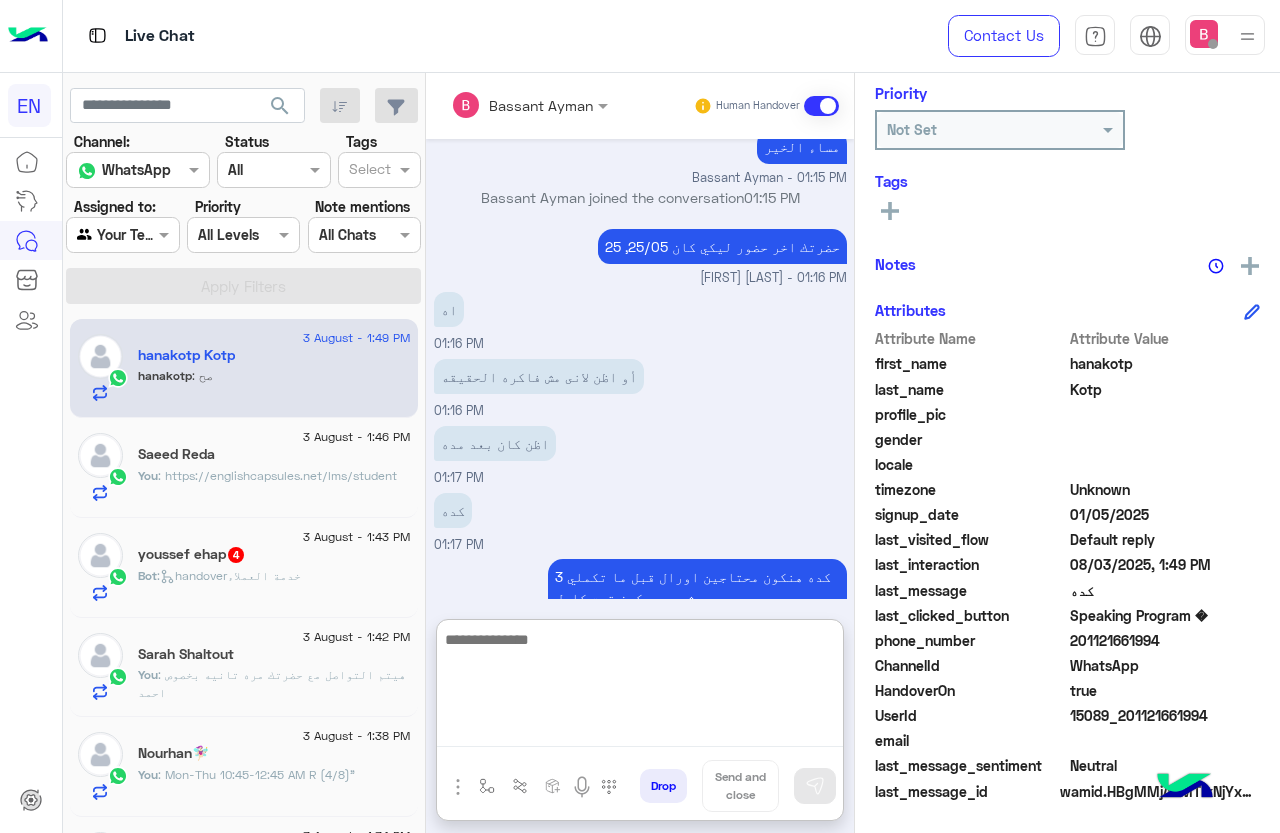 scroll, scrollTop: 2479, scrollLeft: 0, axis: vertical 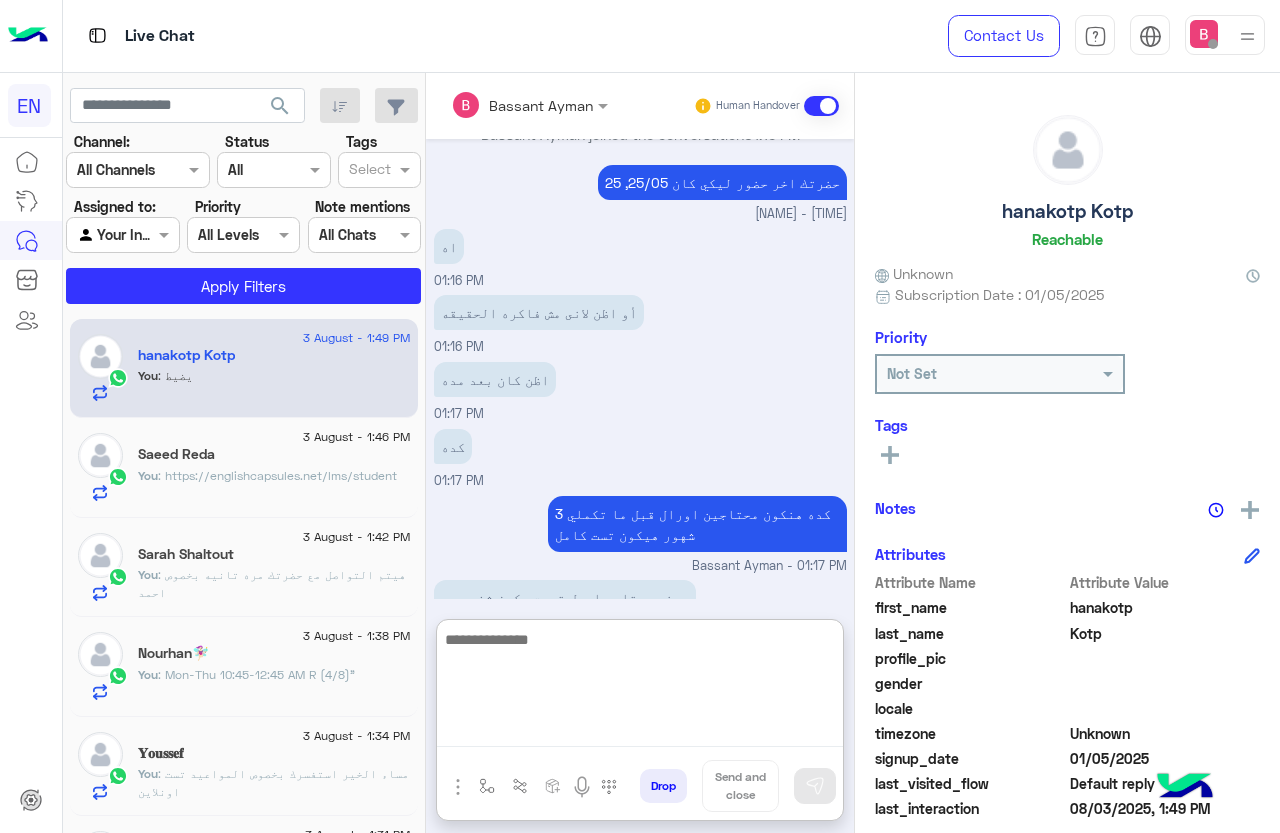 paste on "**********" 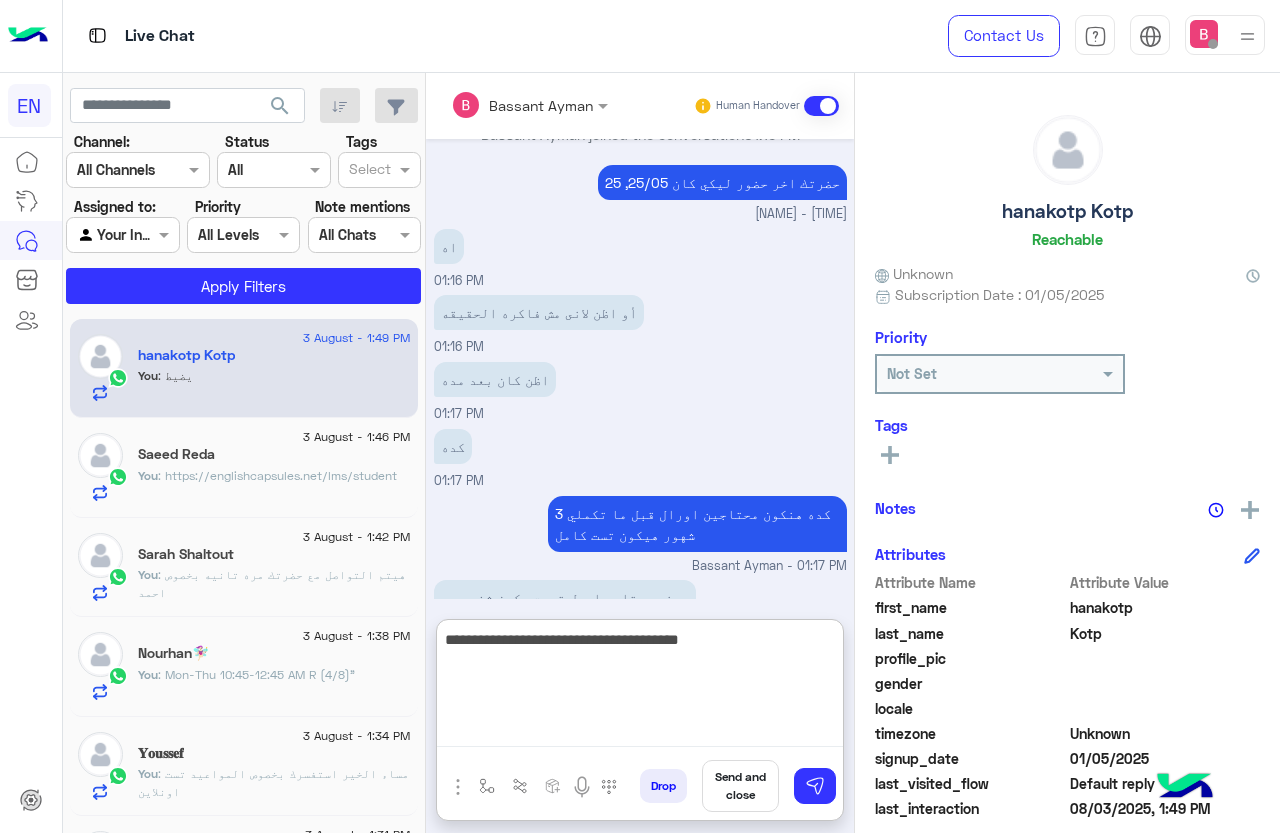 click on "**********" at bounding box center (640, 687) 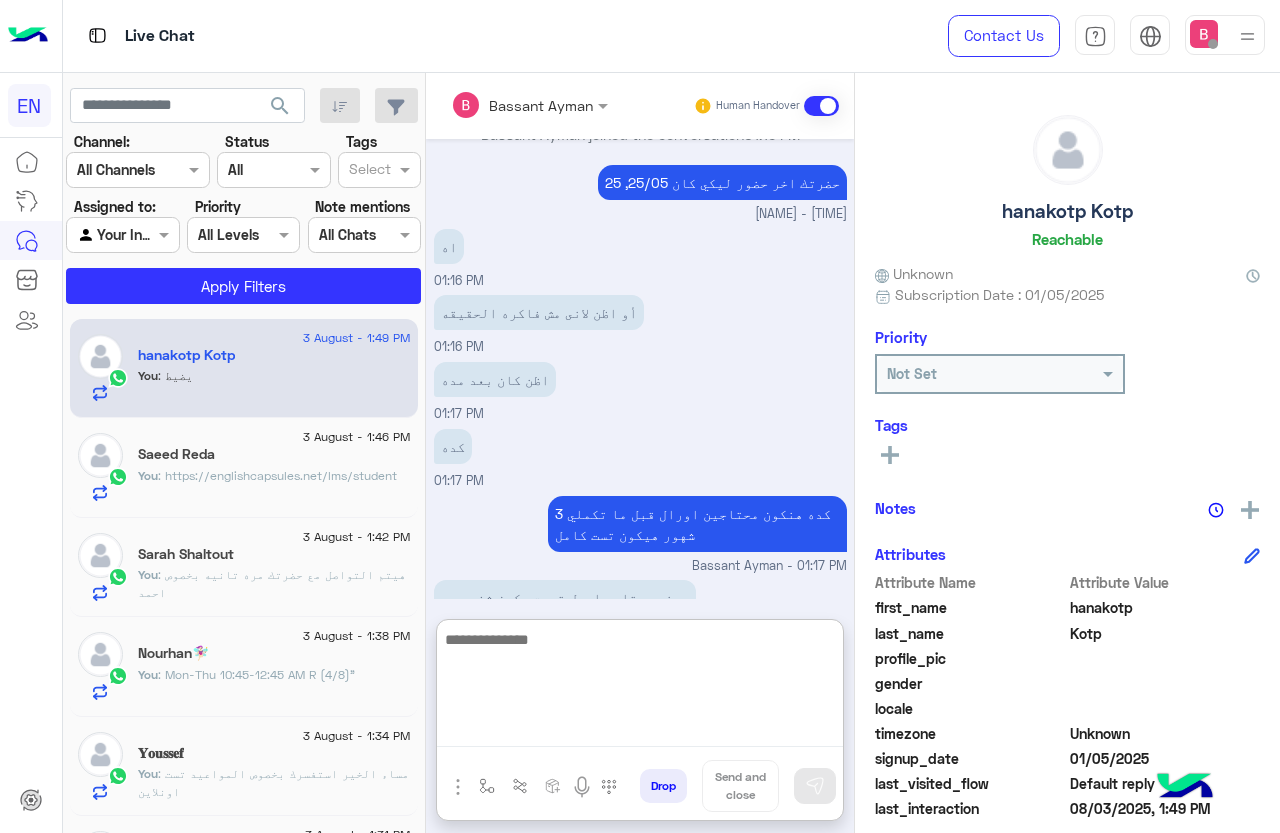 paste on "**********" 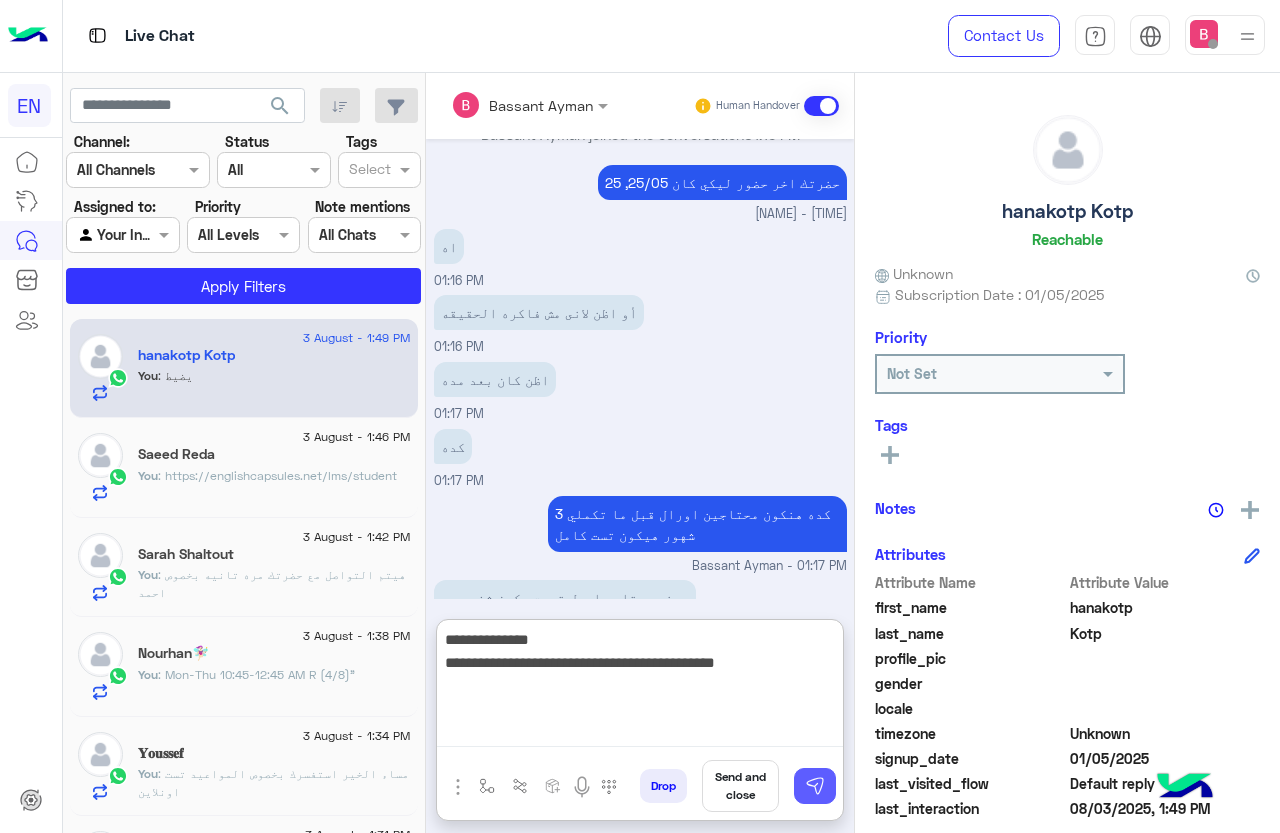 type on "**********" 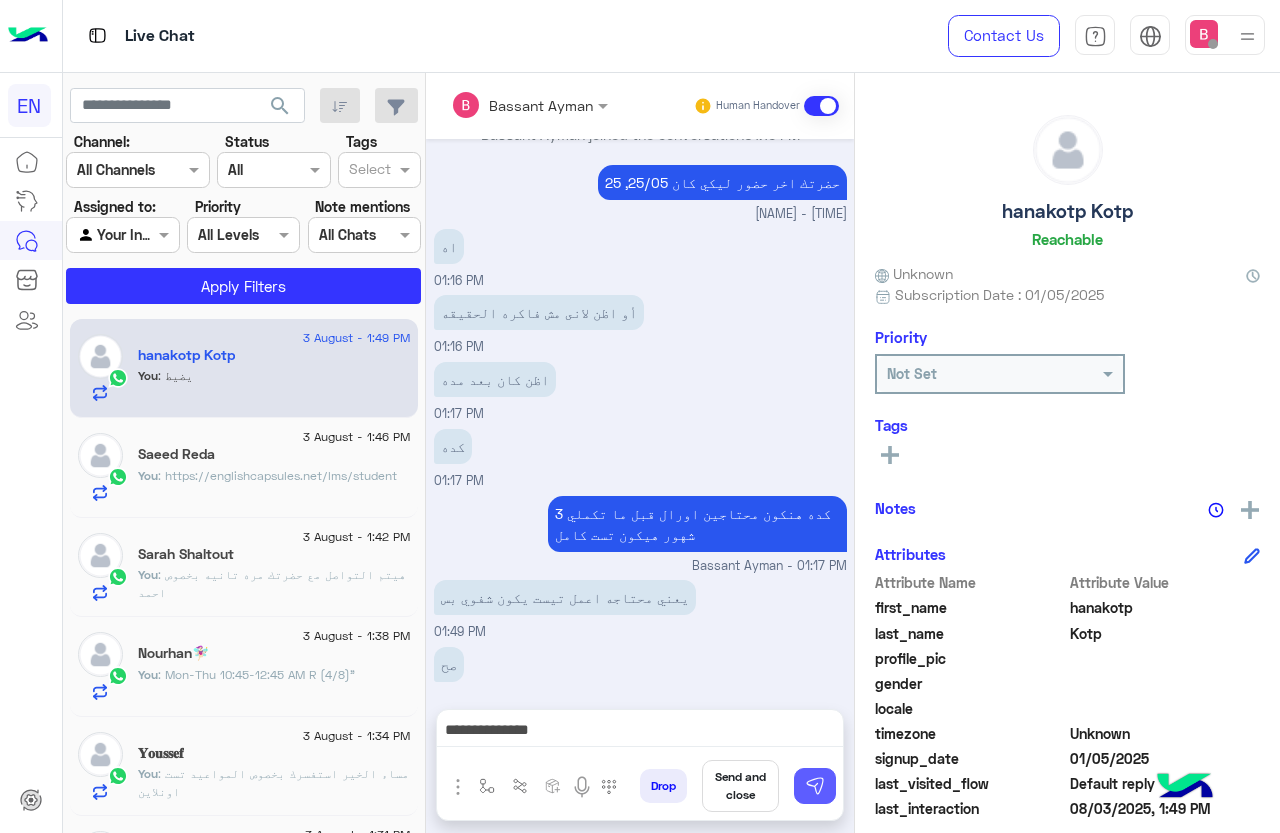 scroll, scrollTop: 43, scrollLeft: 0, axis: vertical 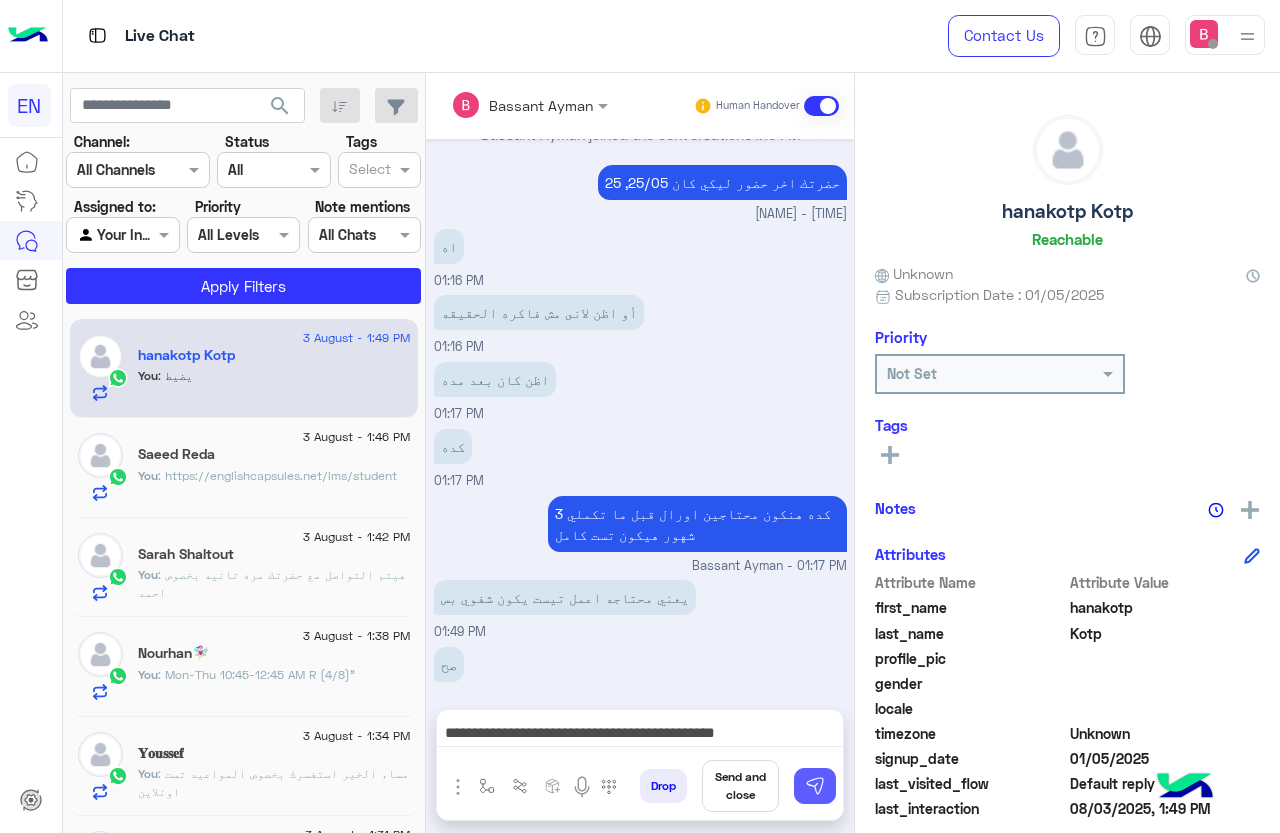 click at bounding box center [815, 786] 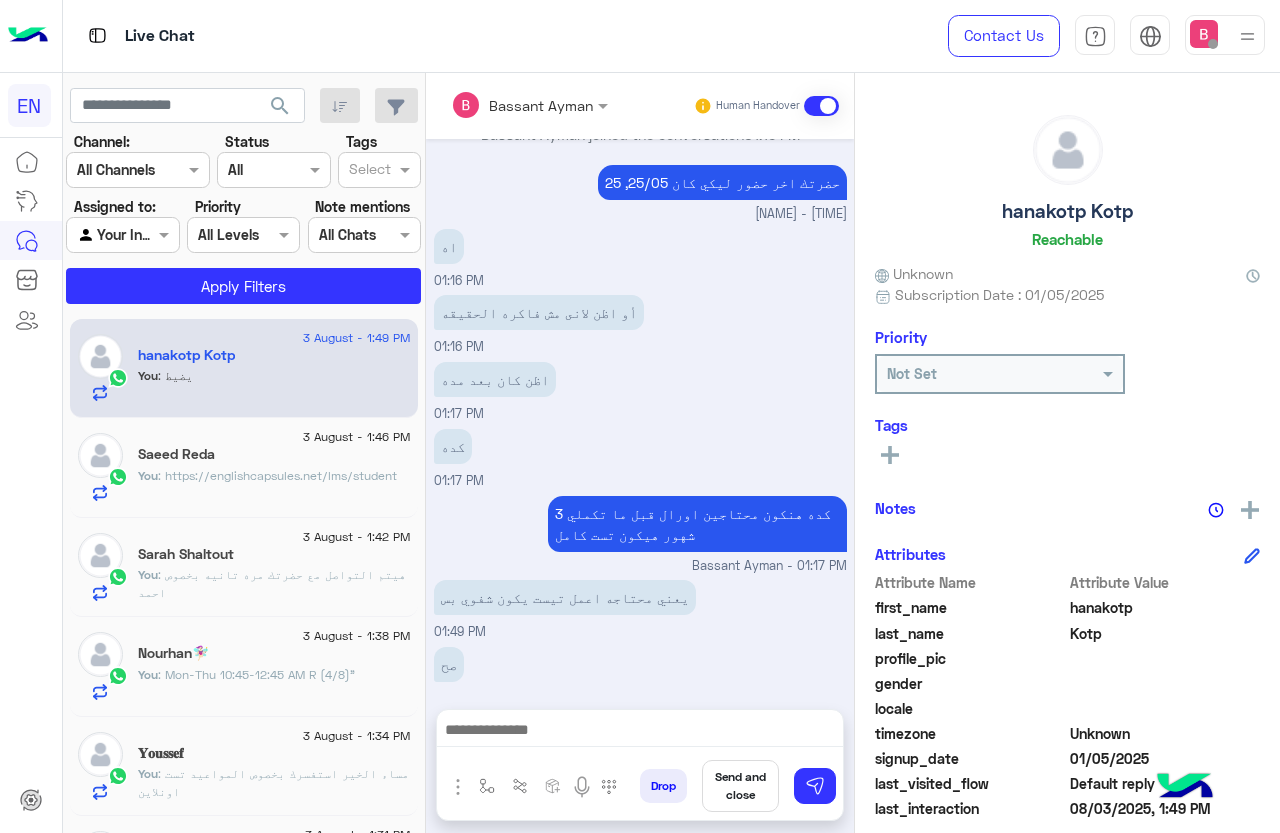 scroll, scrollTop: 0, scrollLeft: 0, axis: both 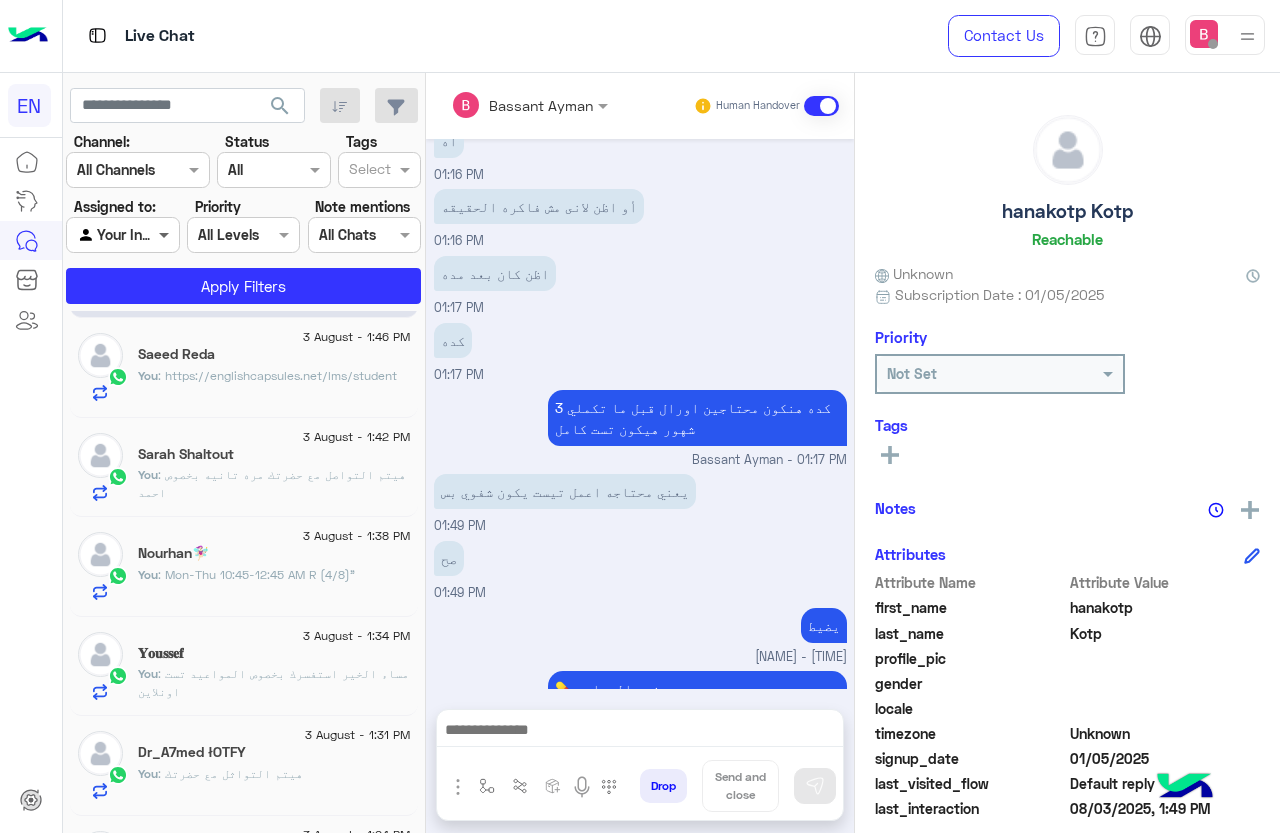 click at bounding box center [166, 234] 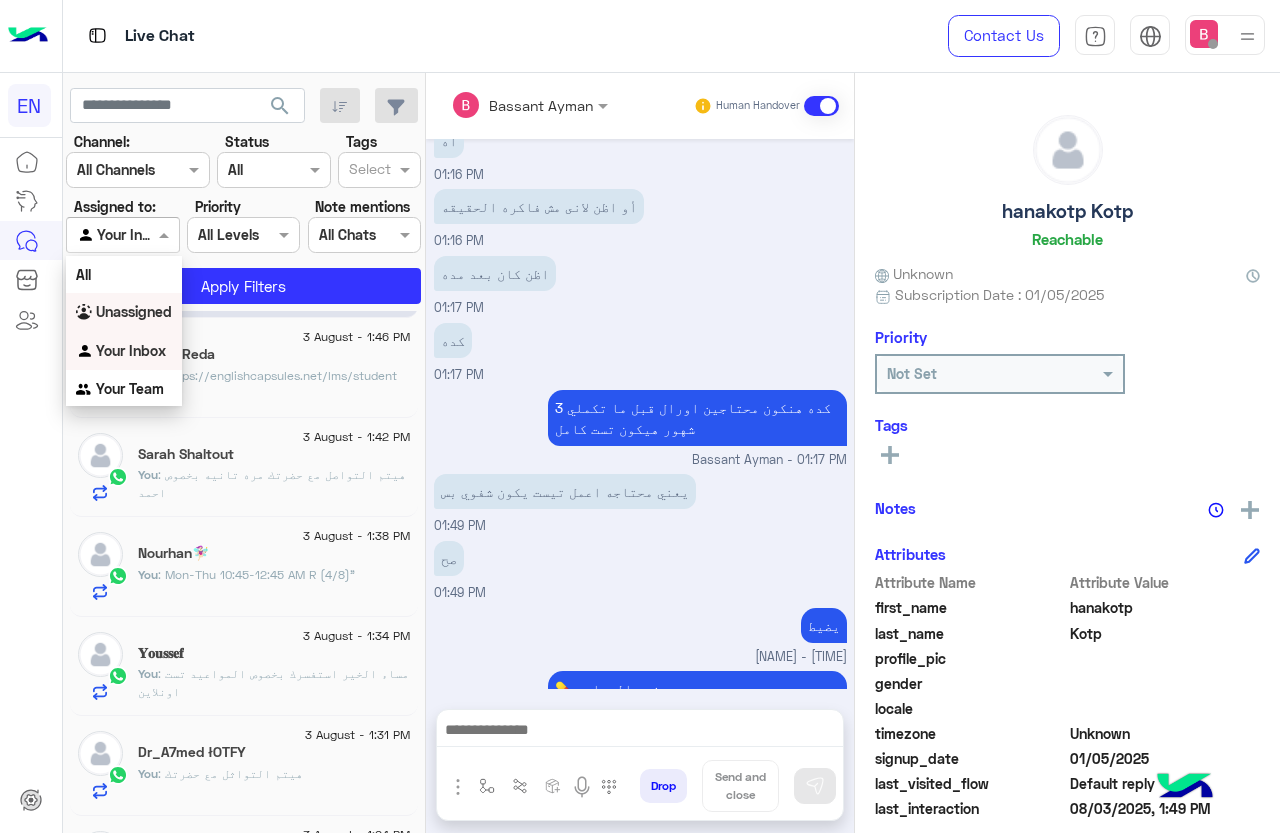 click on "Unassigned" at bounding box center [134, 311] 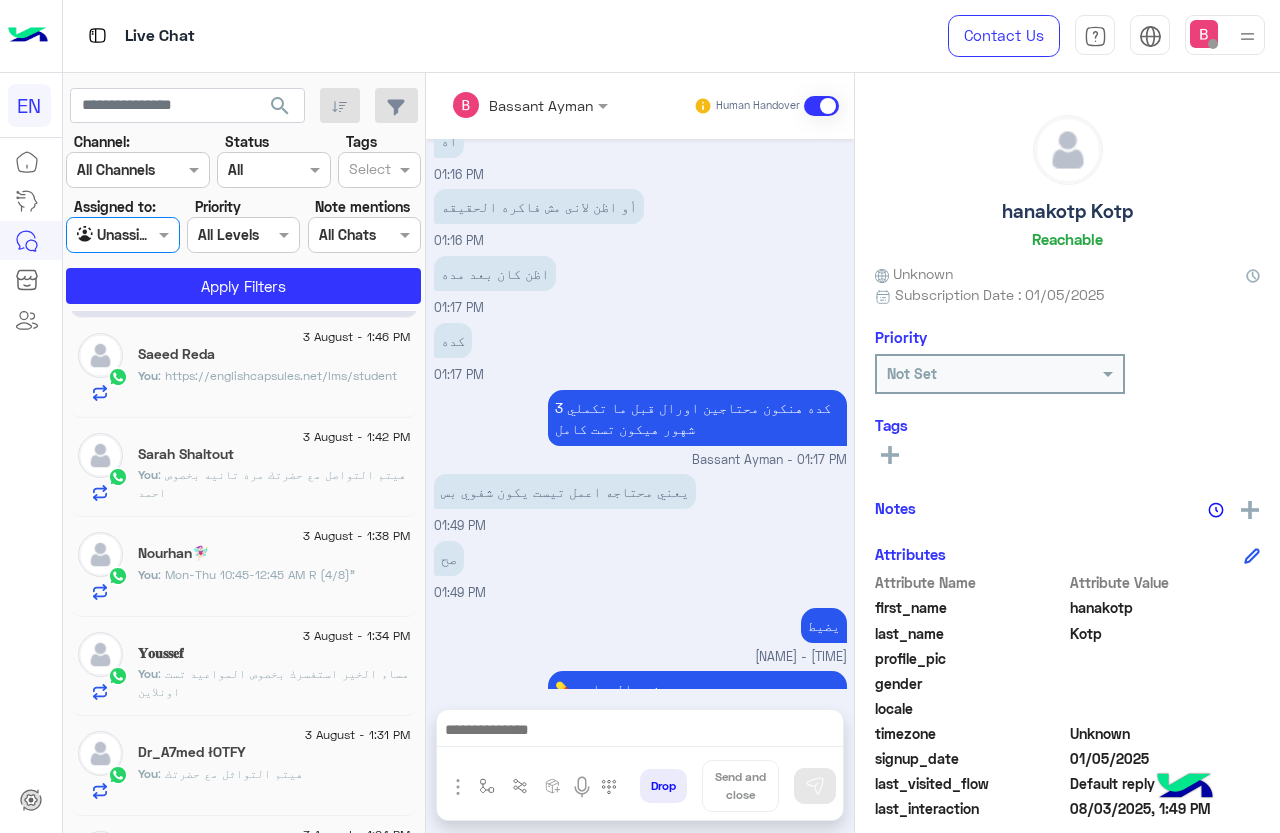 click on "Channel: Channel All Channels Status Channel All Tags Select Assigned to: Agent Filter Unassigned Priority All Levels All Levels Note mentions Select All Chats Apply Filters" 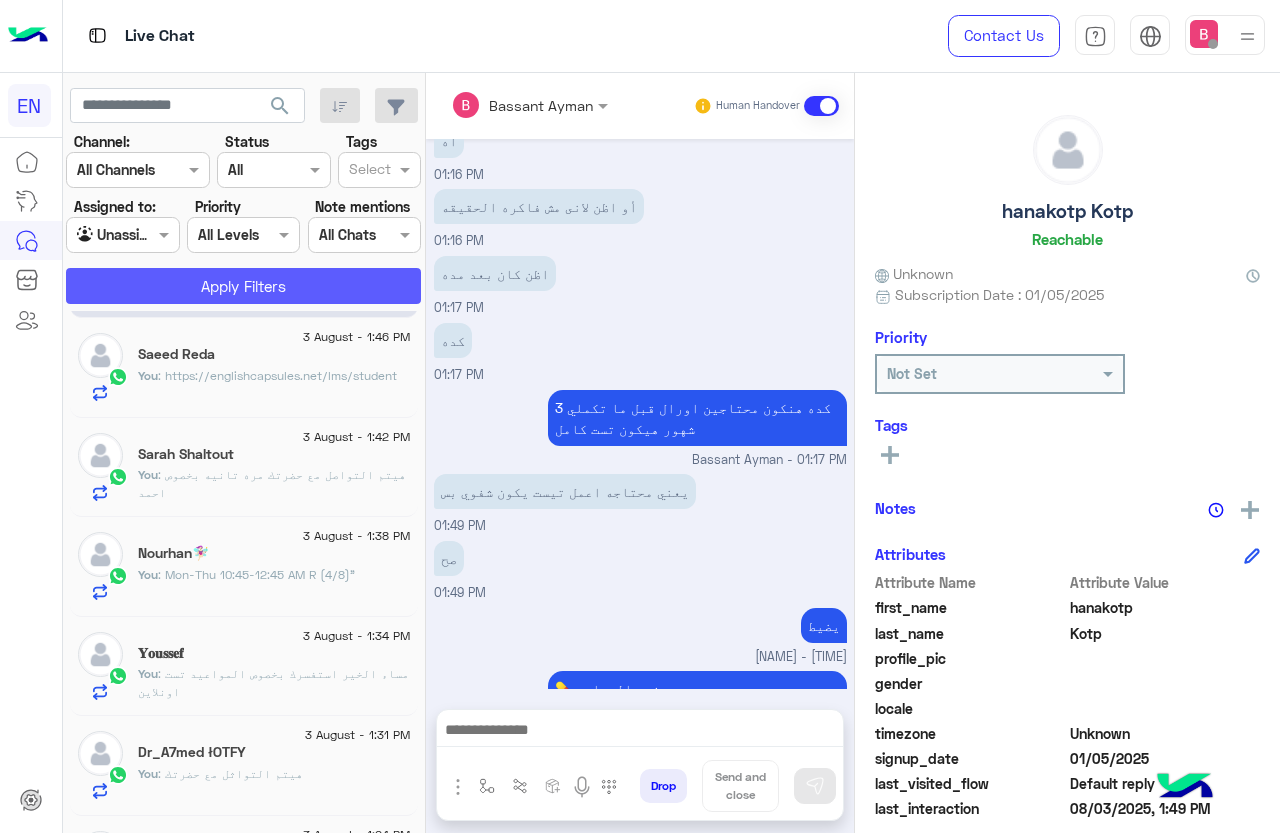 click on "Apply Filters" 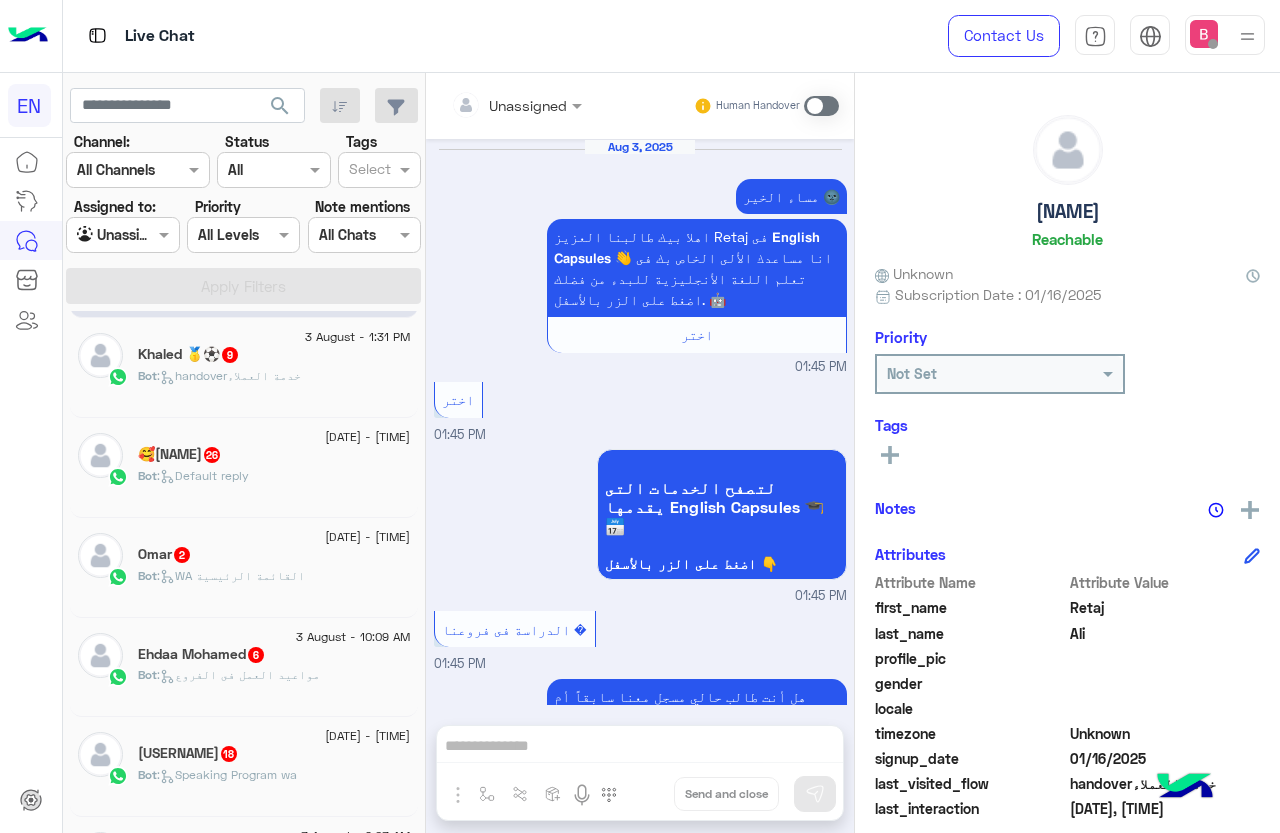 scroll, scrollTop: 1374, scrollLeft: 0, axis: vertical 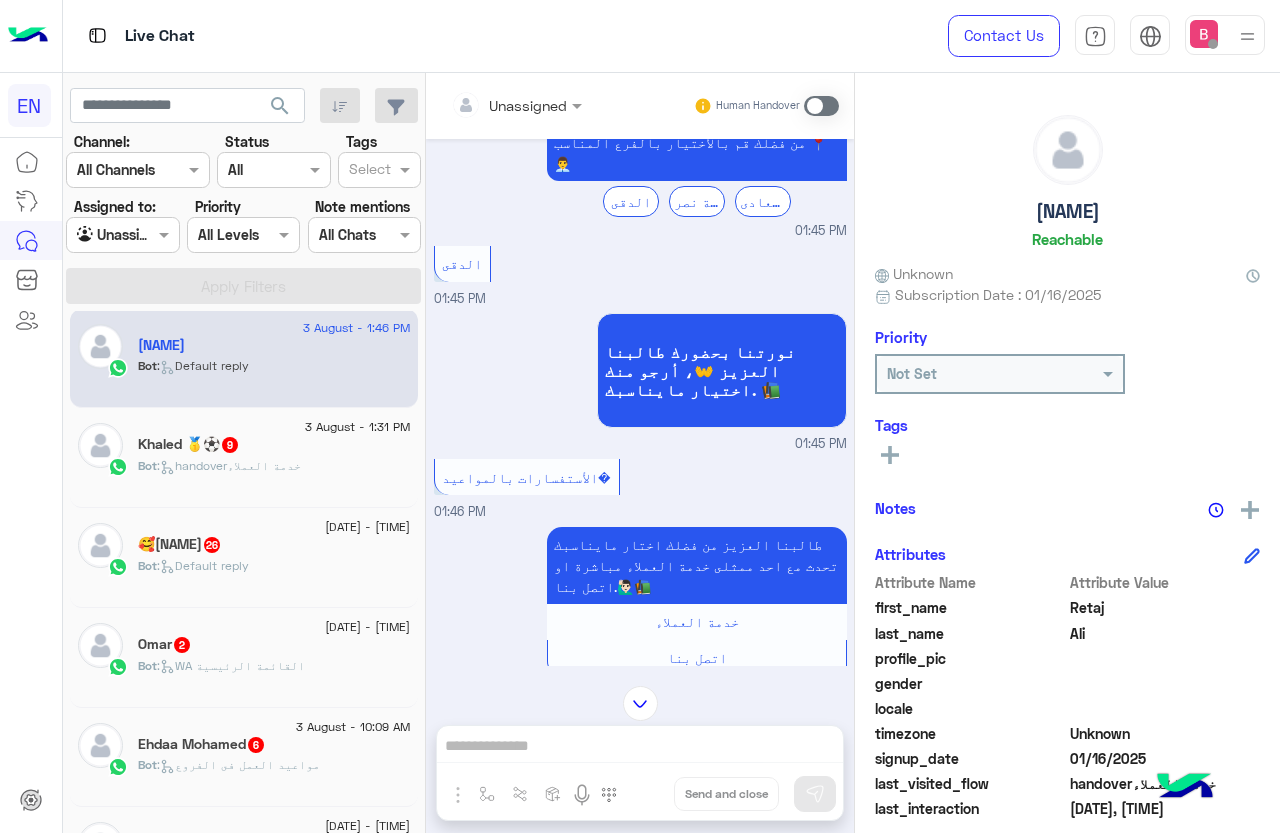 click at bounding box center [491, 105] 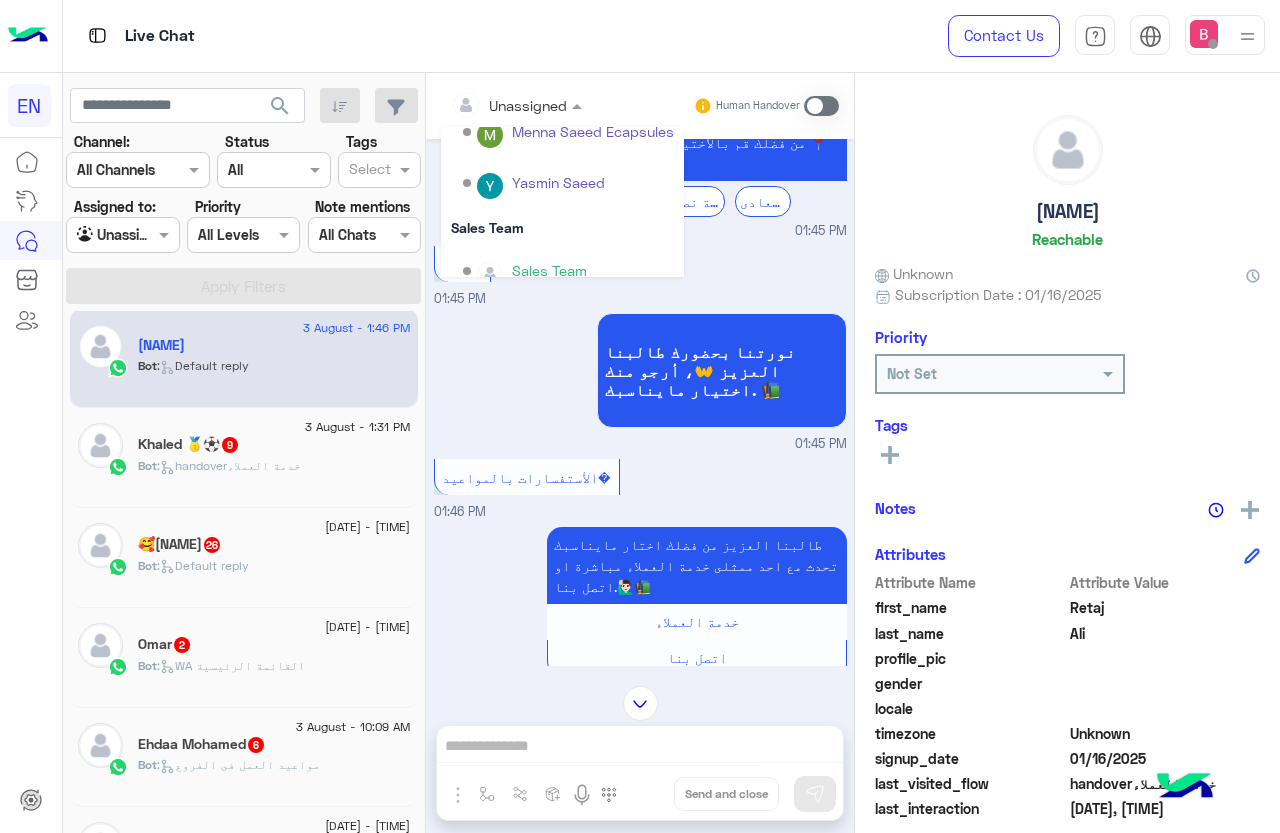 scroll, scrollTop: 332, scrollLeft: 0, axis: vertical 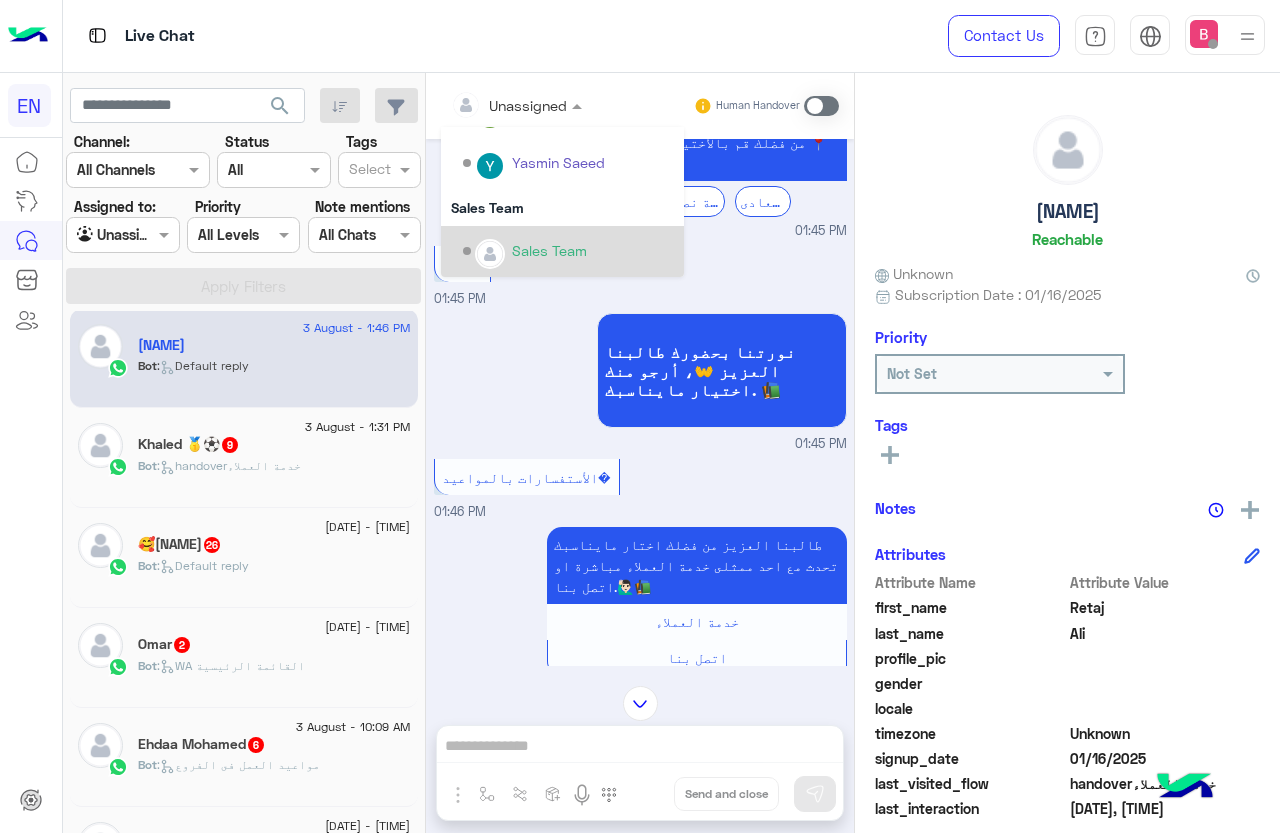 click on "Sales Team" at bounding box center (549, 250) 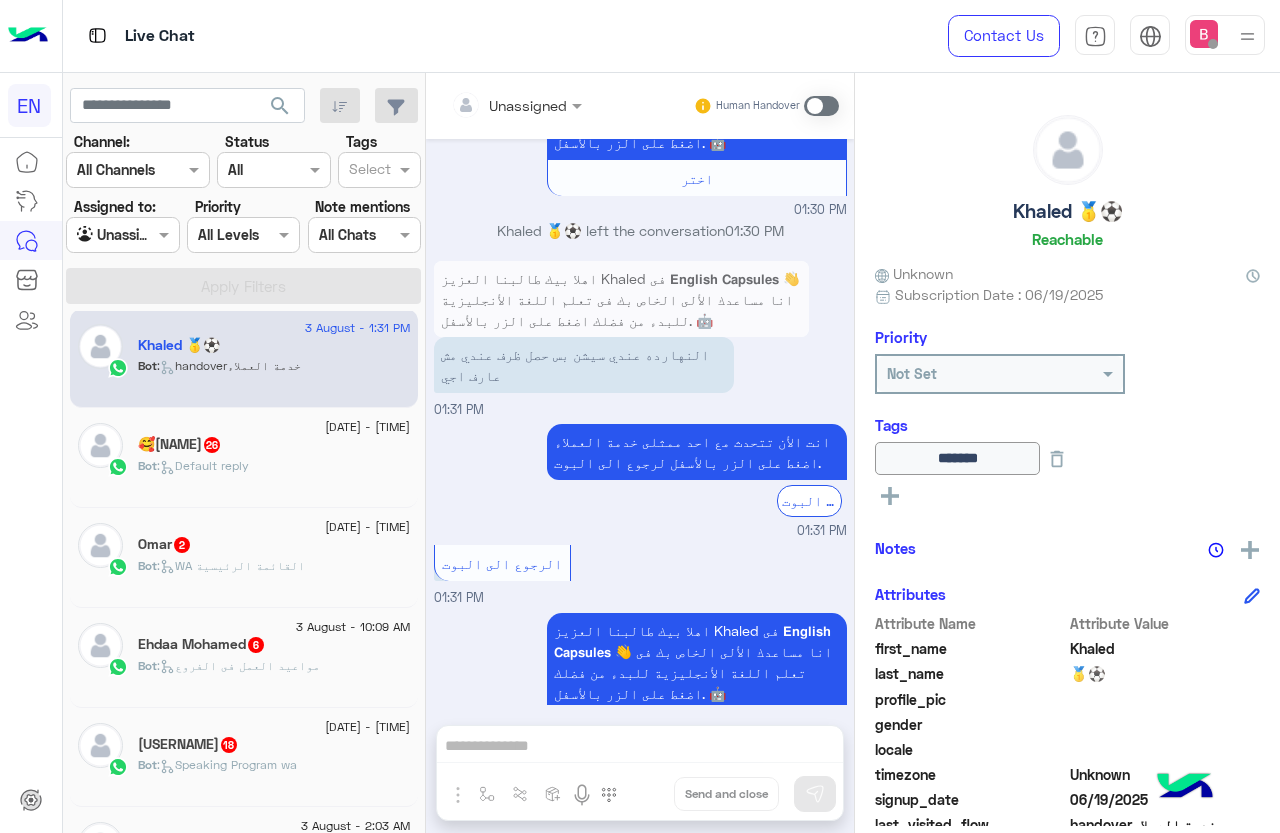 scroll, scrollTop: 1046, scrollLeft: 0, axis: vertical 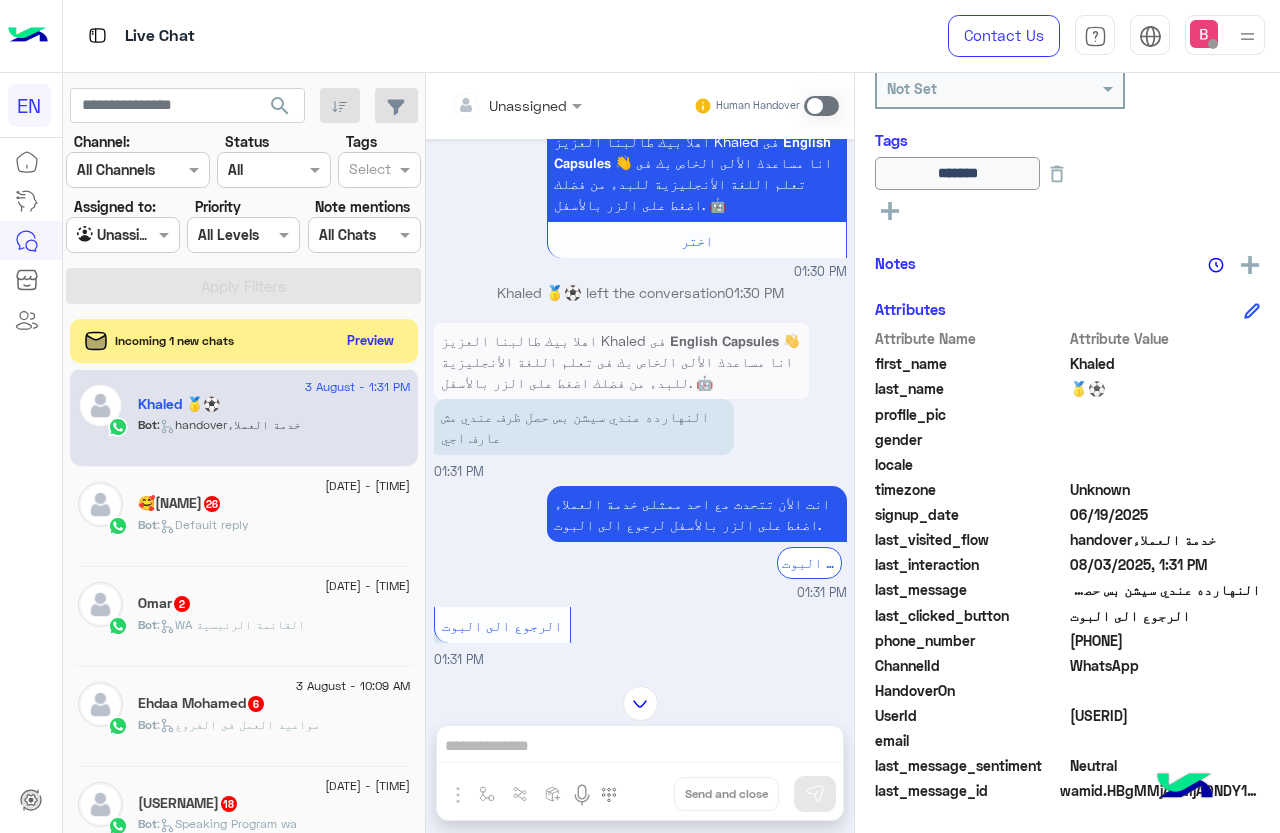 drag, startPoint x: 1072, startPoint y: 637, endPoint x: 1181, endPoint y: 637, distance: 109 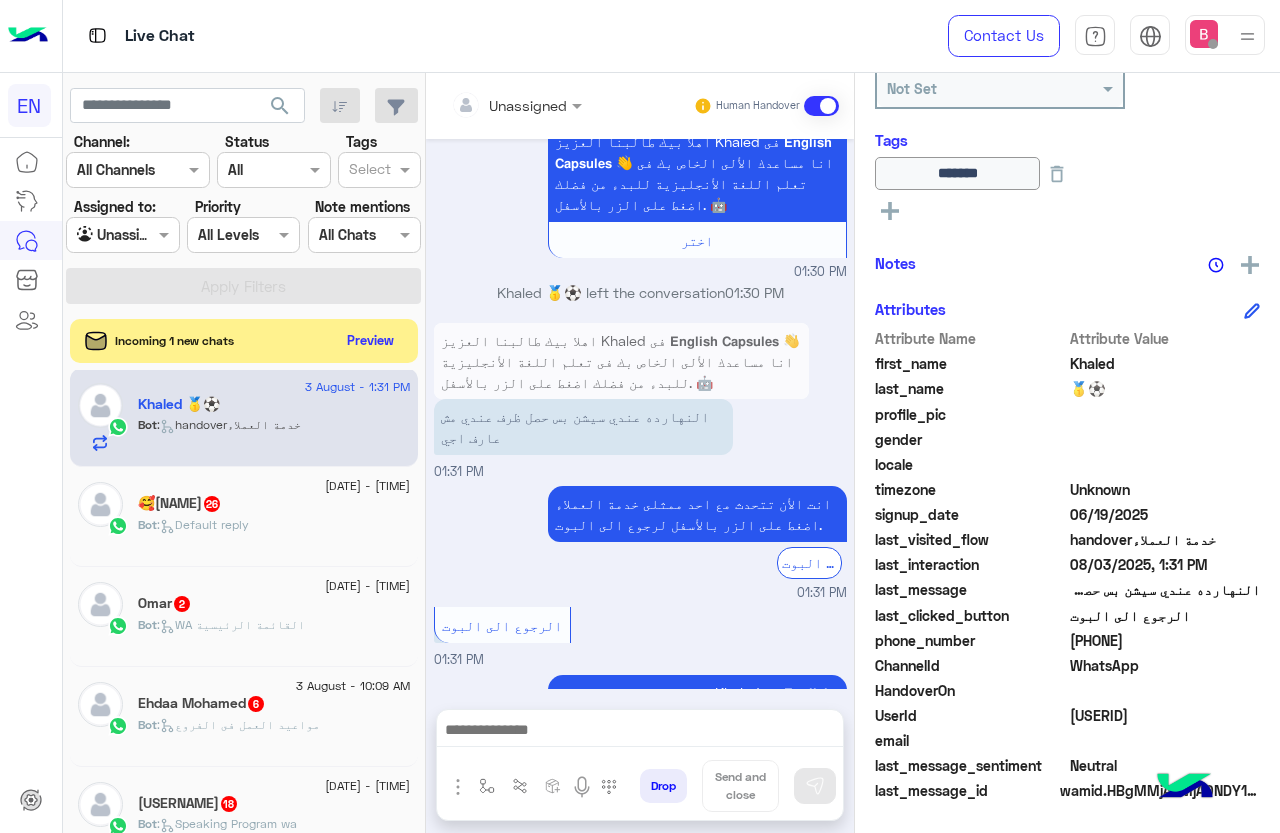 scroll, scrollTop: 1298, scrollLeft: 0, axis: vertical 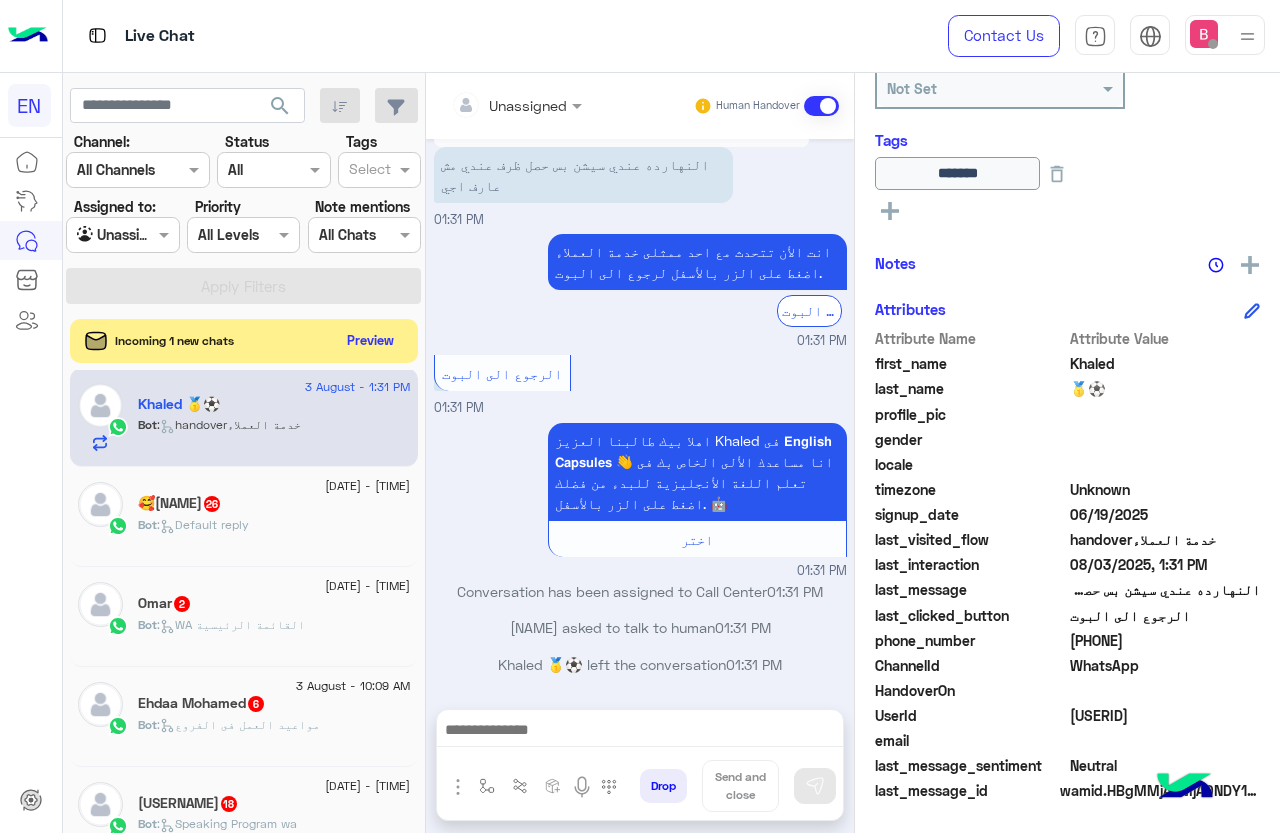 click at bounding box center [640, 732] 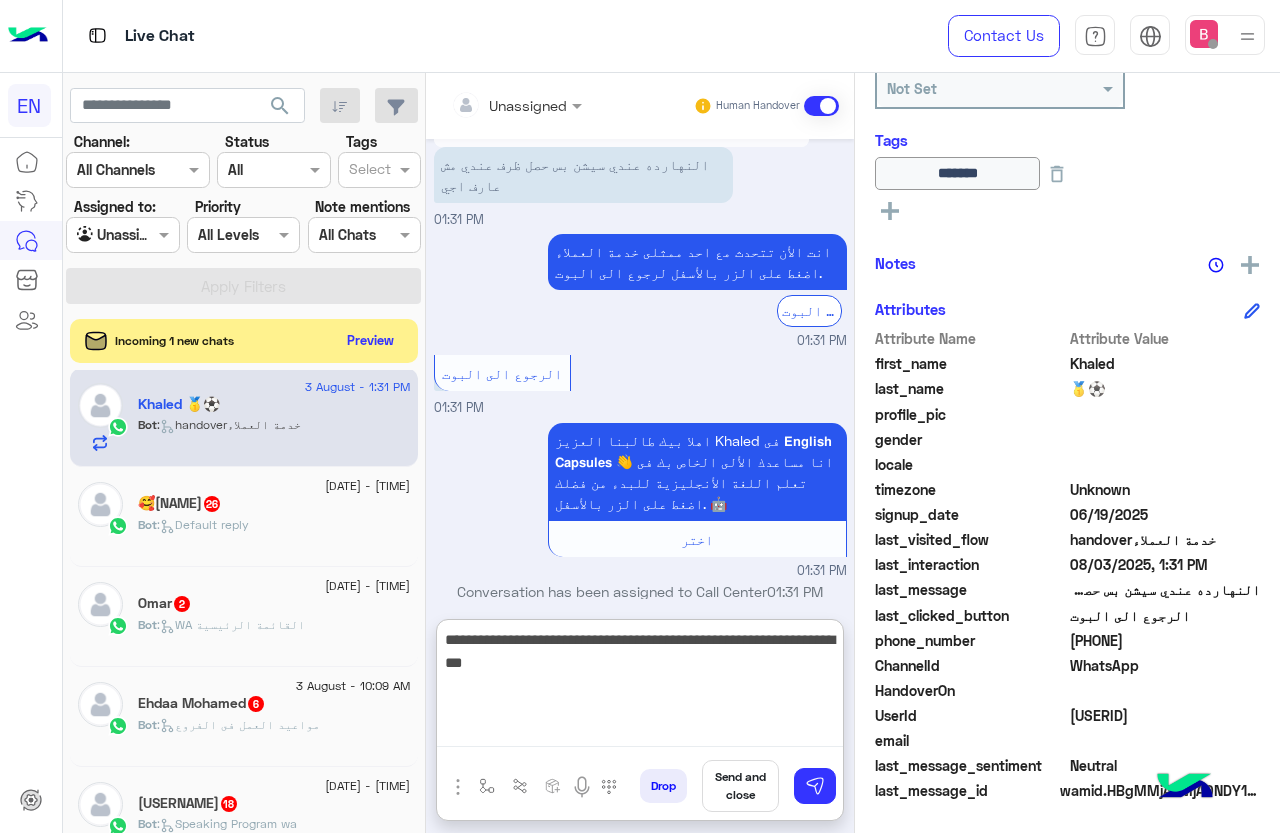 type on "**********" 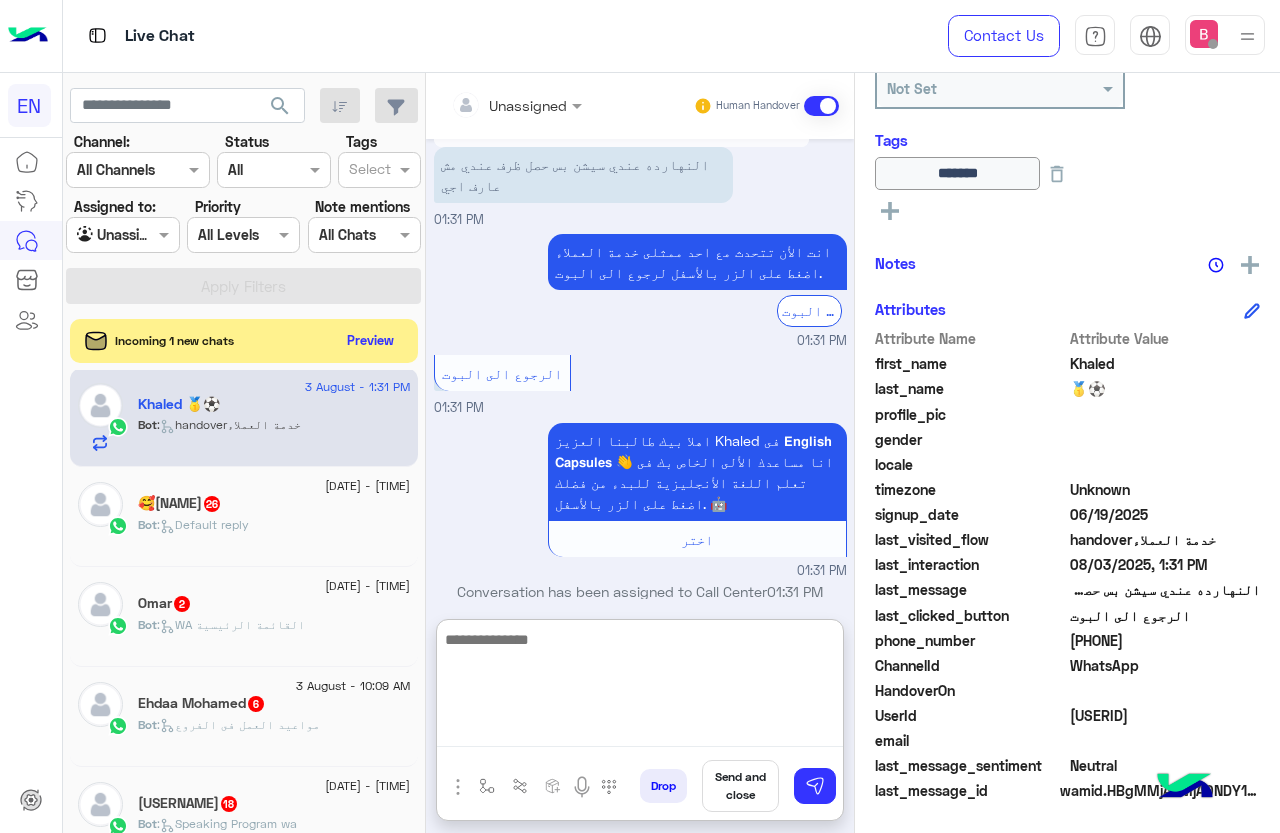 scroll, scrollTop: 1473, scrollLeft: 0, axis: vertical 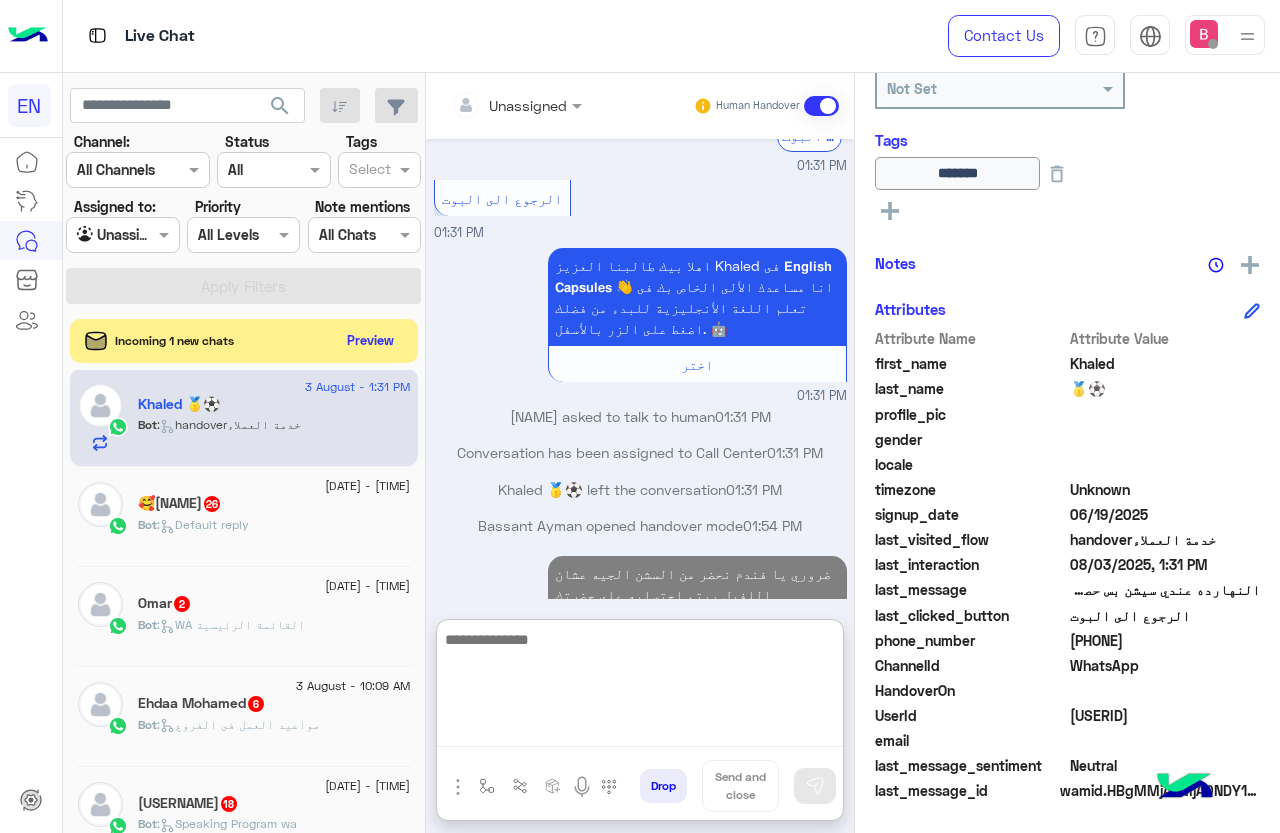 click on "Bot :   Default reply" 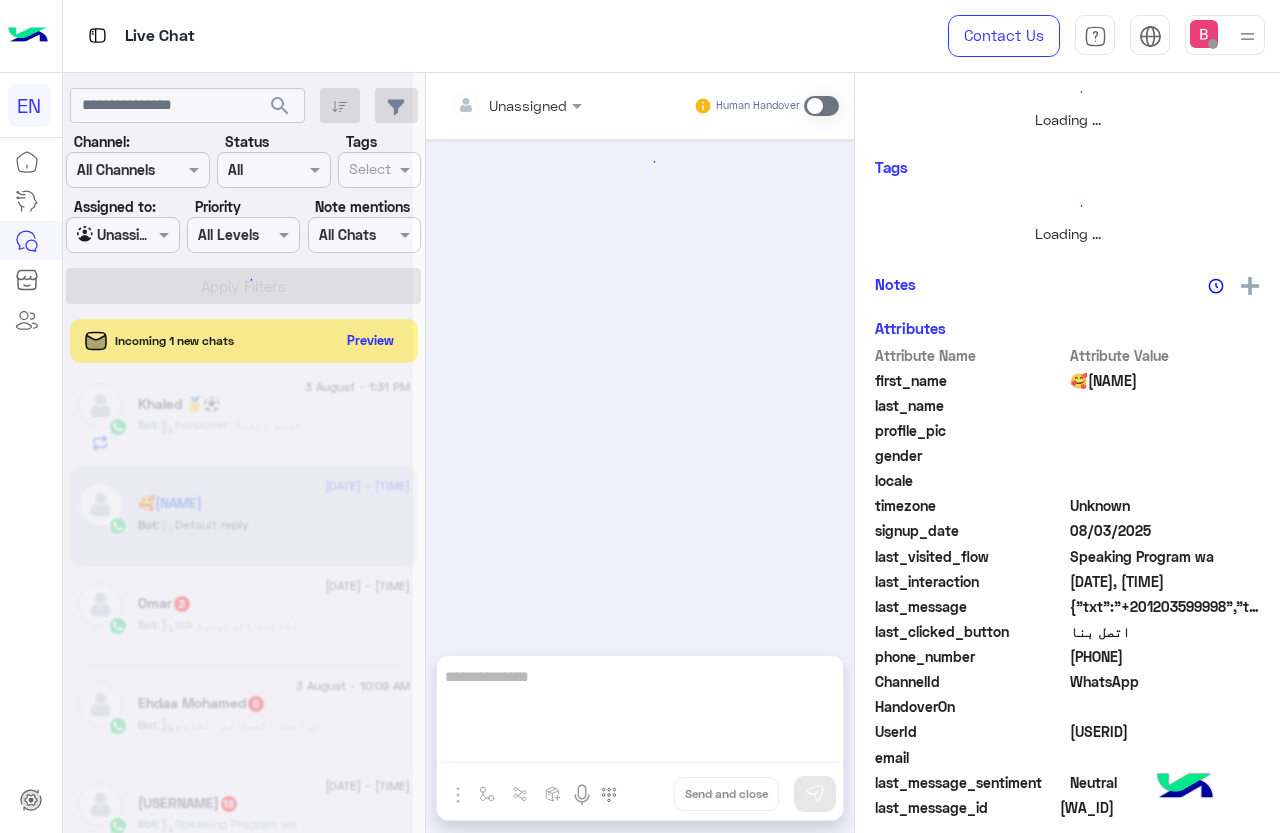 scroll, scrollTop: 0, scrollLeft: 0, axis: both 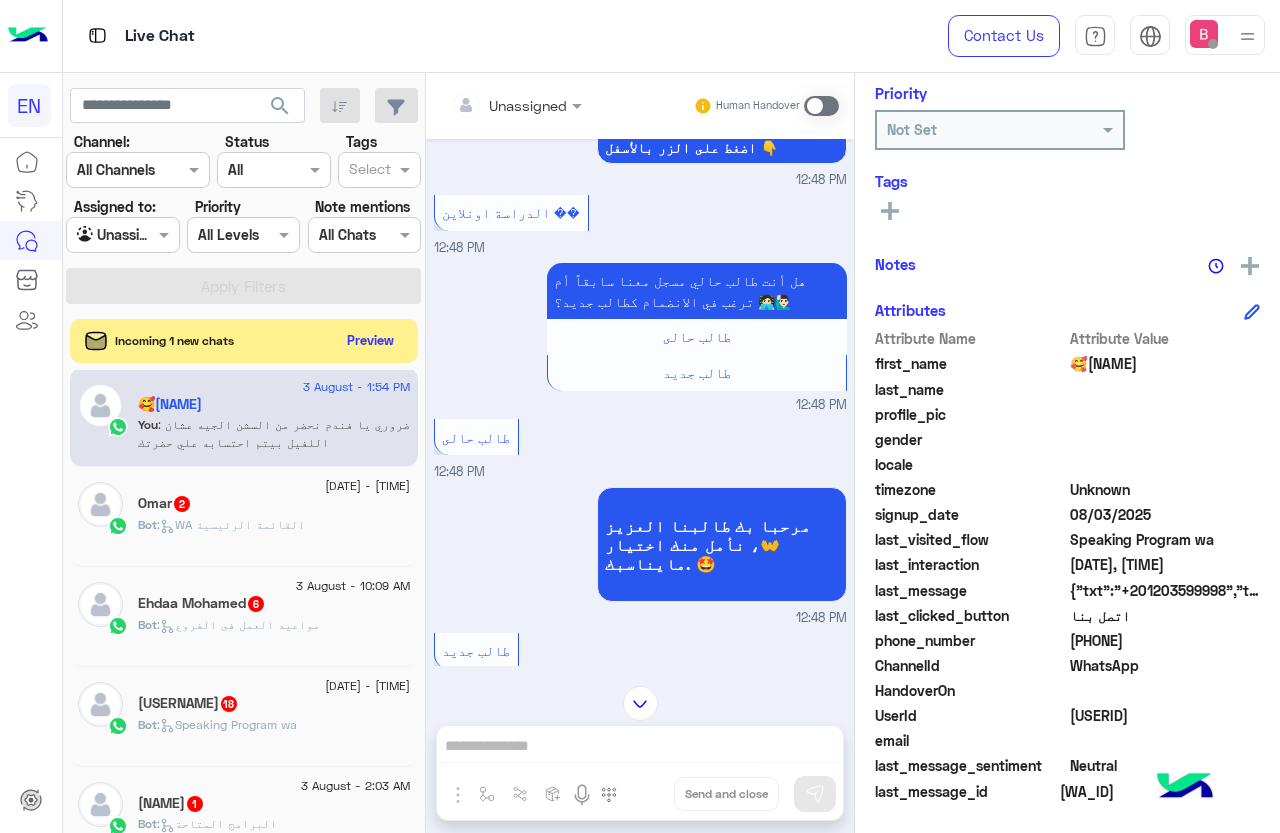 click on "Unassigned" at bounding box center (509, 105) 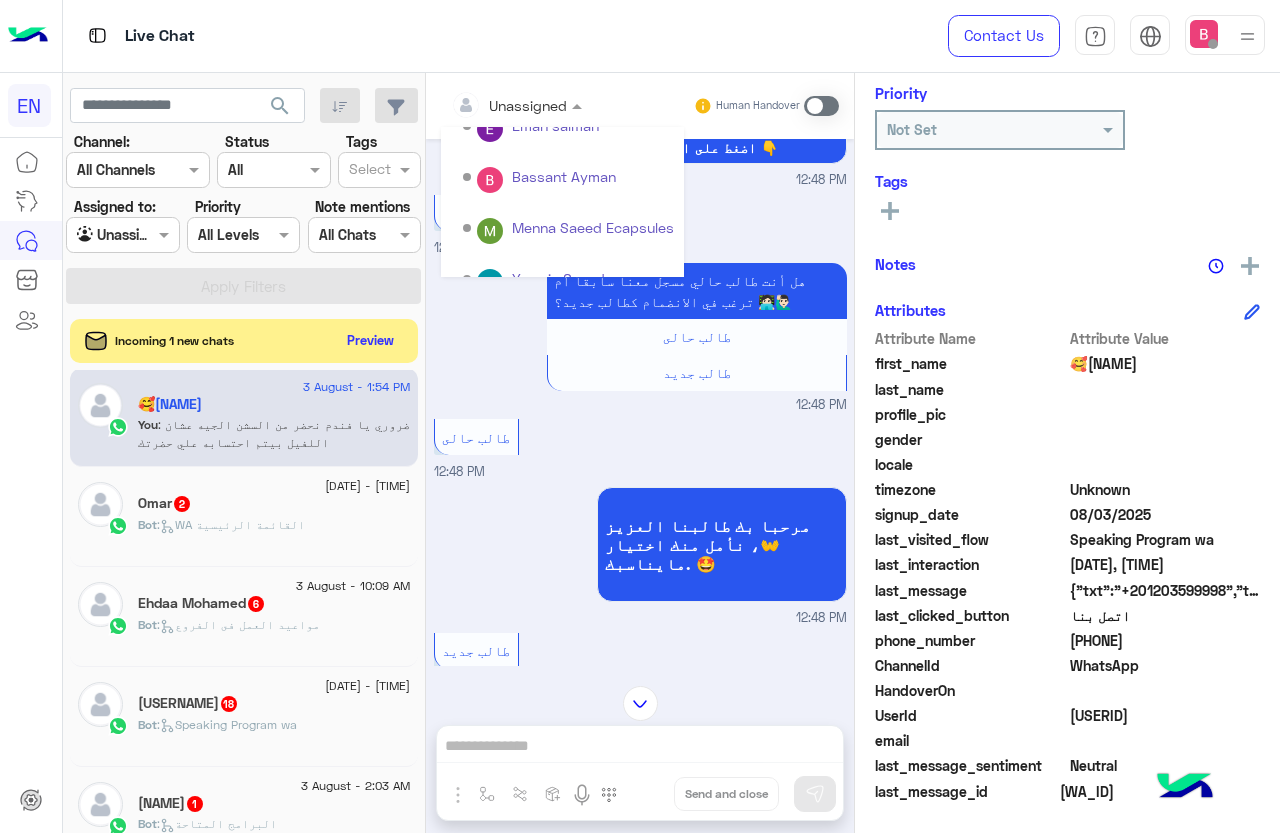 scroll, scrollTop: 332, scrollLeft: 0, axis: vertical 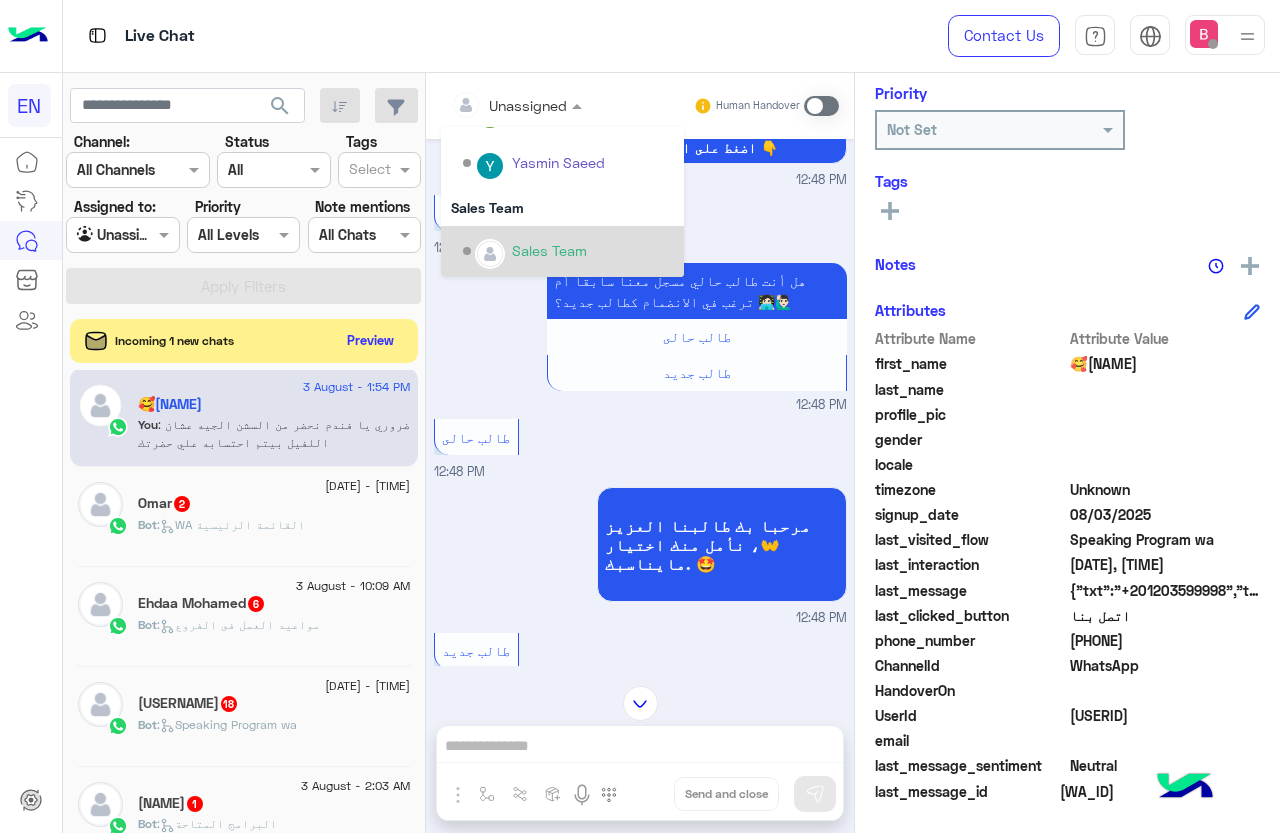 click on "Sales Team" at bounding box center (562, 251) 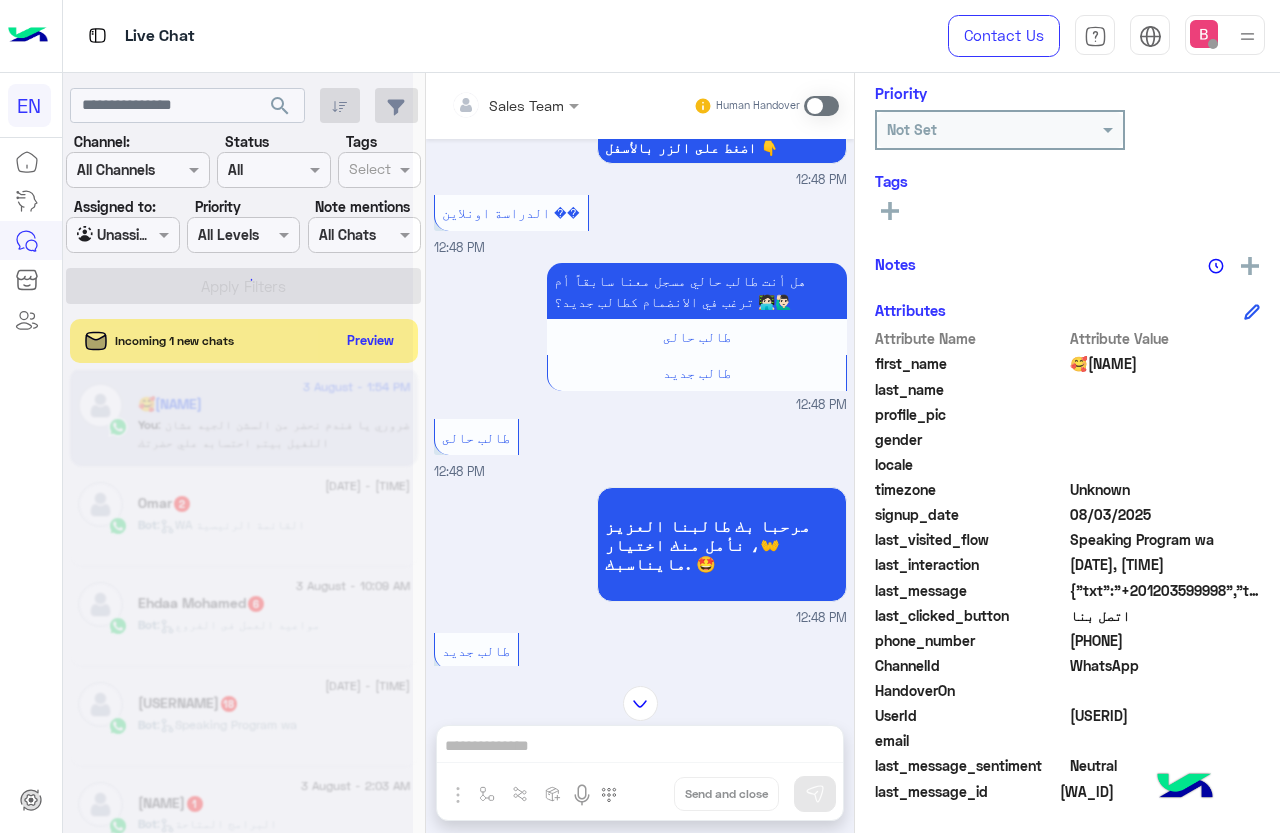scroll, scrollTop: 301, scrollLeft: 0, axis: vertical 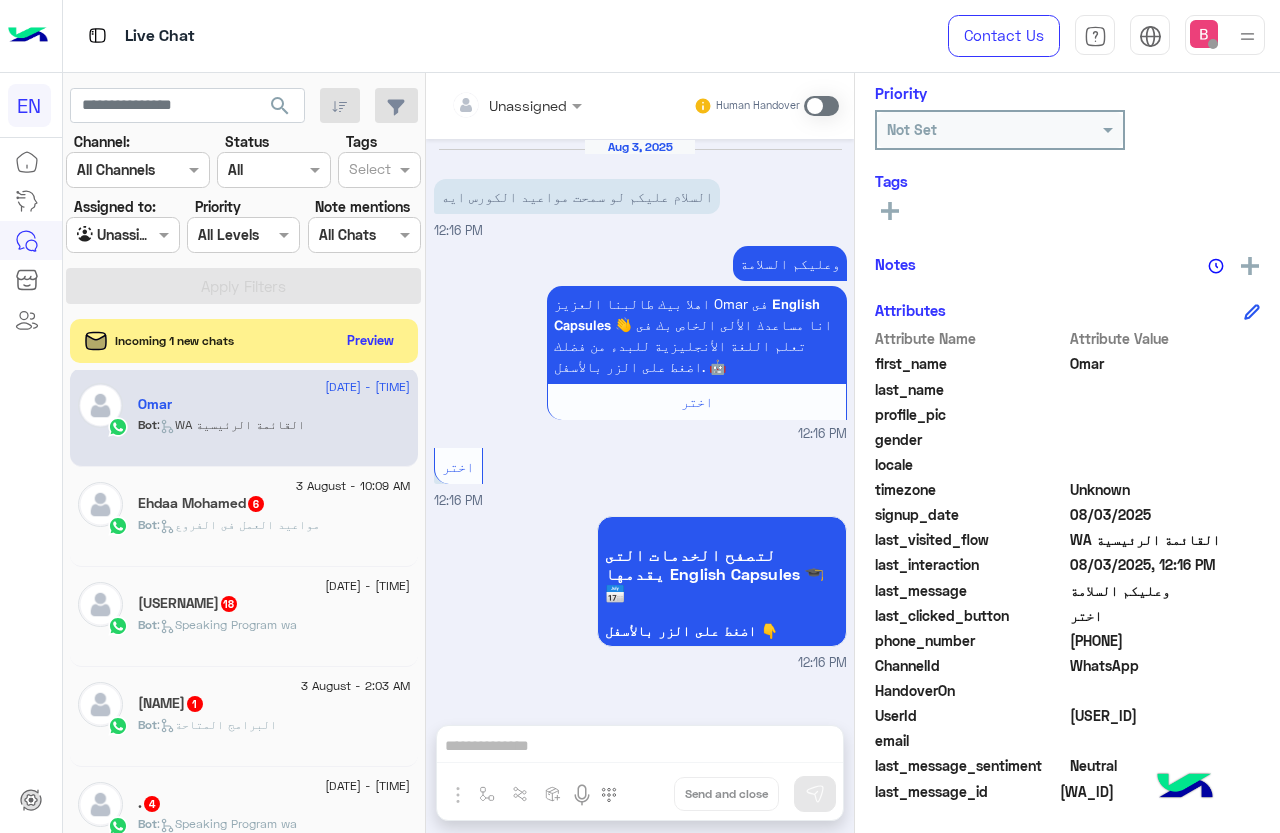 drag, startPoint x: 1078, startPoint y: 638, endPoint x: 1169, endPoint y: 643, distance: 91.13726 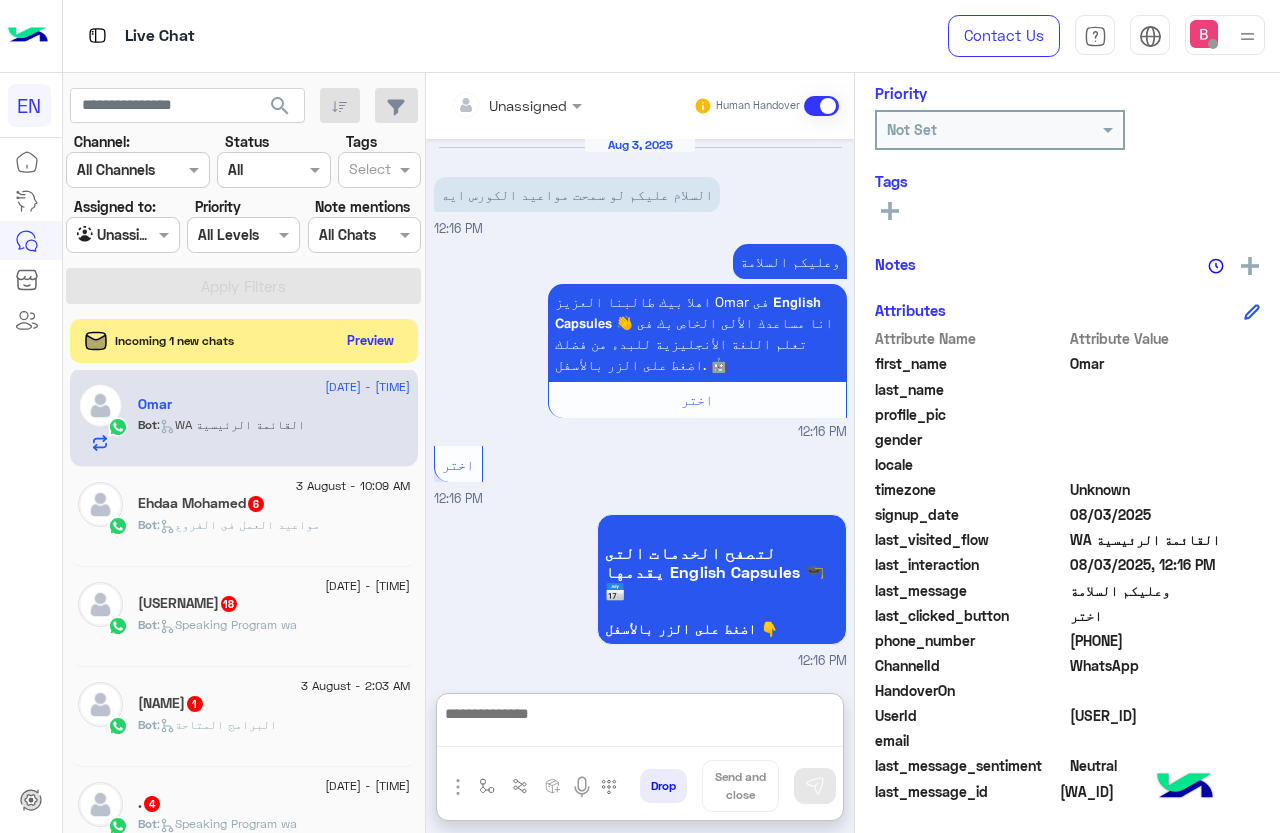 click at bounding box center [640, 724] 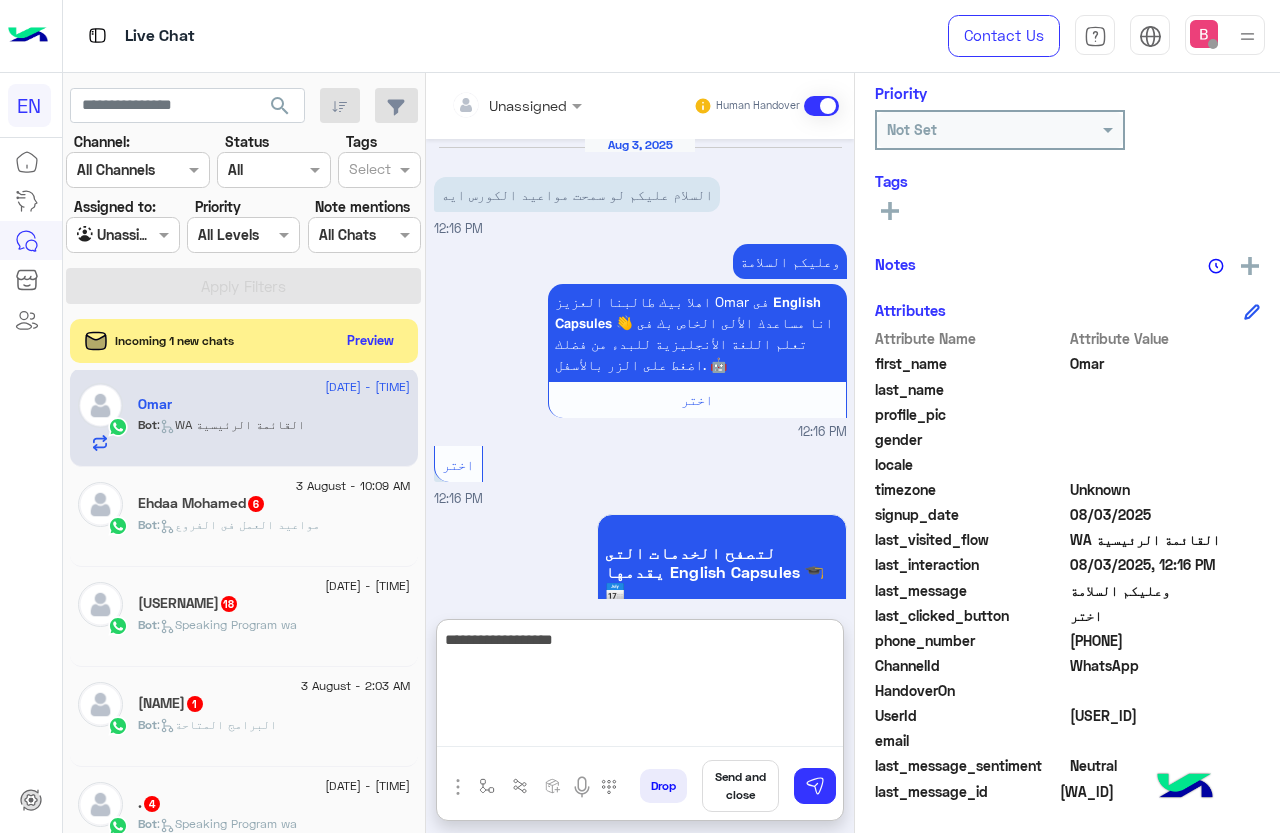 type on "**********" 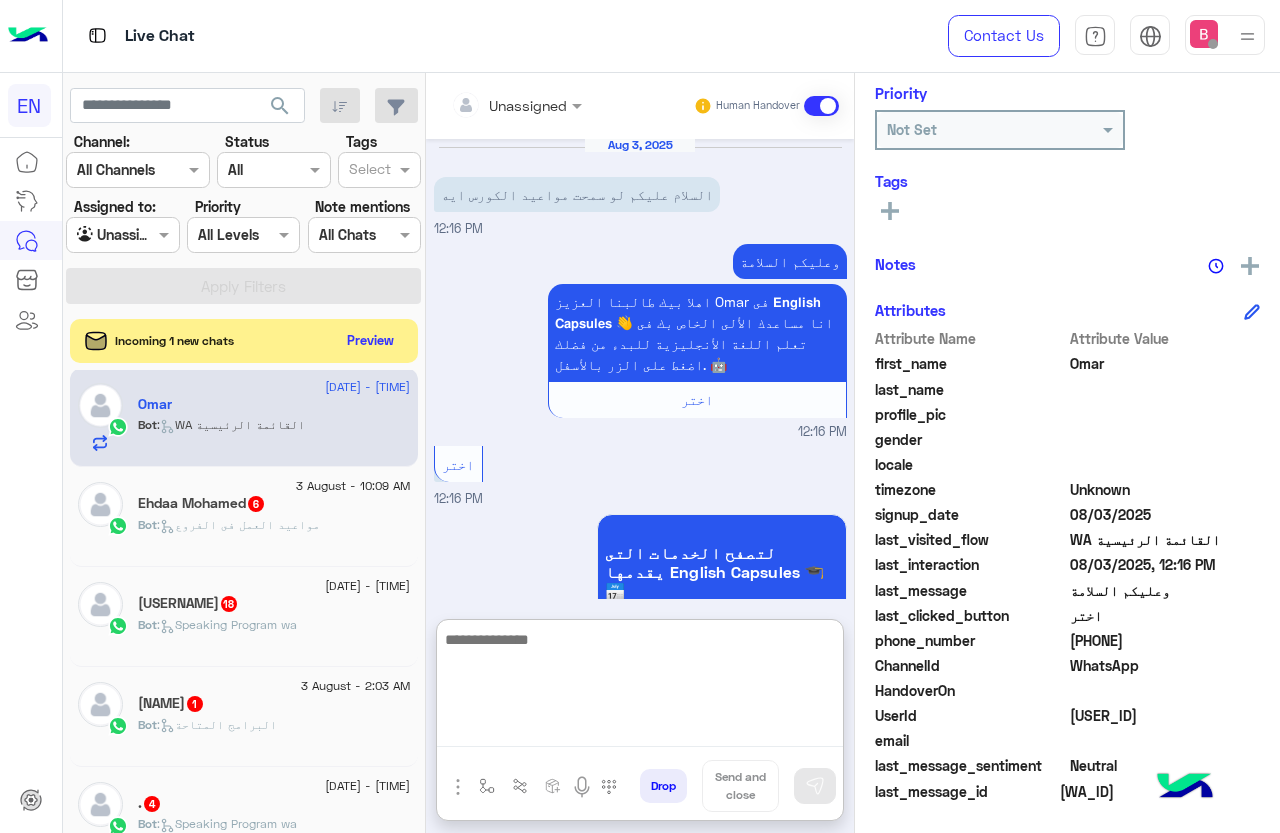 scroll, scrollTop: 155, scrollLeft: 0, axis: vertical 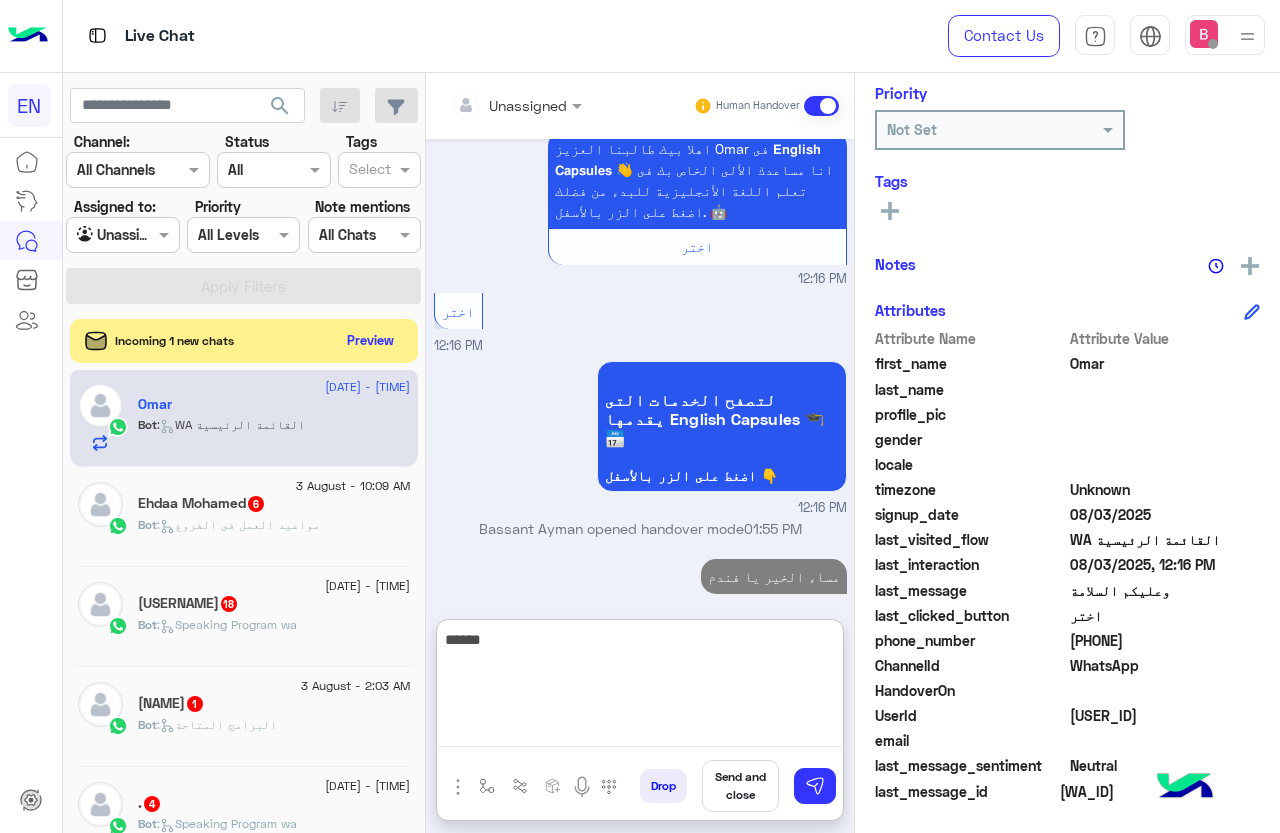 type on "*******" 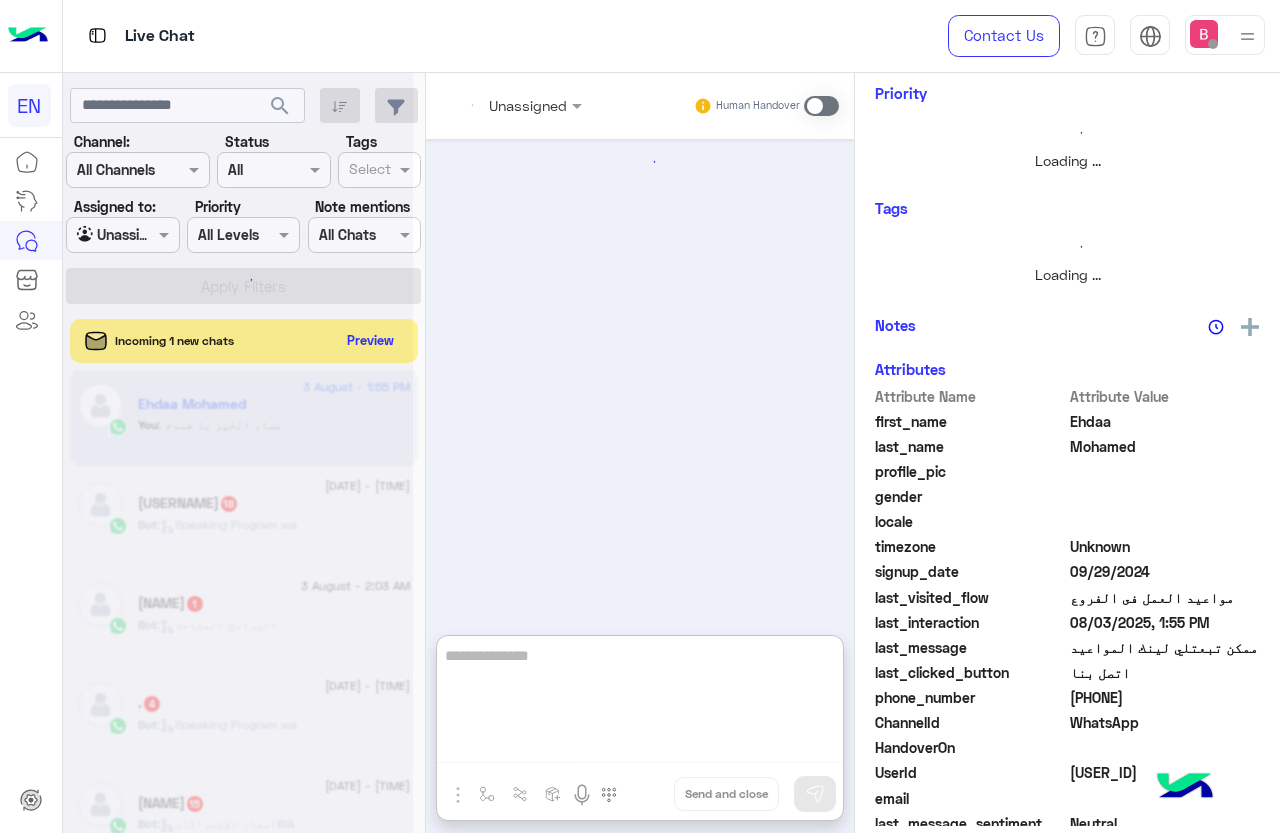scroll, scrollTop: 0, scrollLeft: 0, axis: both 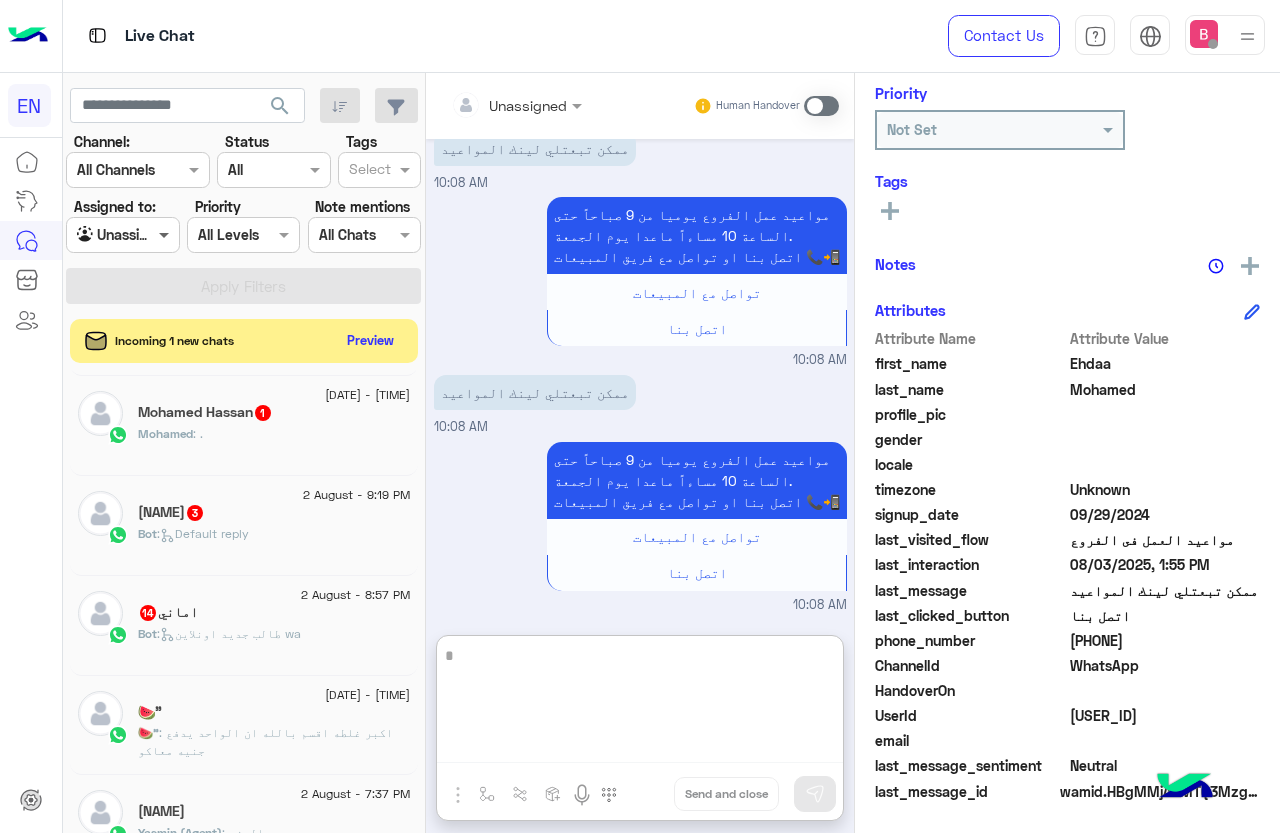 type on "*" 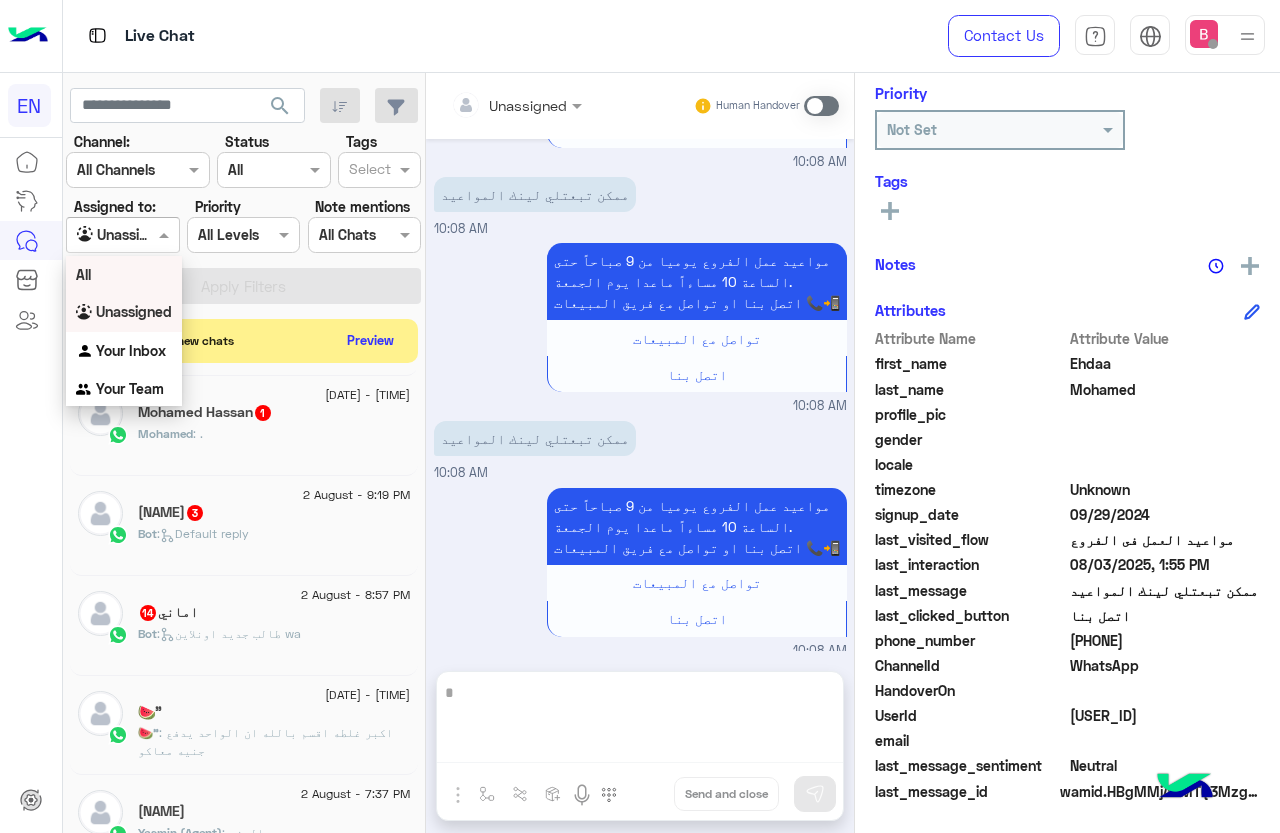 scroll, scrollTop: 2066, scrollLeft: 0, axis: vertical 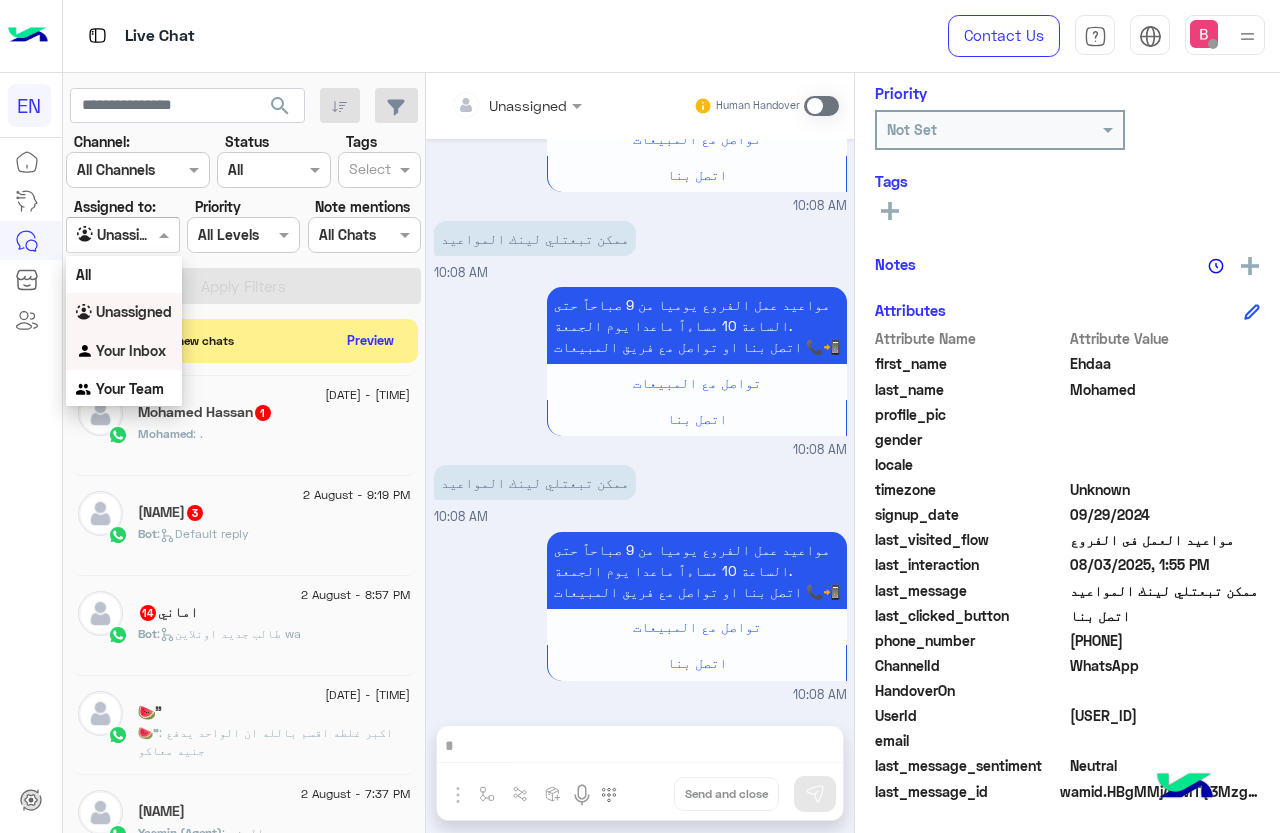 click on "Your Inbox" at bounding box center (131, 350) 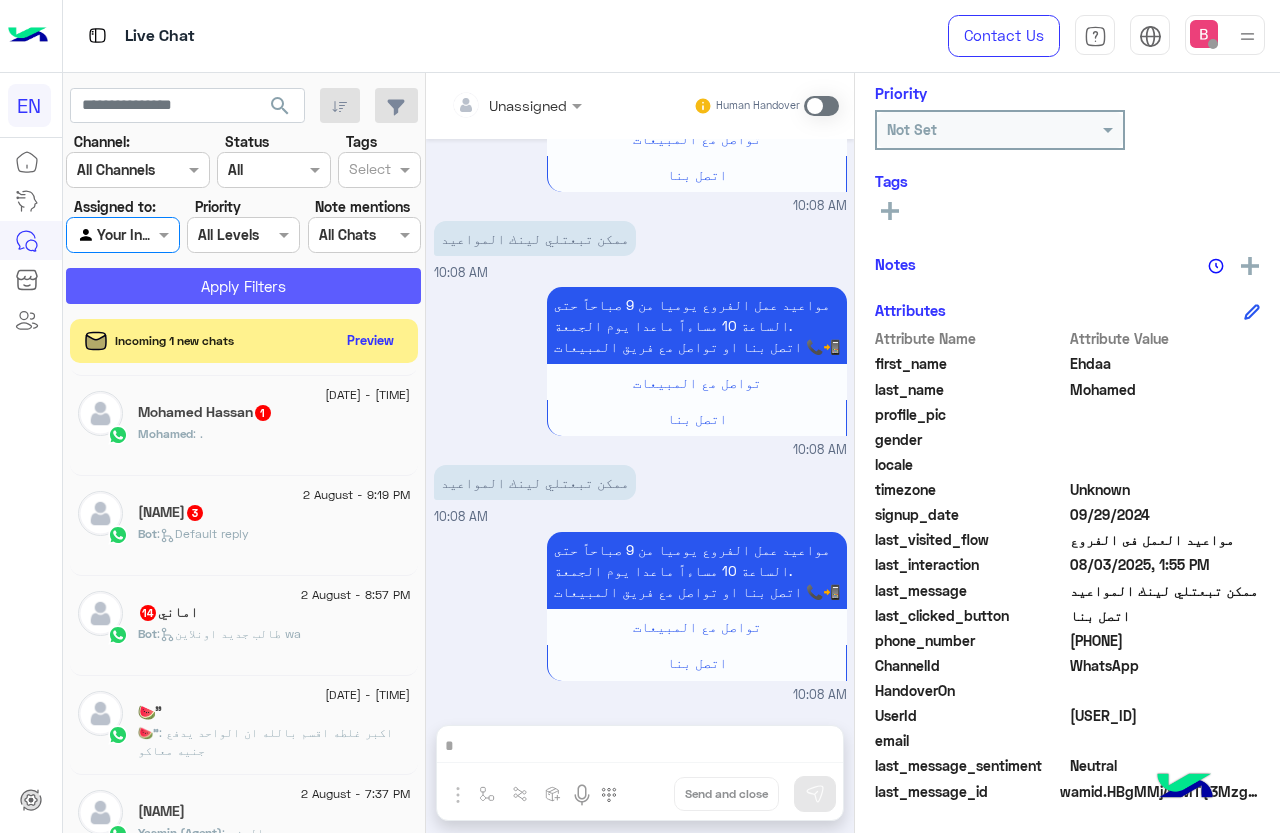 click on "Apply Filters" 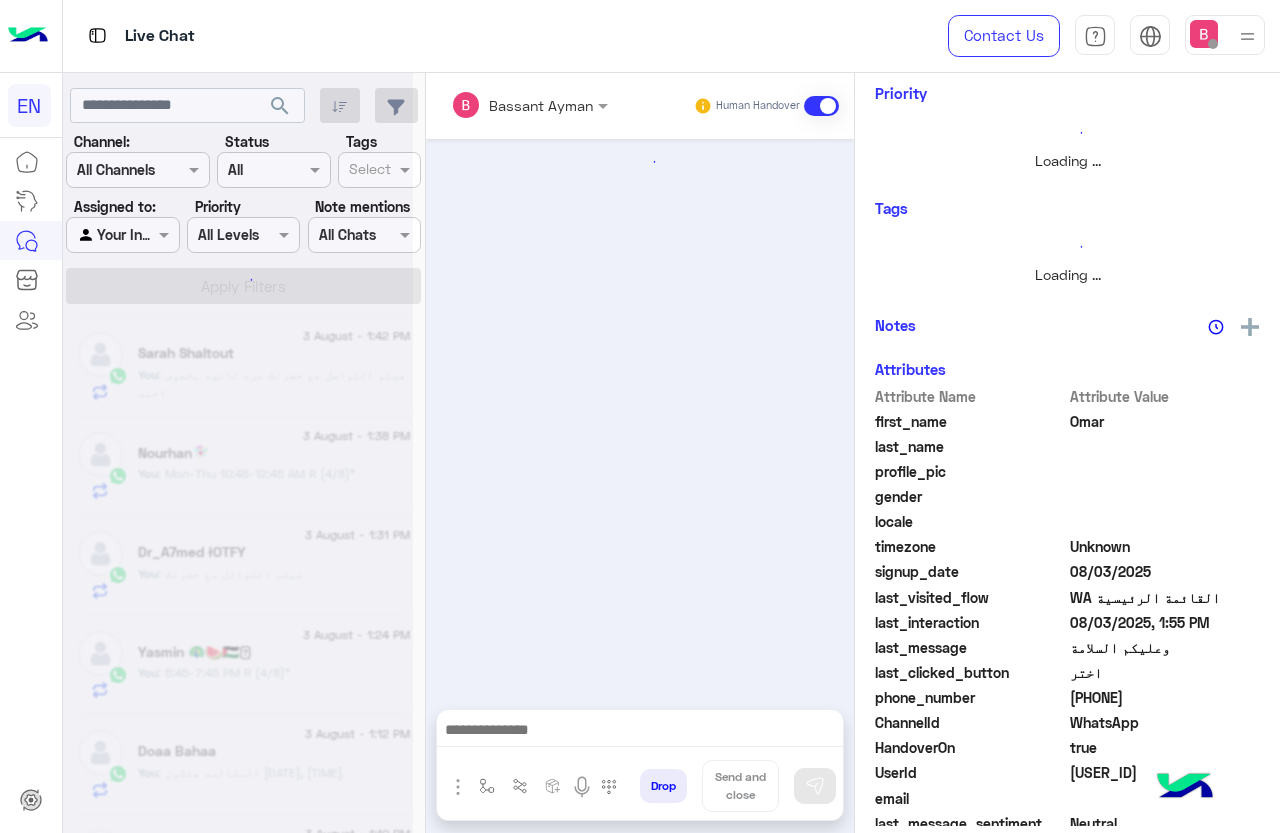 scroll, scrollTop: 301, scrollLeft: 0, axis: vertical 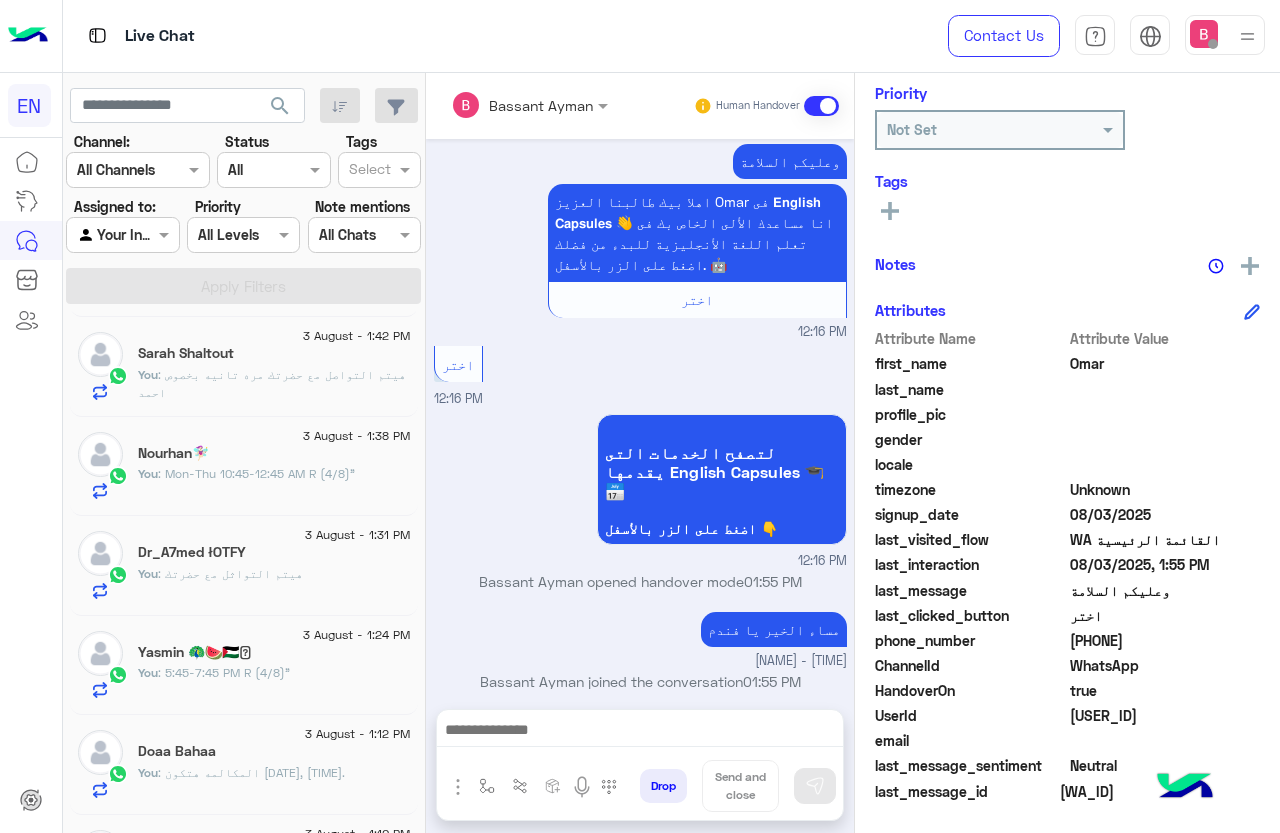 click at bounding box center [640, 732] 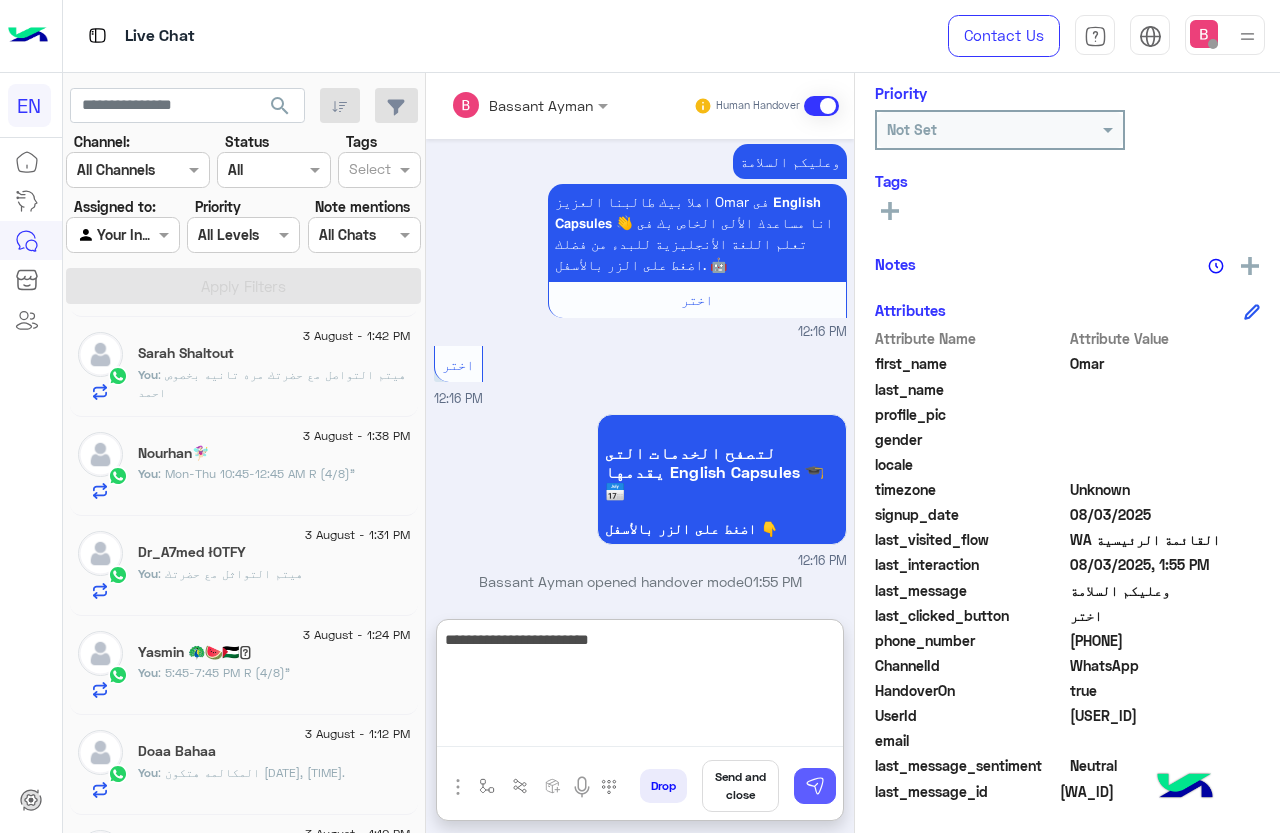 type on "**********" 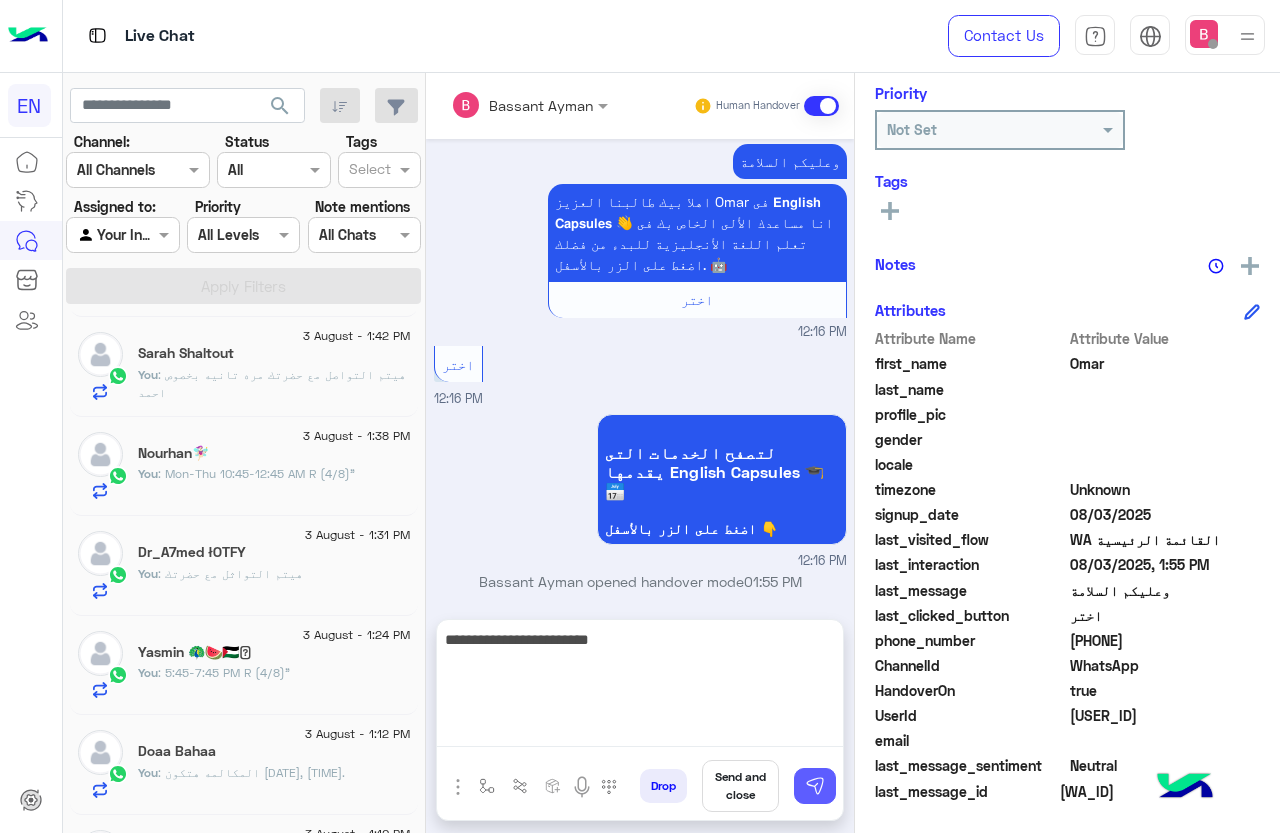 drag, startPoint x: 812, startPoint y: 776, endPoint x: 789, endPoint y: 792, distance: 28.01785 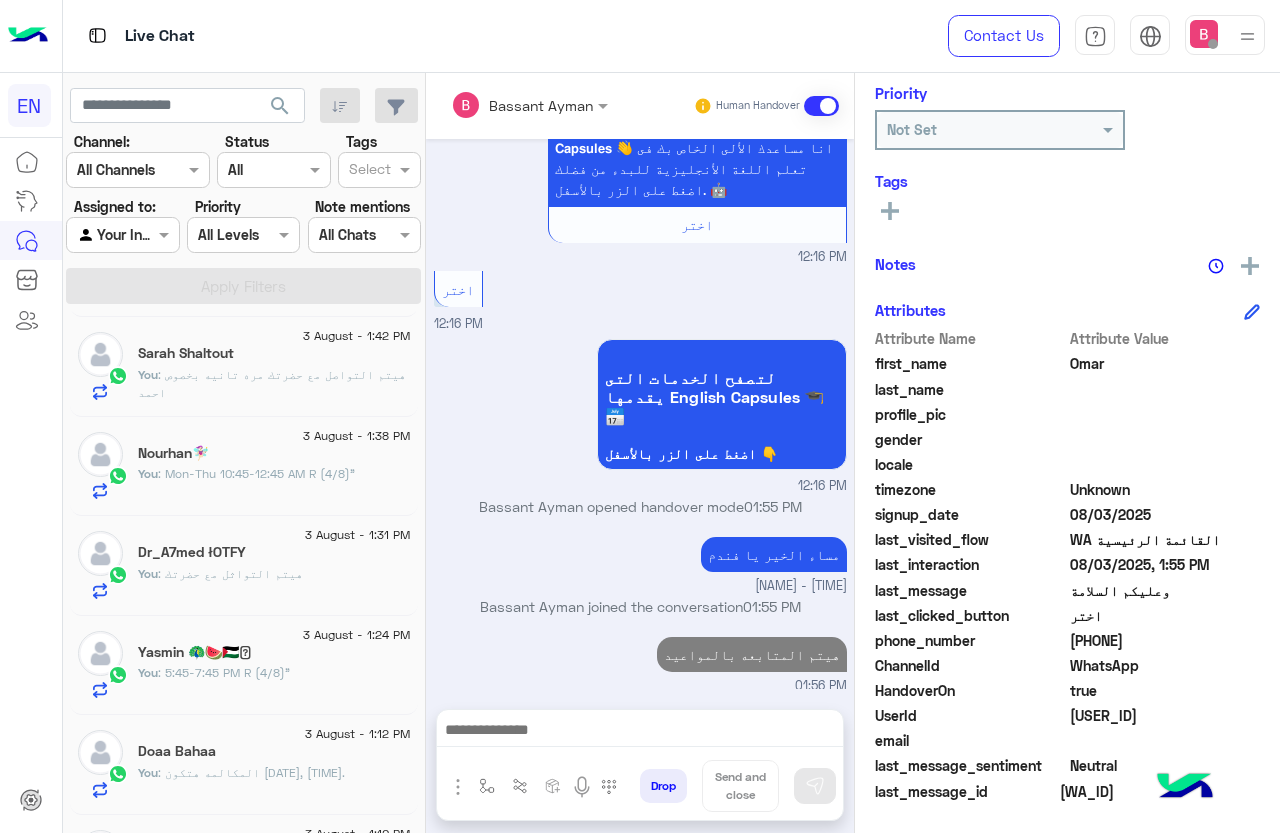 scroll, scrollTop: 165, scrollLeft: 0, axis: vertical 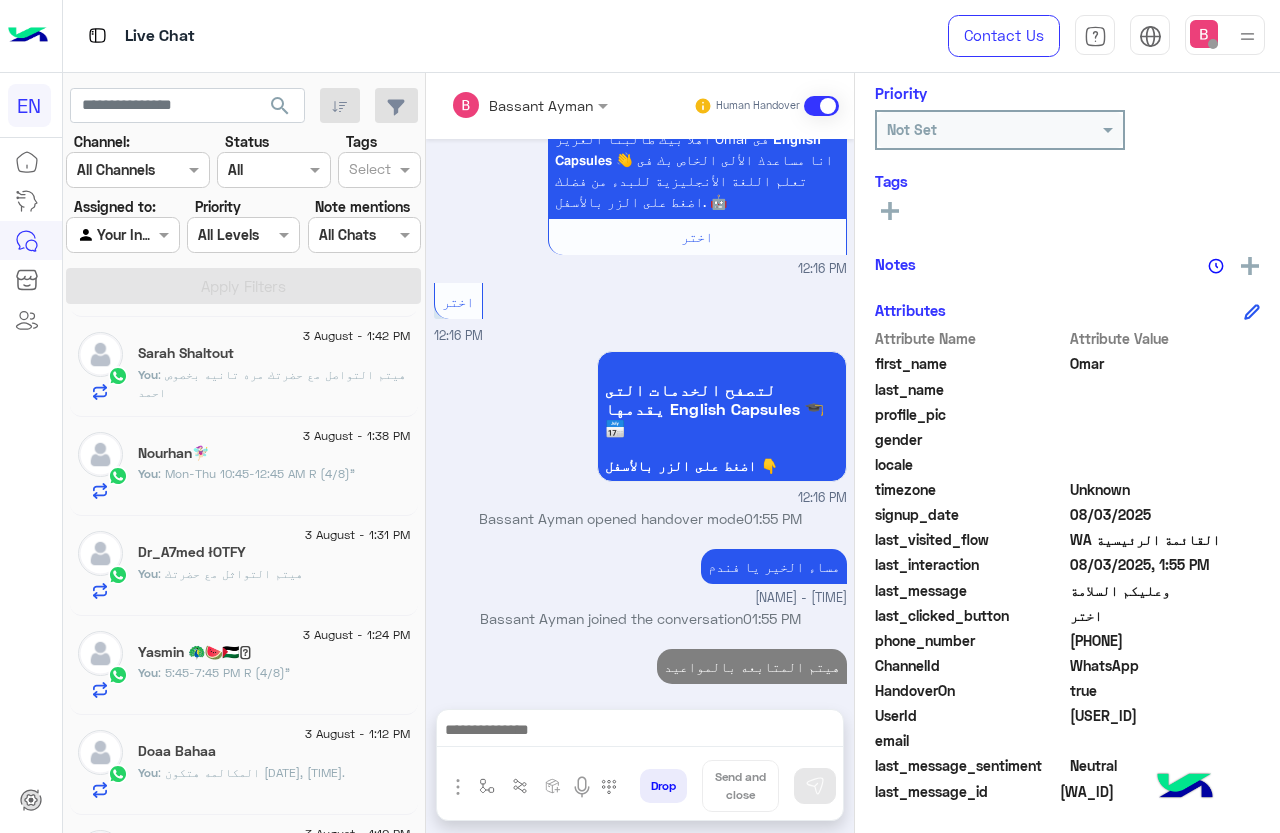 drag, startPoint x: 115, startPoint y: 218, endPoint x: 118, endPoint y: 229, distance: 11.401754 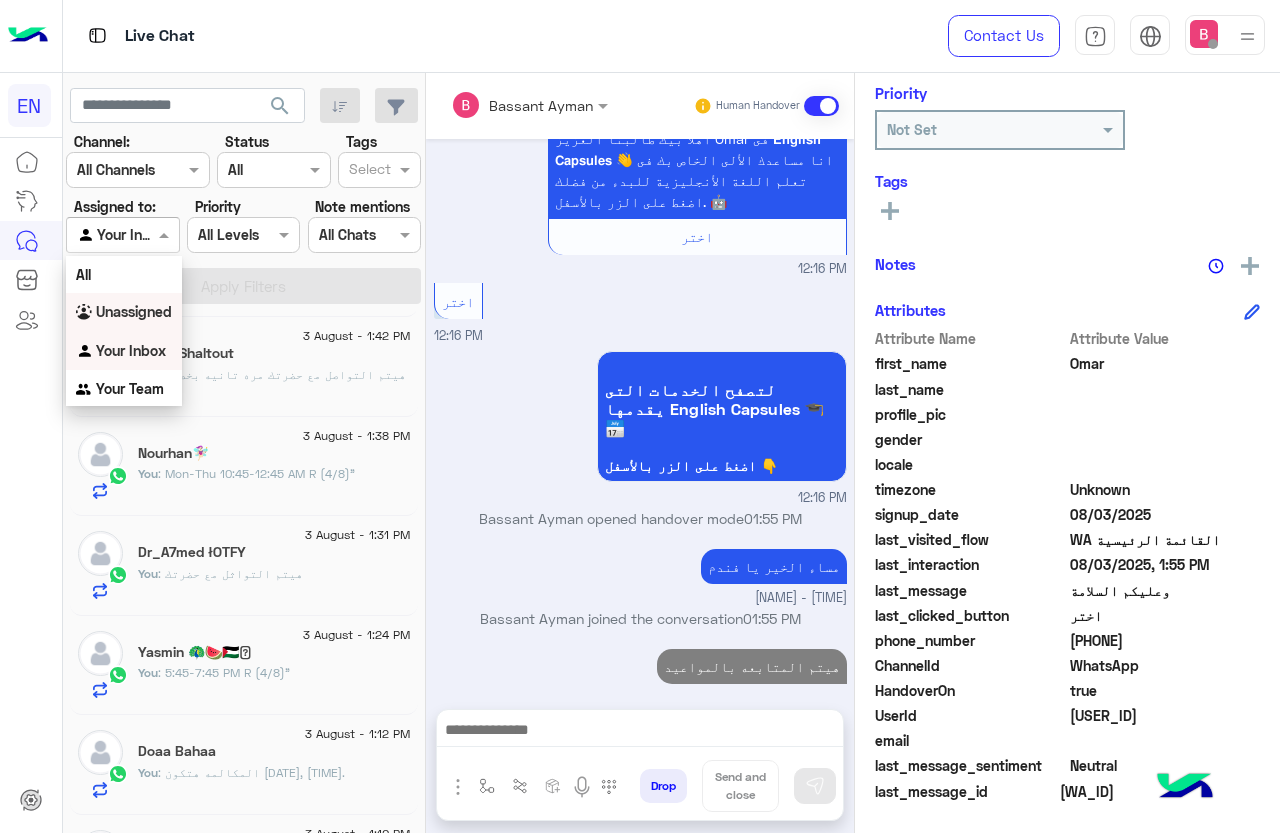 click on "Unassigned" at bounding box center (134, 311) 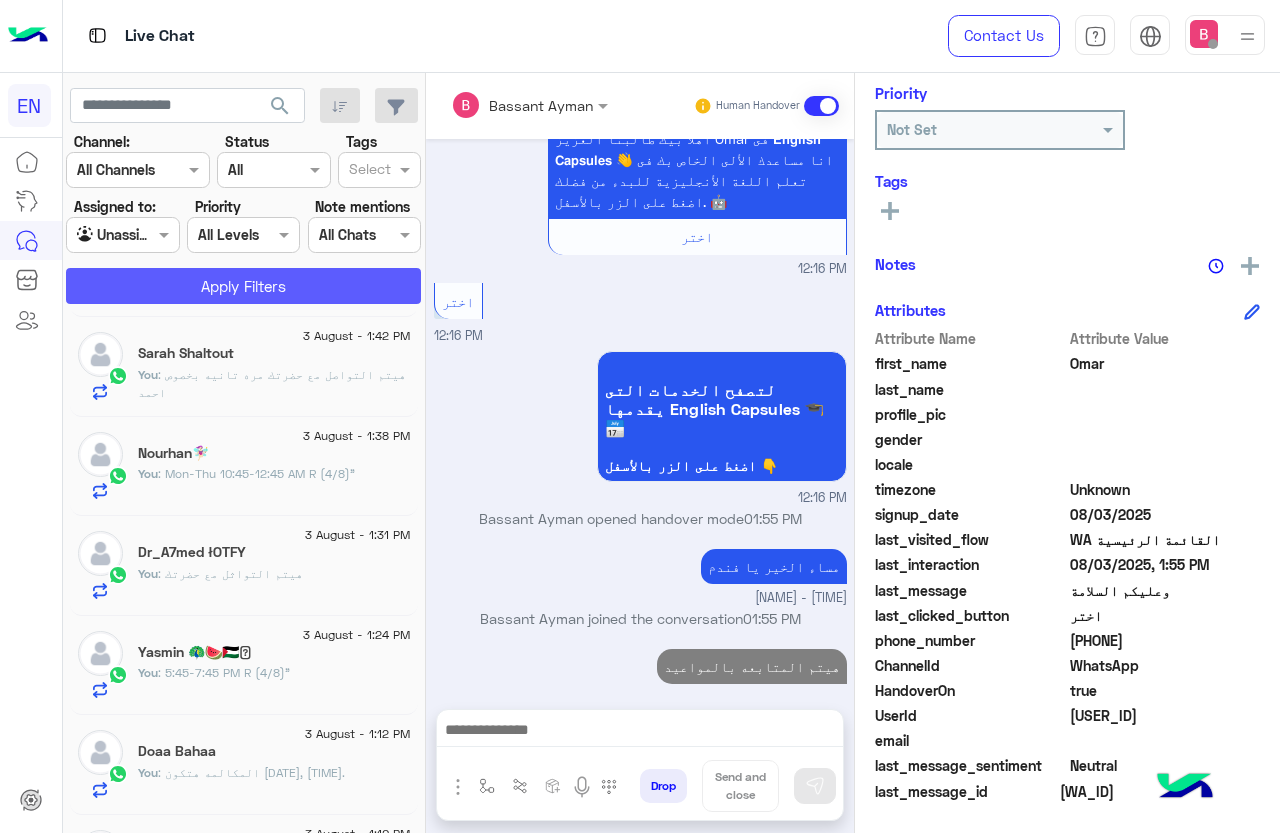 click on "Apply Filters" 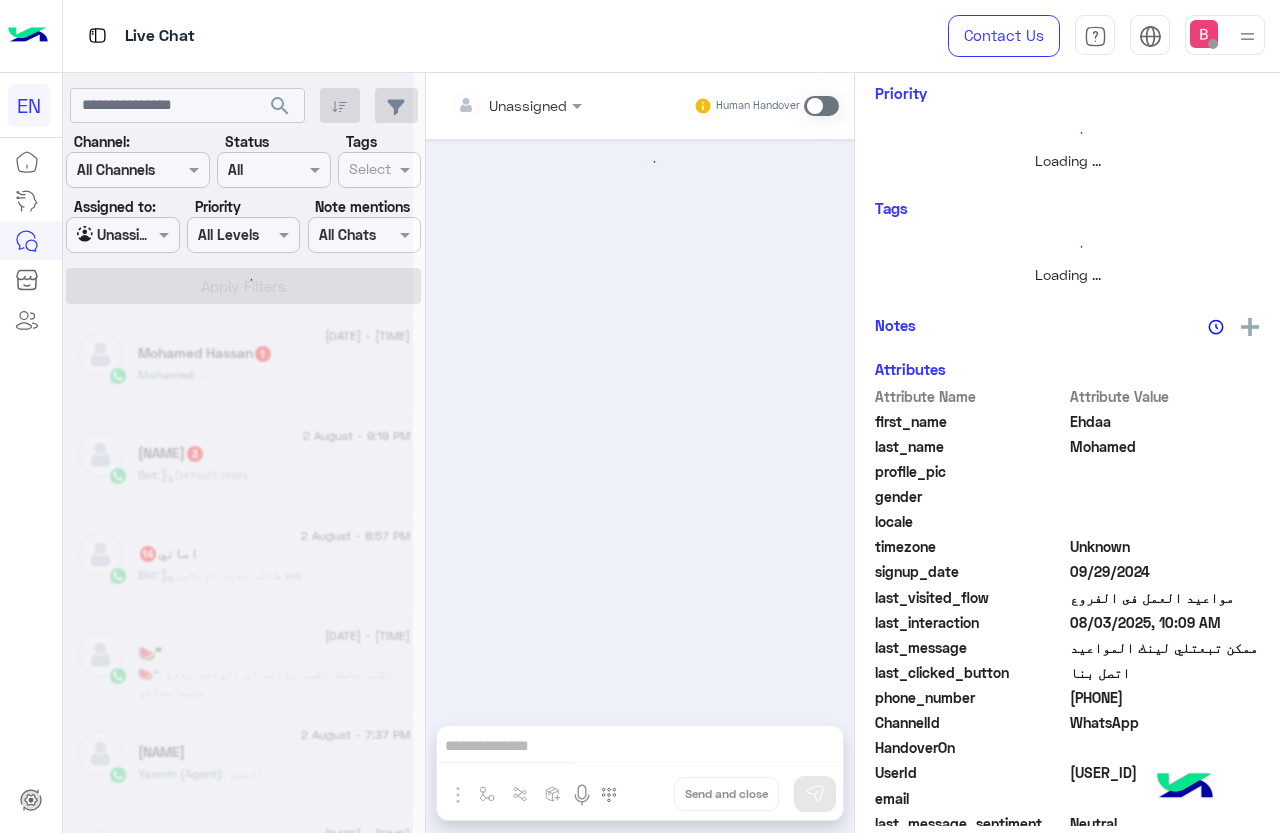 scroll, scrollTop: 301, scrollLeft: 0, axis: vertical 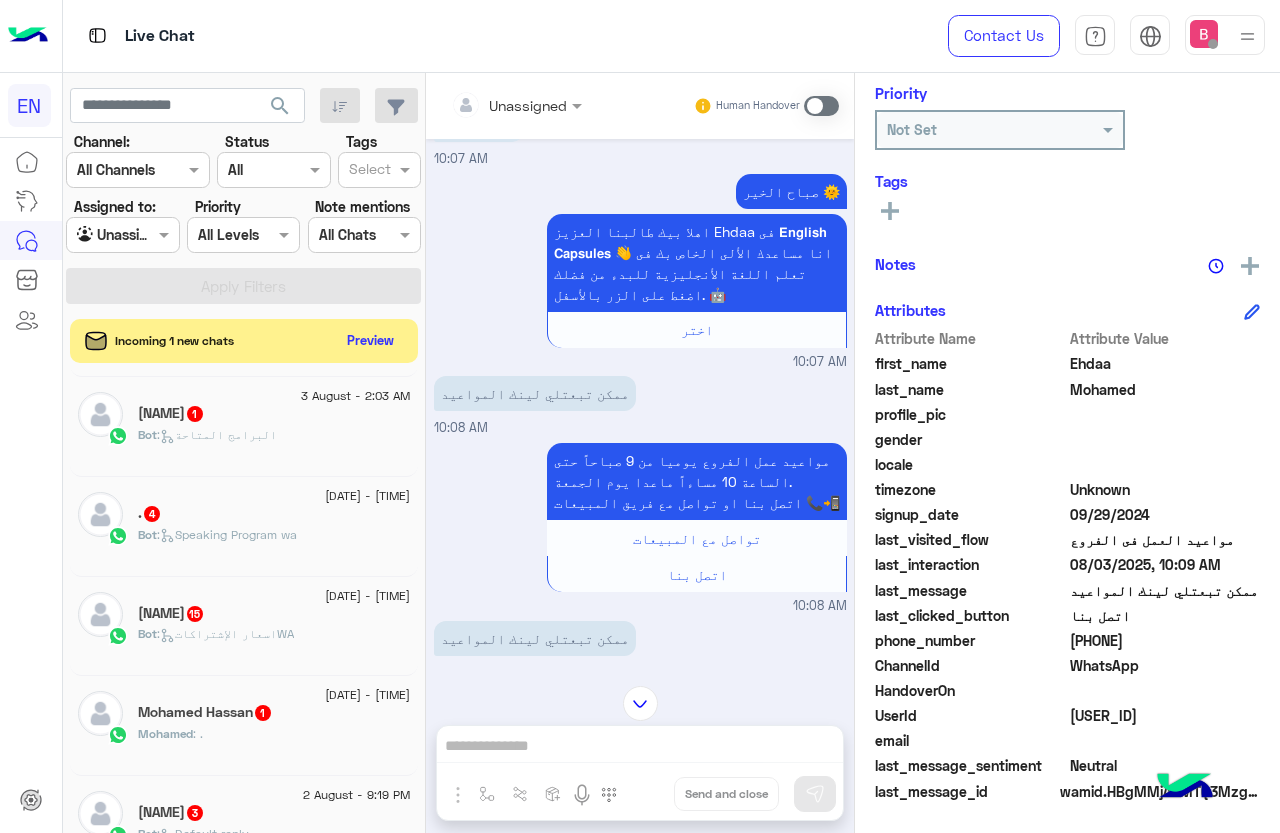 drag, startPoint x: 1077, startPoint y: 644, endPoint x: 1183, endPoint y: 644, distance: 106 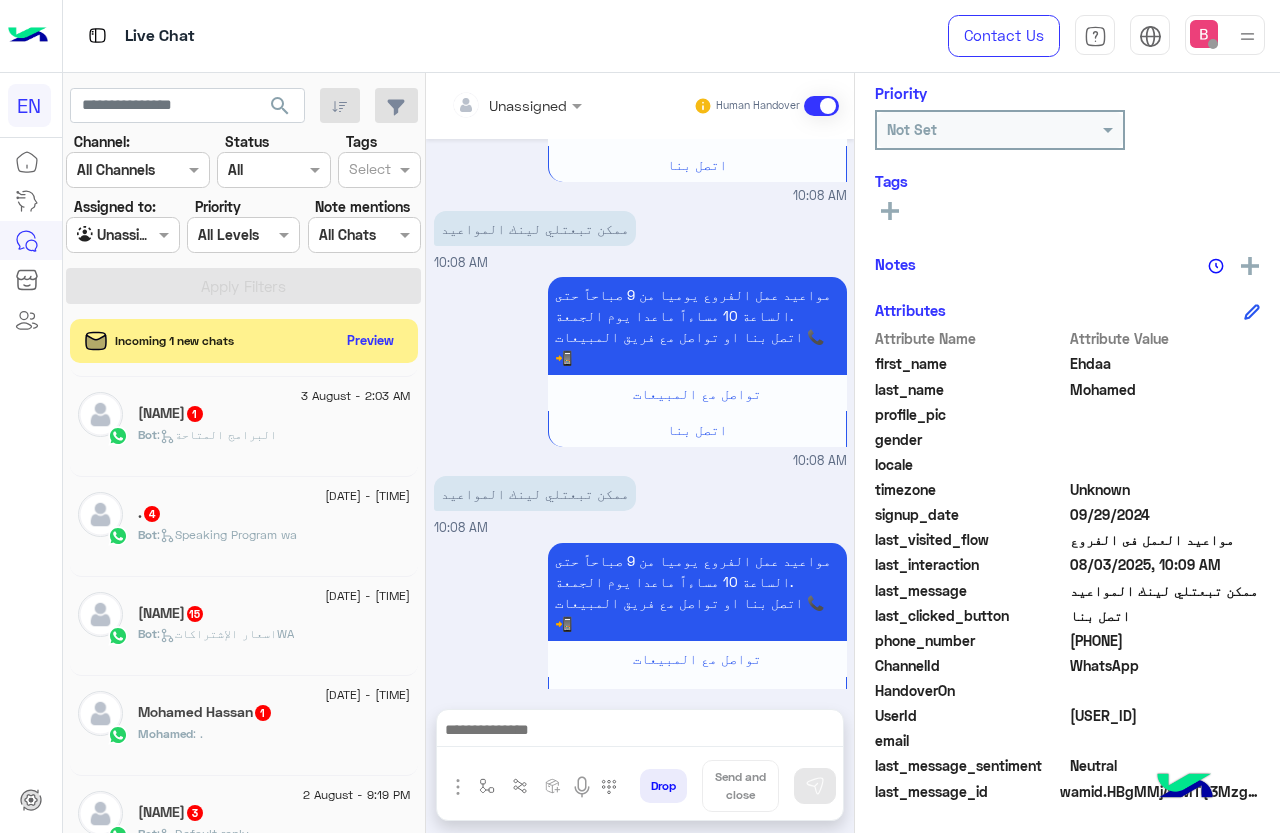 click at bounding box center [640, 732] 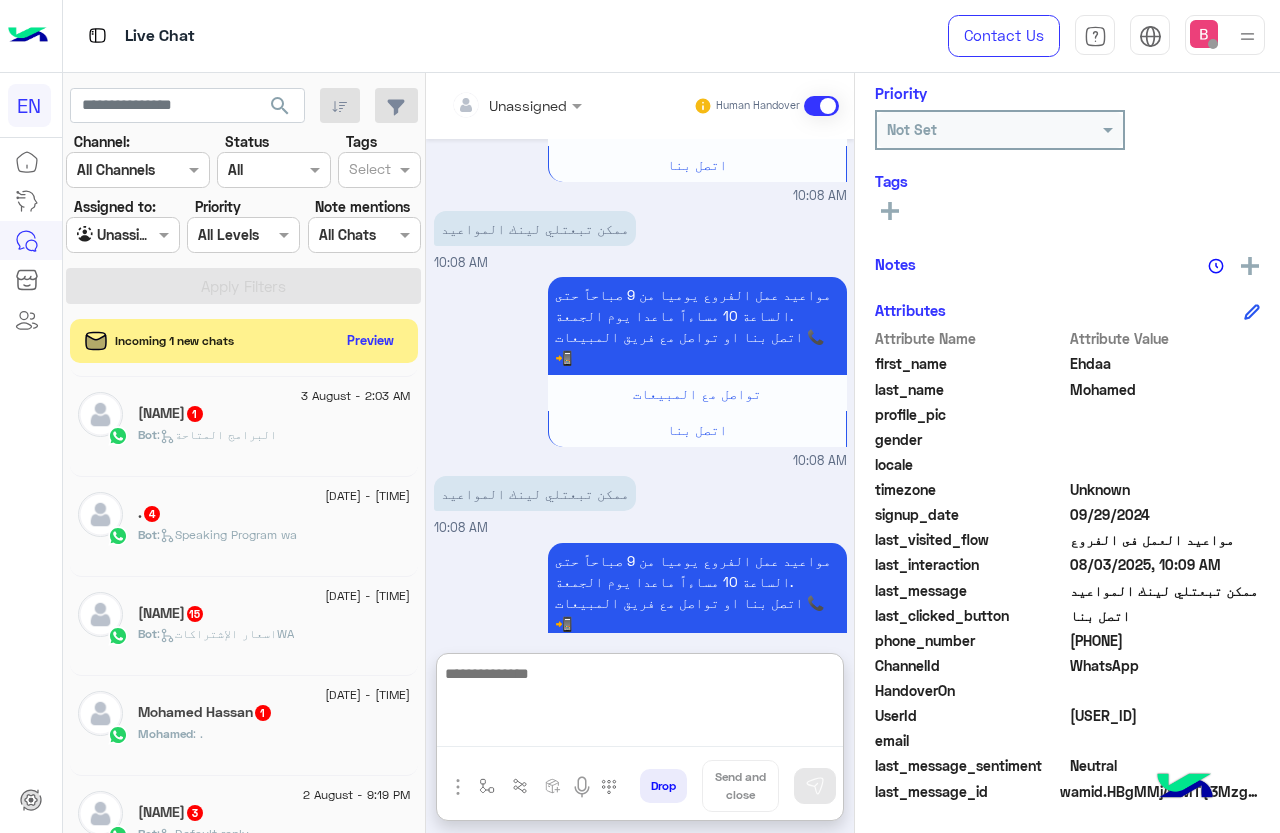 click at bounding box center (640, 704) 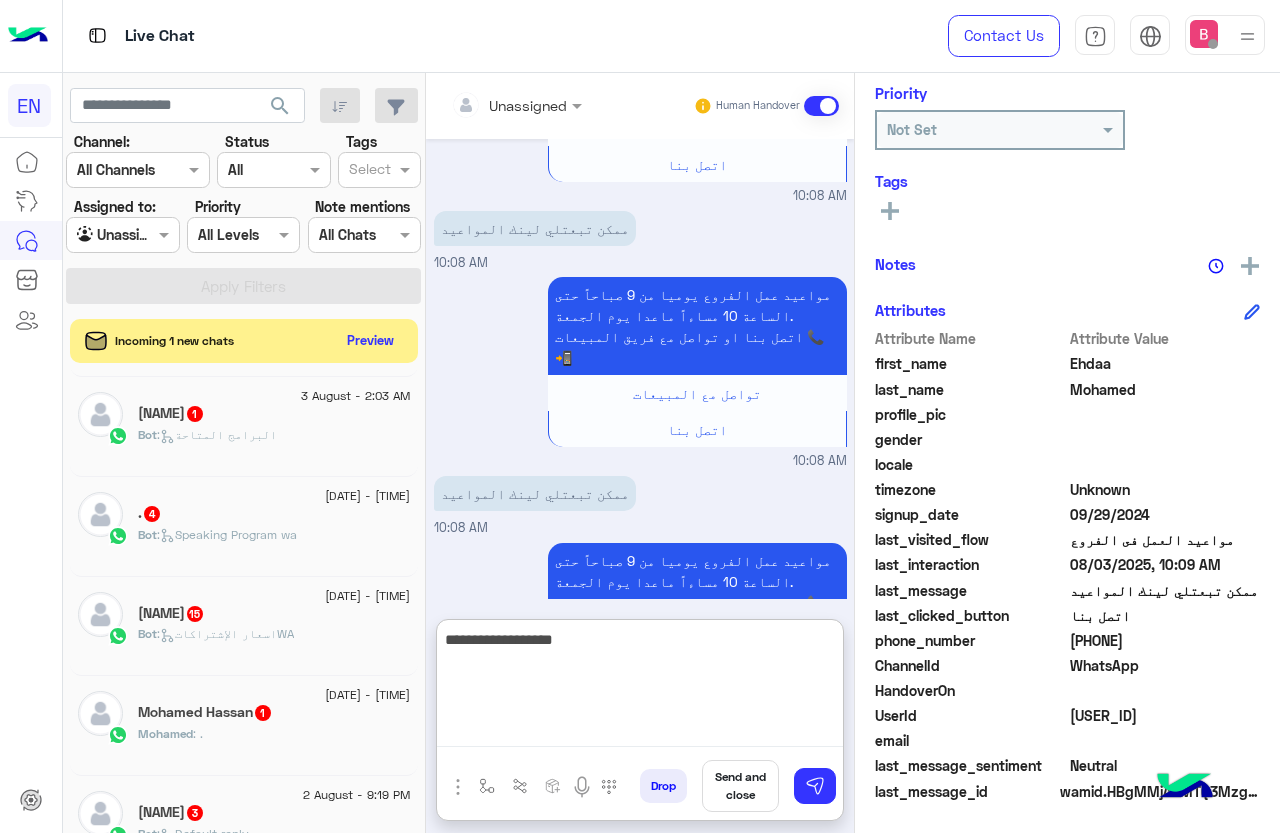 type on "**********" 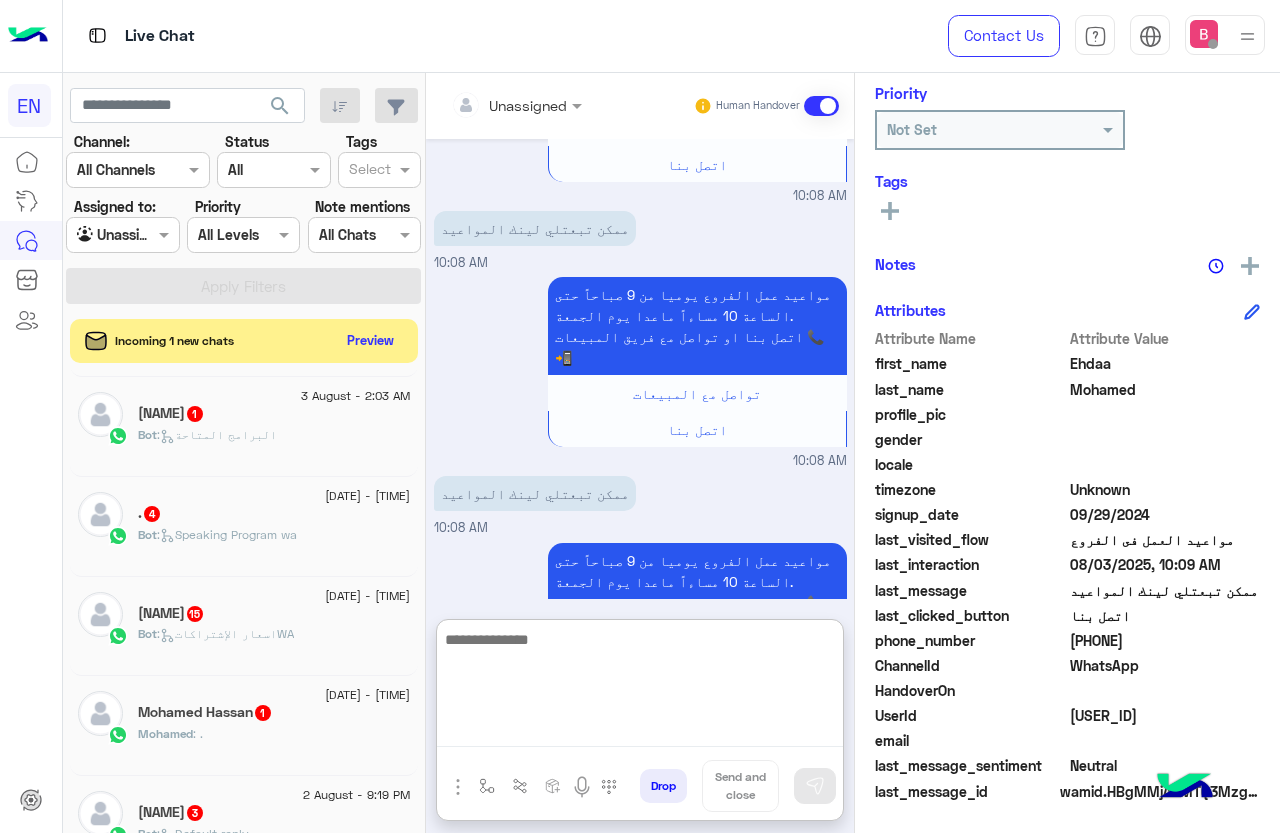 scroll, scrollTop: 2272, scrollLeft: 0, axis: vertical 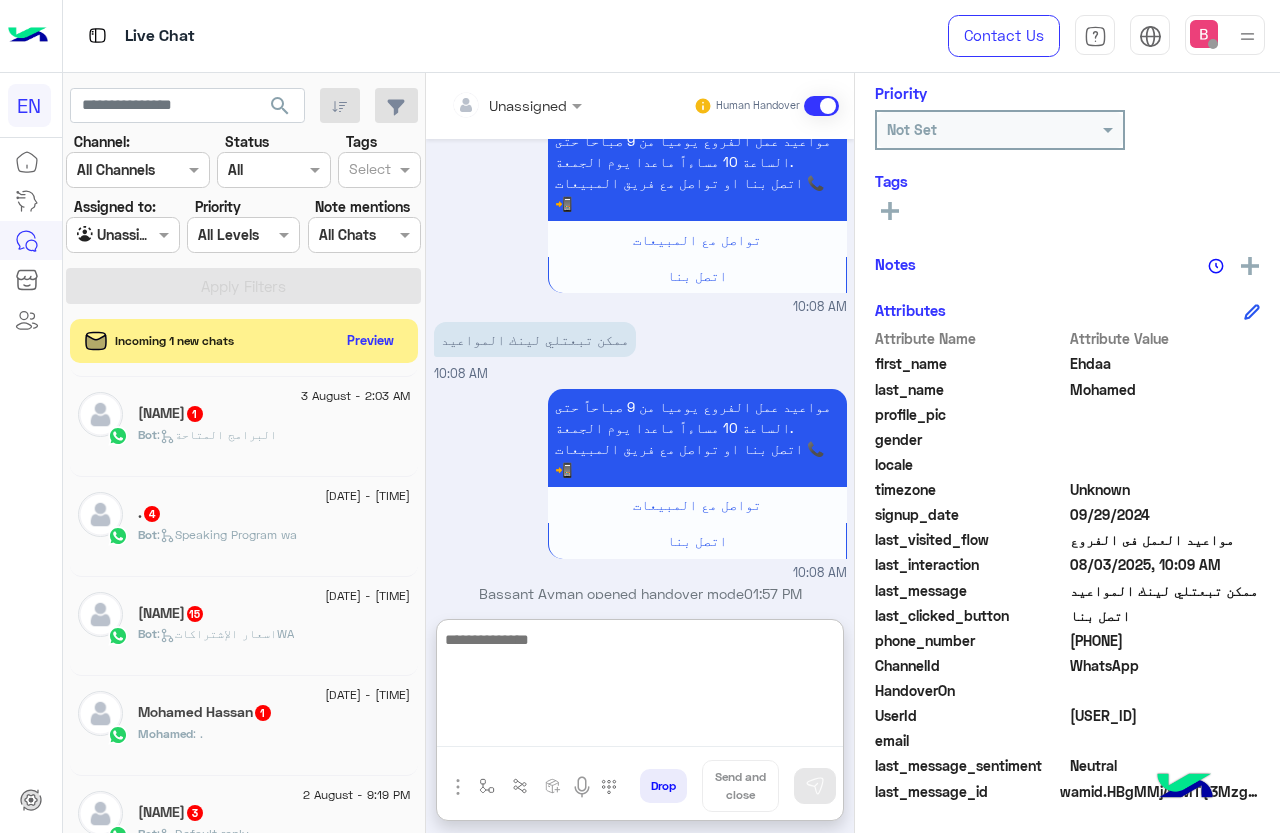click at bounding box center (640, 687) 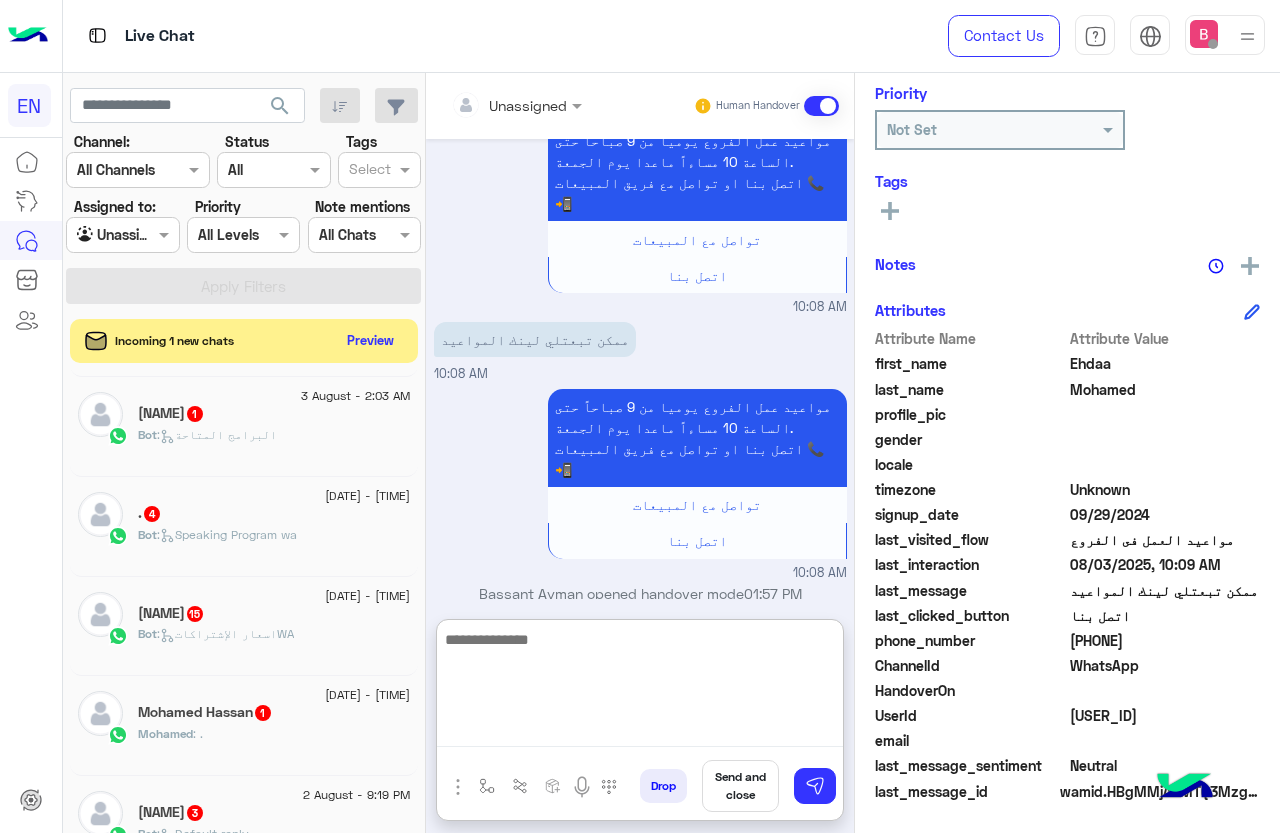 scroll, scrollTop: 0, scrollLeft: 0, axis: both 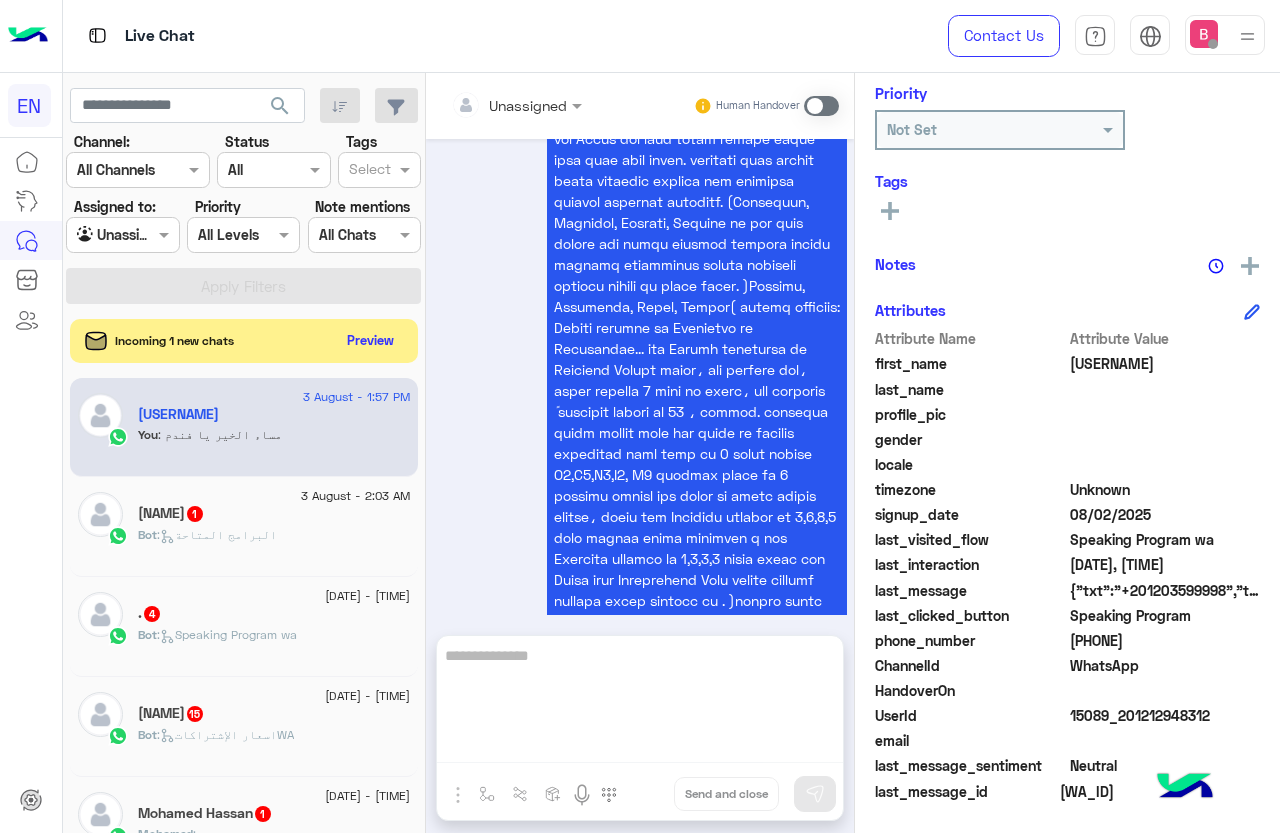 click on "[USERNAME]" 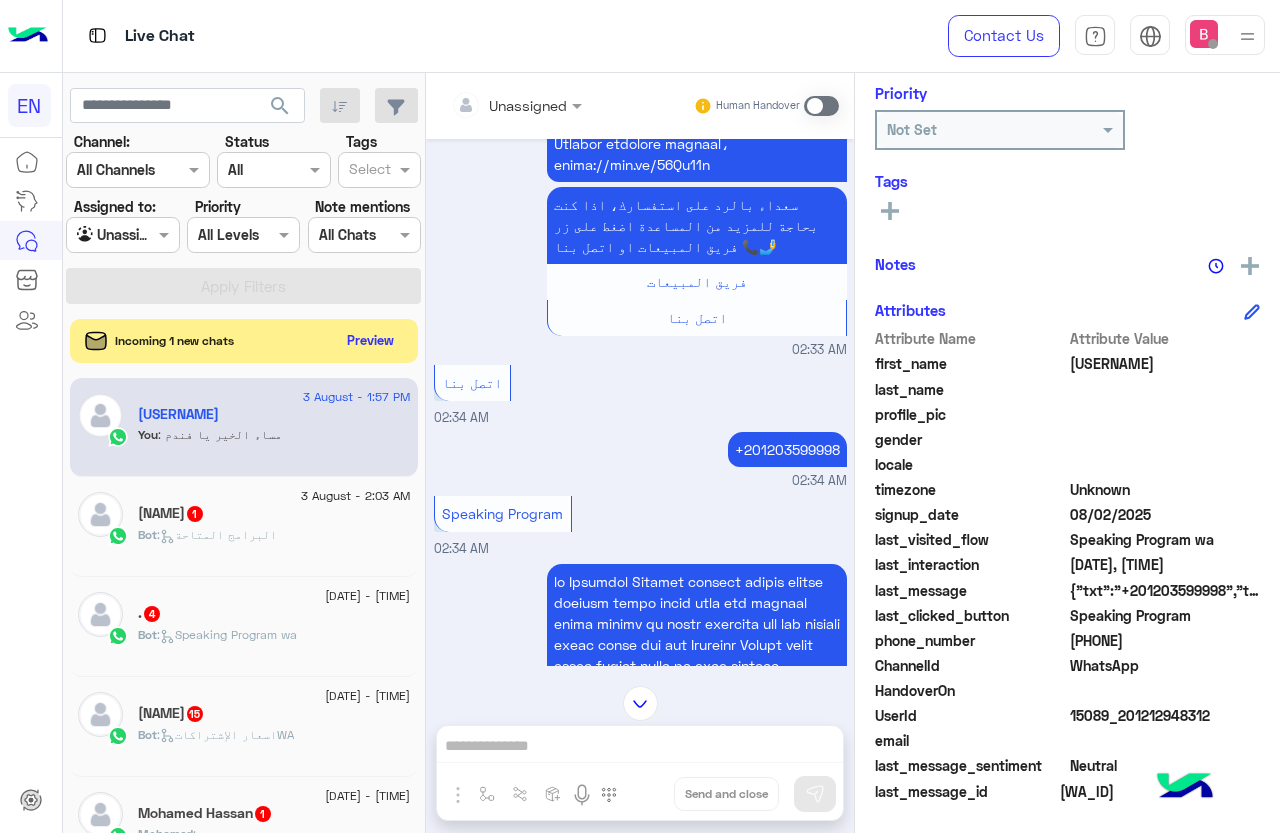 scroll, scrollTop: 4004, scrollLeft: 0, axis: vertical 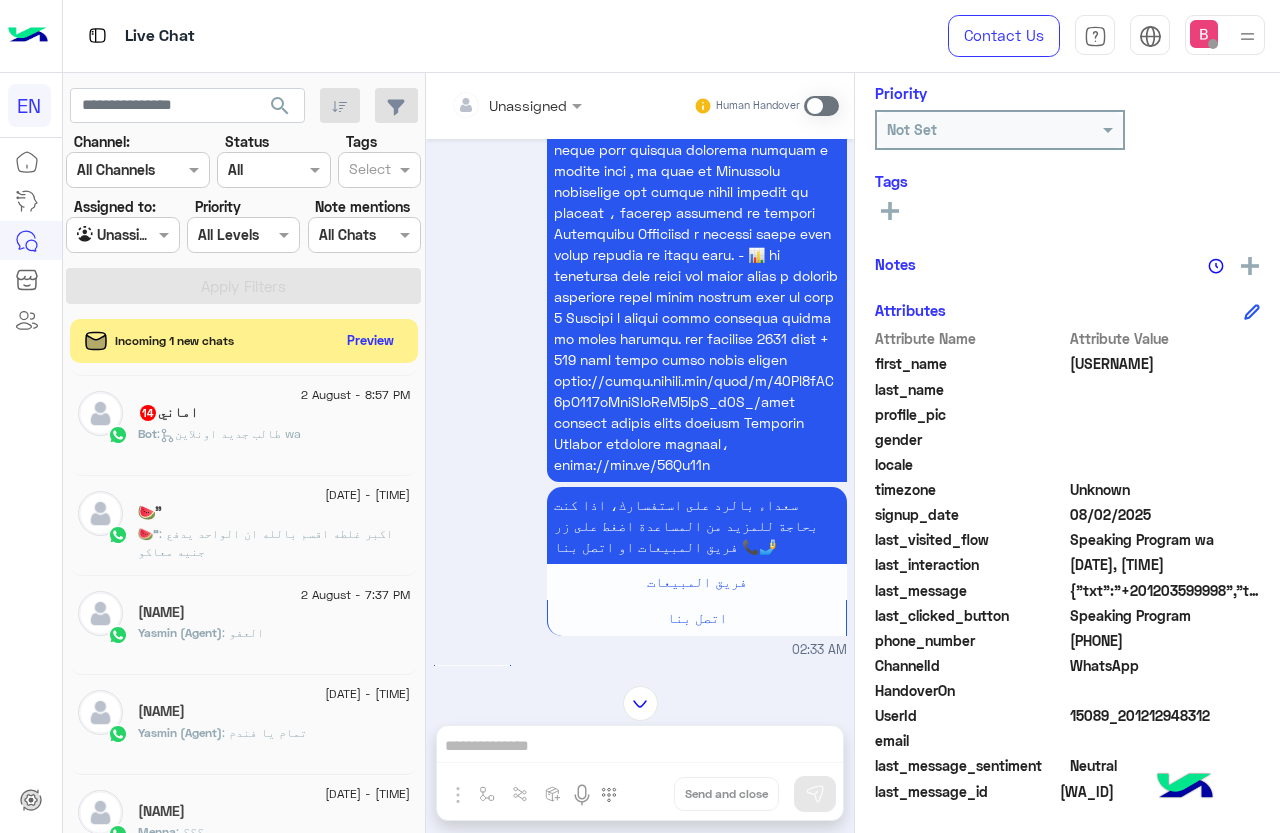 click on "🍉” : اكبر غلطه اقسم بالله ان الواحد يدفع جنيه معاكو" 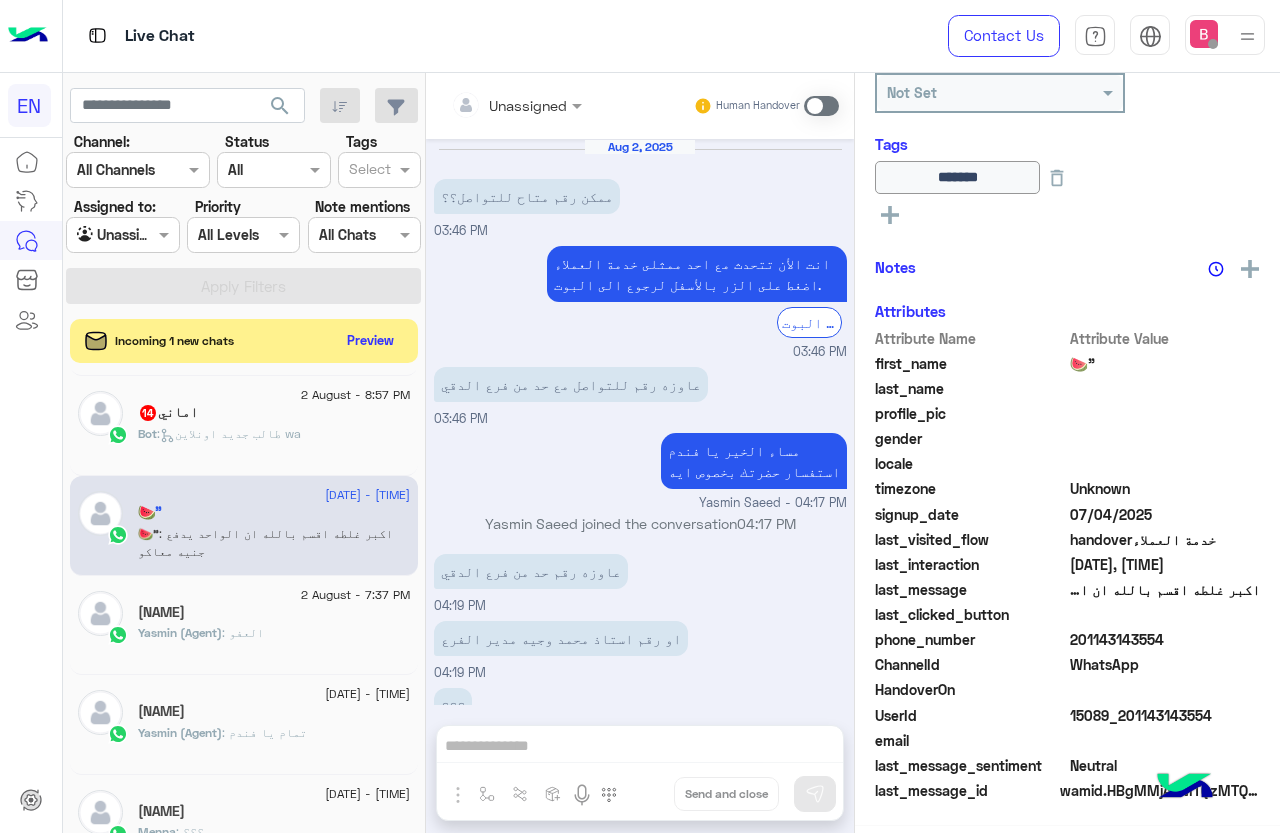 scroll, scrollTop: 281, scrollLeft: 0, axis: vertical 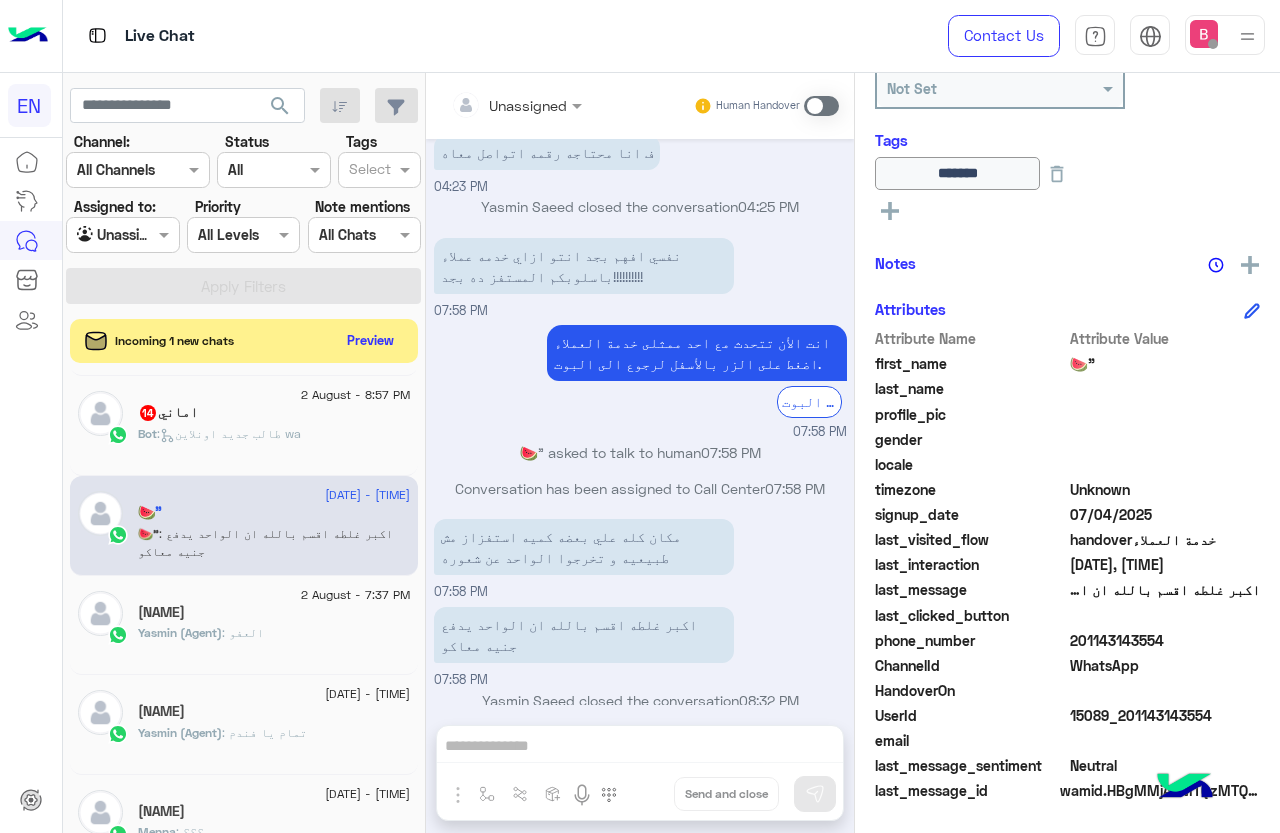 drag, startPoint x: 1073, startPoint y: 642, endPoint x: 1169, endPoint y: 636, distance: 96.18732 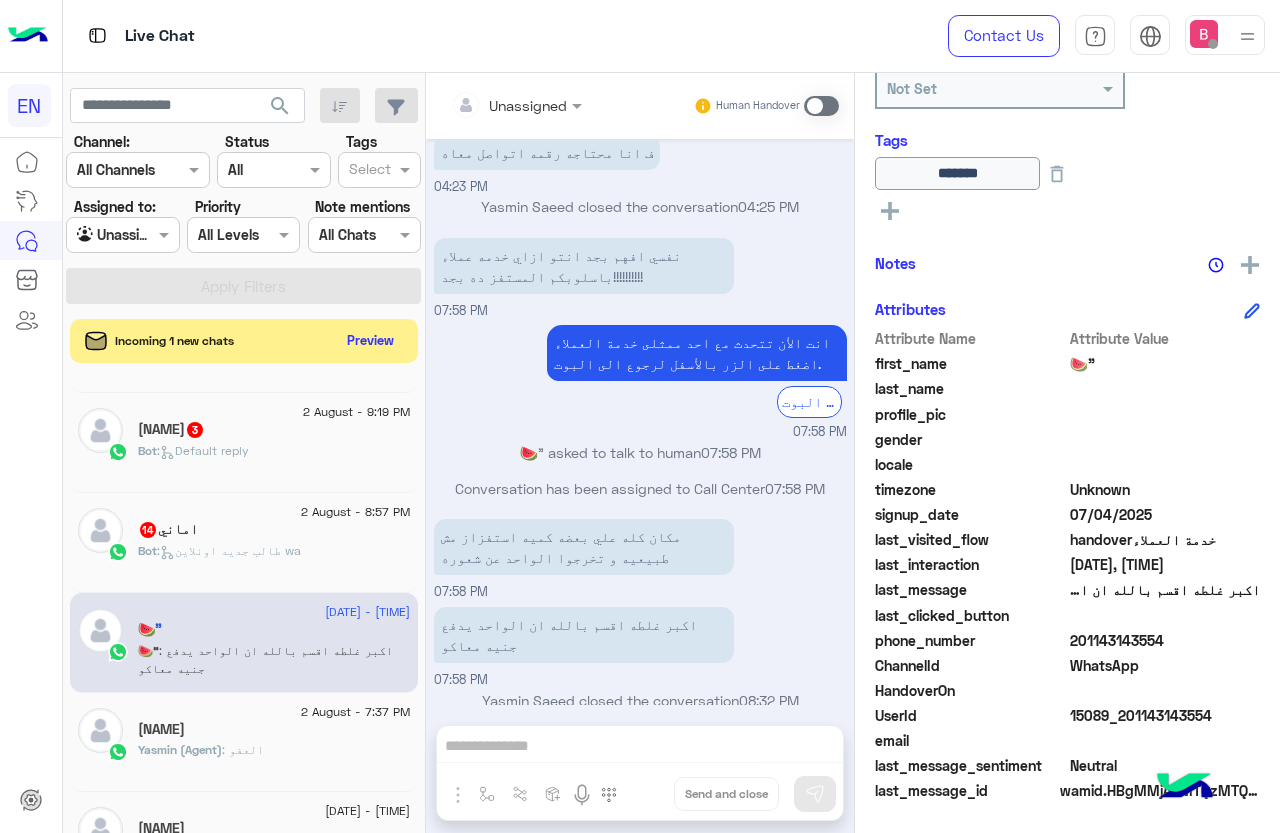 scroll, scrollTop: 400, scrollLeft: 0, axis: vertical 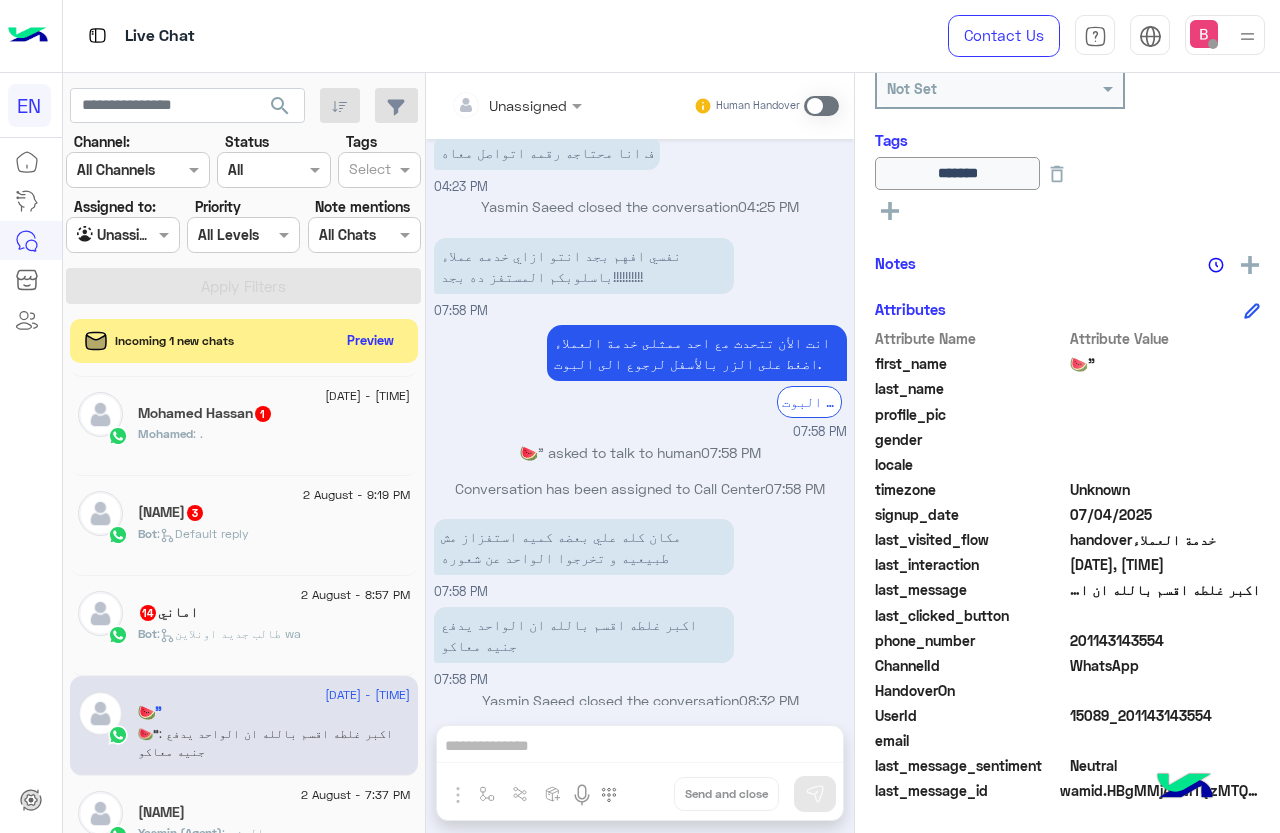 click on ":   طالب جديد اونلاين wa" 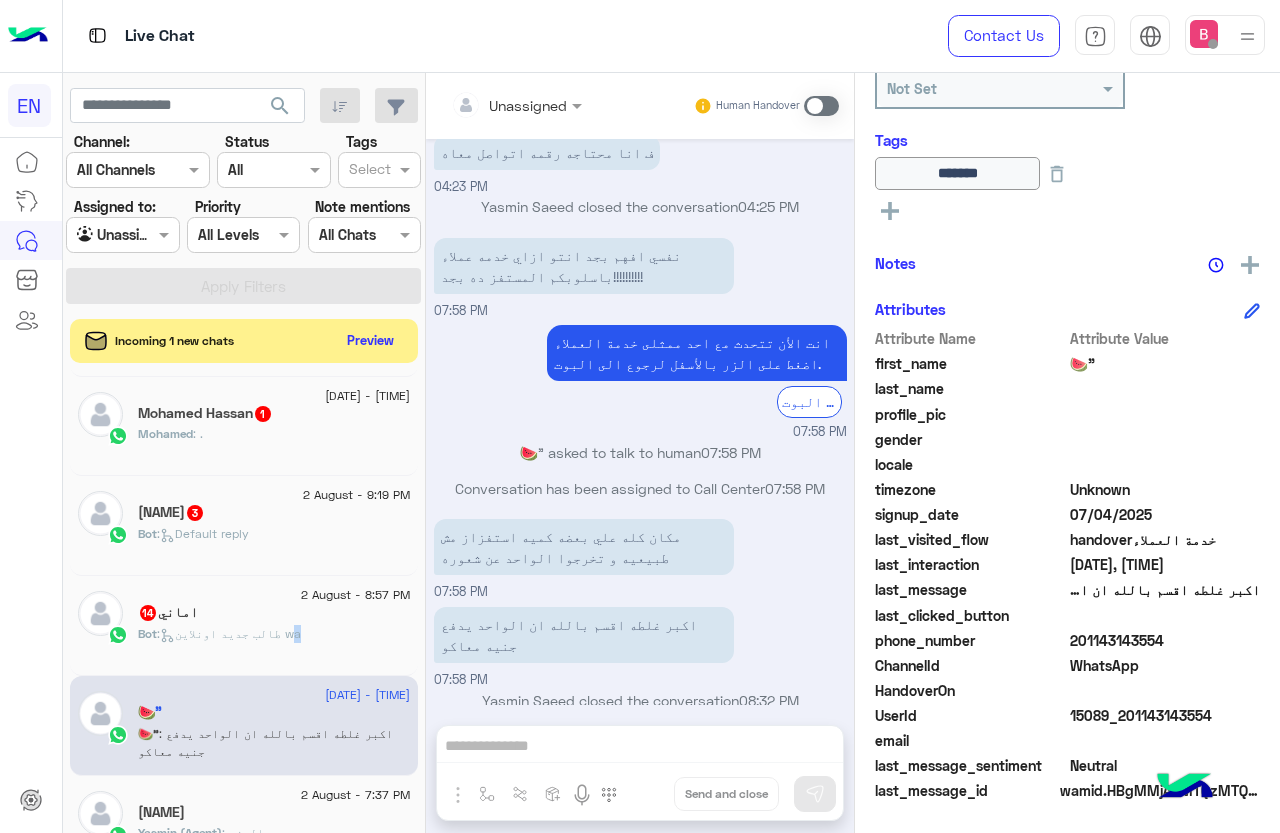 scroll, scrollTop: 301, scrollLeft: 0, axis: vertical 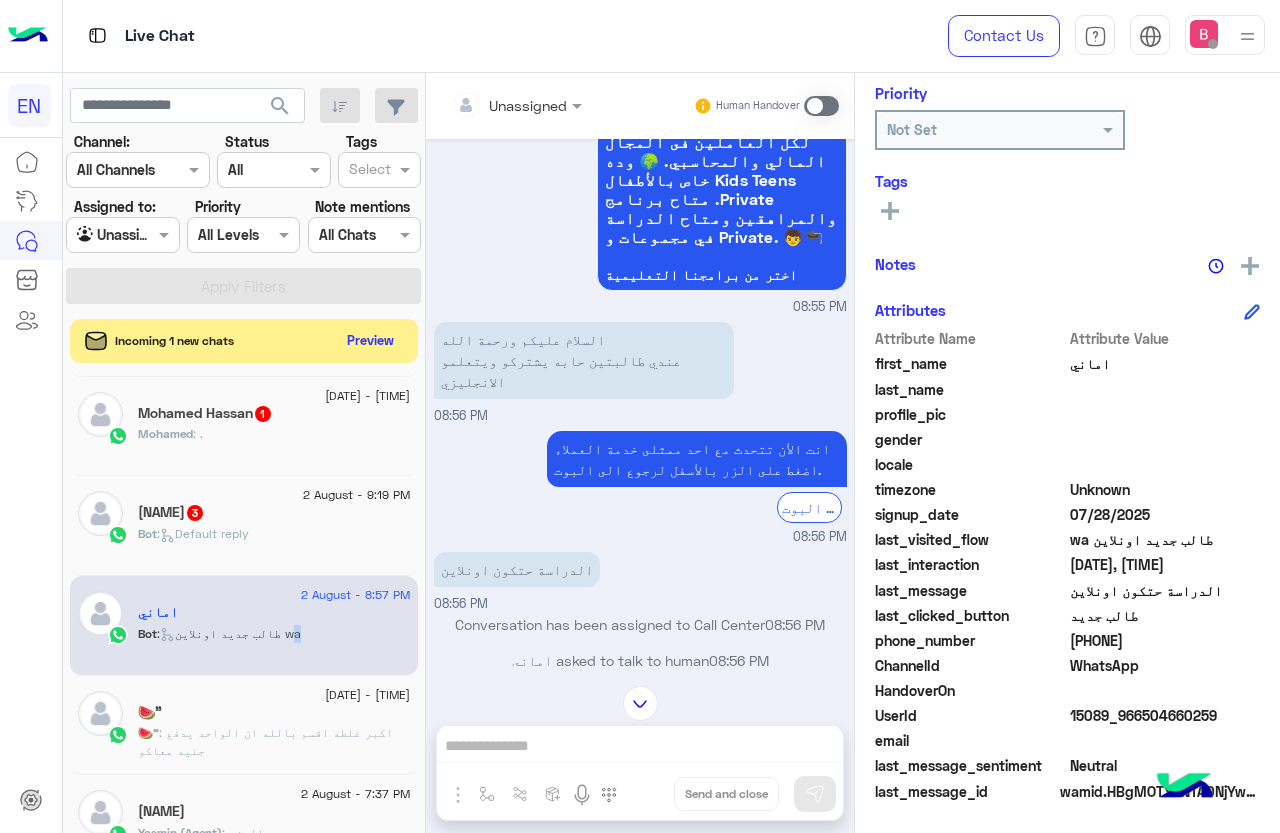click on "Unassigned" at bounding box center (509, 105) 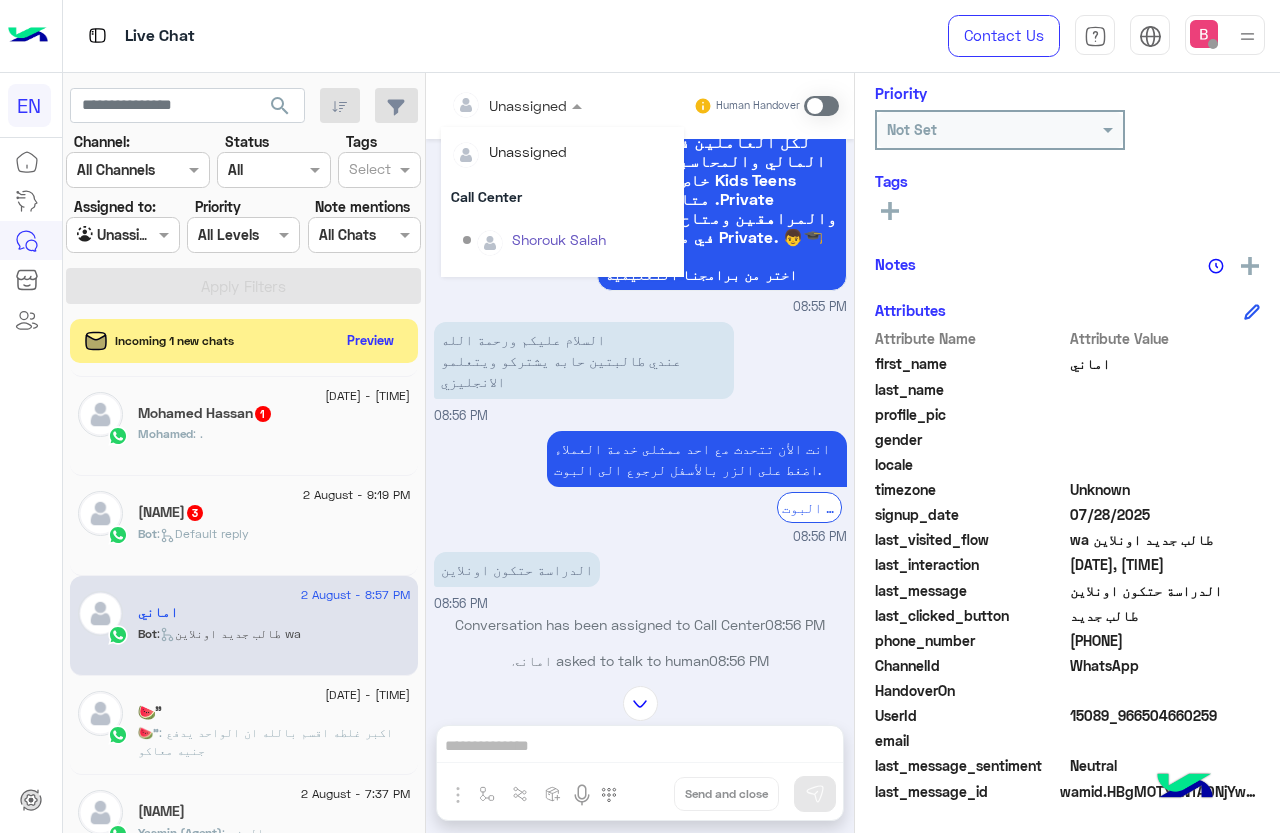 scroll, scrollTop: 332, scrollLeft: 0, axis: vertical 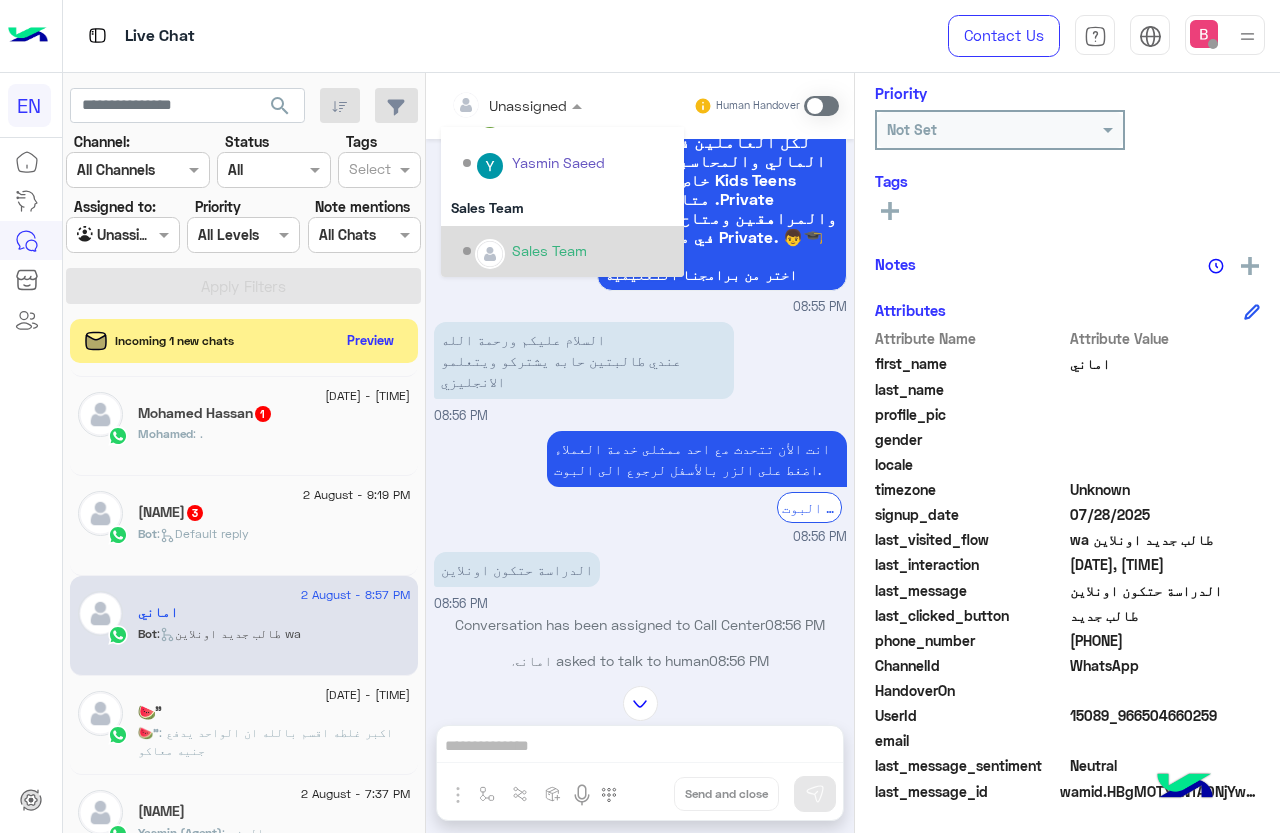 click on "Sales Team" at bounding box center (549, 250) 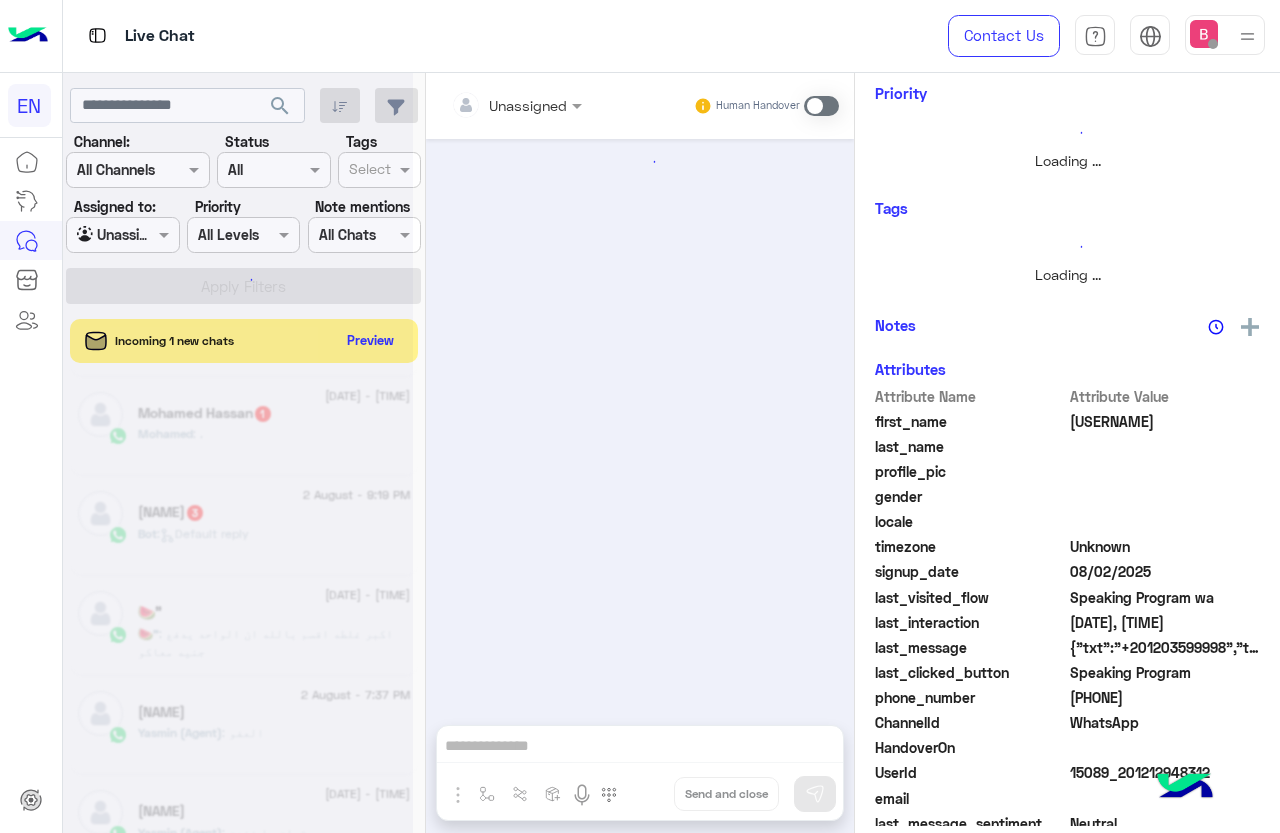 scroll, scrollTop: 301, scrollLeft: 0, axis: vertical 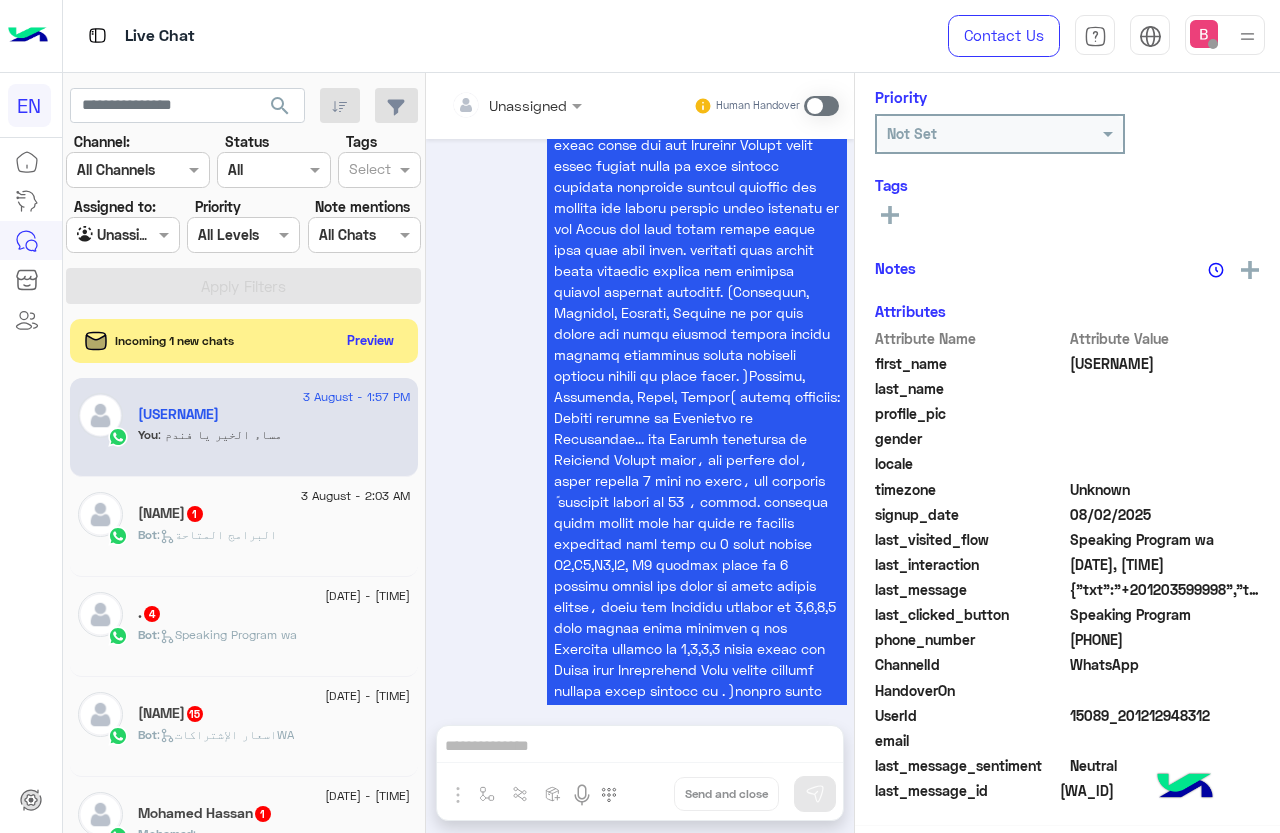 click on "Bot :   البرامج المتاحة" 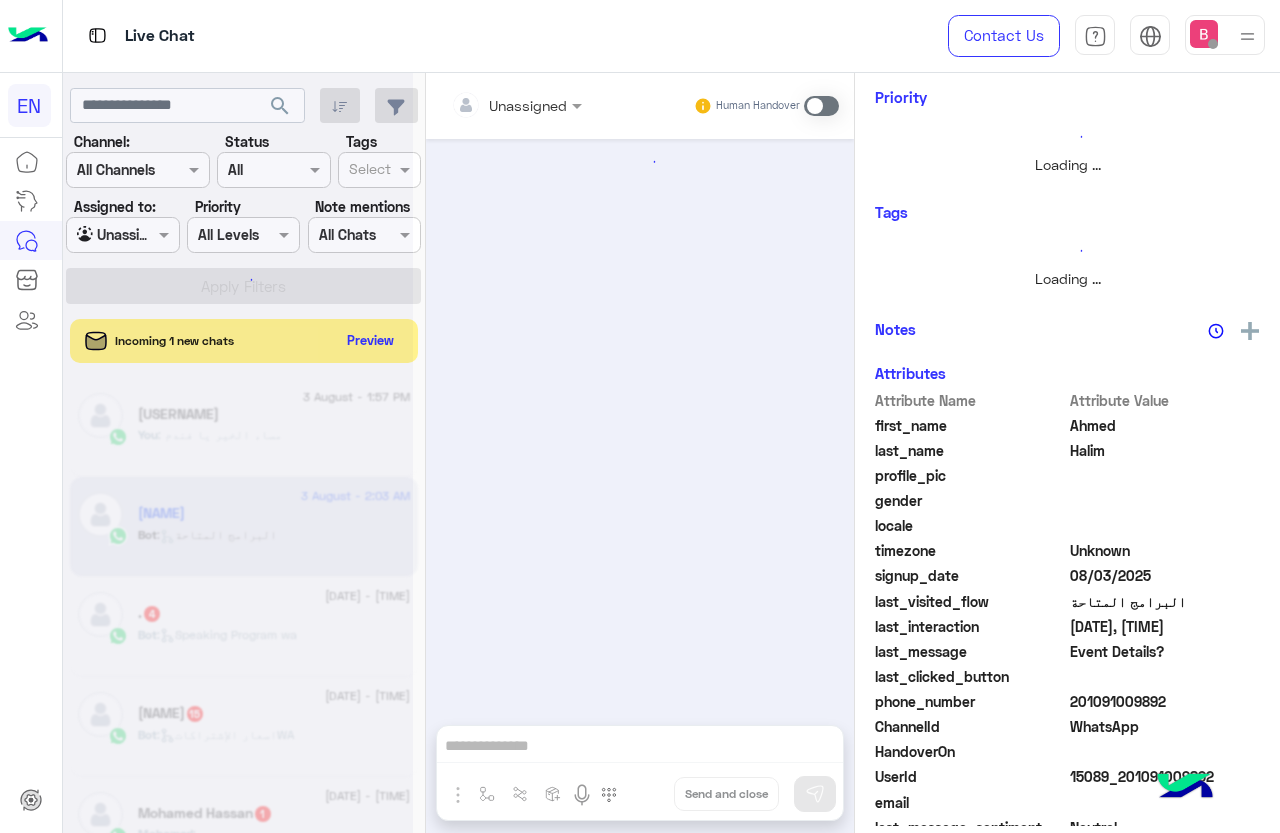 scroll, scrollTop: 301, scrollLeft: 0, axis: vertical 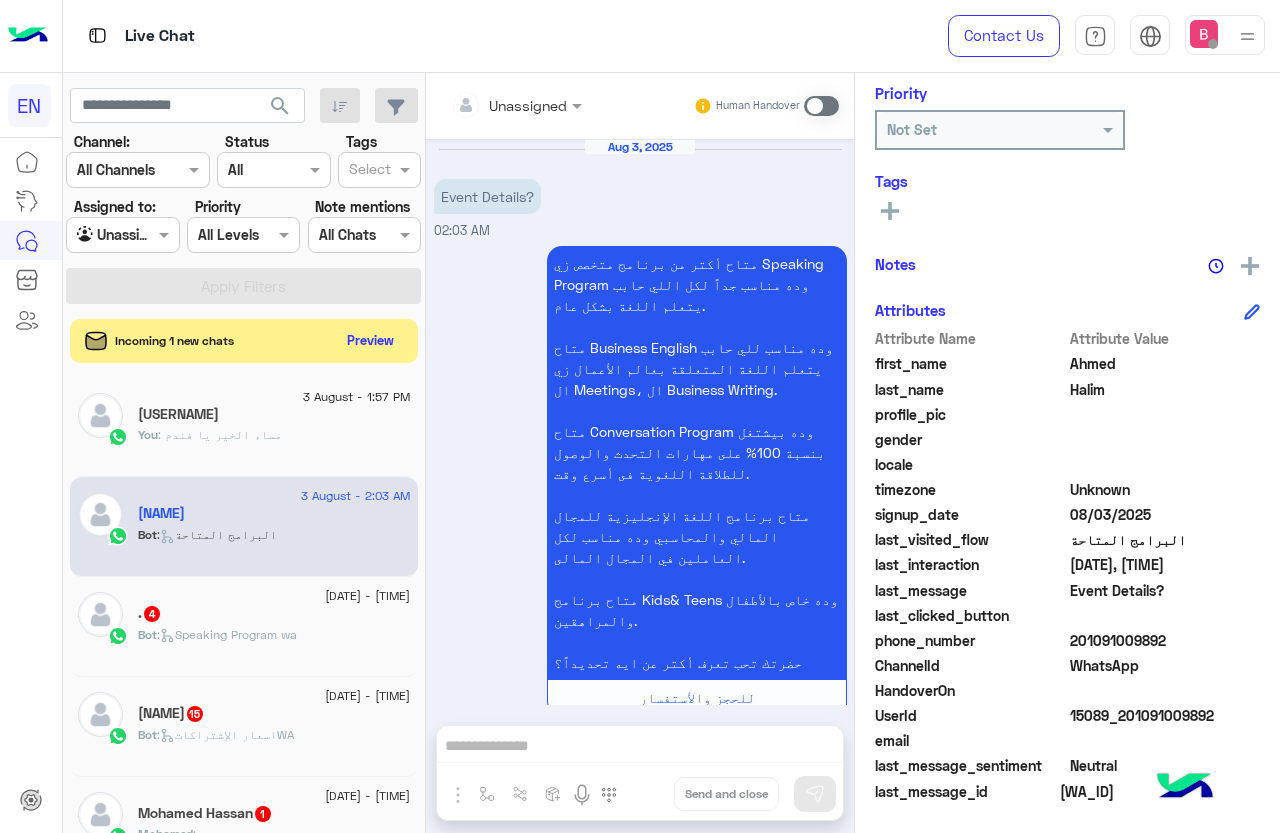 click on "Unassigned Human Handover" at bounding box center (640, 106) 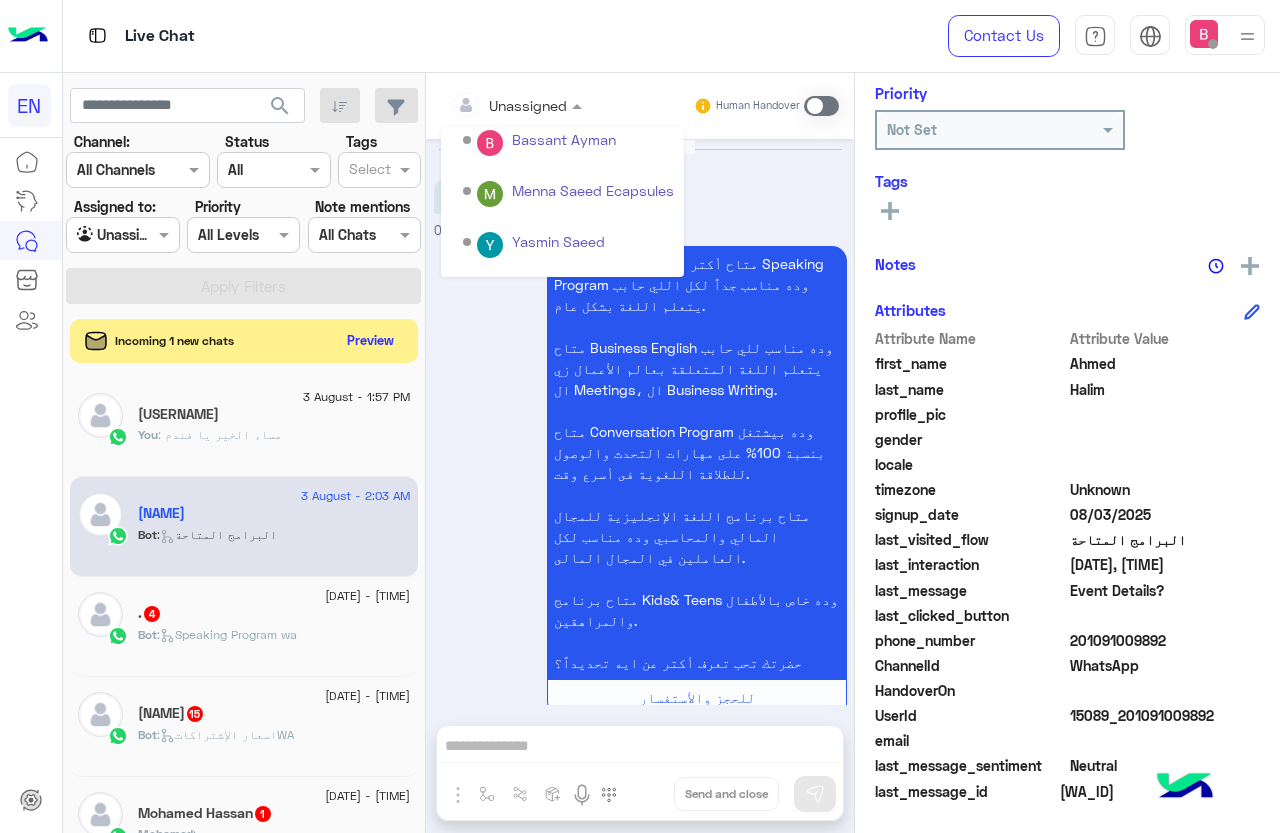 scroll, scrollTop: 332, scrollLeft: 0, axis: vertical 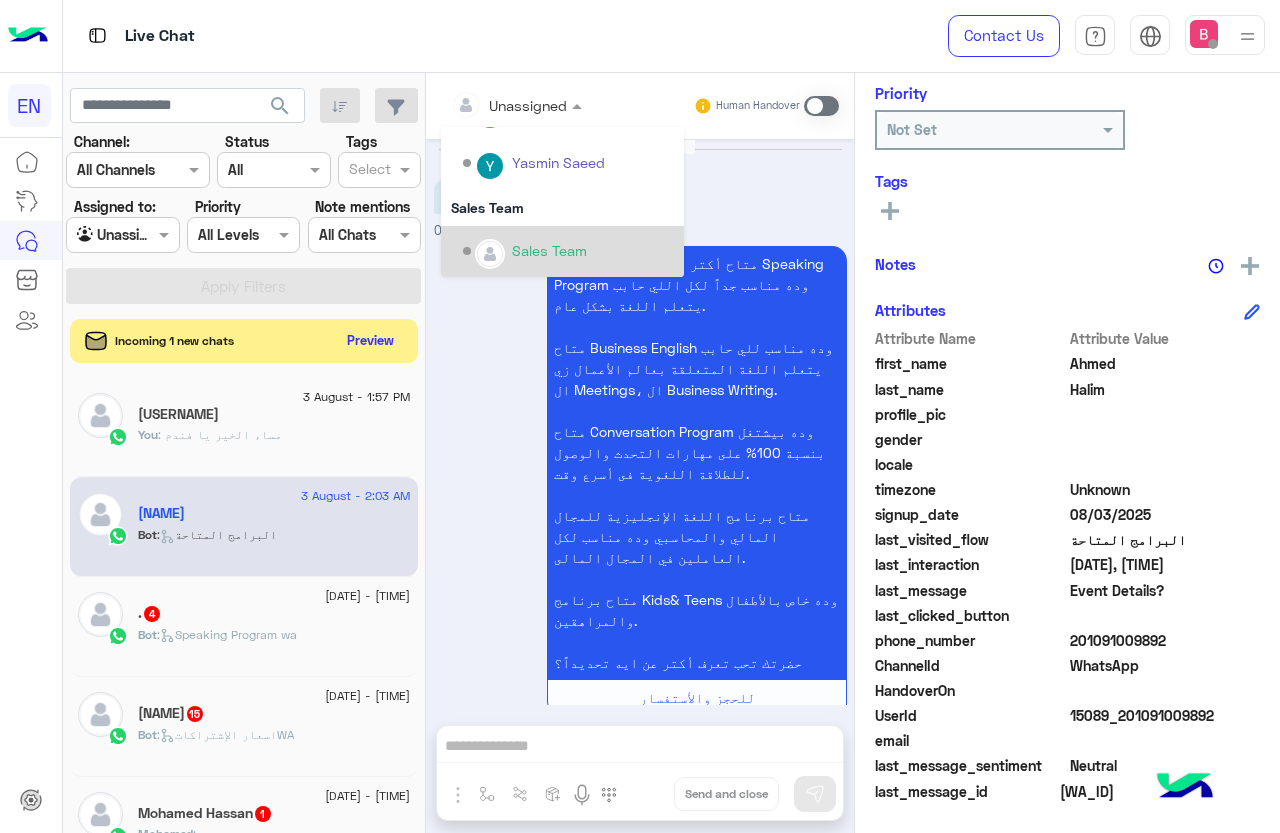 click on "Sales Team" at bounding box center [549, 250] 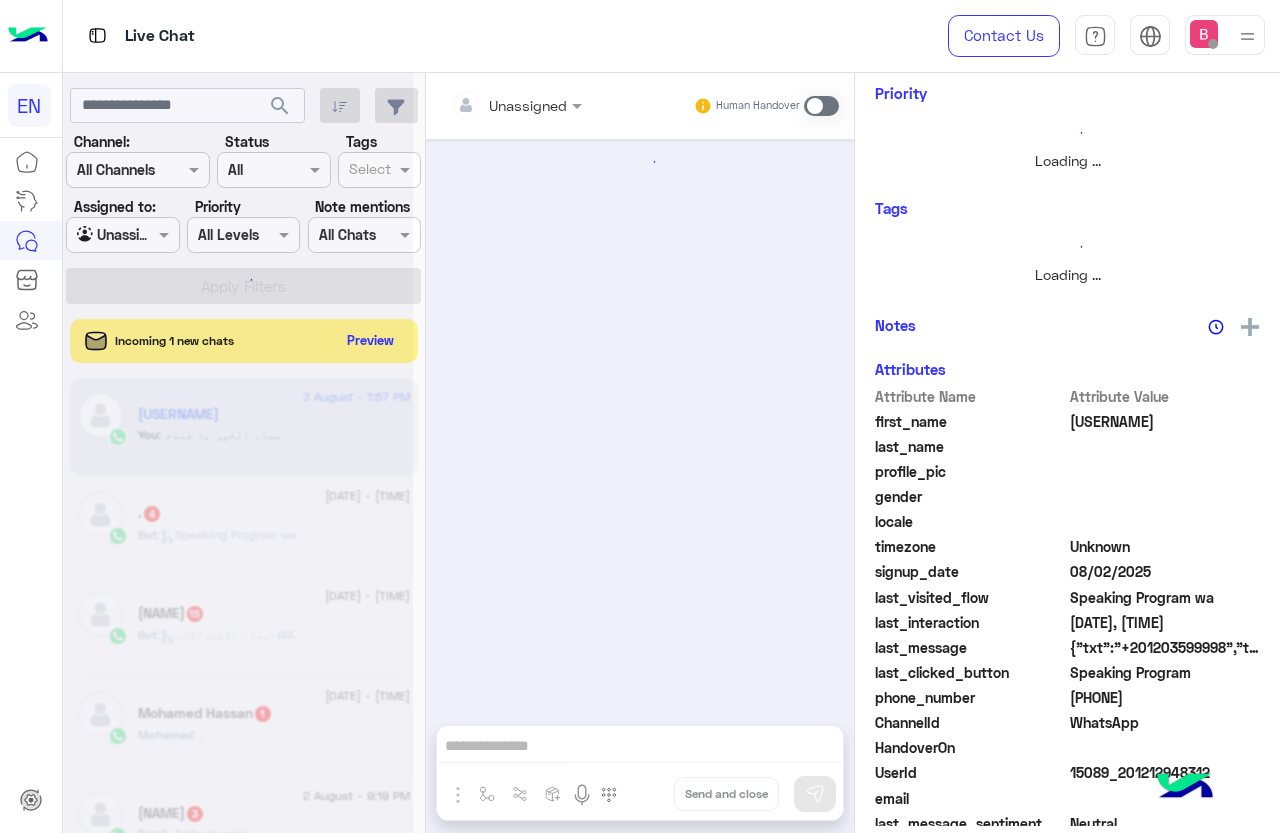 scroll, scrollTop: 301, scrollLeft: 0, axis: vertical 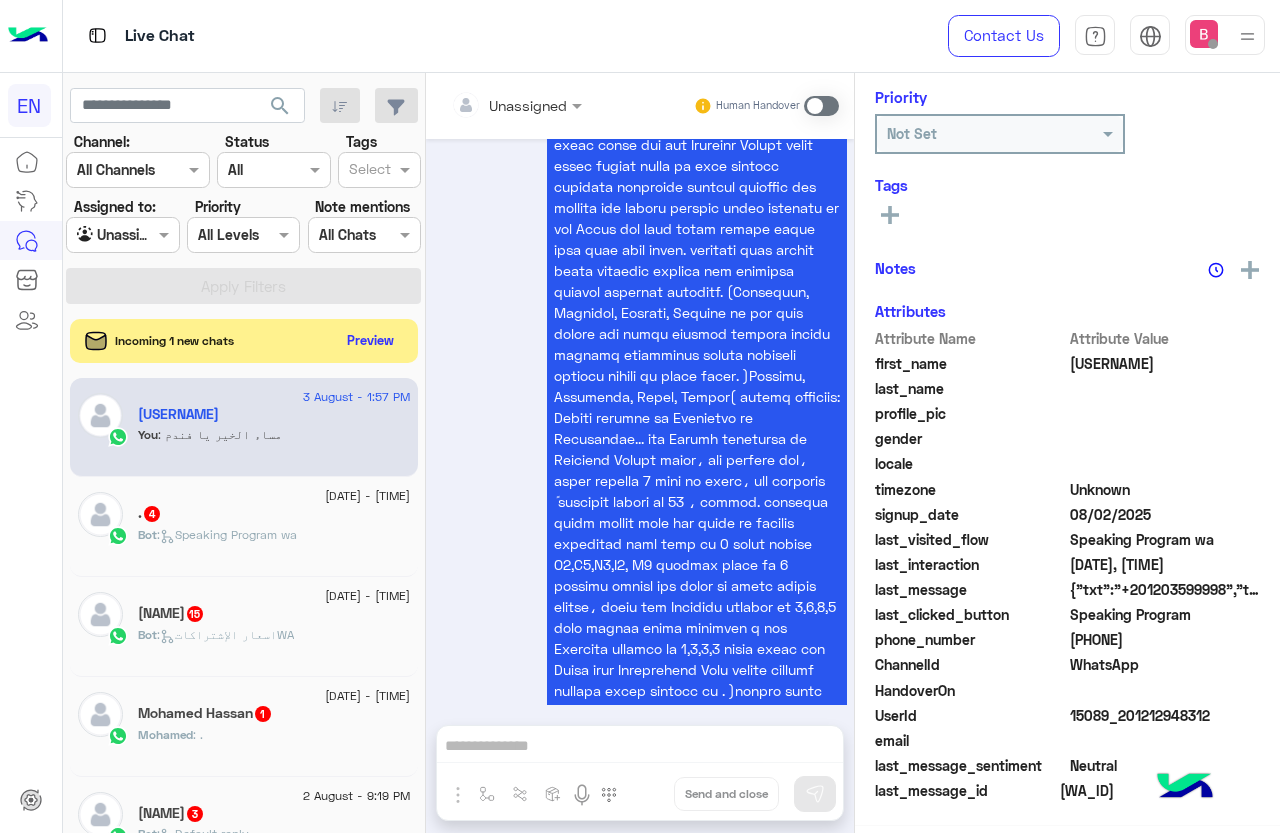 click on ".   4" 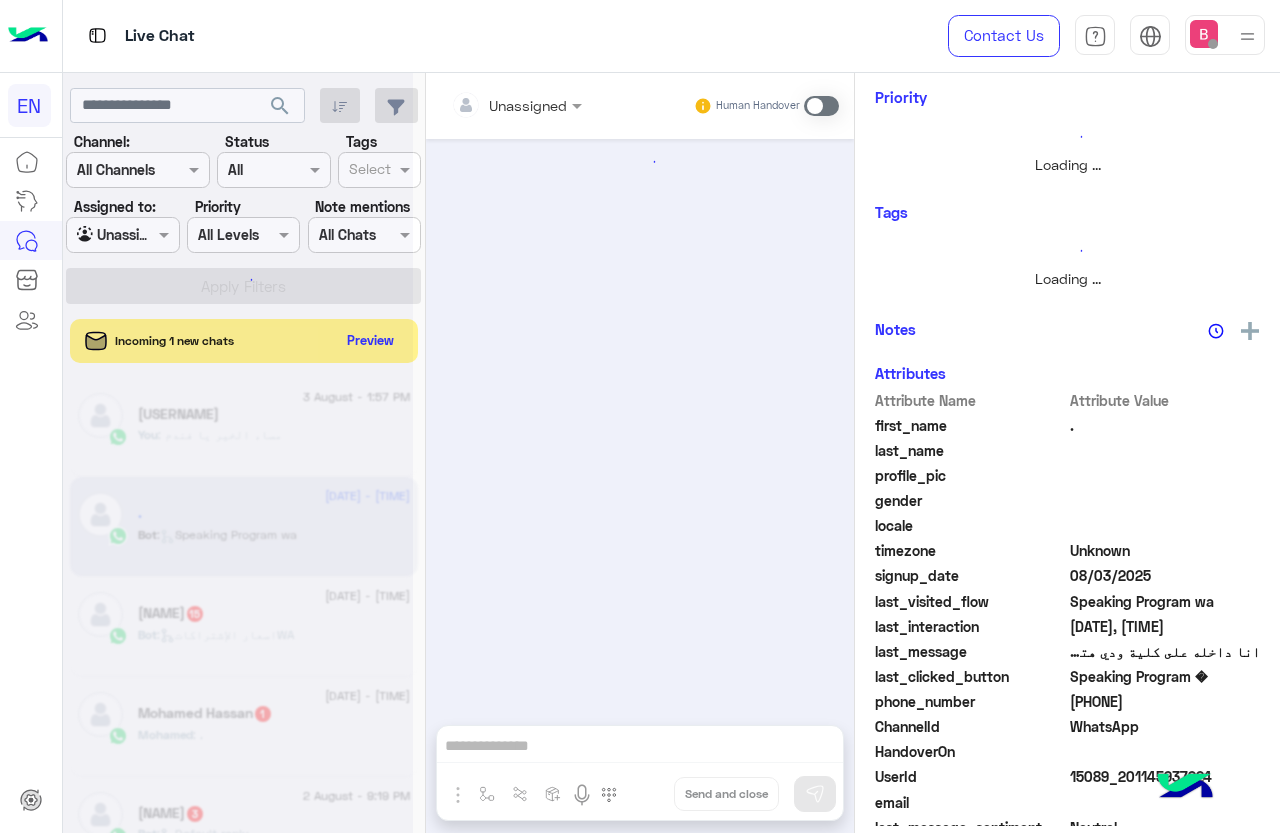 scroll, scrollTop: 301, scrollLeft: 0, axis: vertical 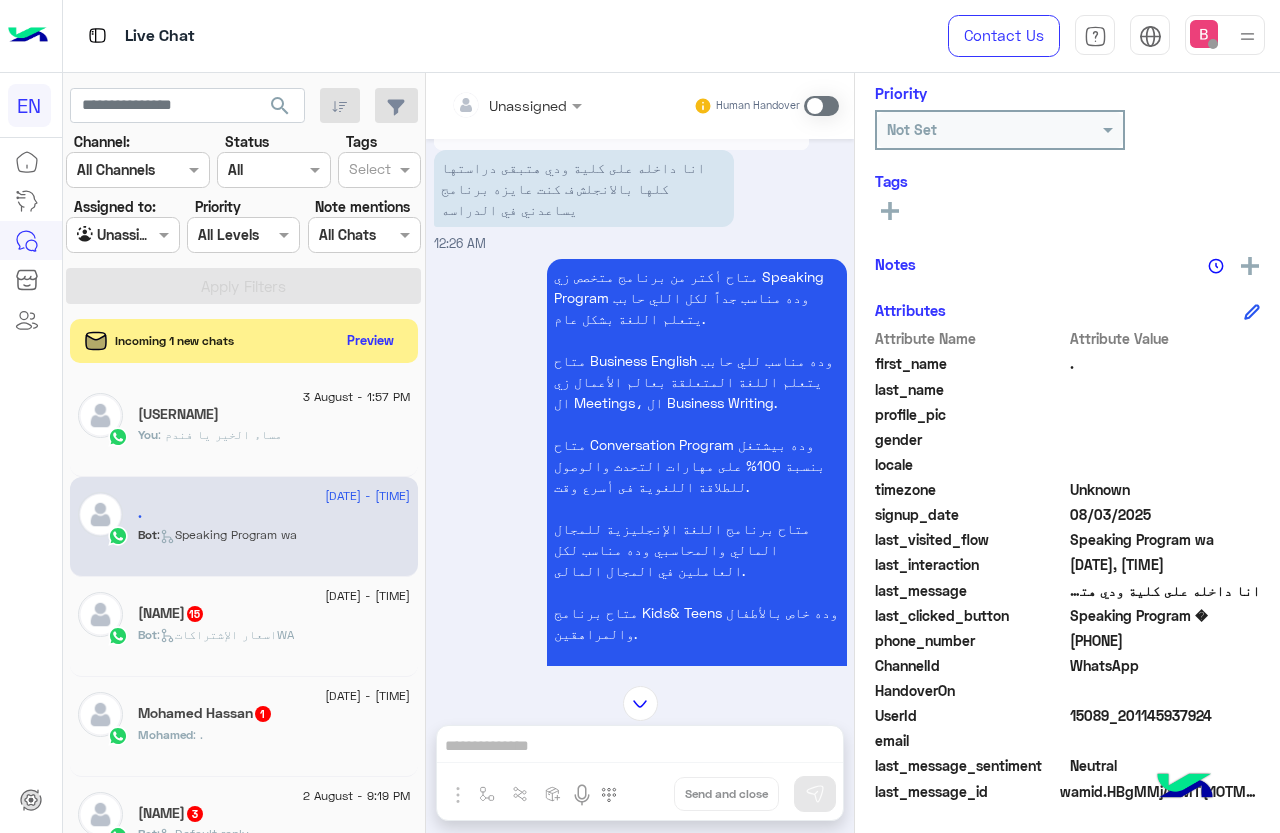 click at bounding box center [491, 105] 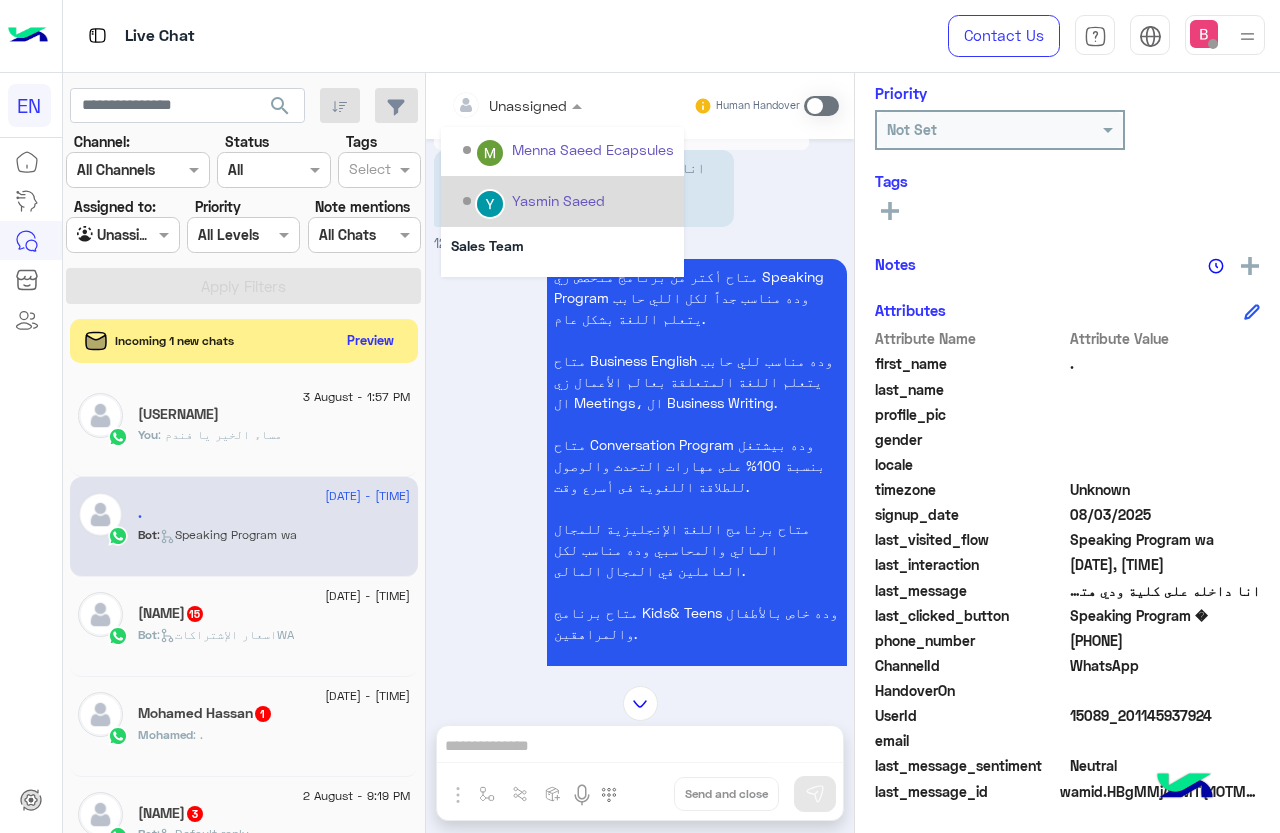 scroll, scrollTop: 332, scrollLeft: 0, axis: vertical 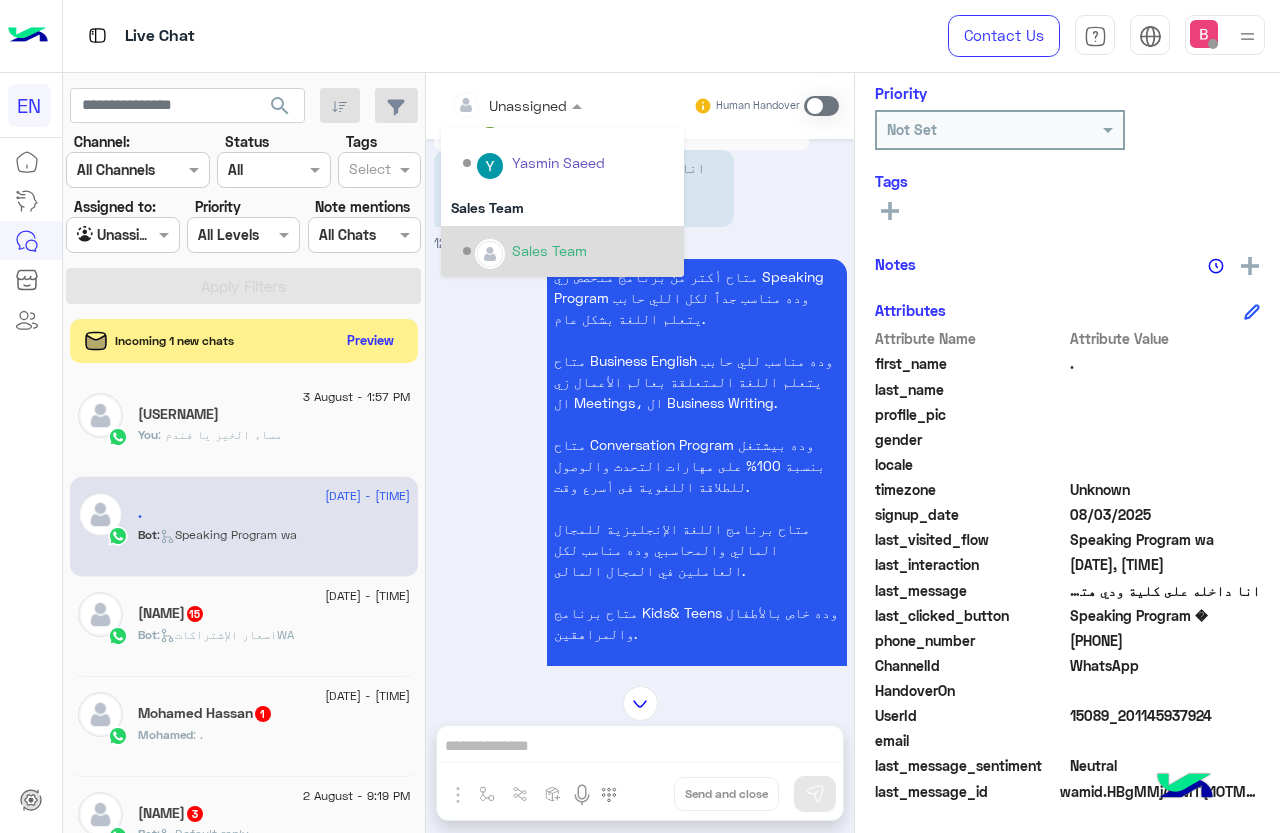 click on "Sales Team" at bounding box center [549, 250] 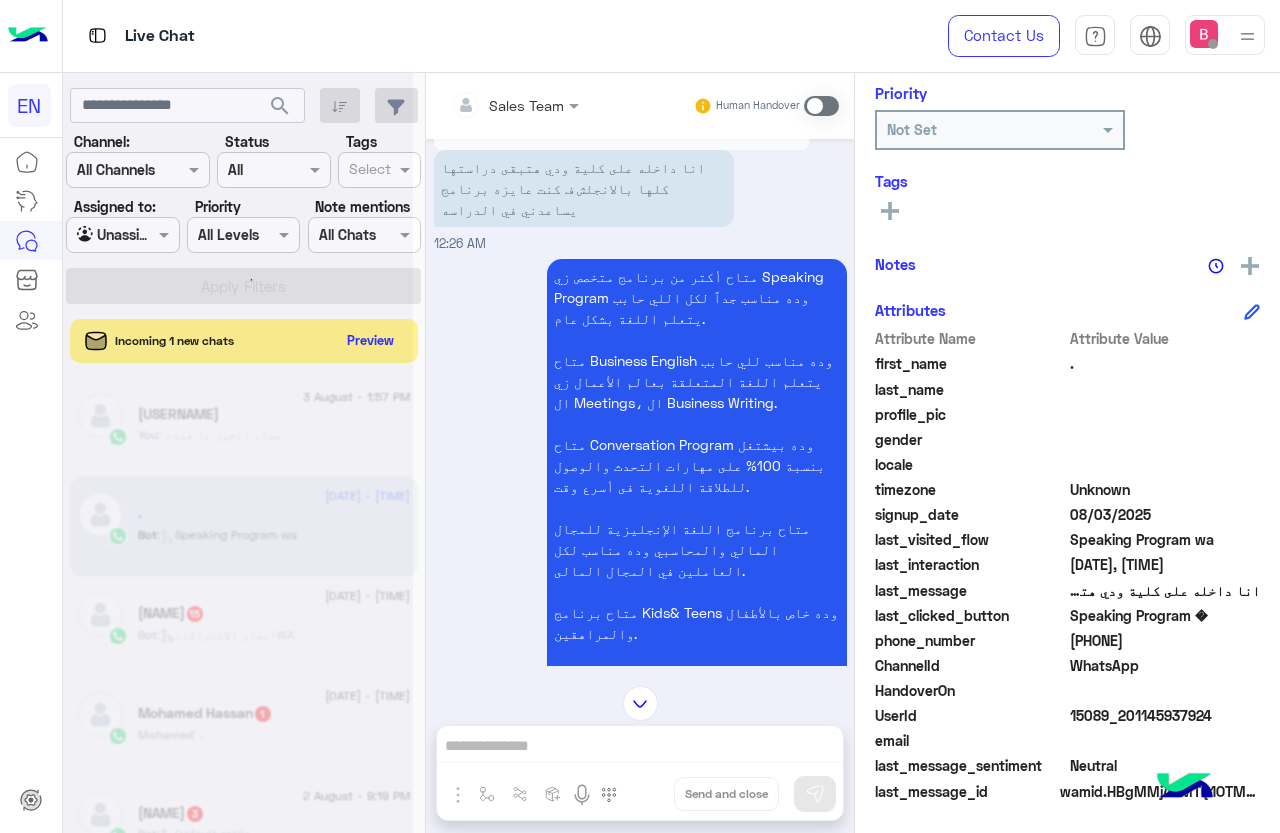 scroll, scrollTop: 301, scrollLeft: 0, axis: vertical 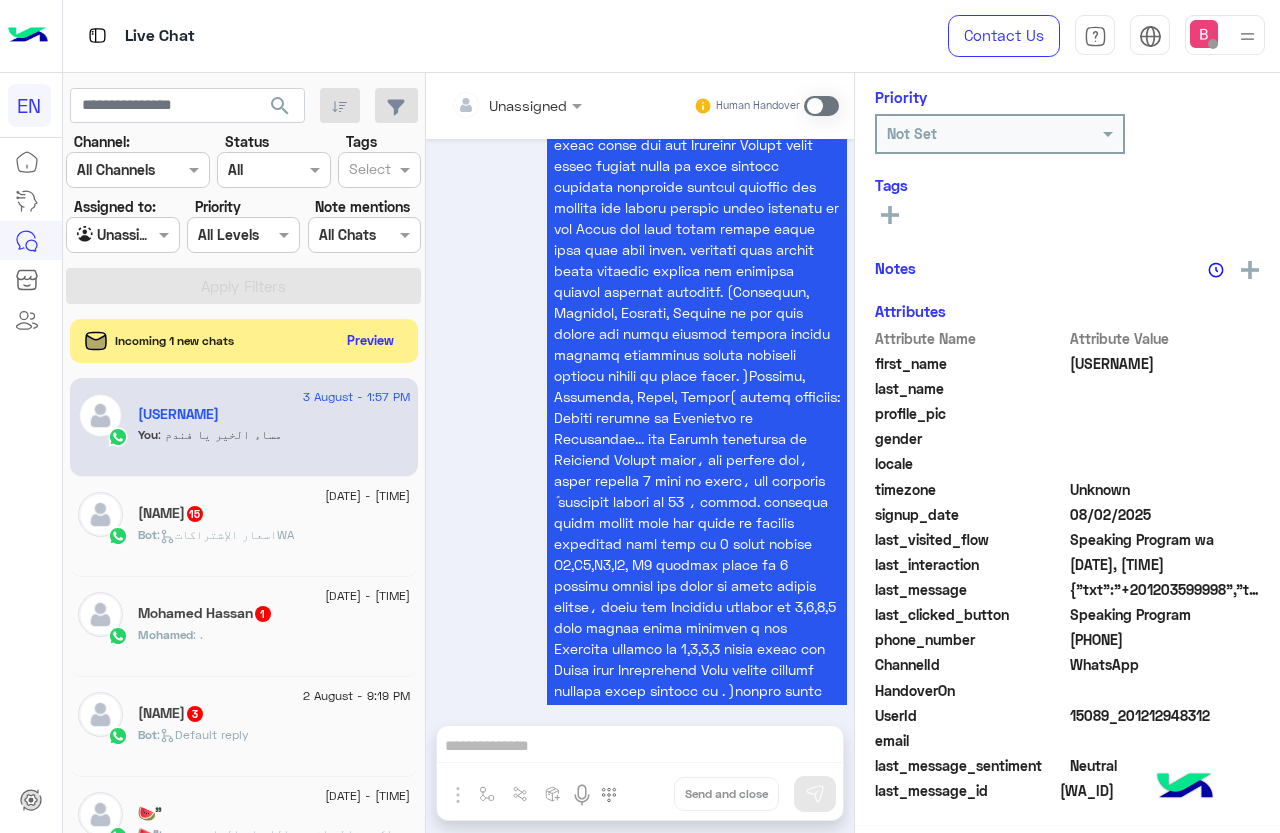 click on "Bot :   اسعار الإشتراكاتWA" 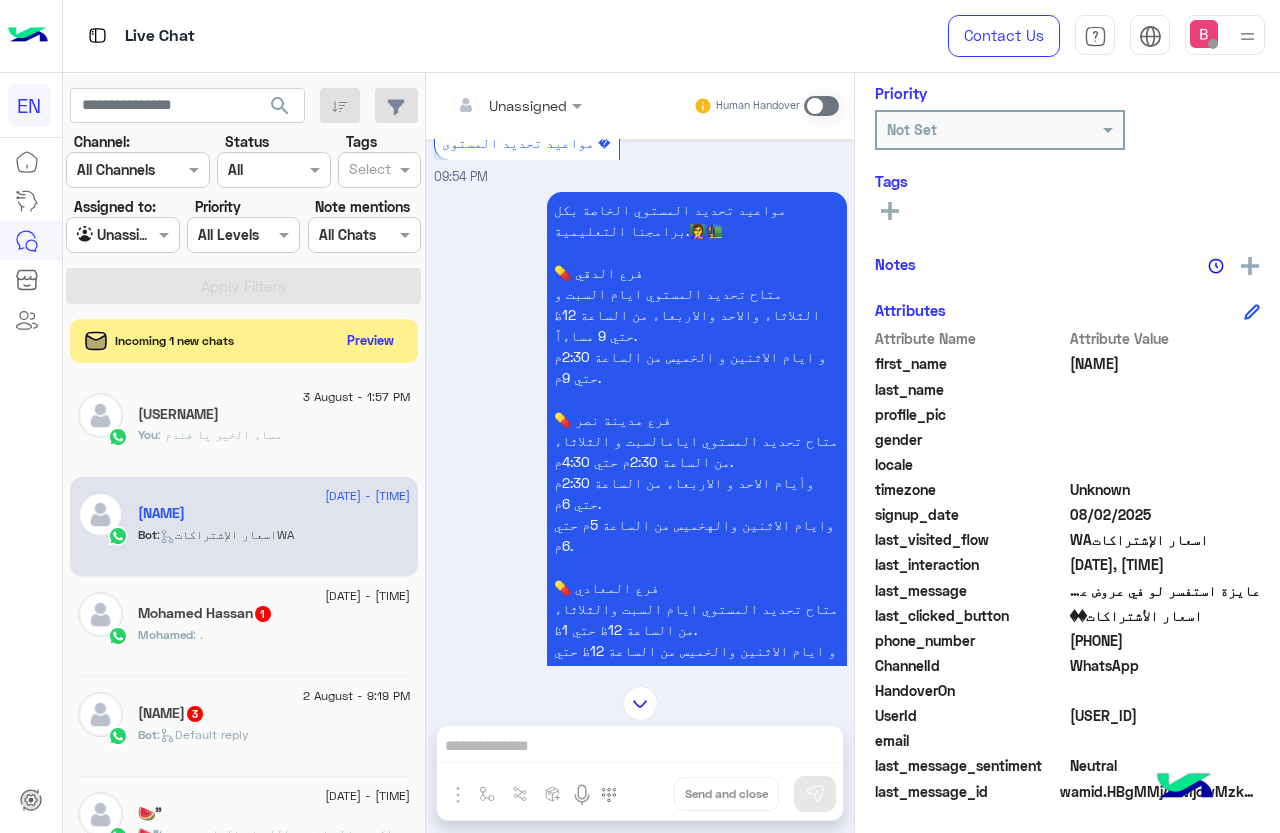 click at bounding box center [516, 104] 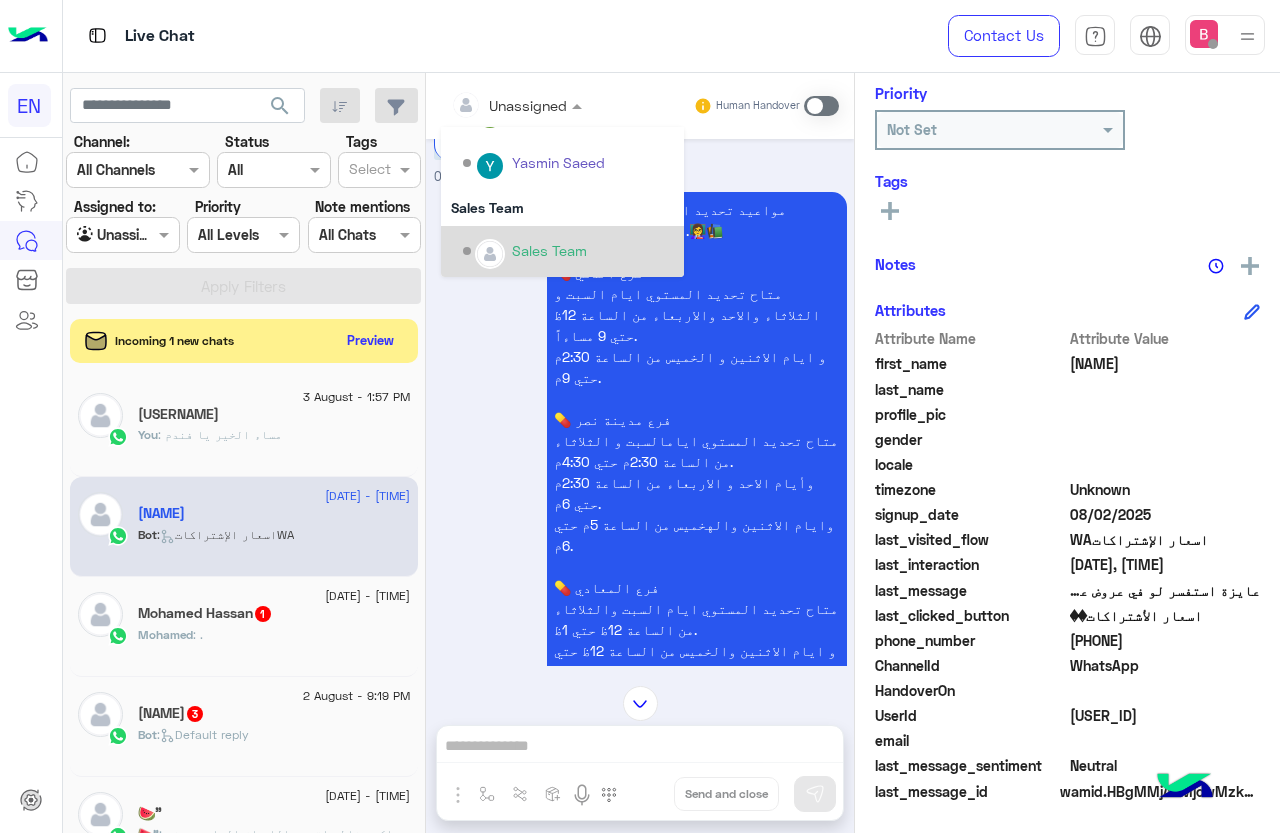 click on "Sales Team" at bounding box center [549, 250] 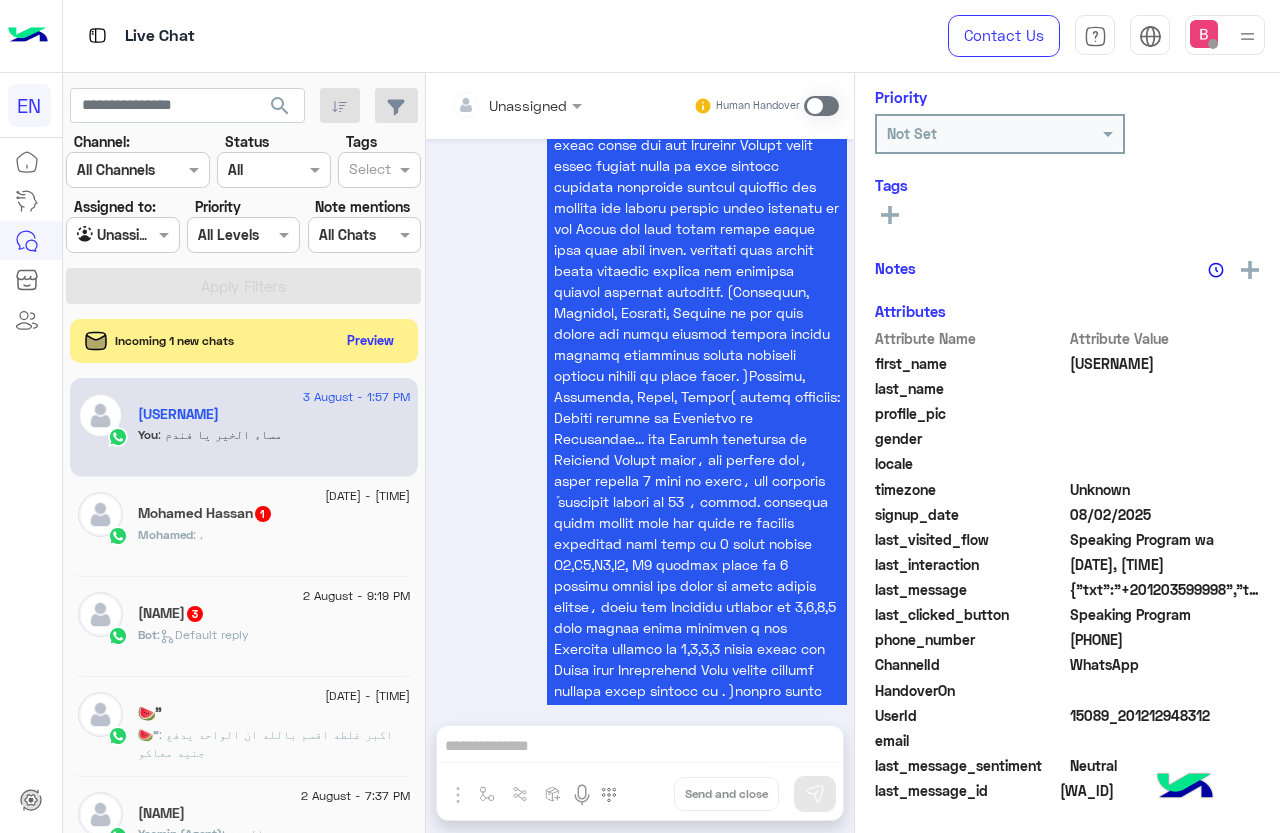 click on "Mohamed : ." 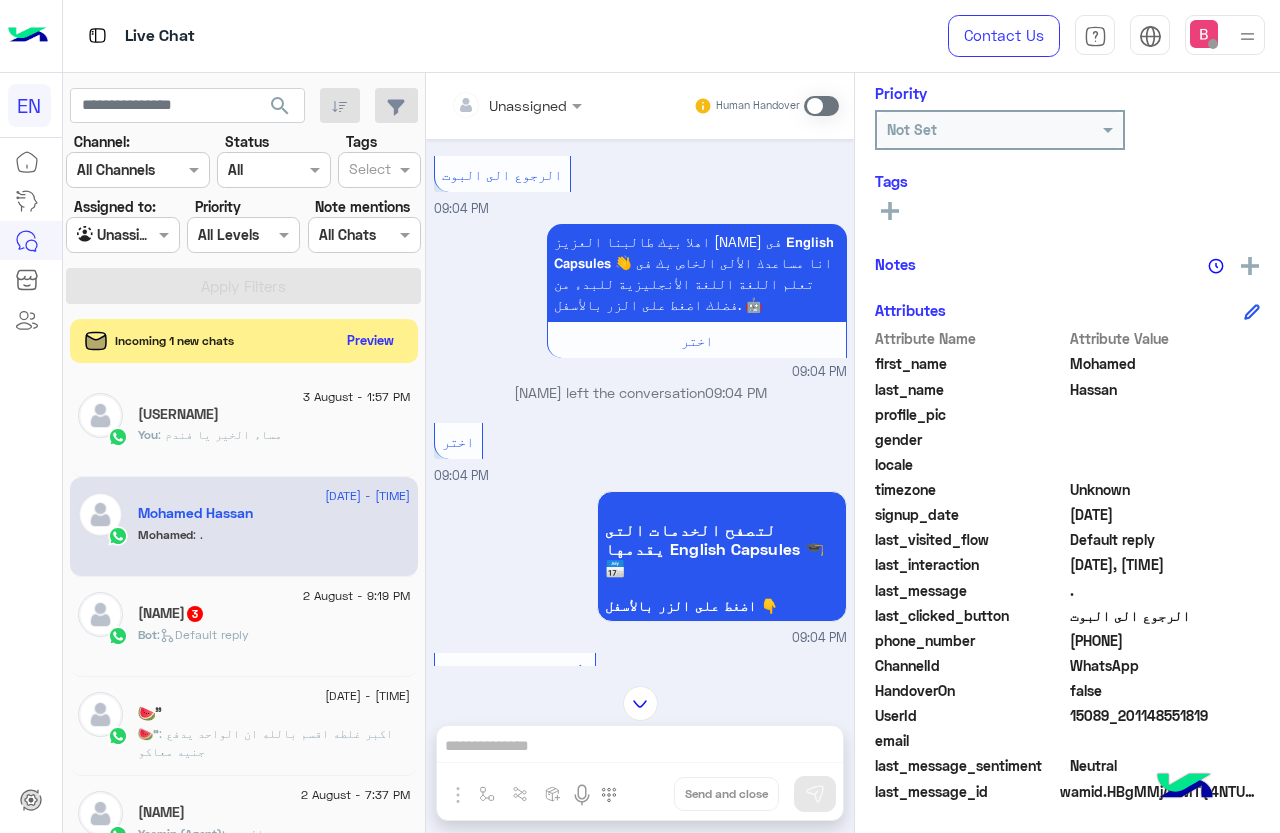 click at bounding box center [516, 104] 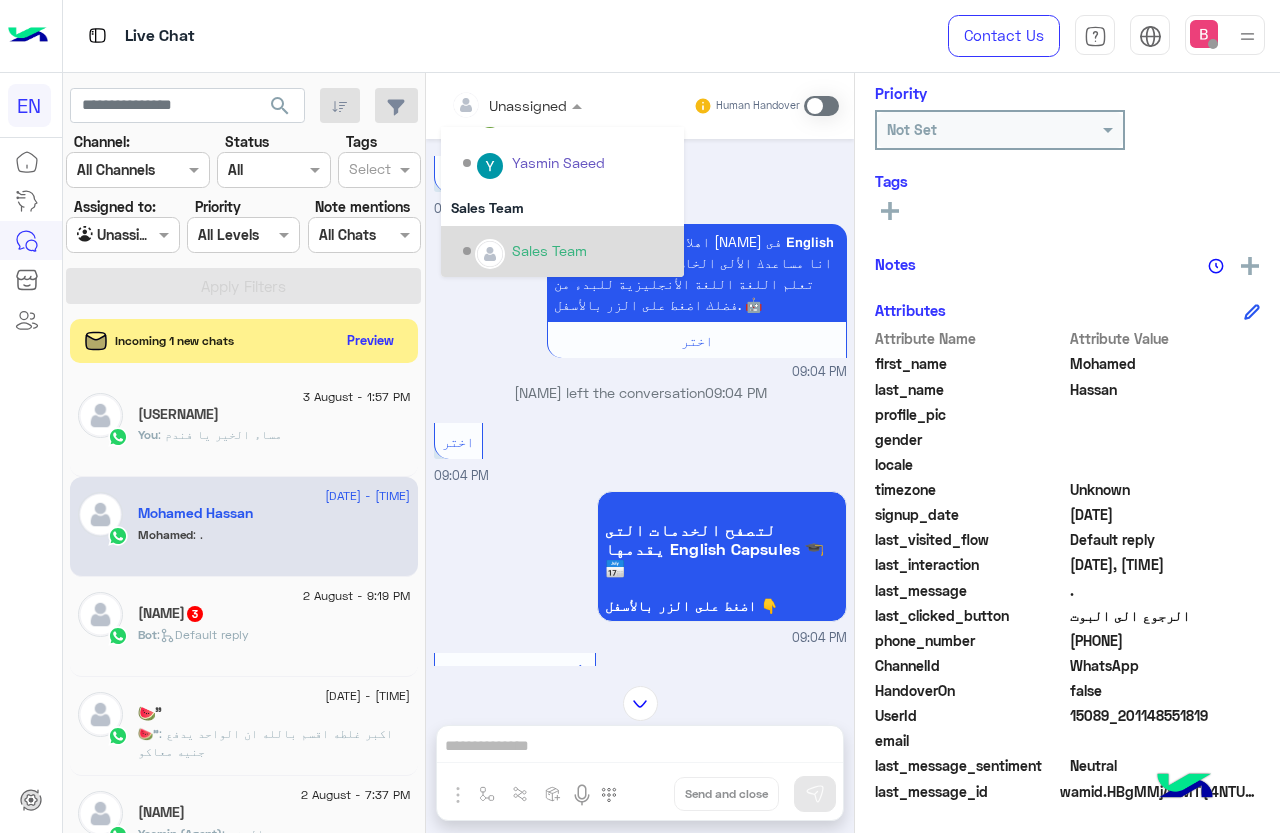 click on "Sales Team" at bounding box center (568, 251) 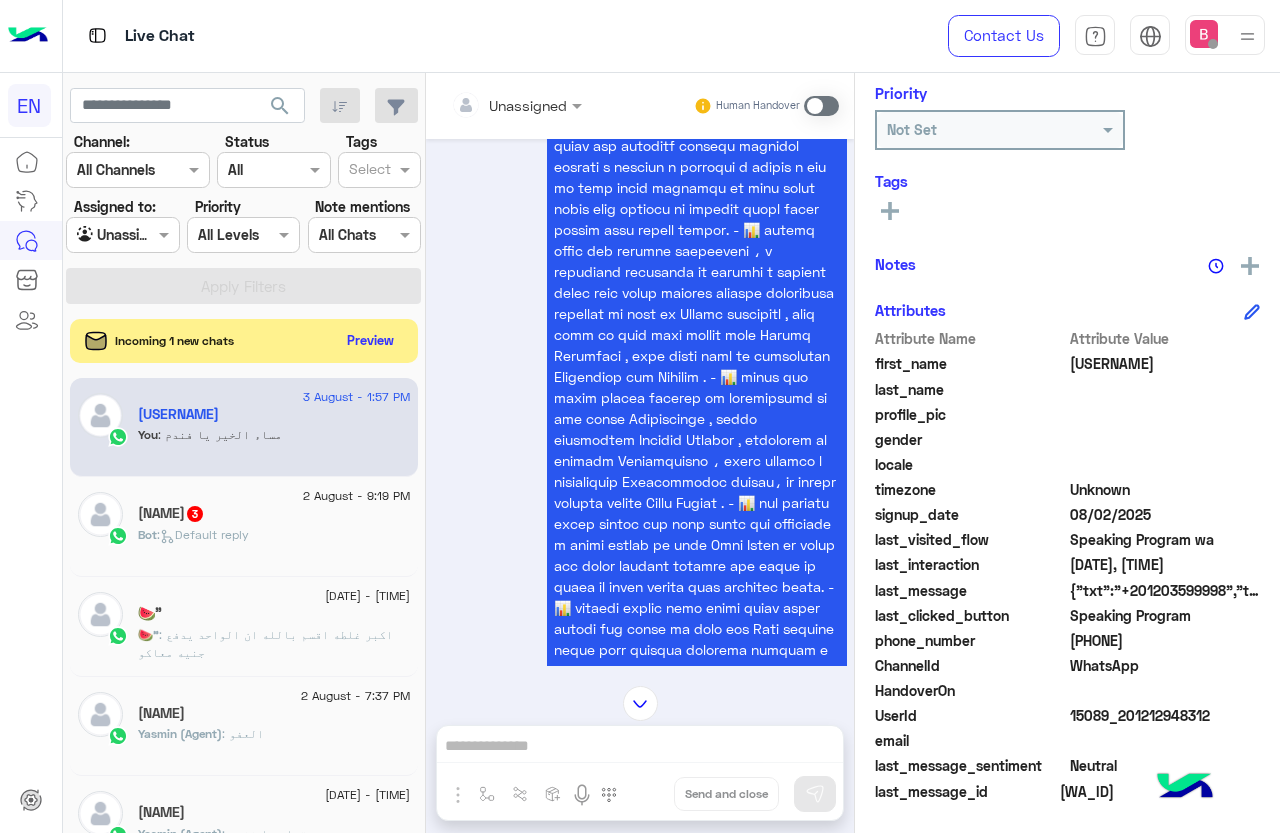 drag, startPoint x: 552, startPoint y: 106, endPoint x: 539, endPoint y: 116, distance: 16.40122 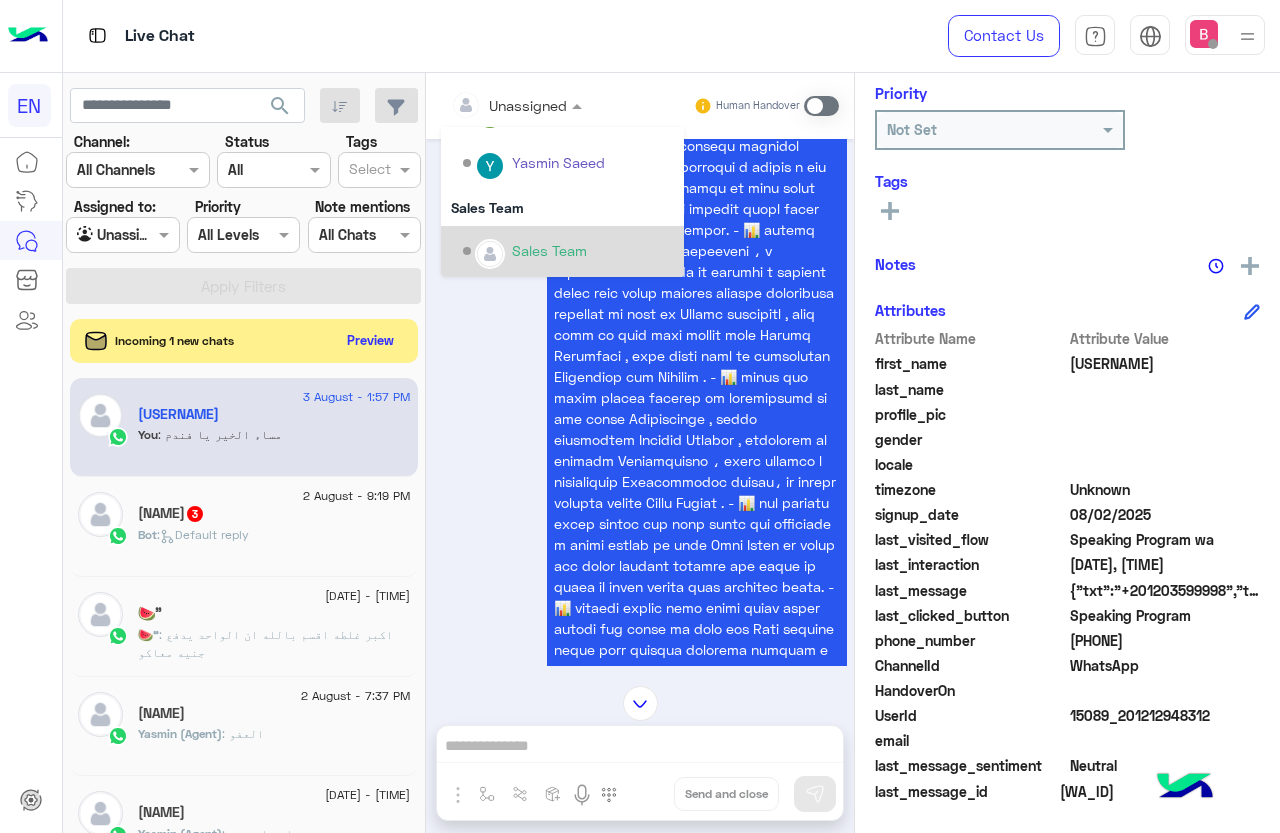 click on "Sales Team" at bounding box center (549, 250) 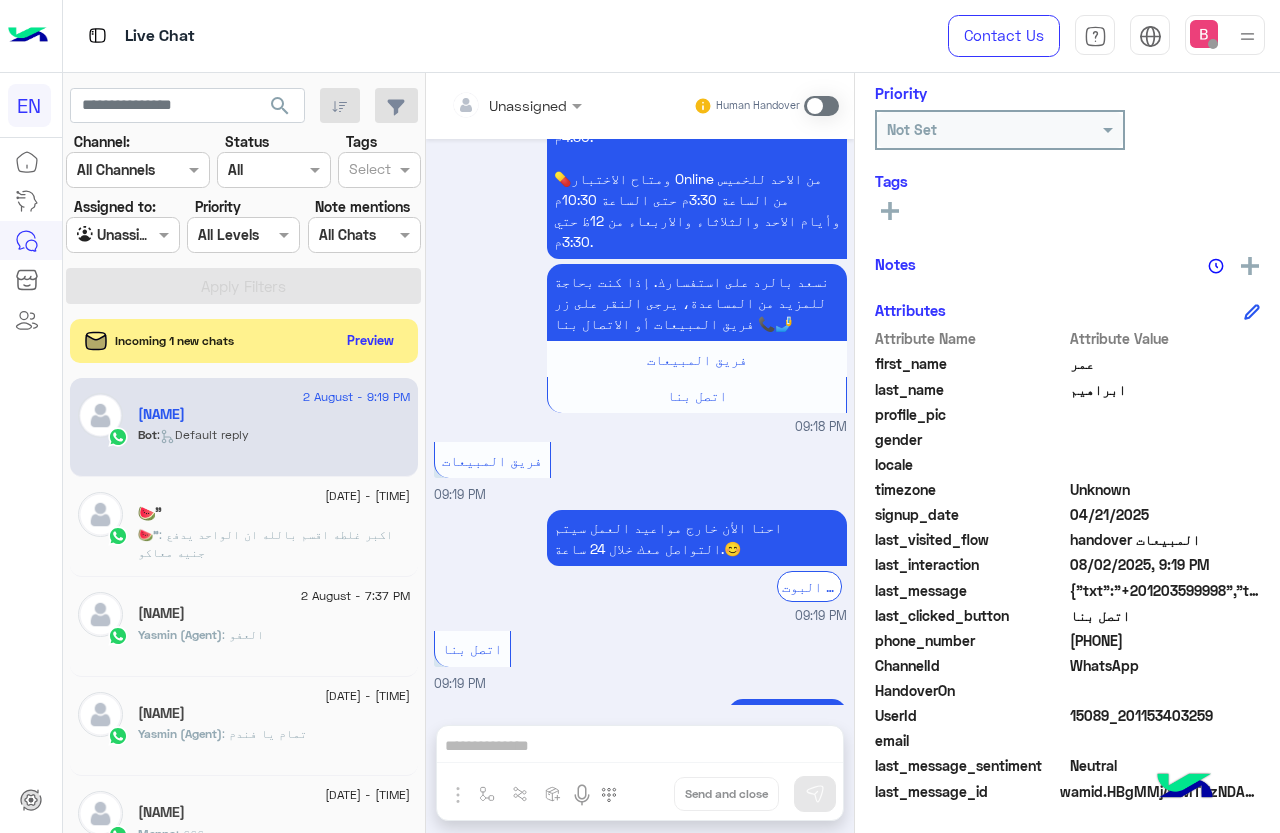 click at bounding box center (491, 105) 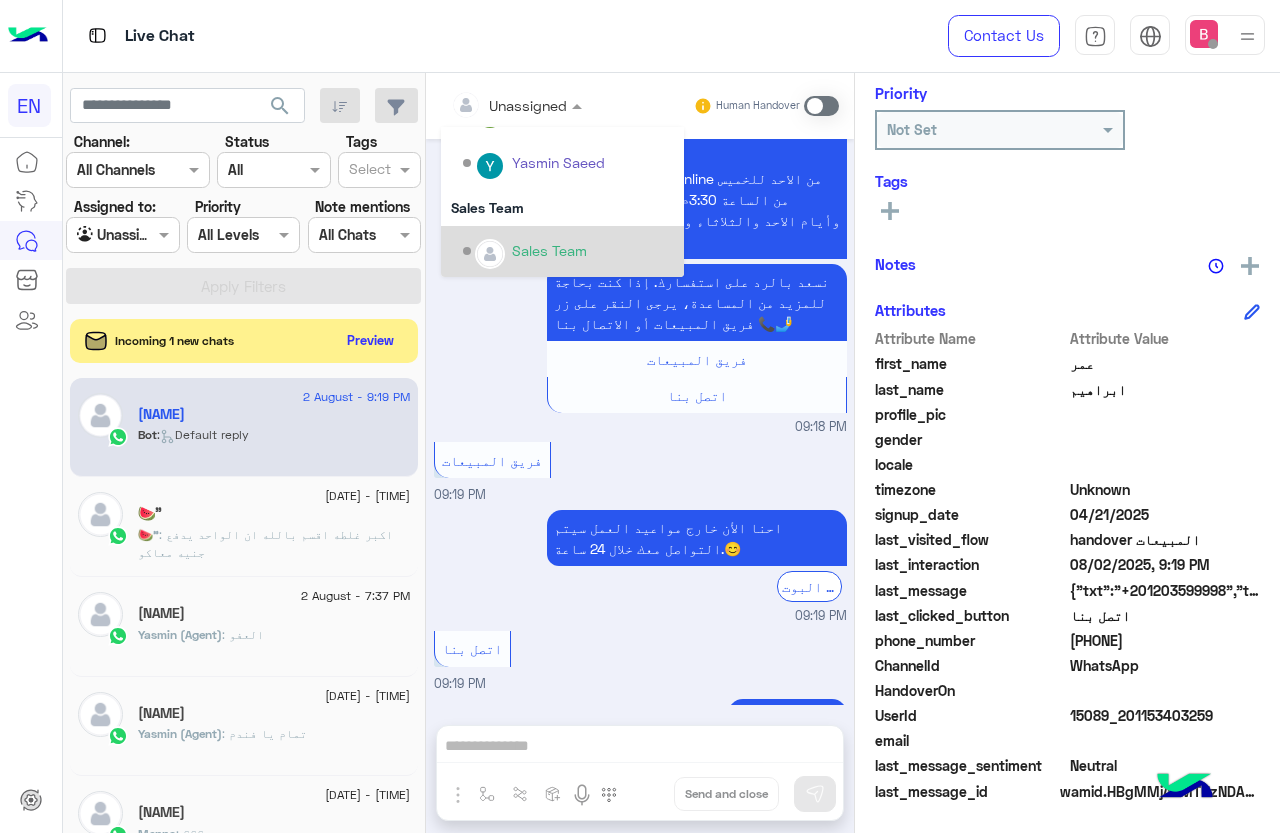 click on "Sales Team" at bounding box center (549, 250) 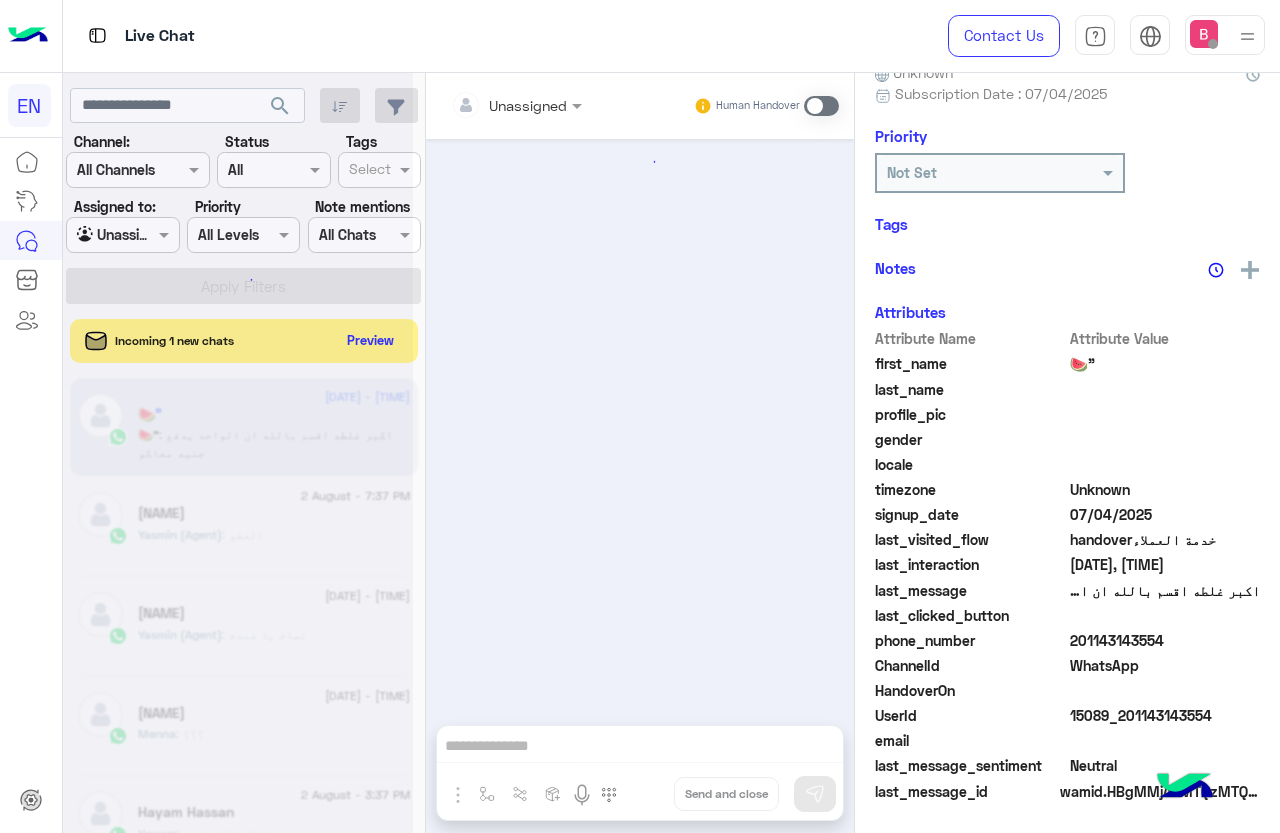 click 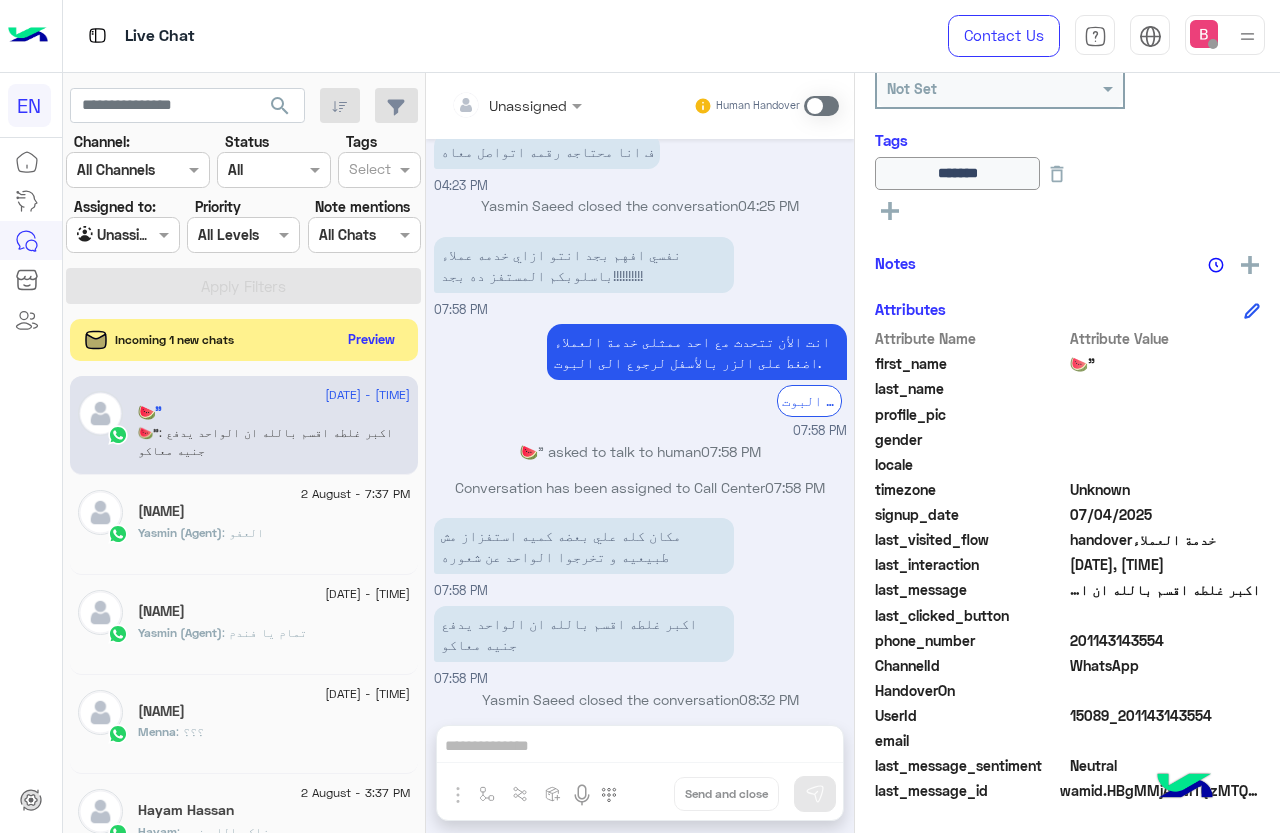 click on "Preview" 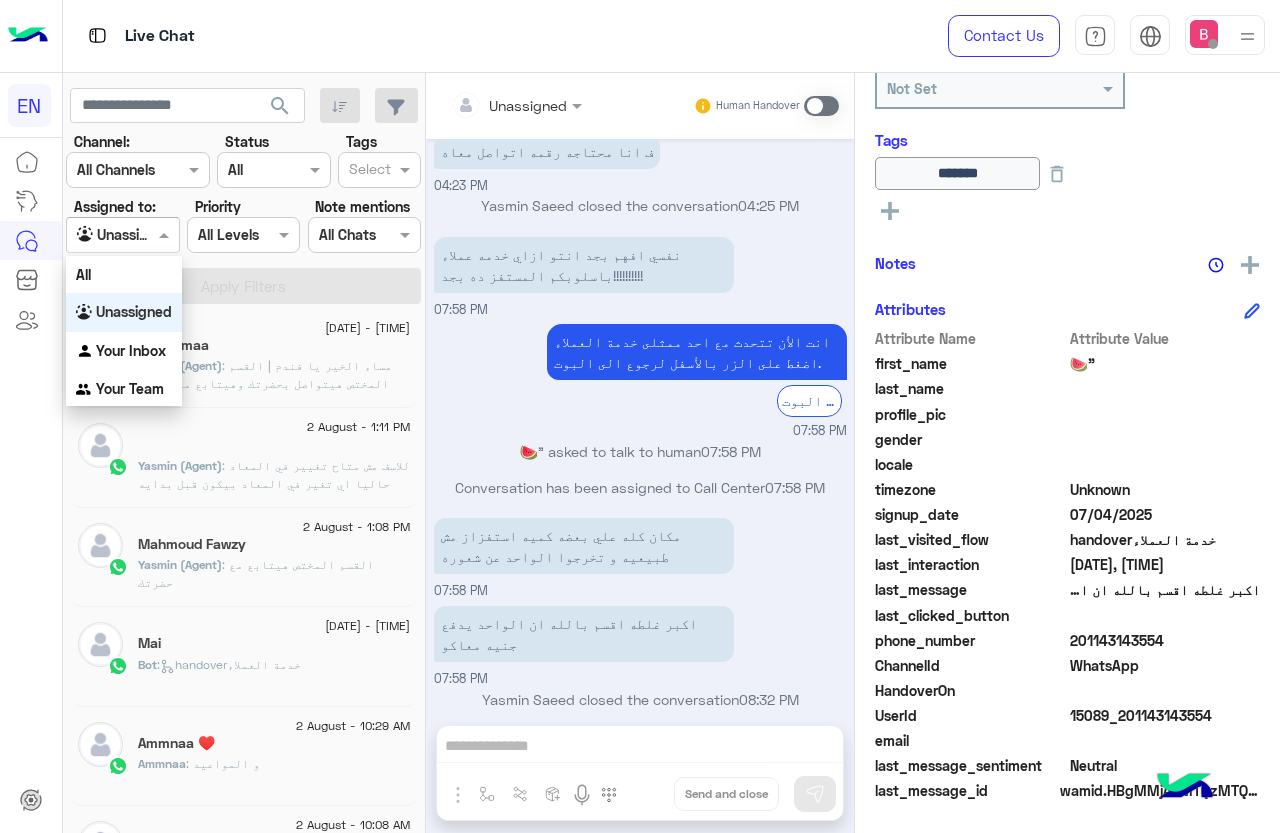 click on "Agent Filter Unassigned" at bounding box center [122, 235] 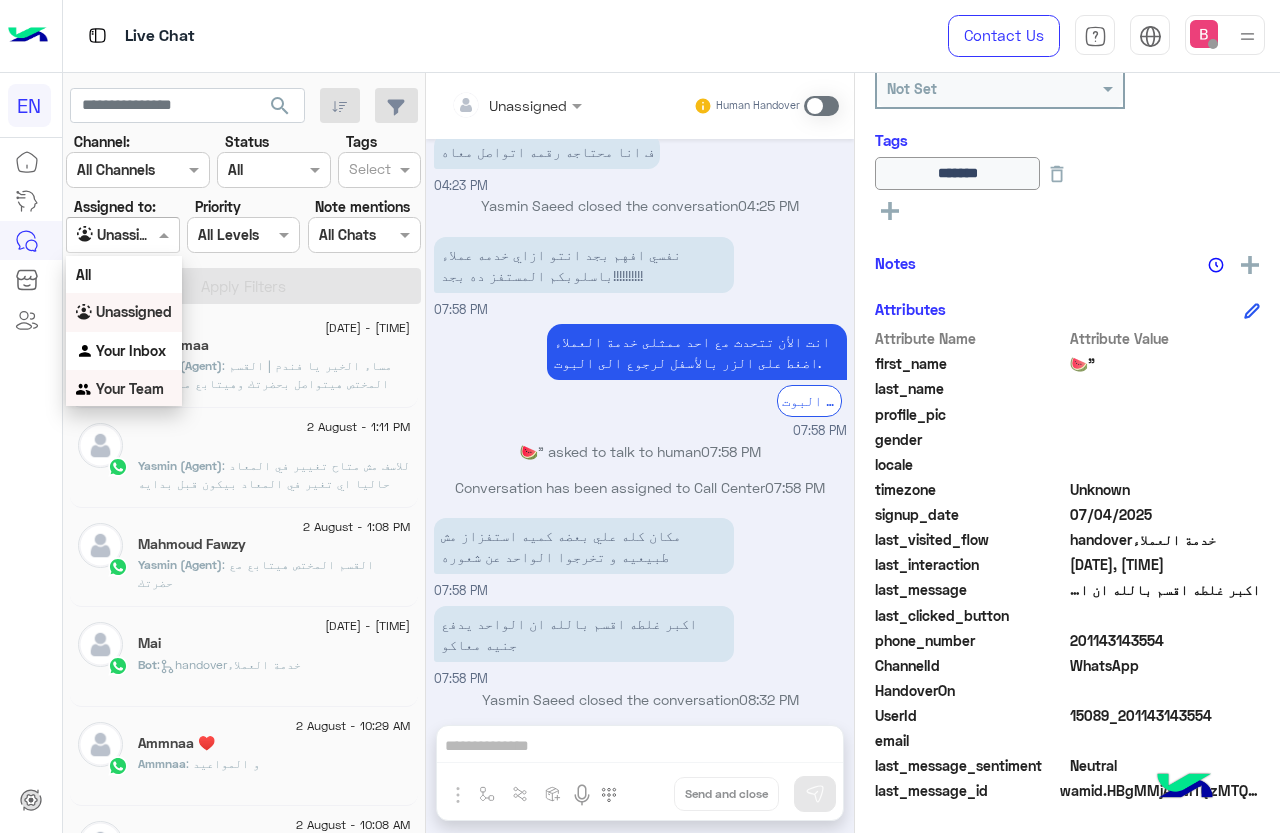 click on "Your Team" at bounding box center (130, 388) 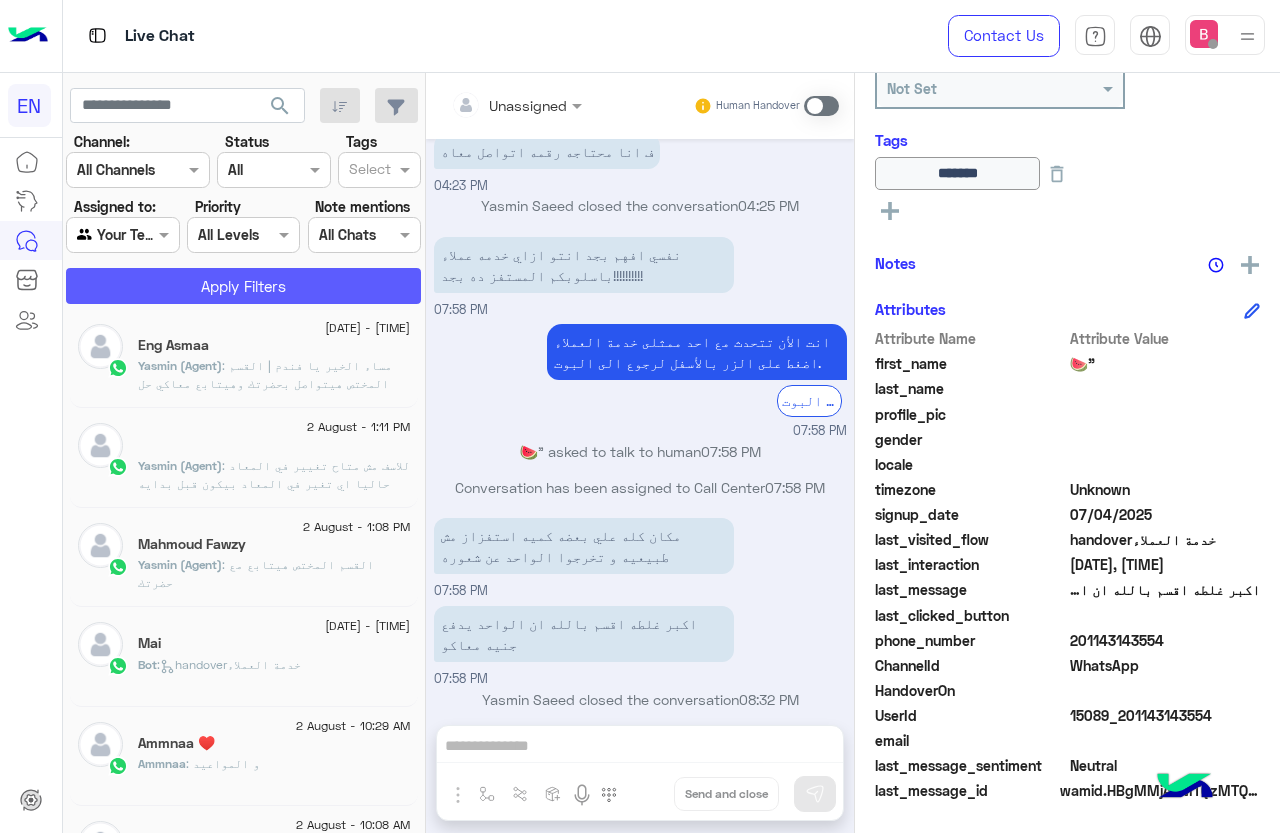 click on "Apply Filters" 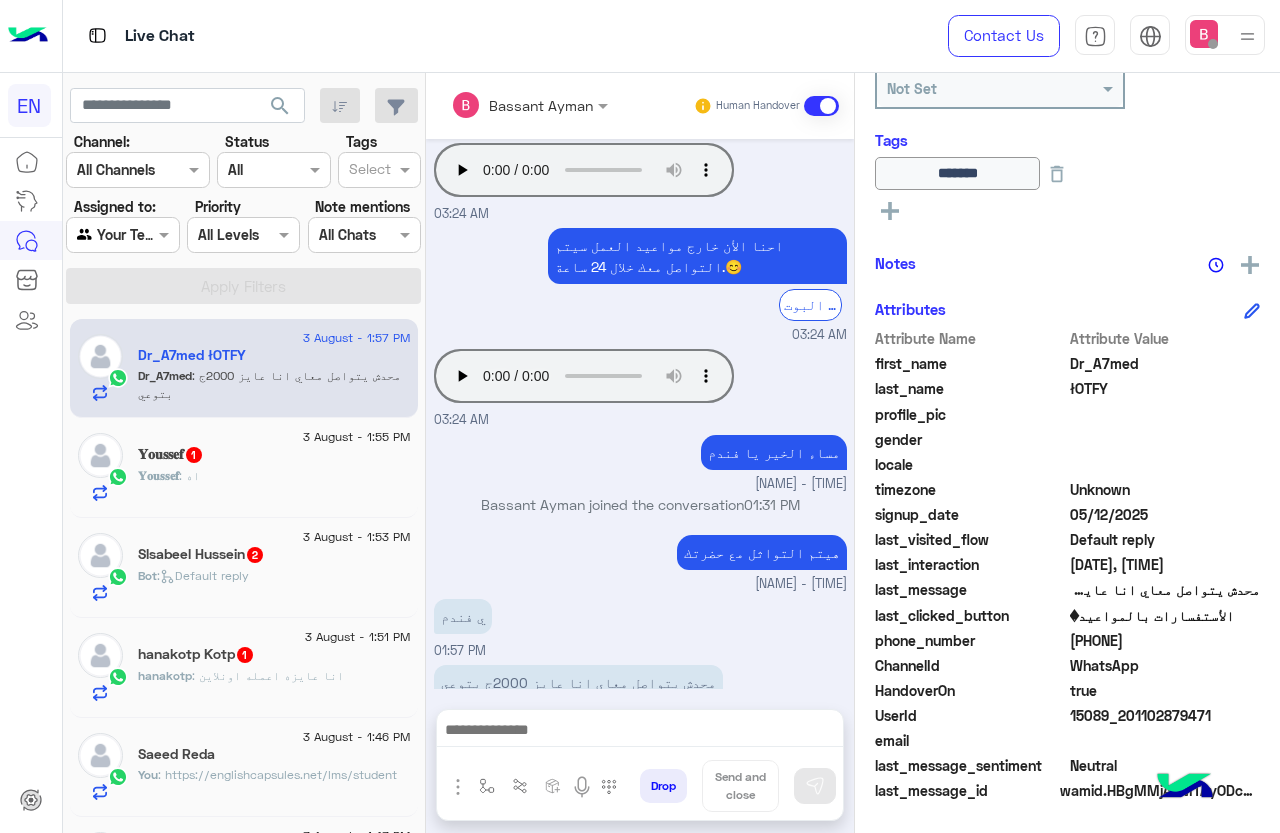 click on "𝐘𝐨𝐮𝐬𝐬𝐞f   1" 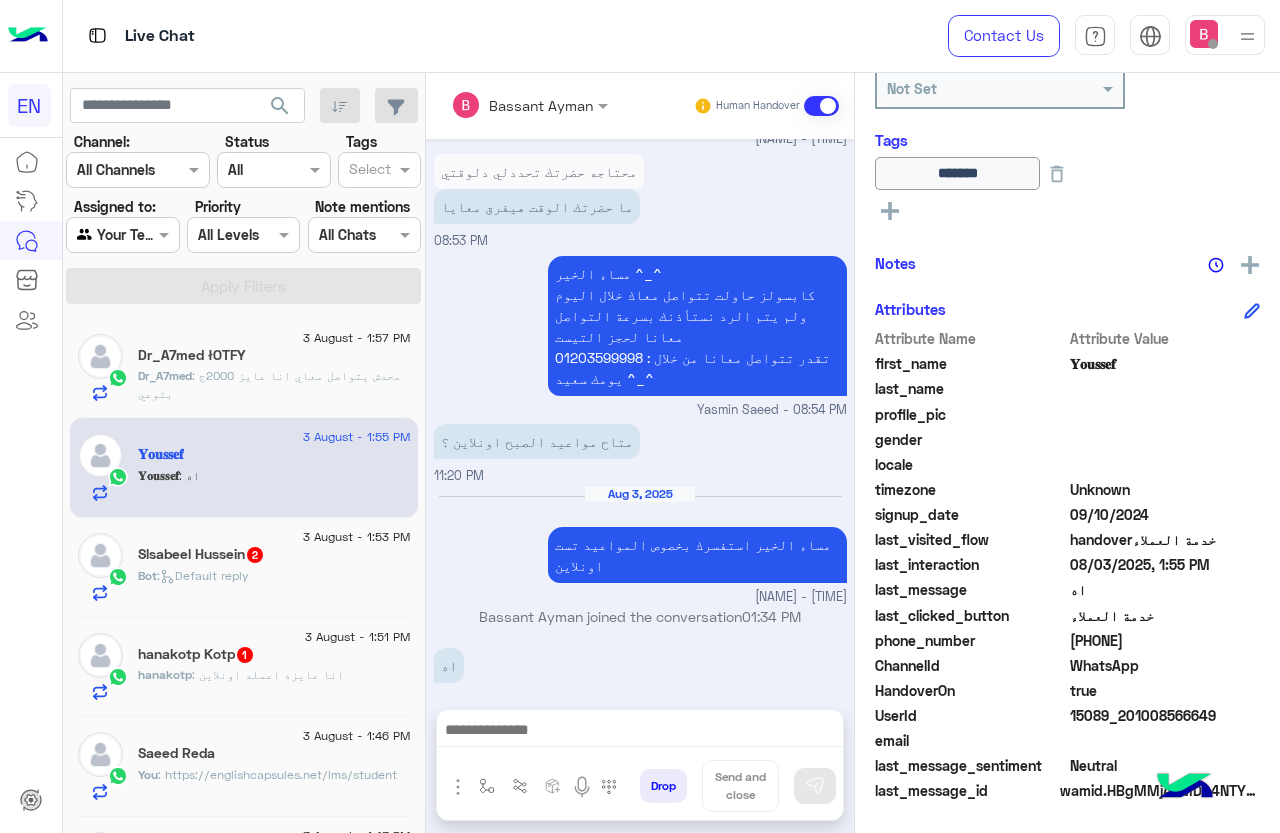 drag, startPoint x: 1072, startPoint y: 643, endPoint x: 1217, endPoint y: 649, distance: 145.12408 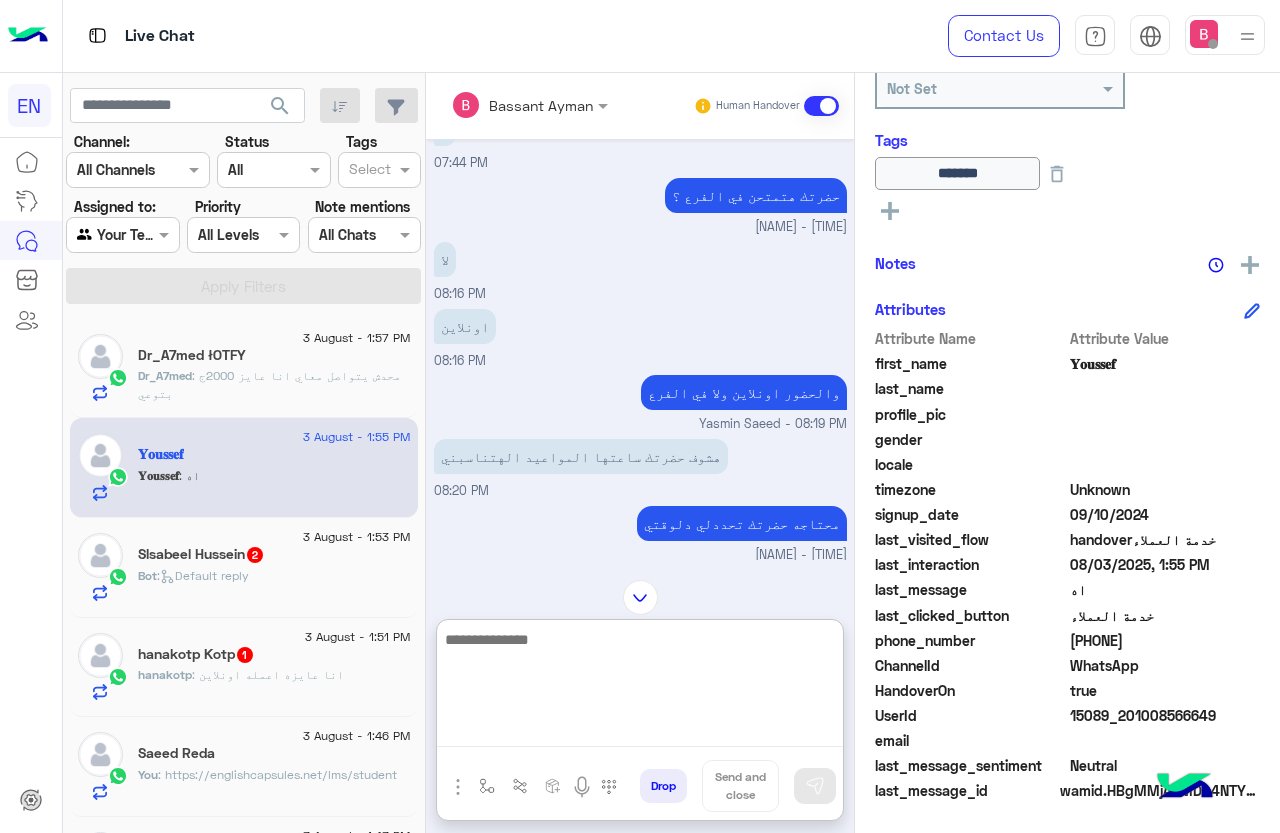 scroll, scrollTop: 1035, scrollLeft: 0, axis: vertical 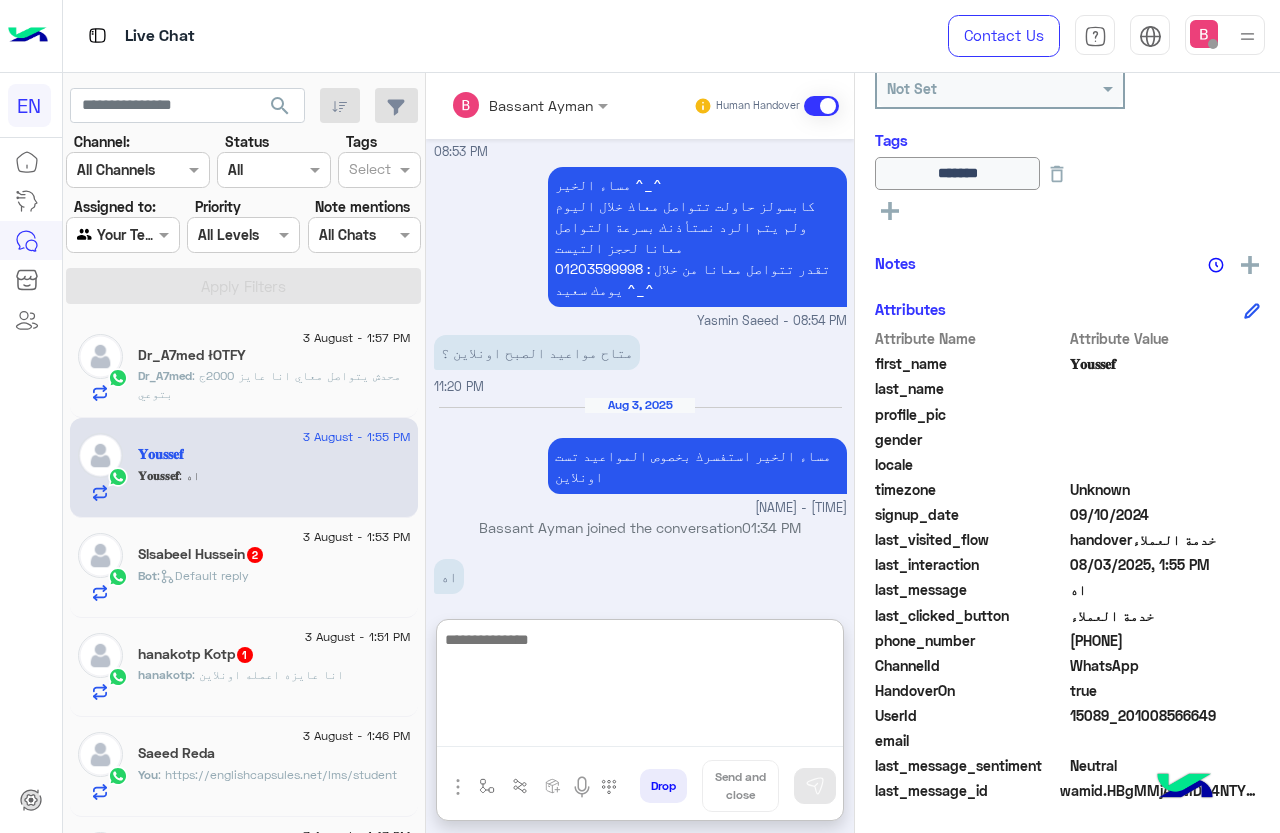 click at bounding box center (640, 687) 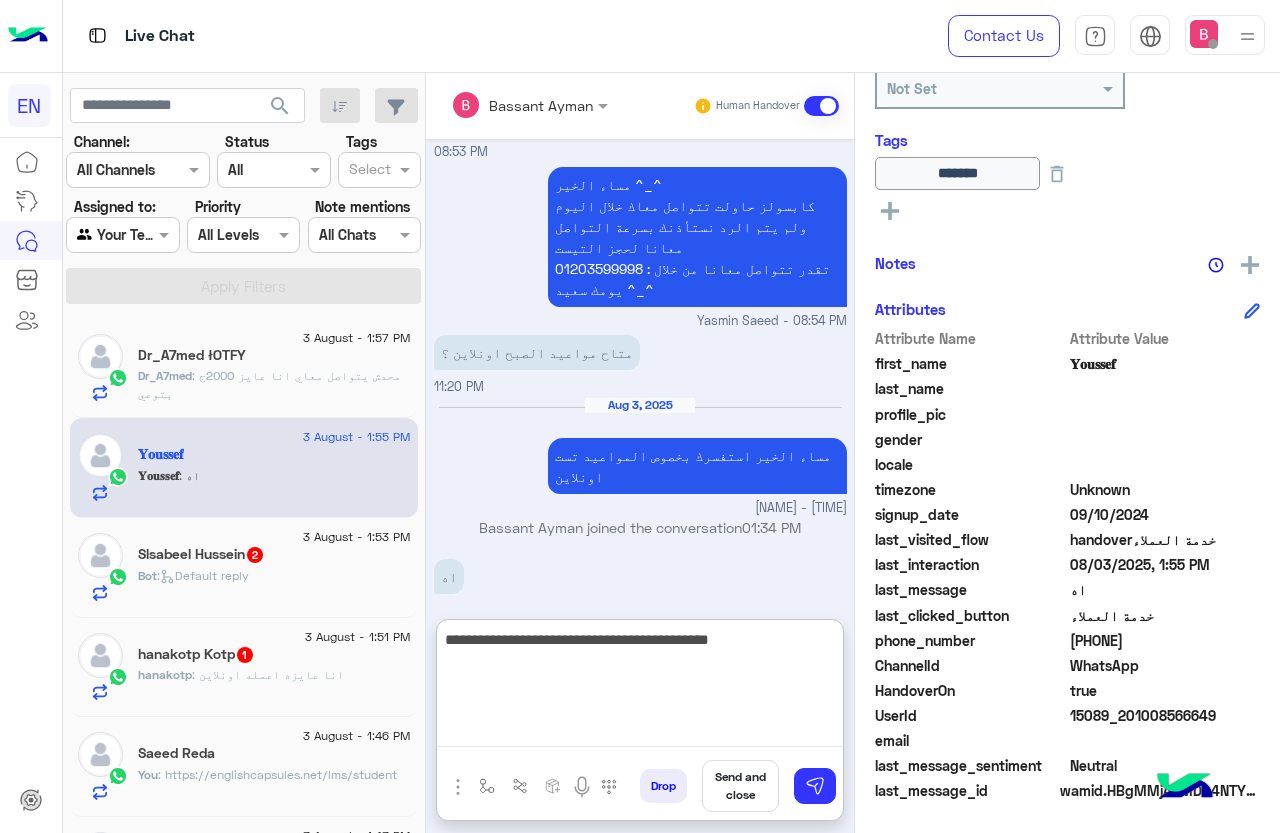 type on "**********" 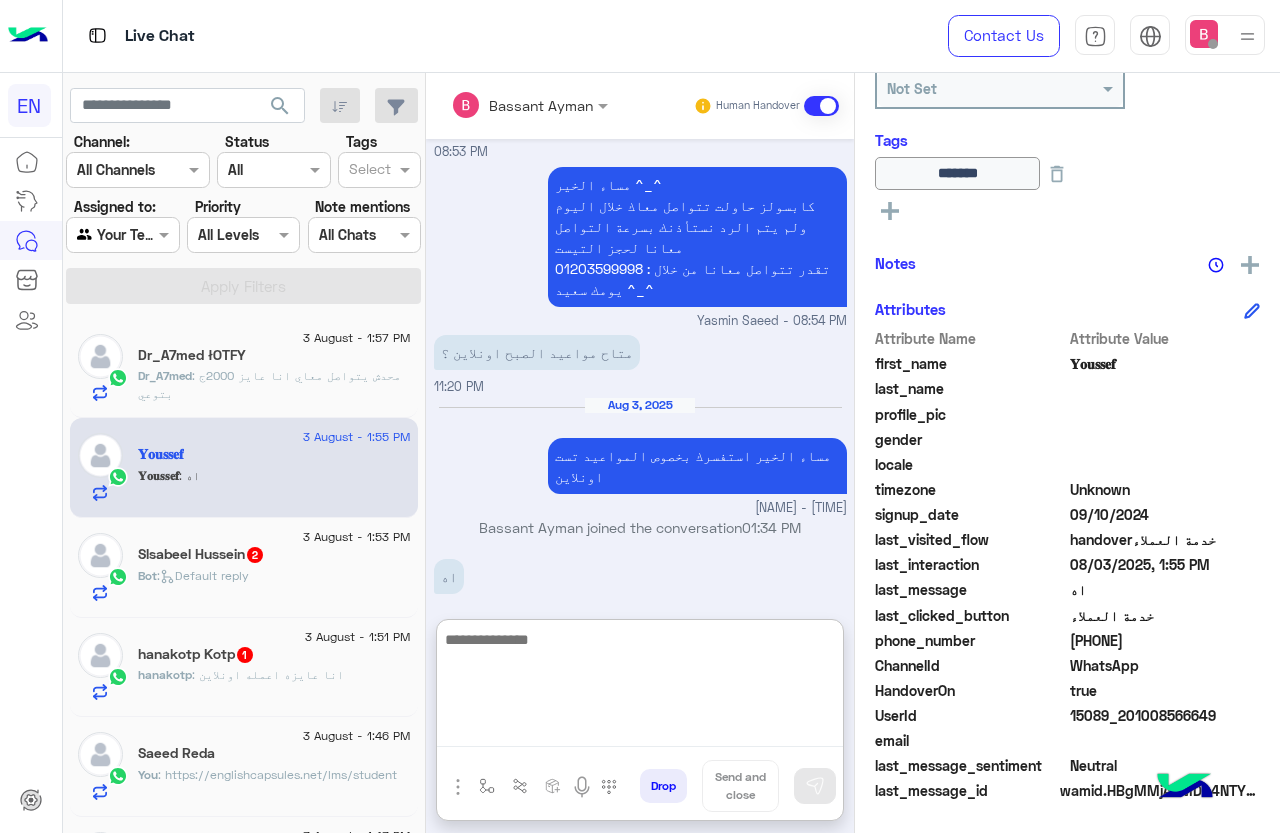 scroll, scrollTop: 1121, scrollLeft: 0, axis: vertical 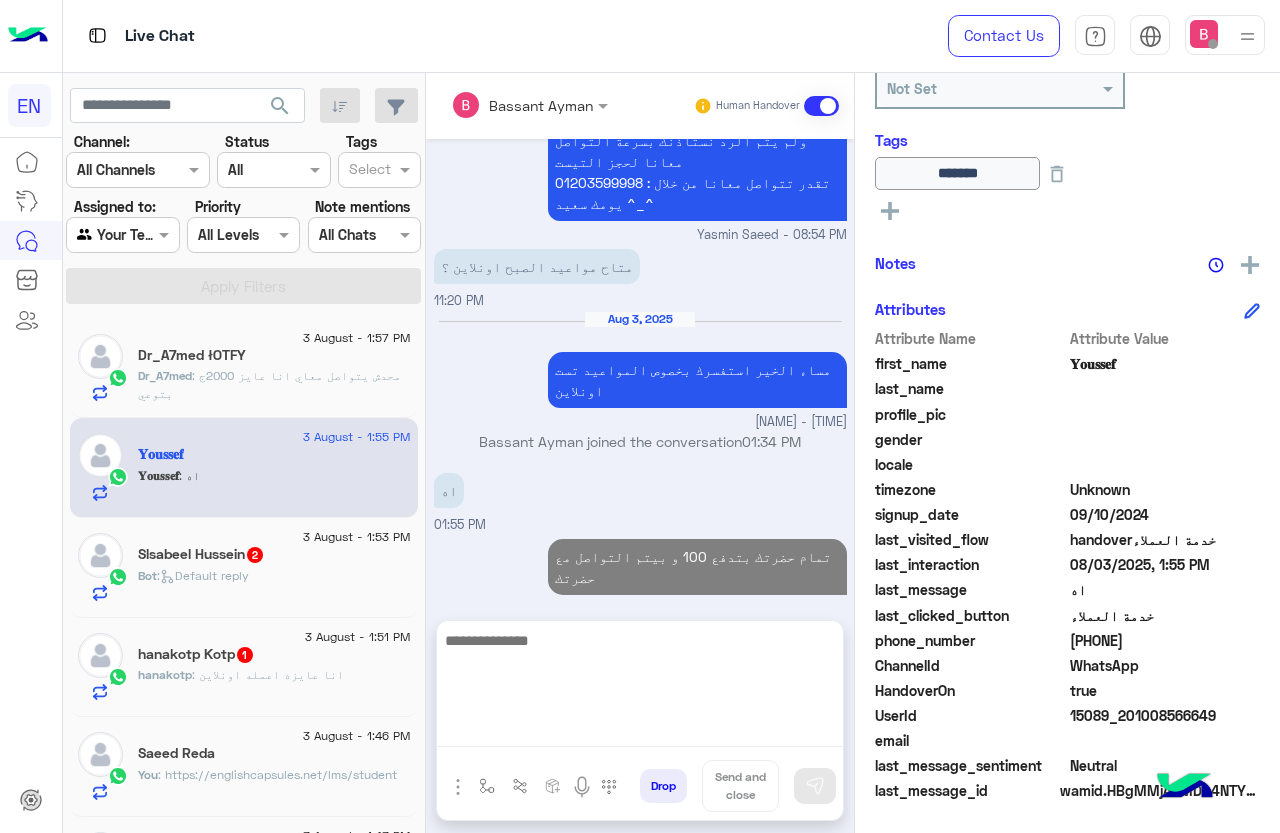 click on "Slsabeel Hussein  2" 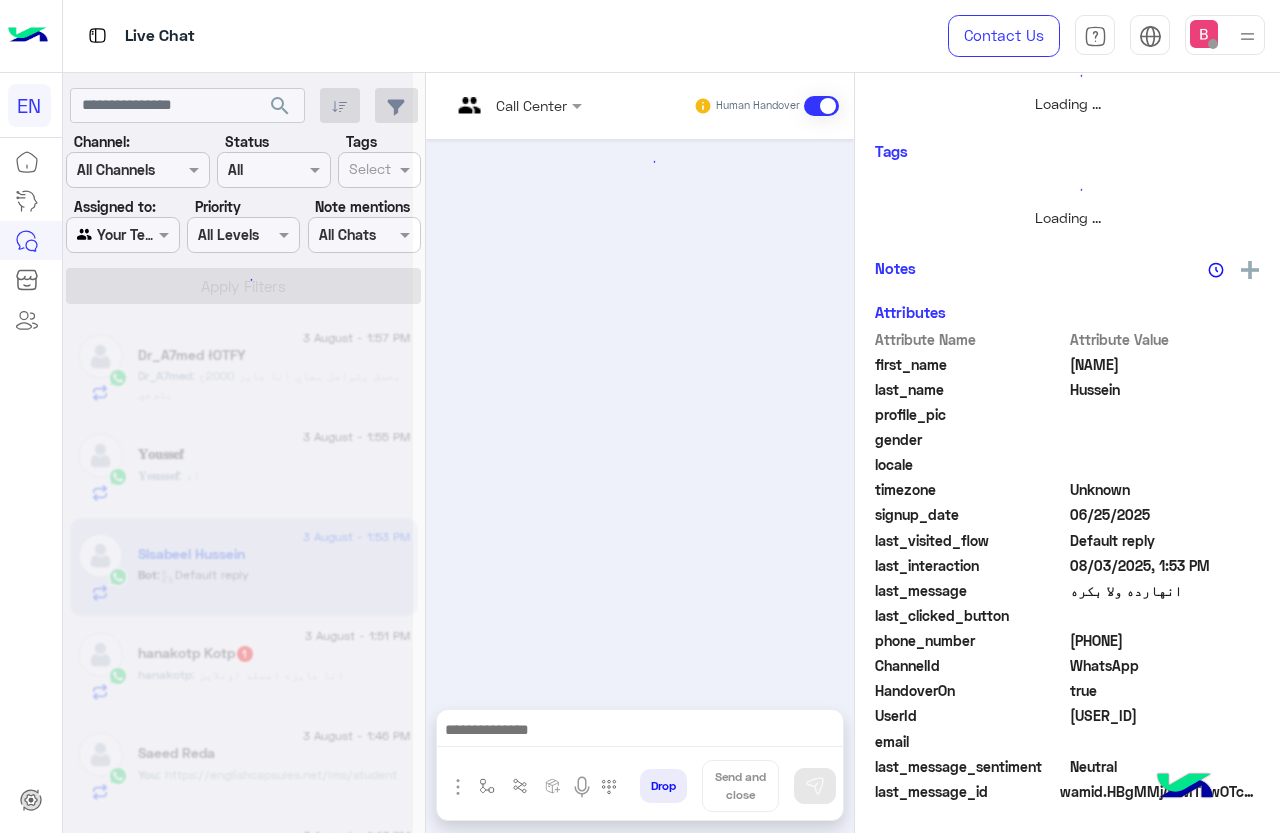 scroll, scrollTop: 240, scrollLeft: 0, axis: vertical 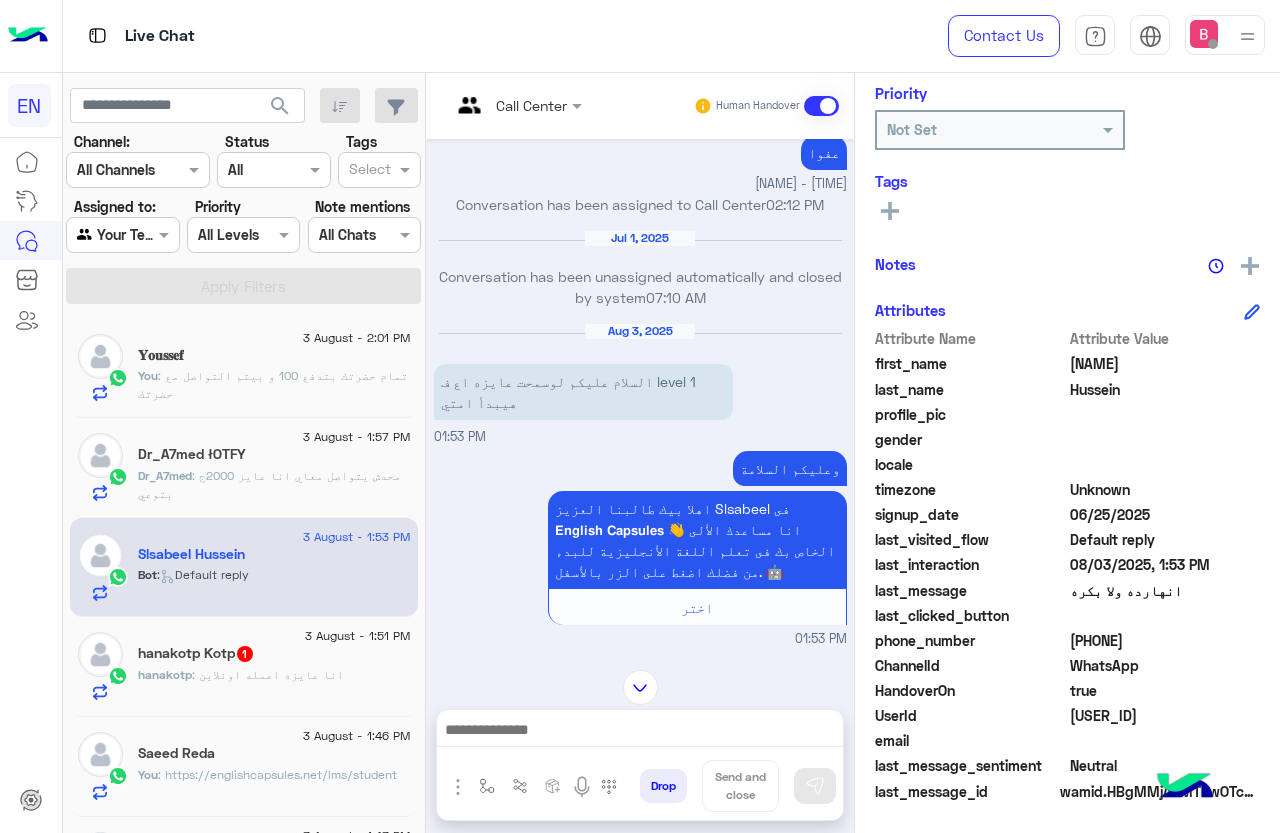 drag, startPoint x: 1076, startPoint y: 641, endPoint x: 1185, endPoint y: 641, distance: 109 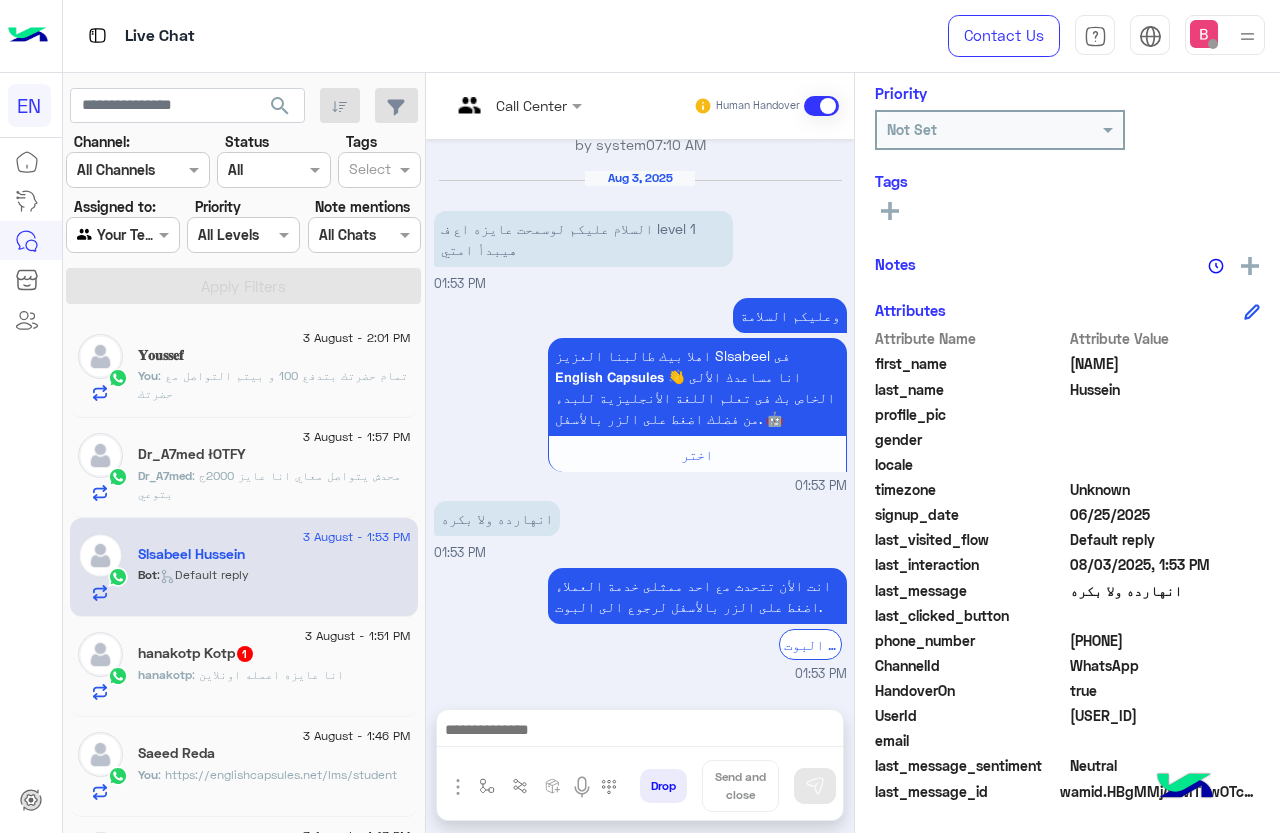 scroll, scrollTop: 1133, scrollLeft: 0, axis: vertical 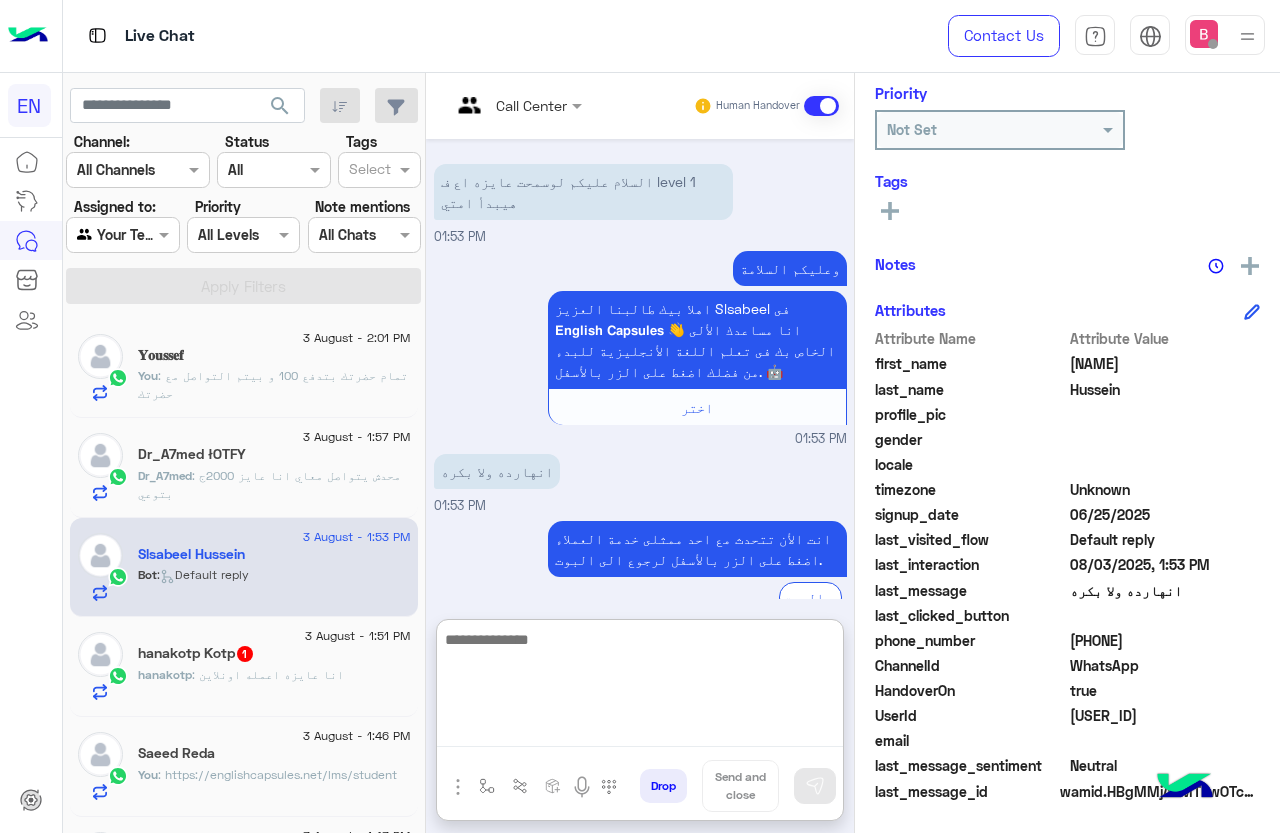 paste on "**********" 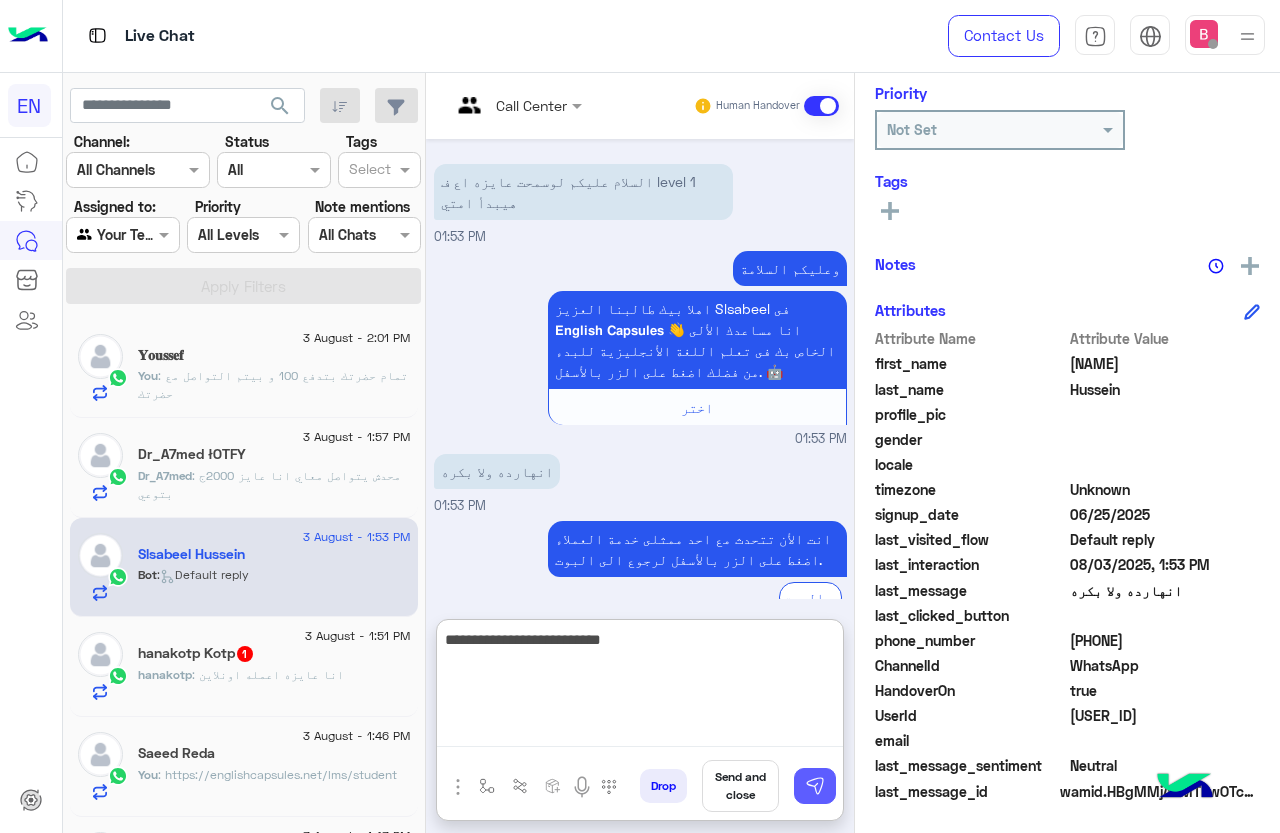 type on "**********" 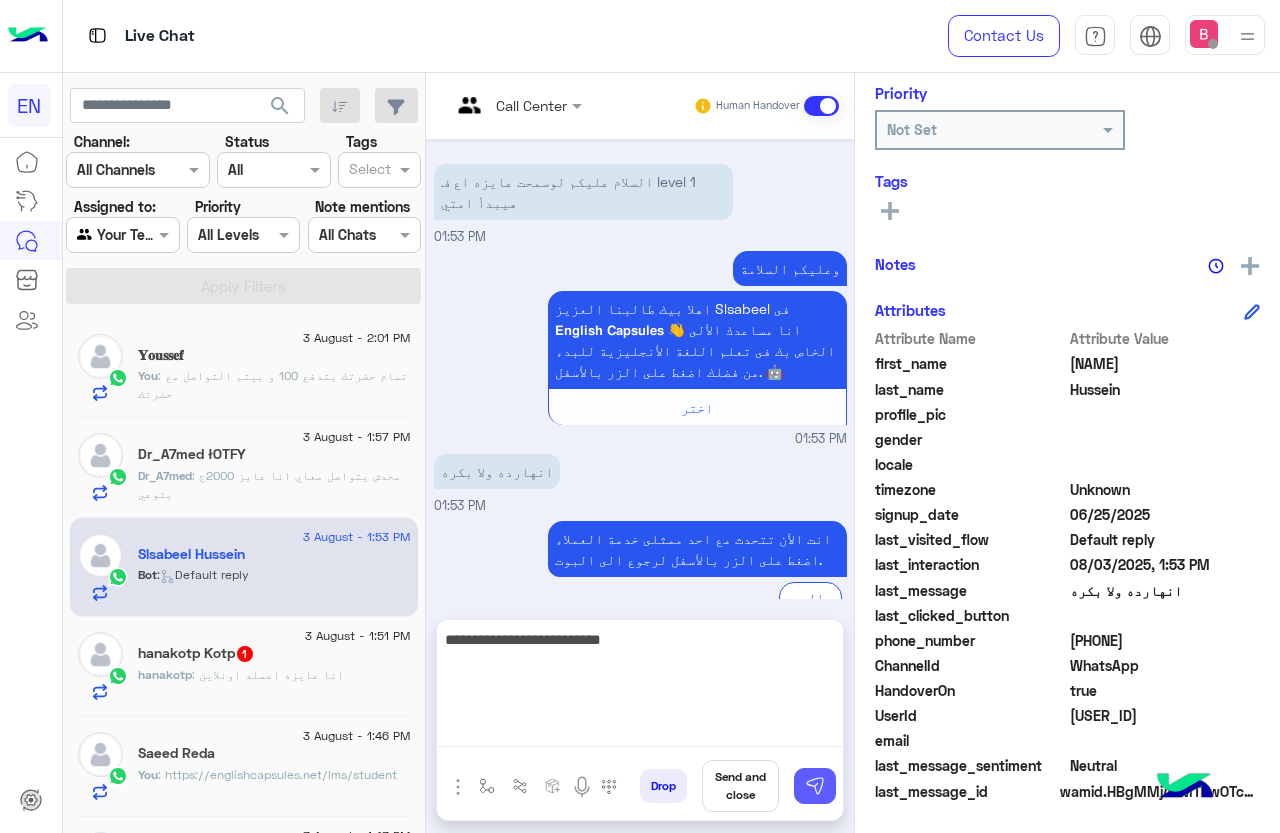 click at bounding box center (815, 786) 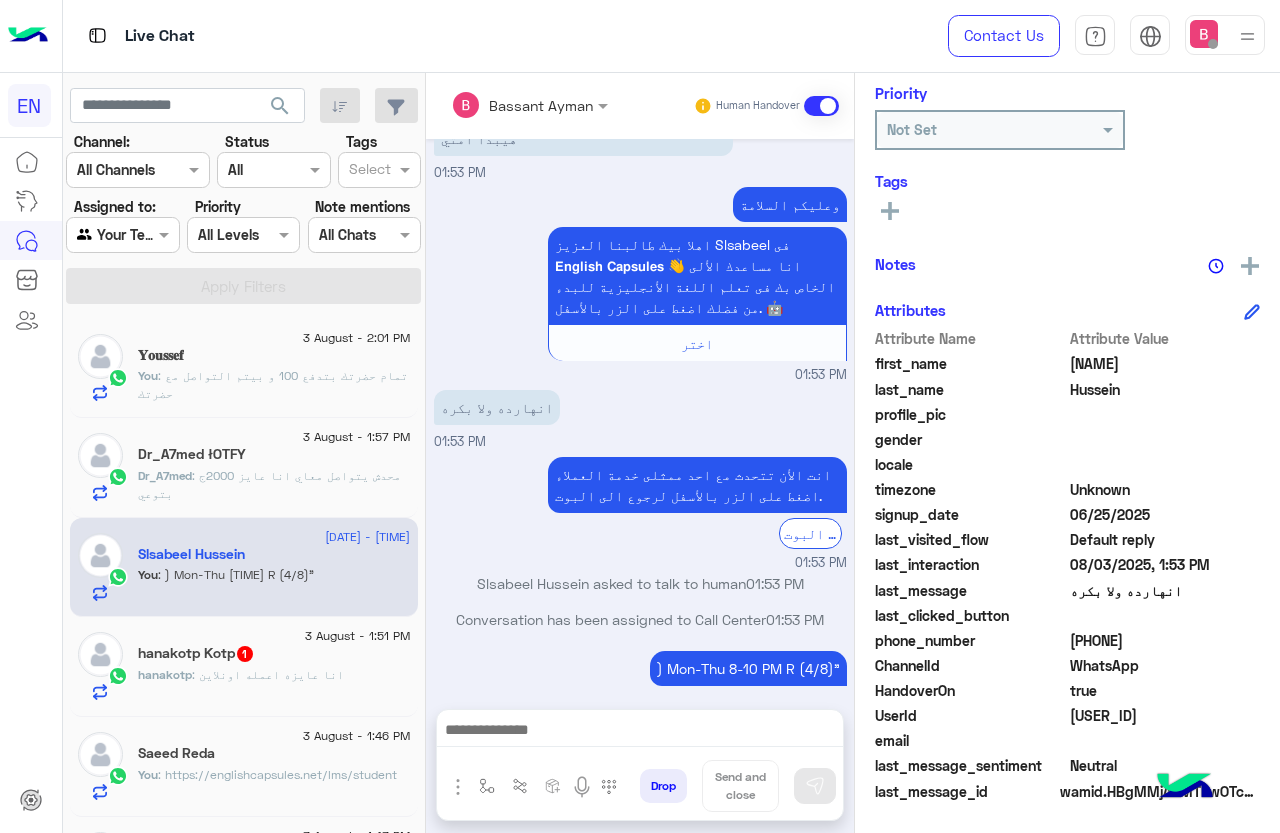 scroll, scrollTop: 1233, scrollLeft: 0, axis: vertical 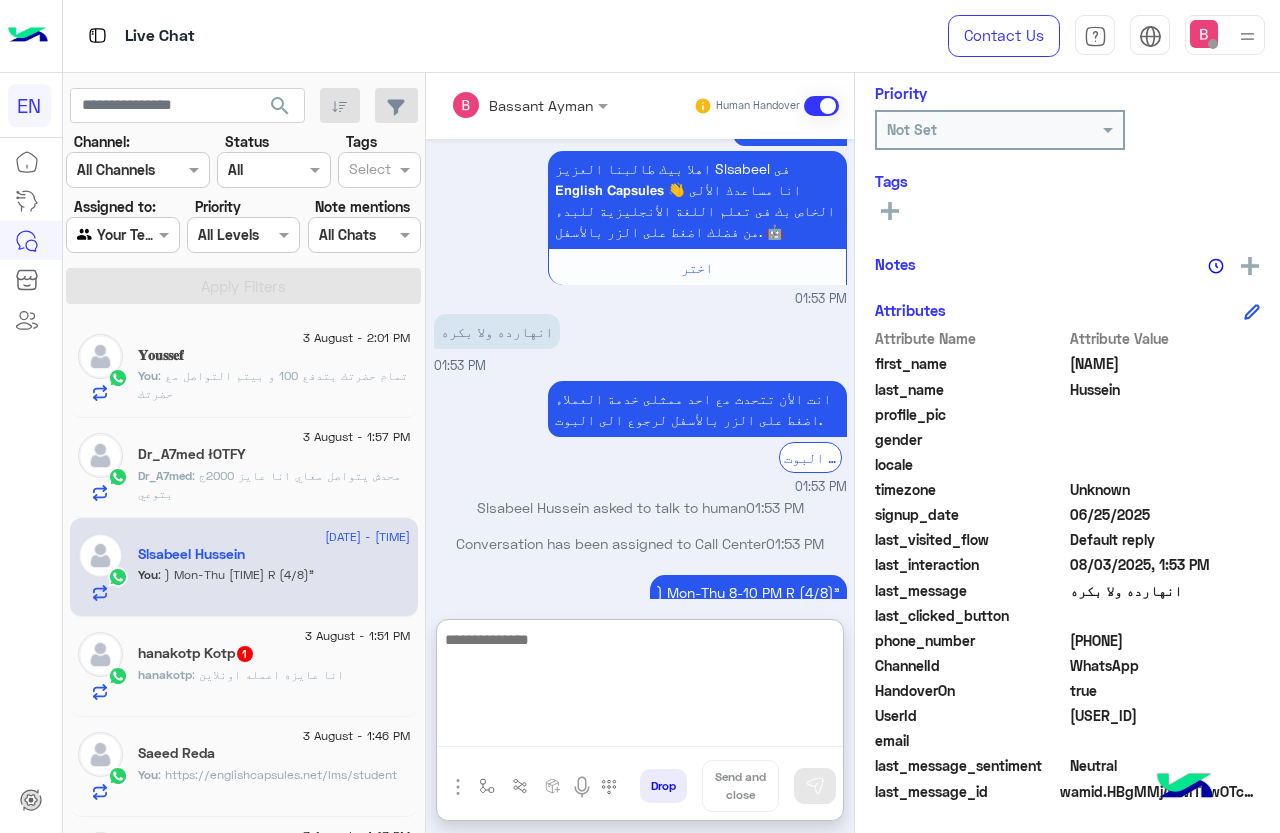 paste on "**********" 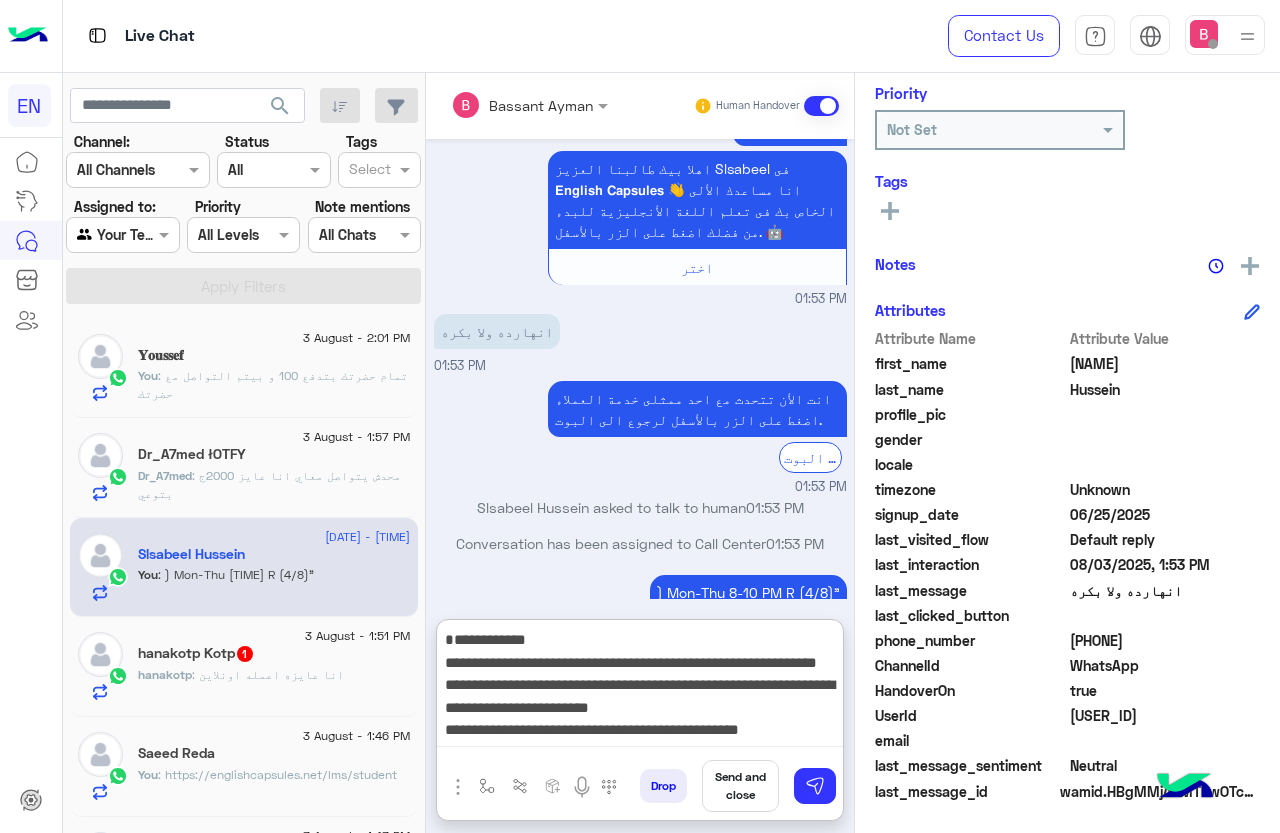 scroll, scrollTop: 84, scrollLeft: 0, axis: vertical 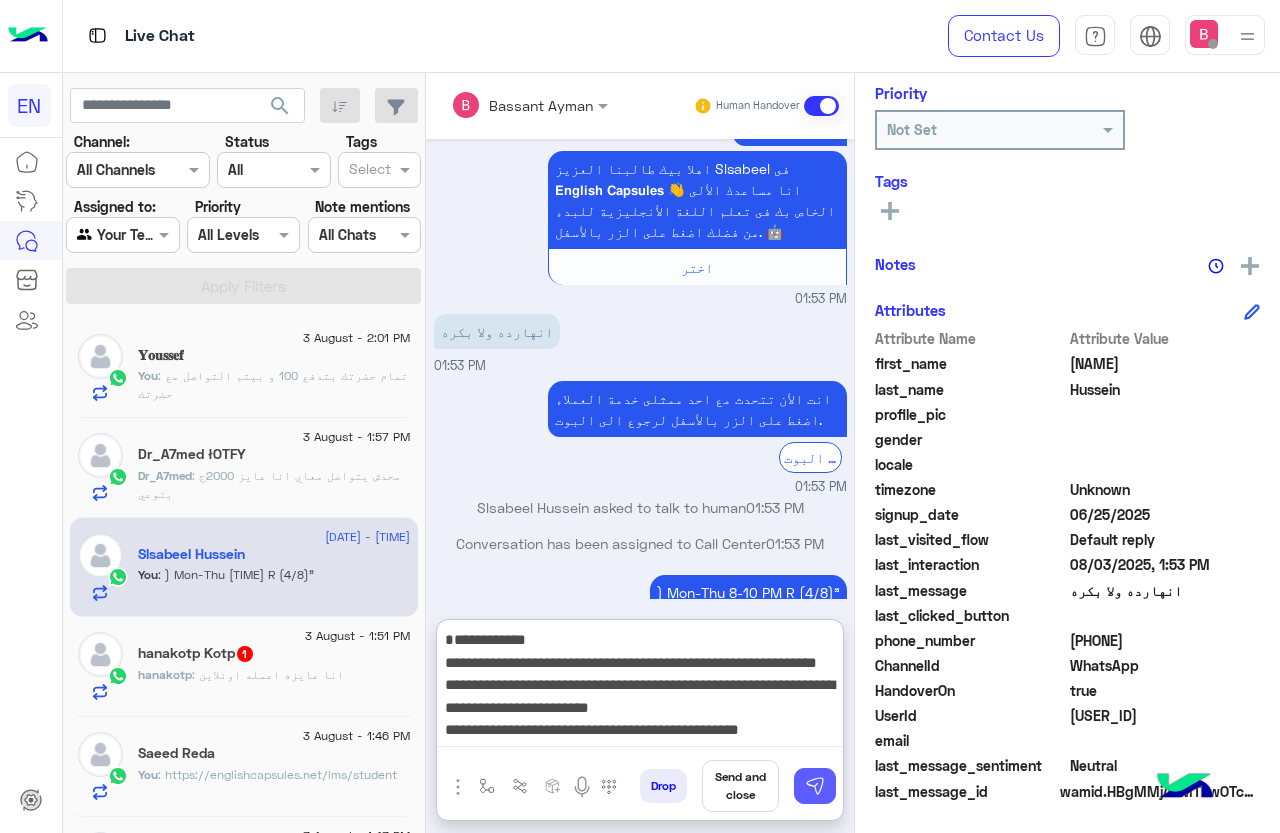 type on "**********" 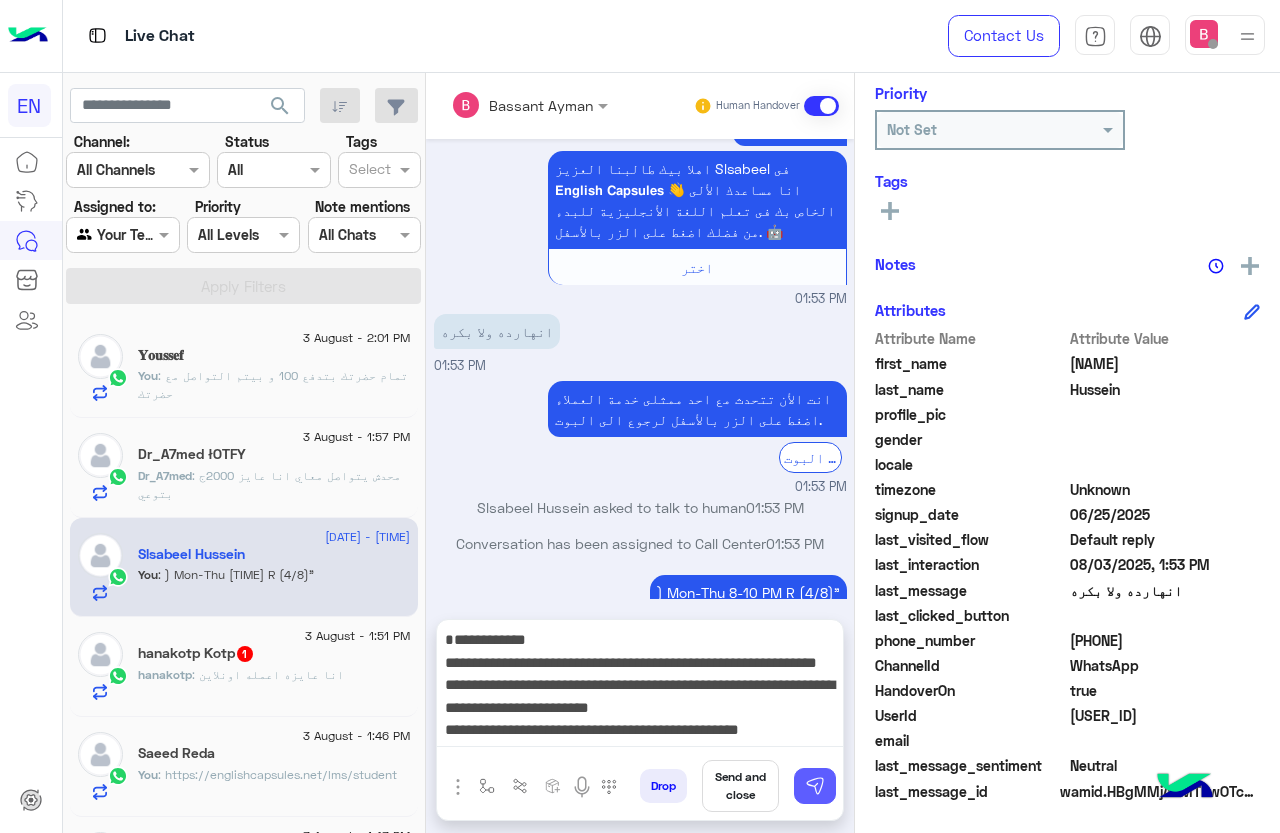 click at bounding box center [815, 786] 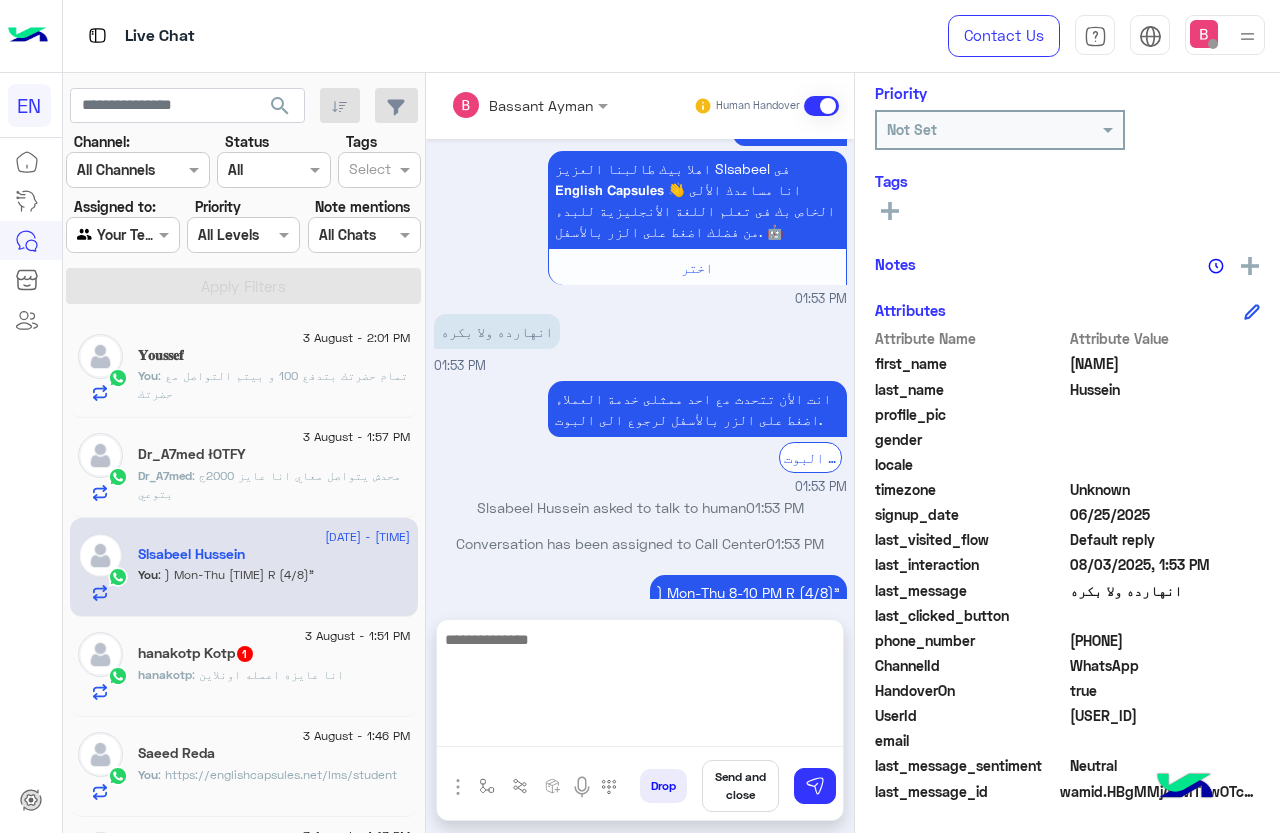 scroll, scrollTop: 0, scrollLeft: 0, axis: both 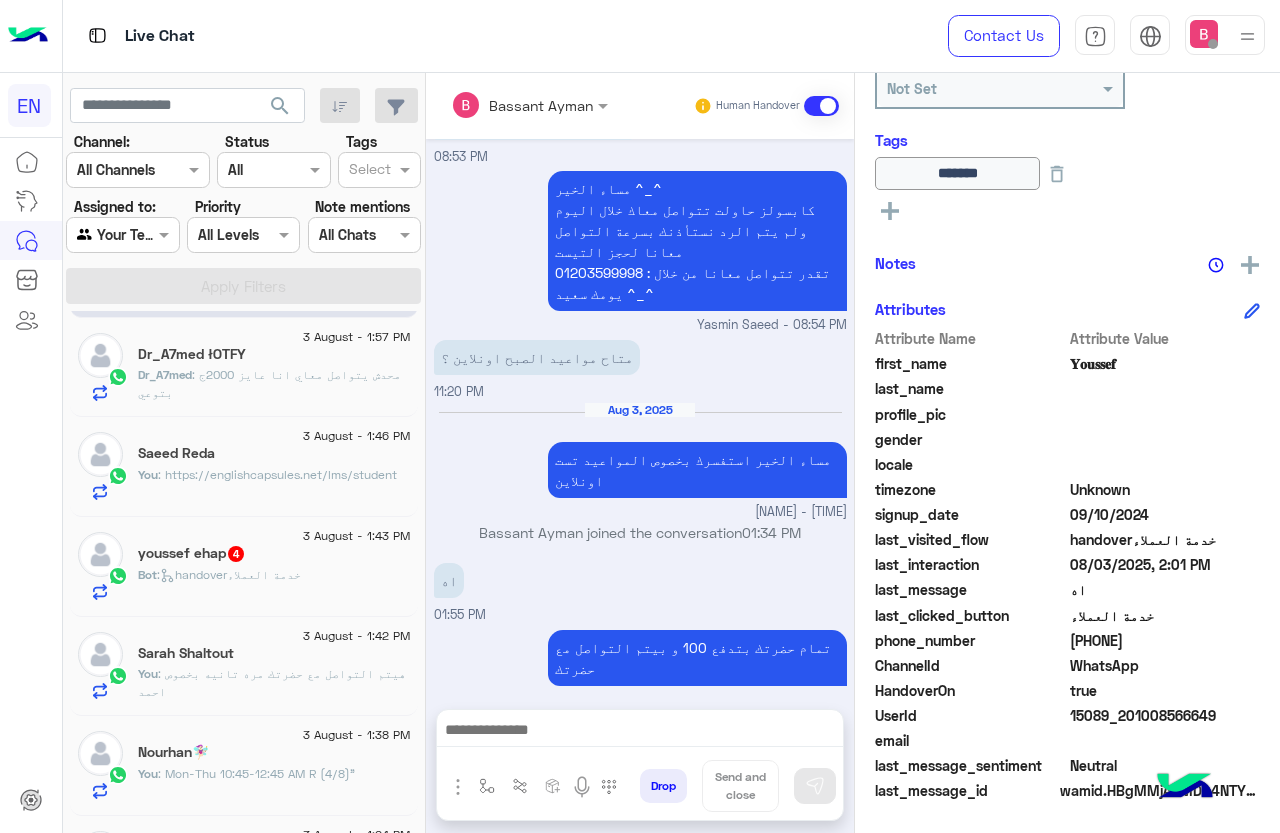 click on "Bot :   handoverخدمة العملاء" 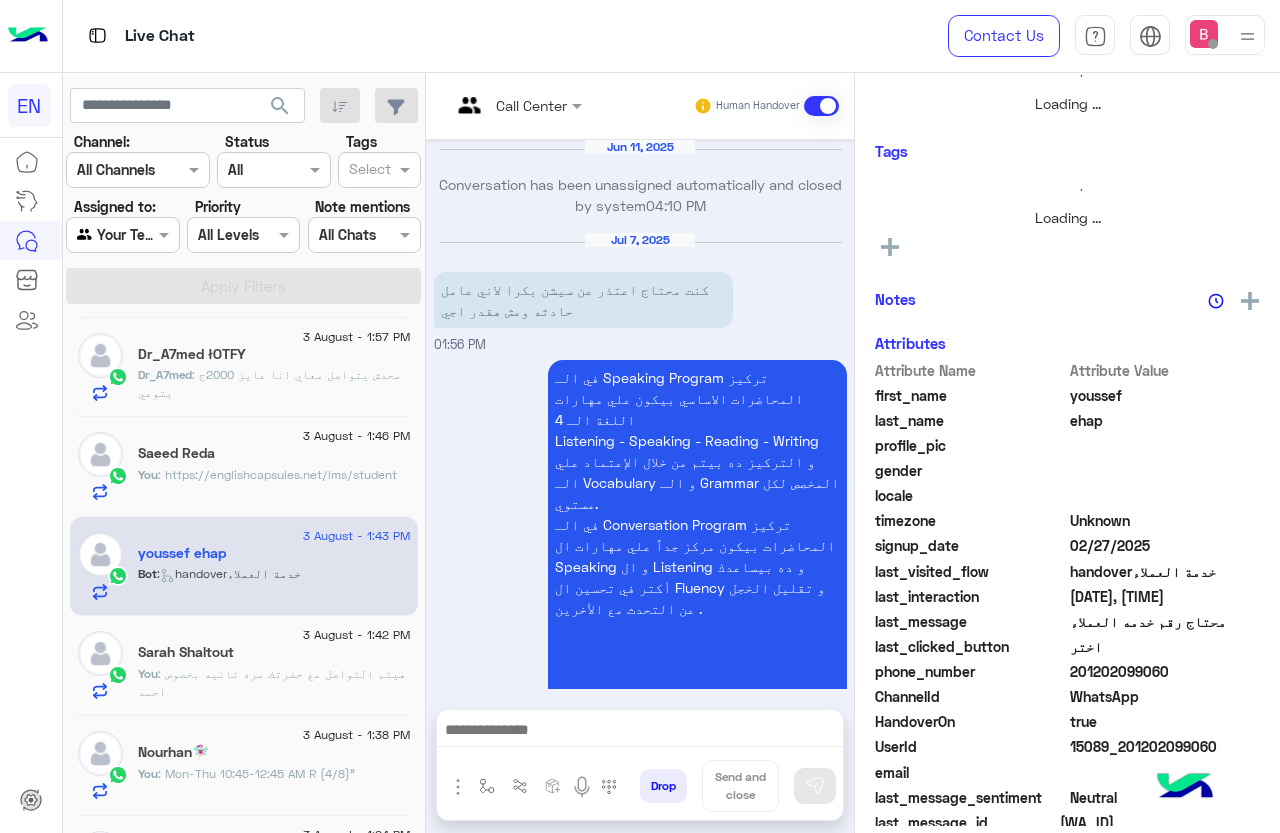 scroll, scrollTop: 332, scrollLeft: 0, axis: vertical 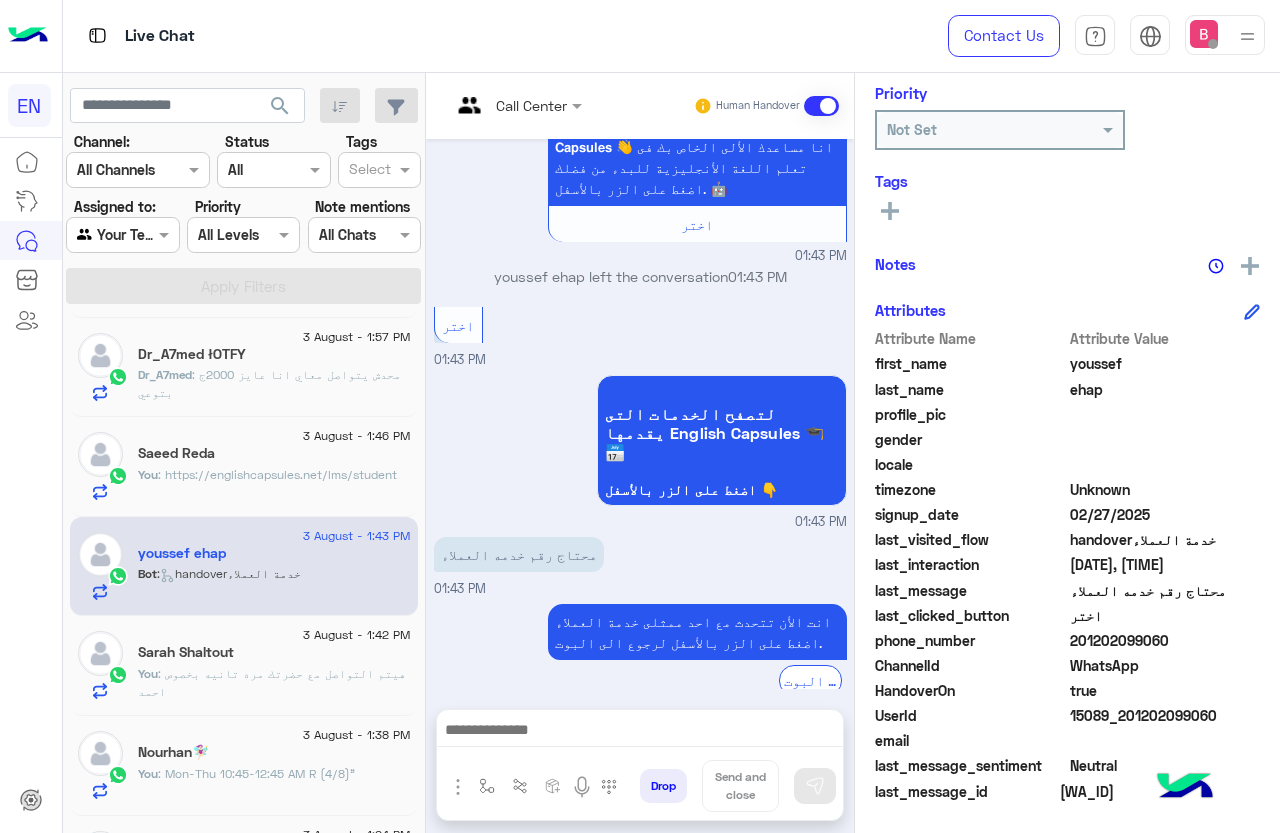 click at bounding box center (640, 732) 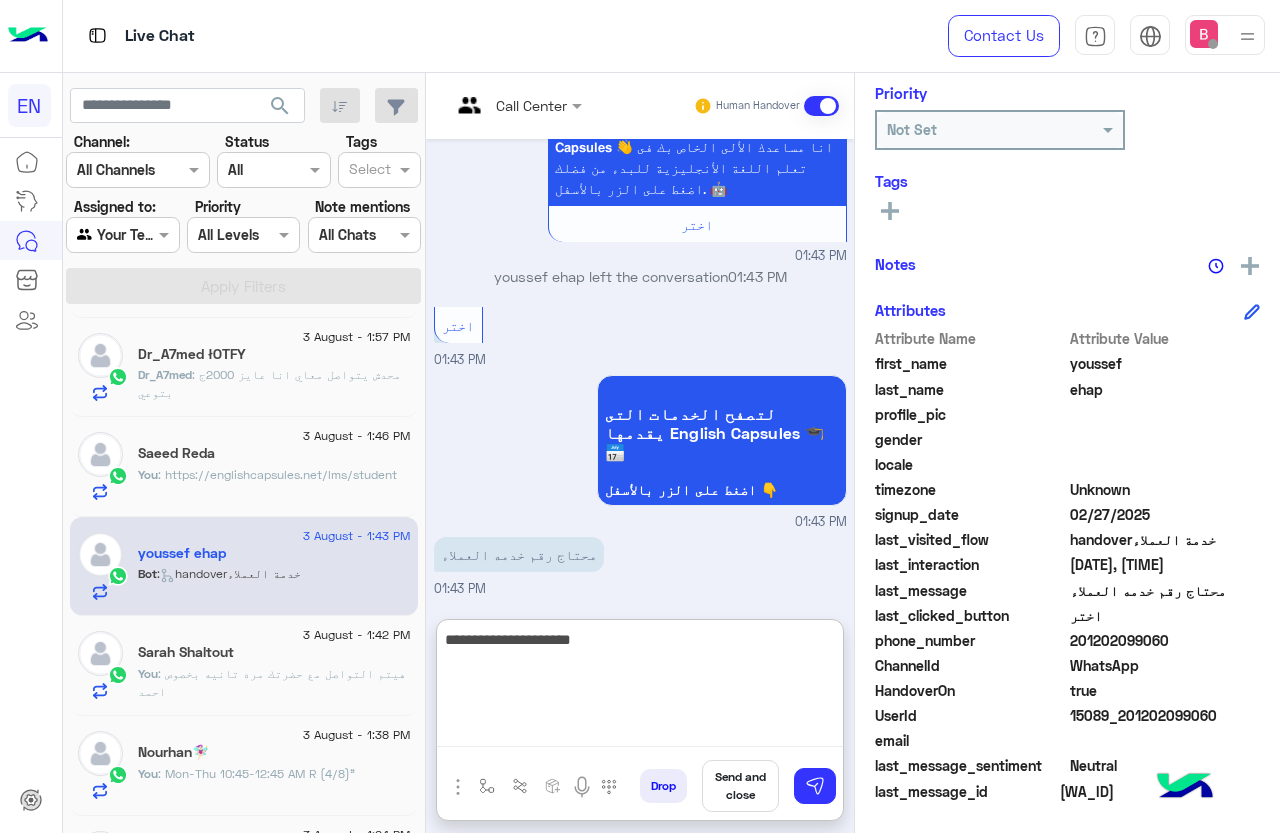 type on "**********" 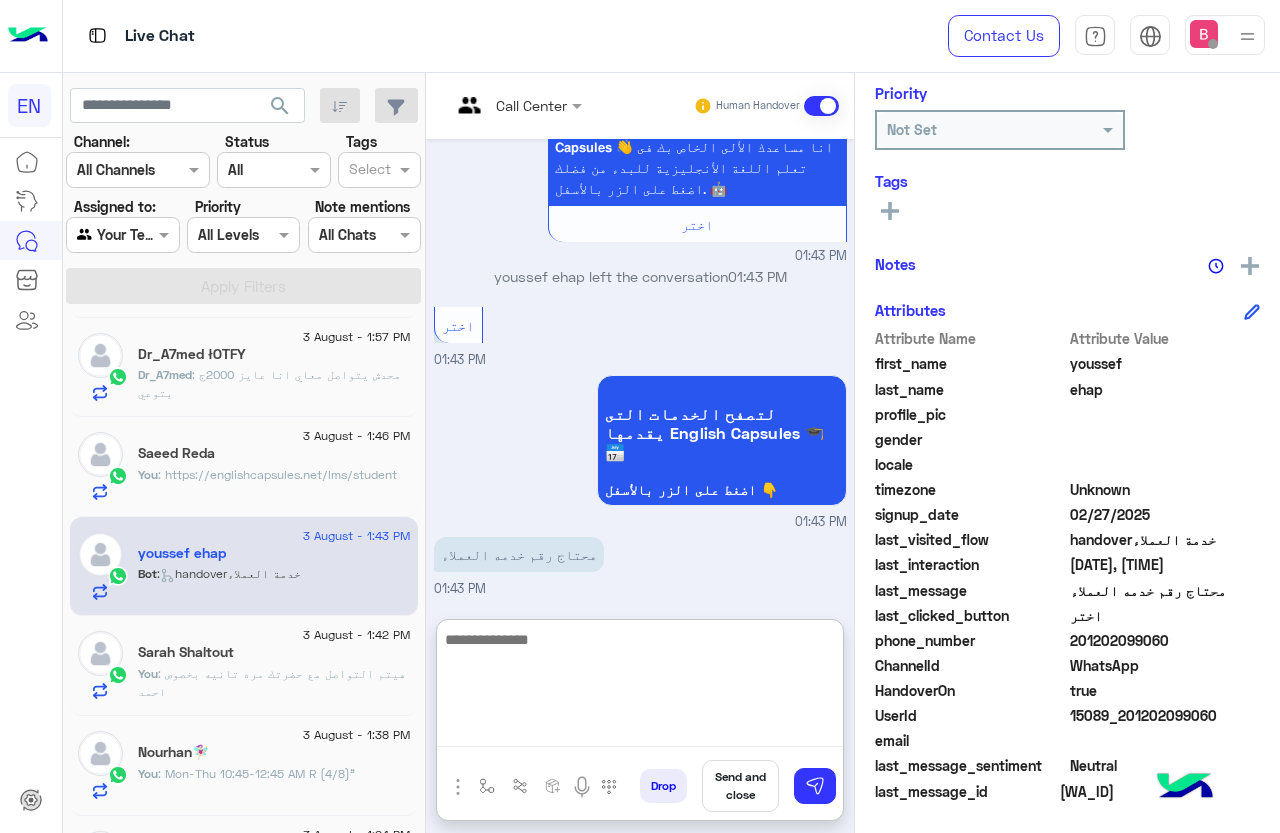 scroll, scrollTop: 1885, scrollLeft: 0, axis: vertical 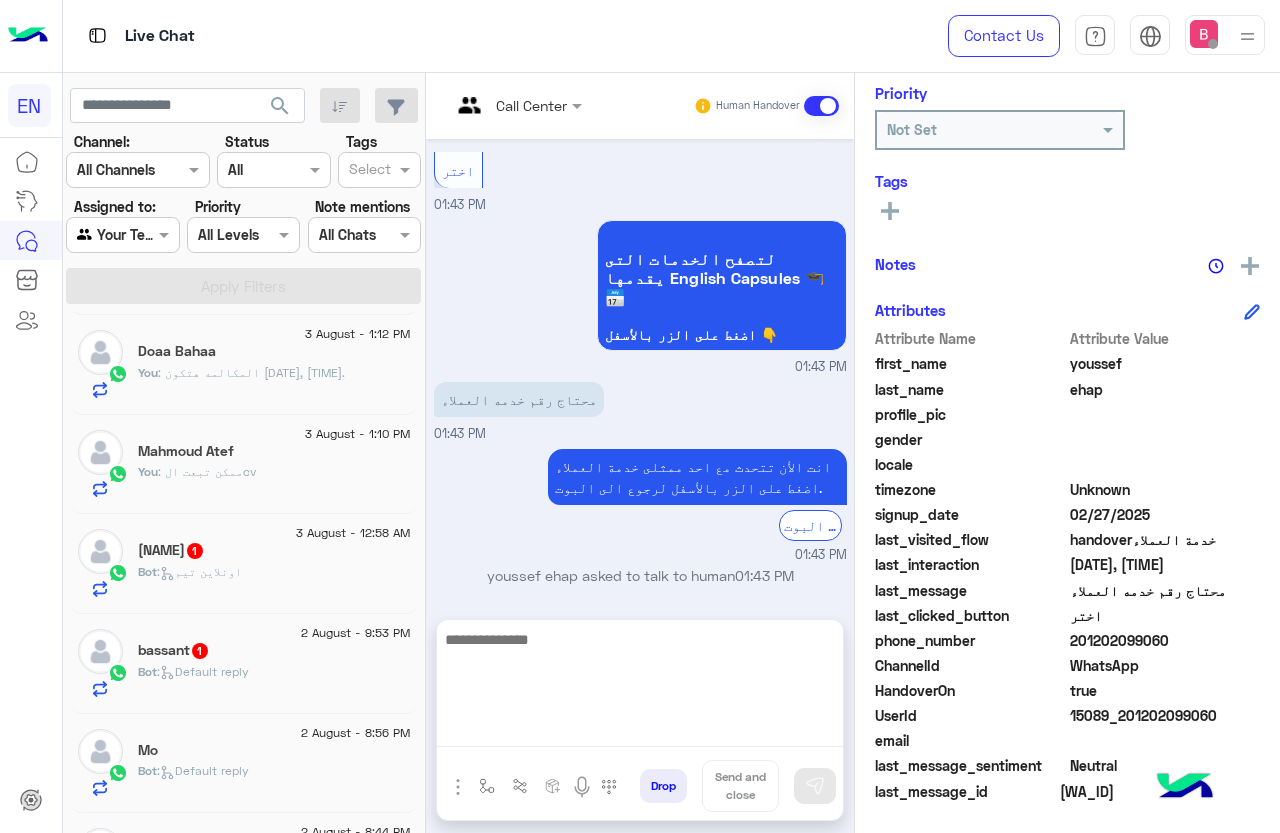click on "Ghram Emad  1" 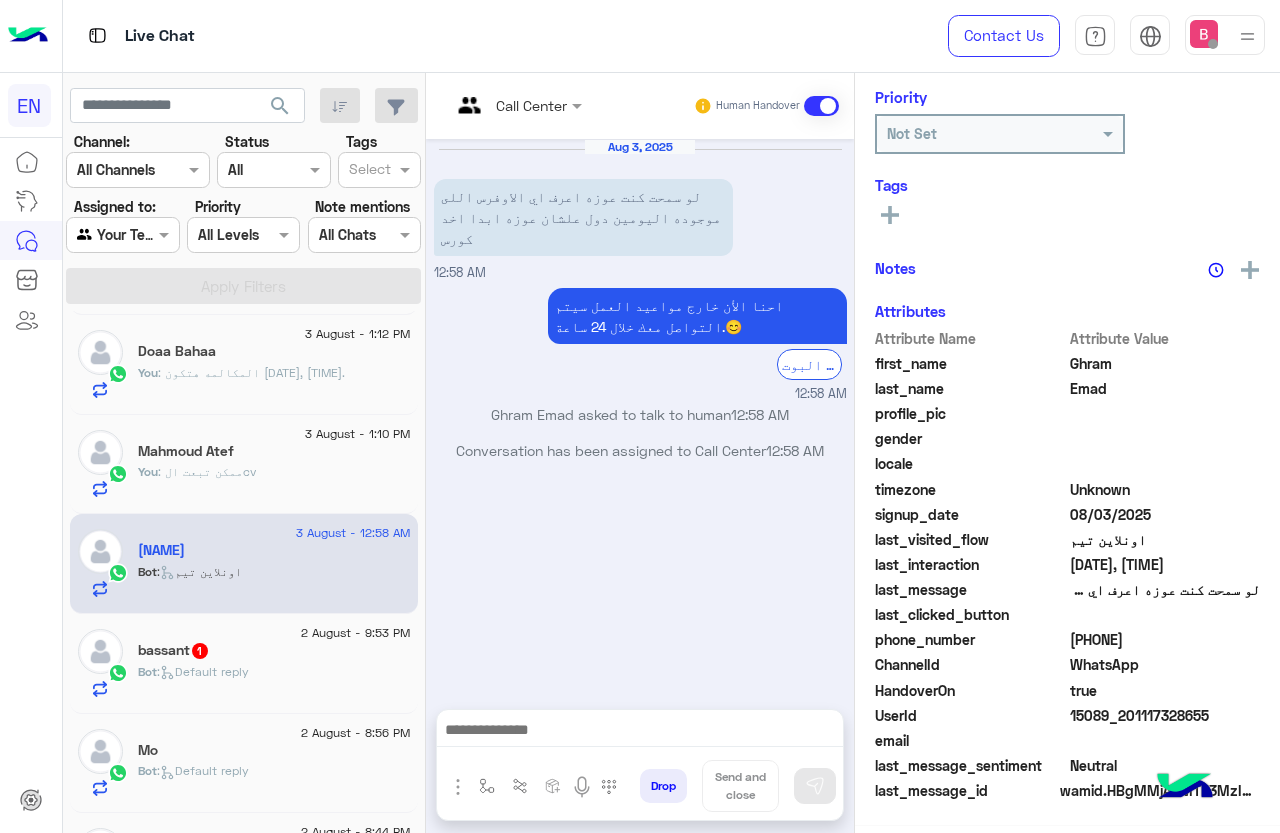 scroll, scrollTop: 244, scrollLeft: 0, axis: vertical 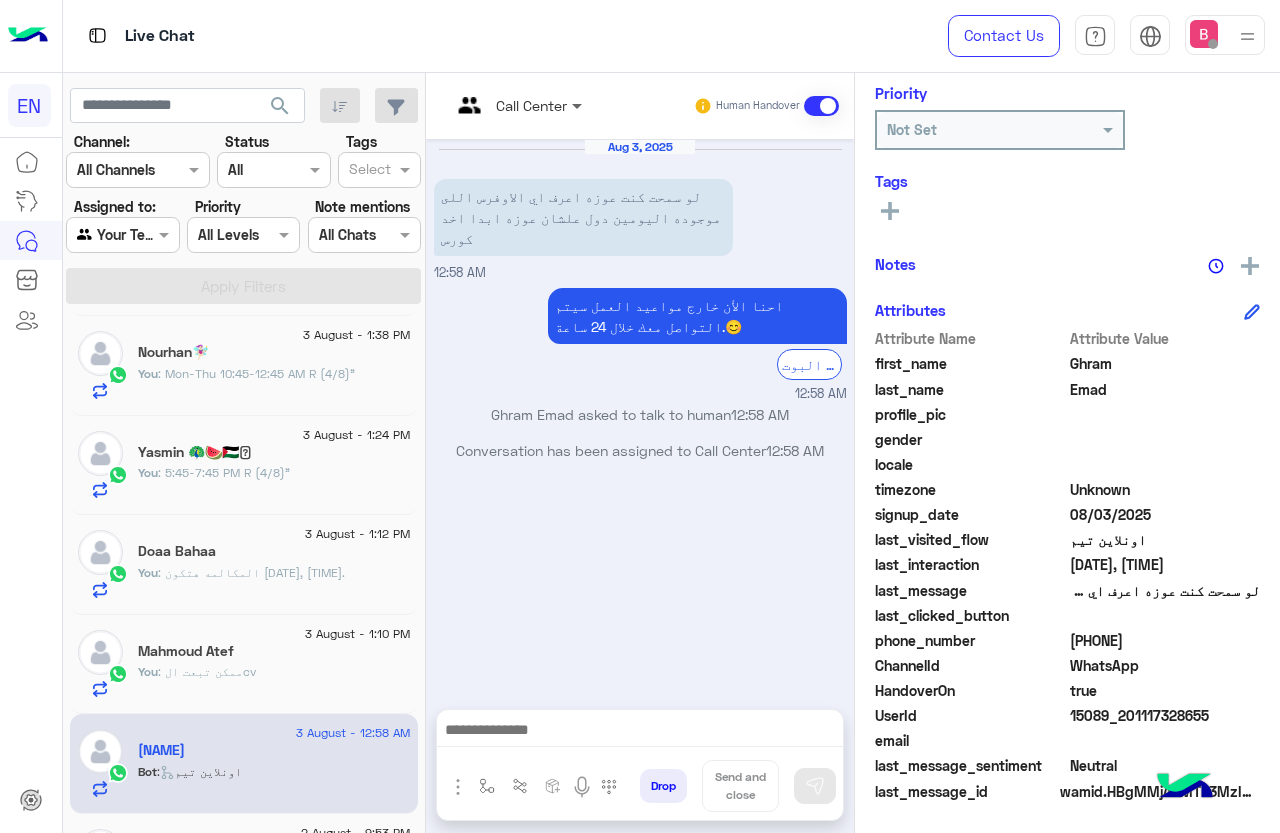 click at bounding box center [579, 105] 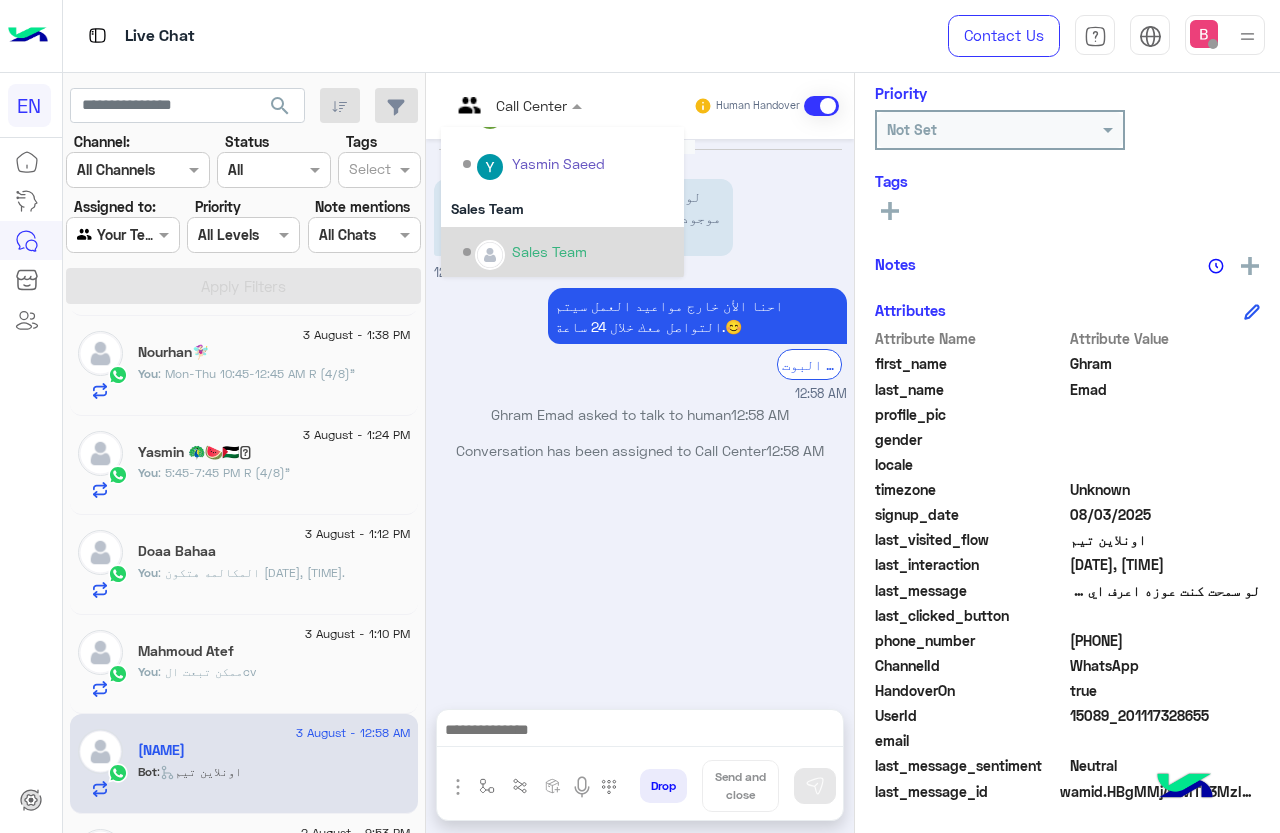 scroll, scrollTop: 332, scrollLeft: 0, axis: vertical 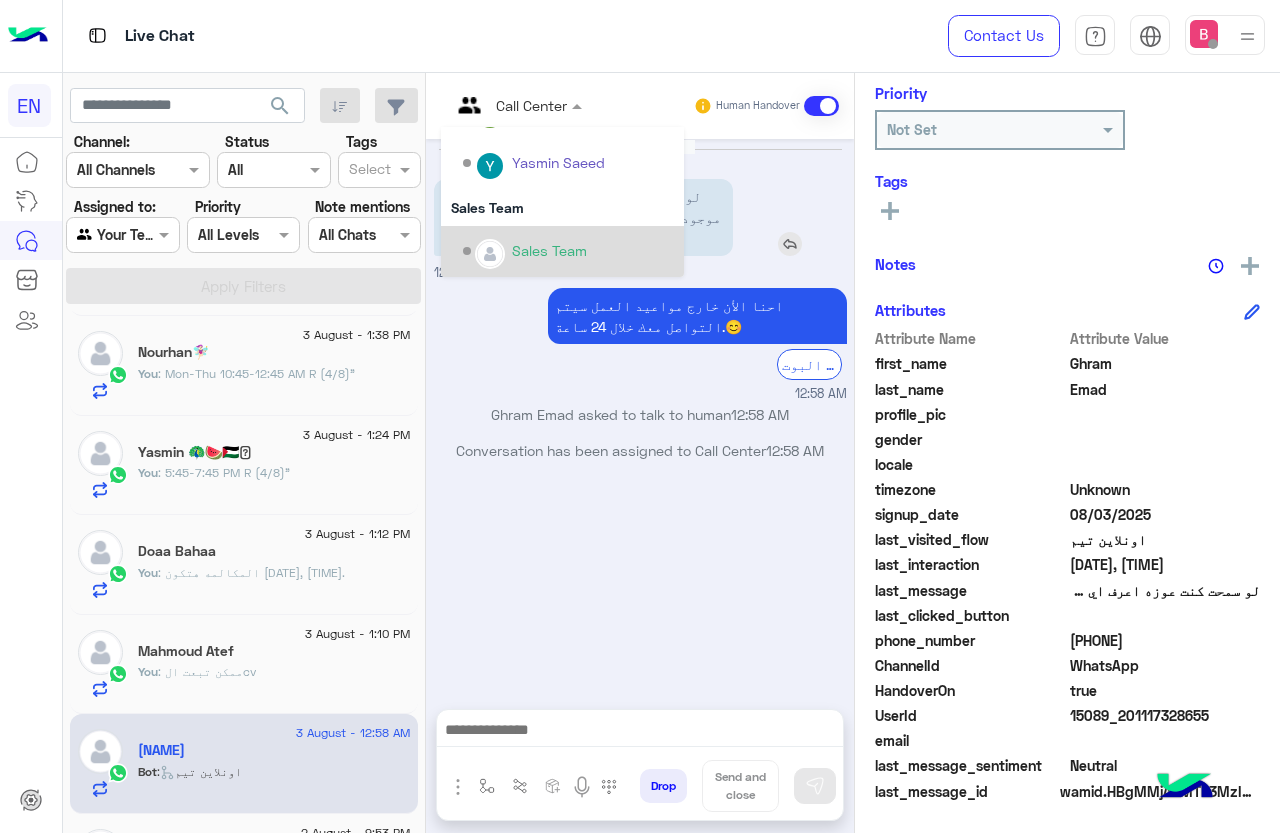 click on "Sales Team" at bounding box center [568, 251] 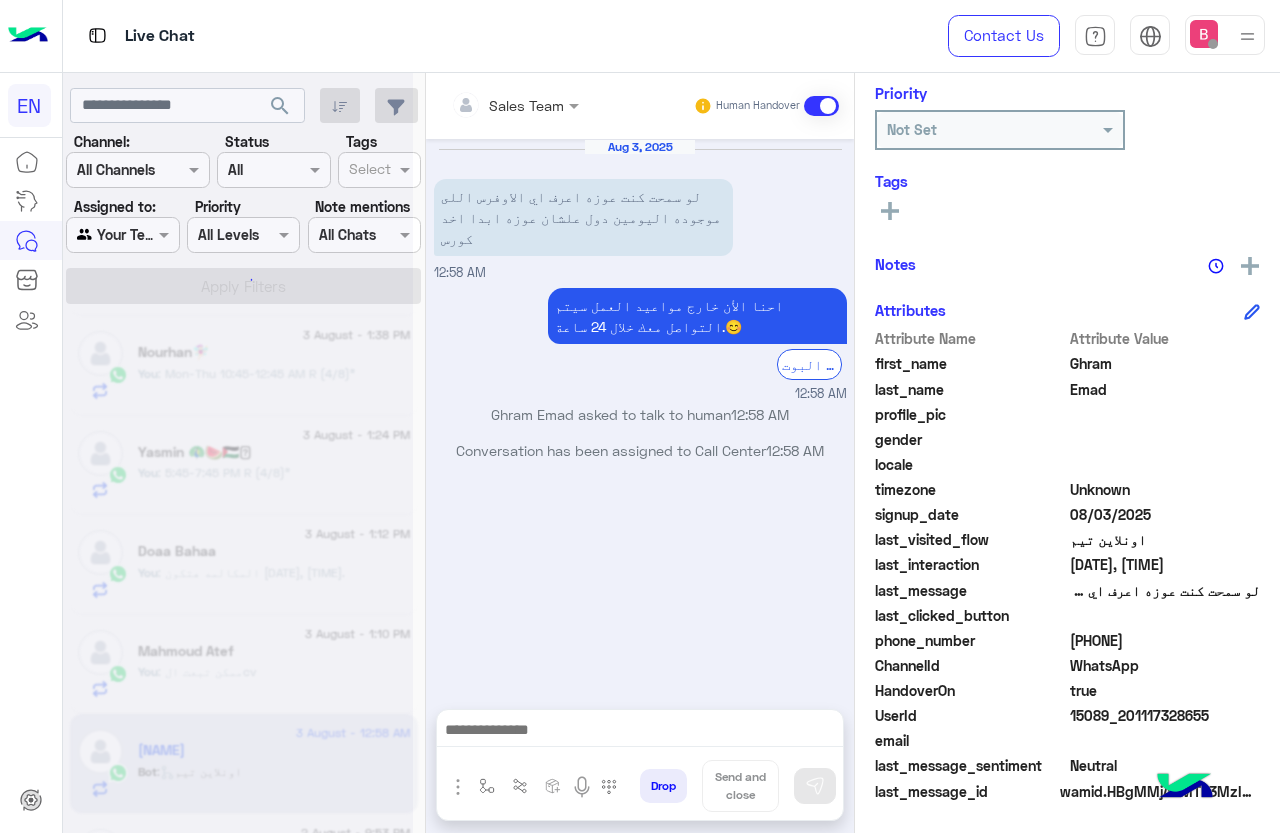 scroll, scrollTop: 301, scrollLeft: 0, axis: vertical 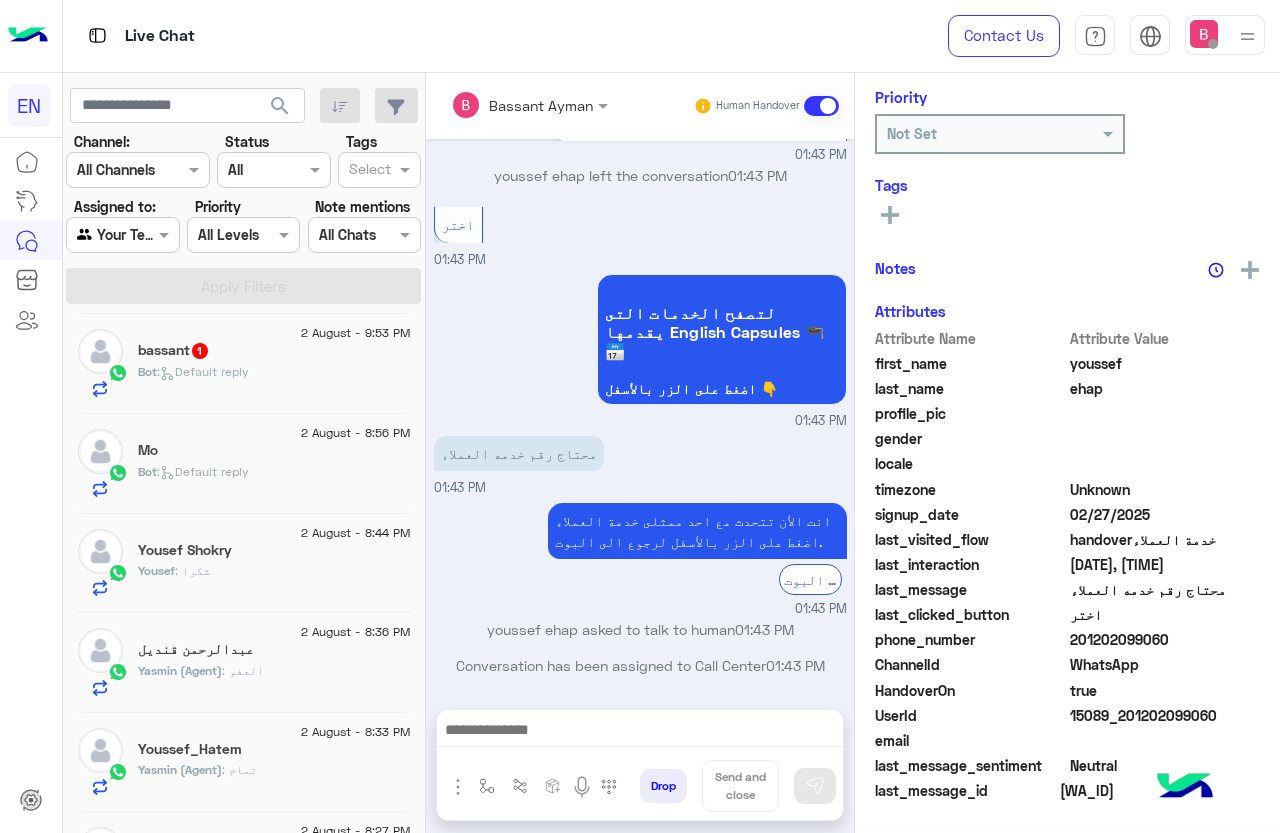 click on "2 August - 9:53 PM" 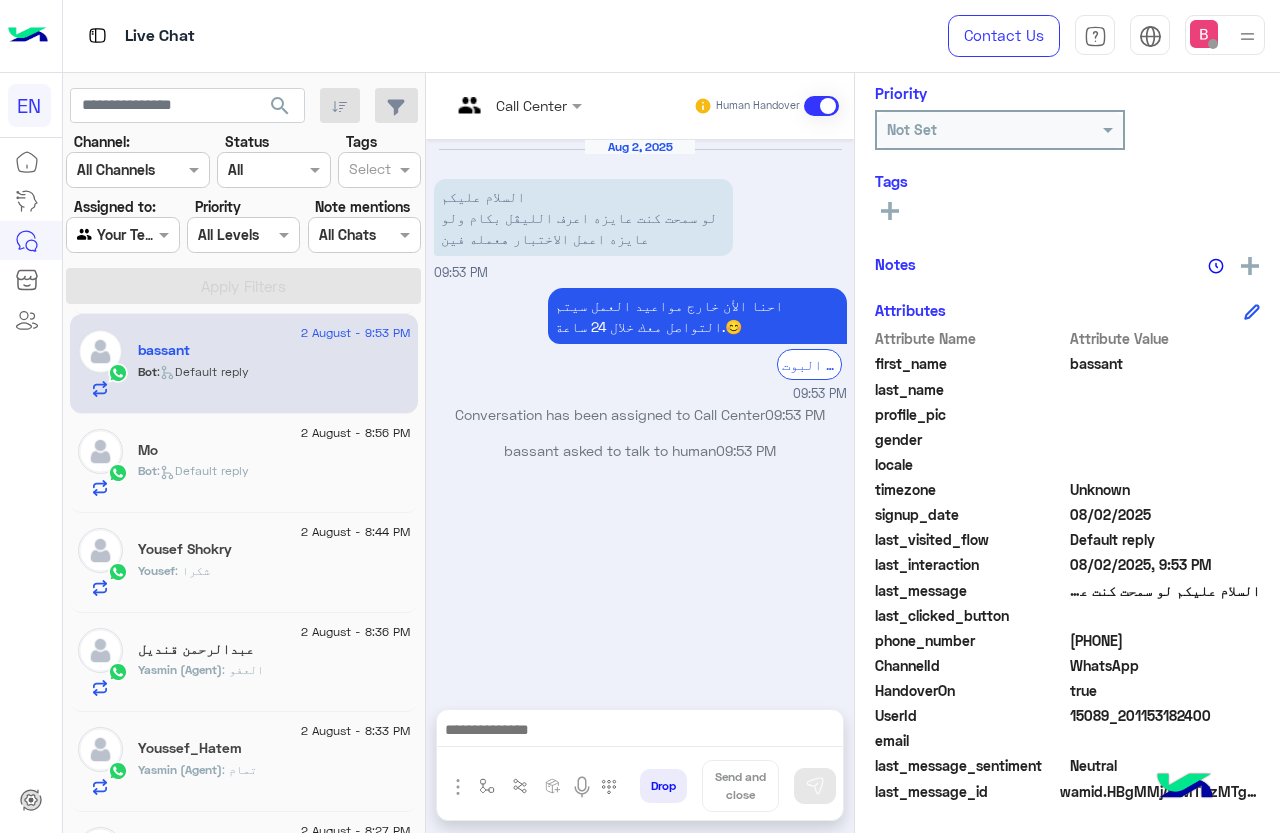 click at bounding box center (491, 105) 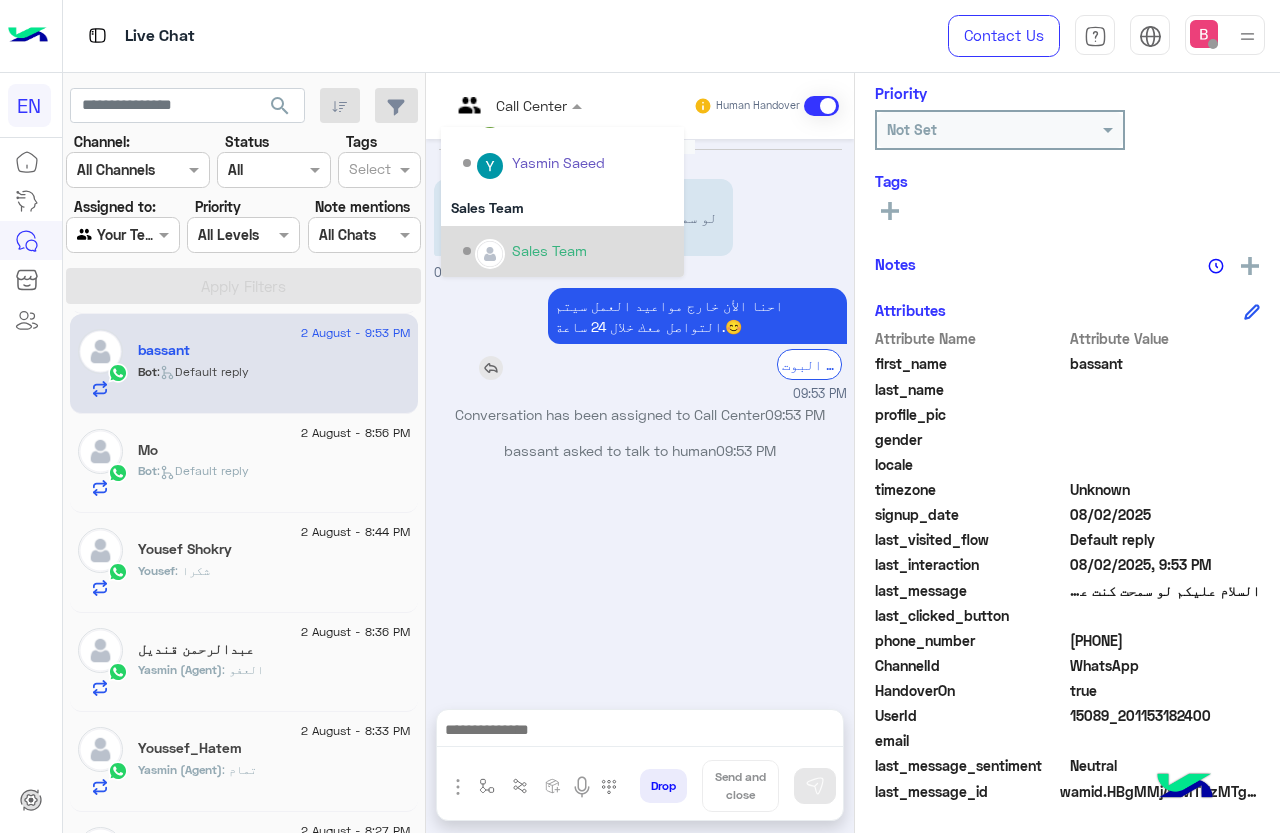 click on "Sales Team" at bounding box center [568, 251] 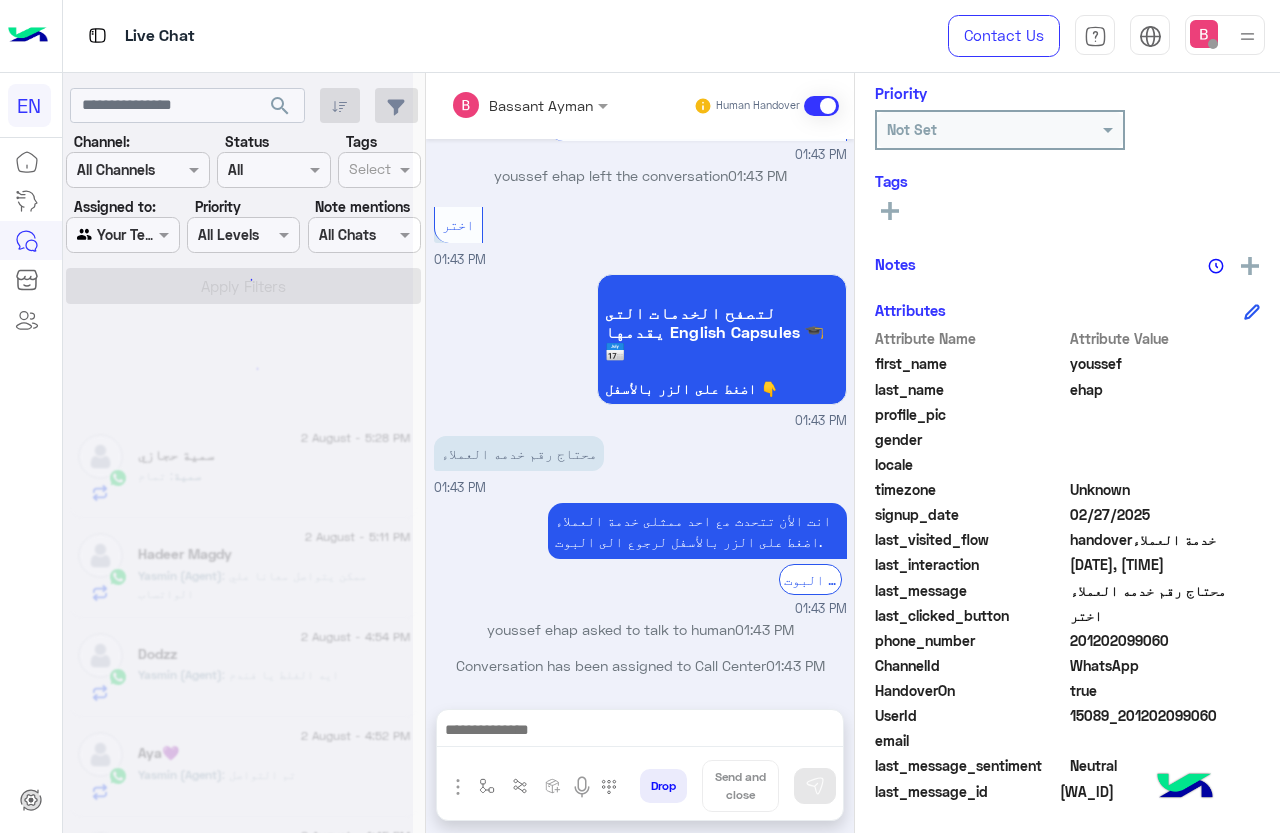 click 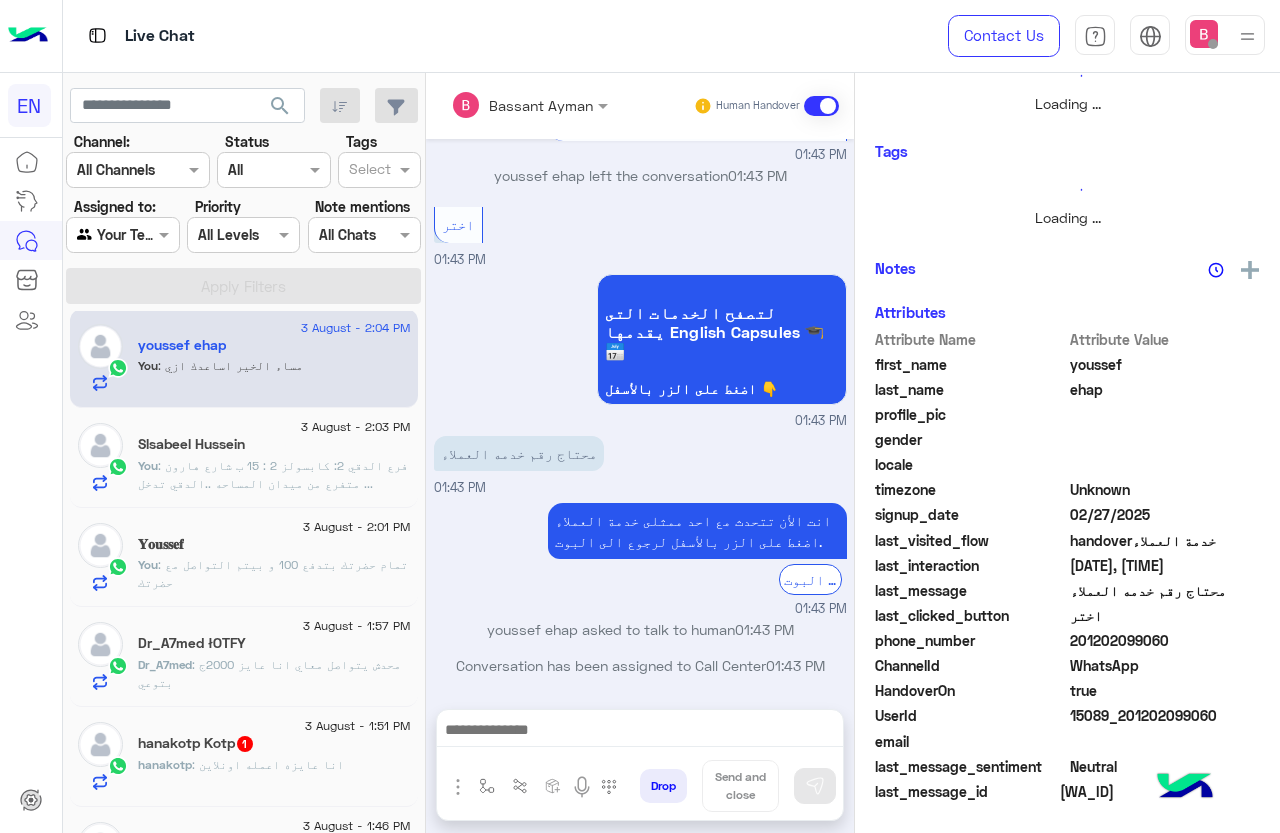 click on "Agent Filter Your Team" at bounding box center (122, 235) 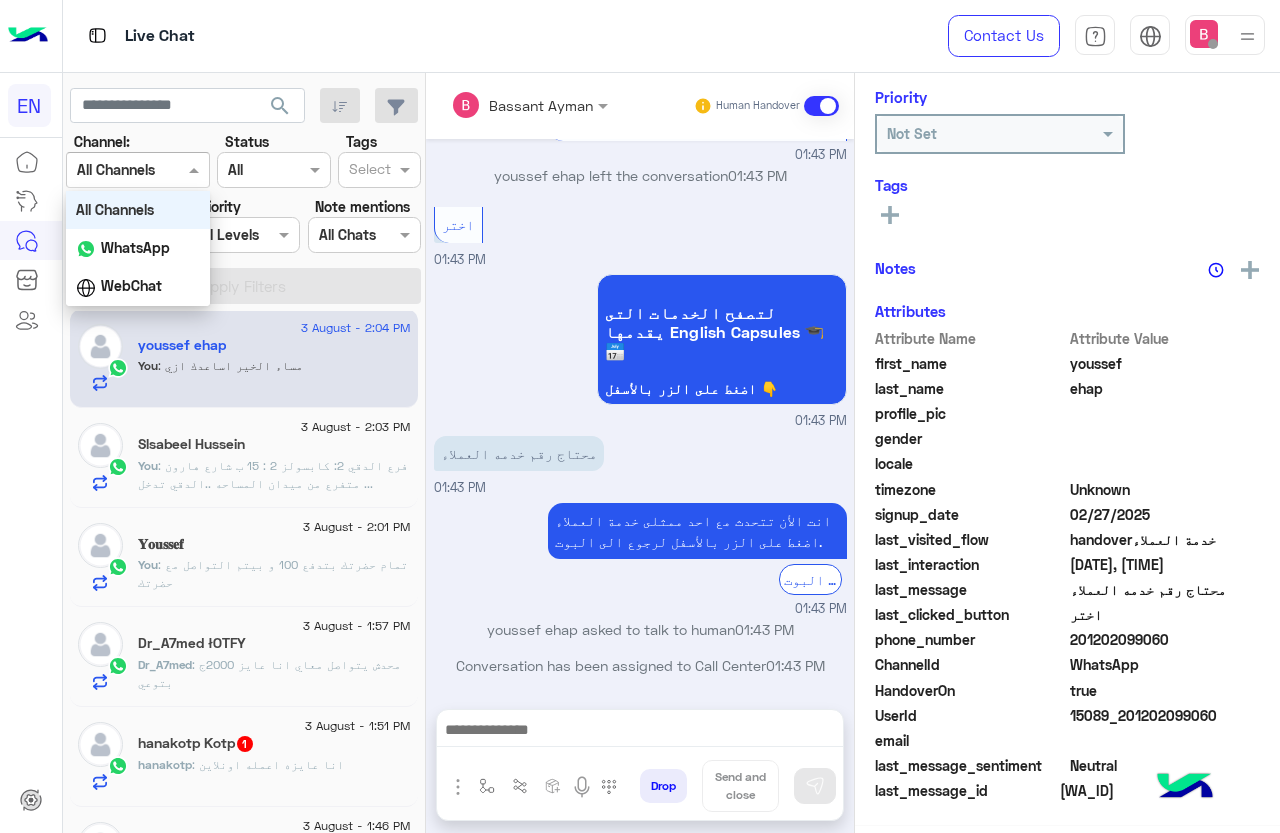 drag, startPoint x: 145, startPoint y: 152, endPoint x: 145, endPoint y: 169, distance: 17 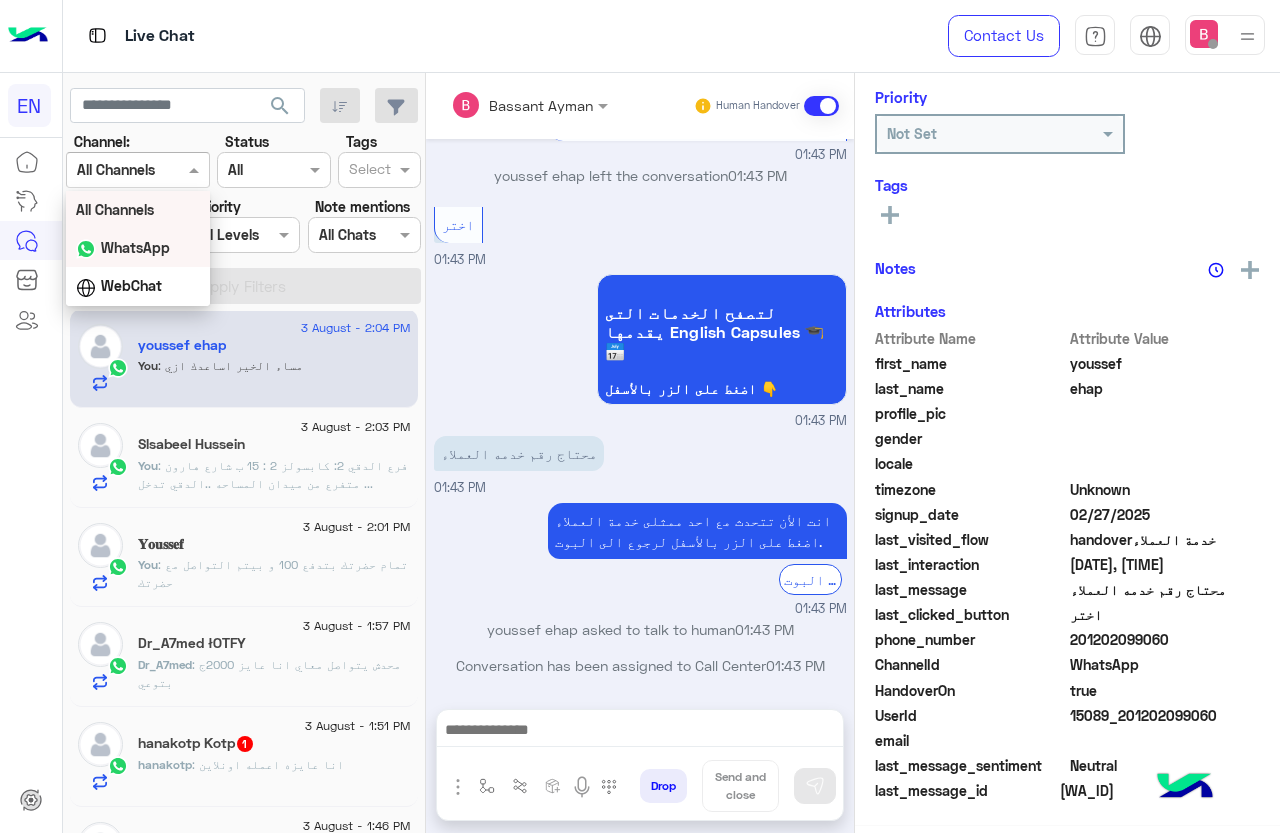 click on "WhatsApp" at bounding box center [135, 247] 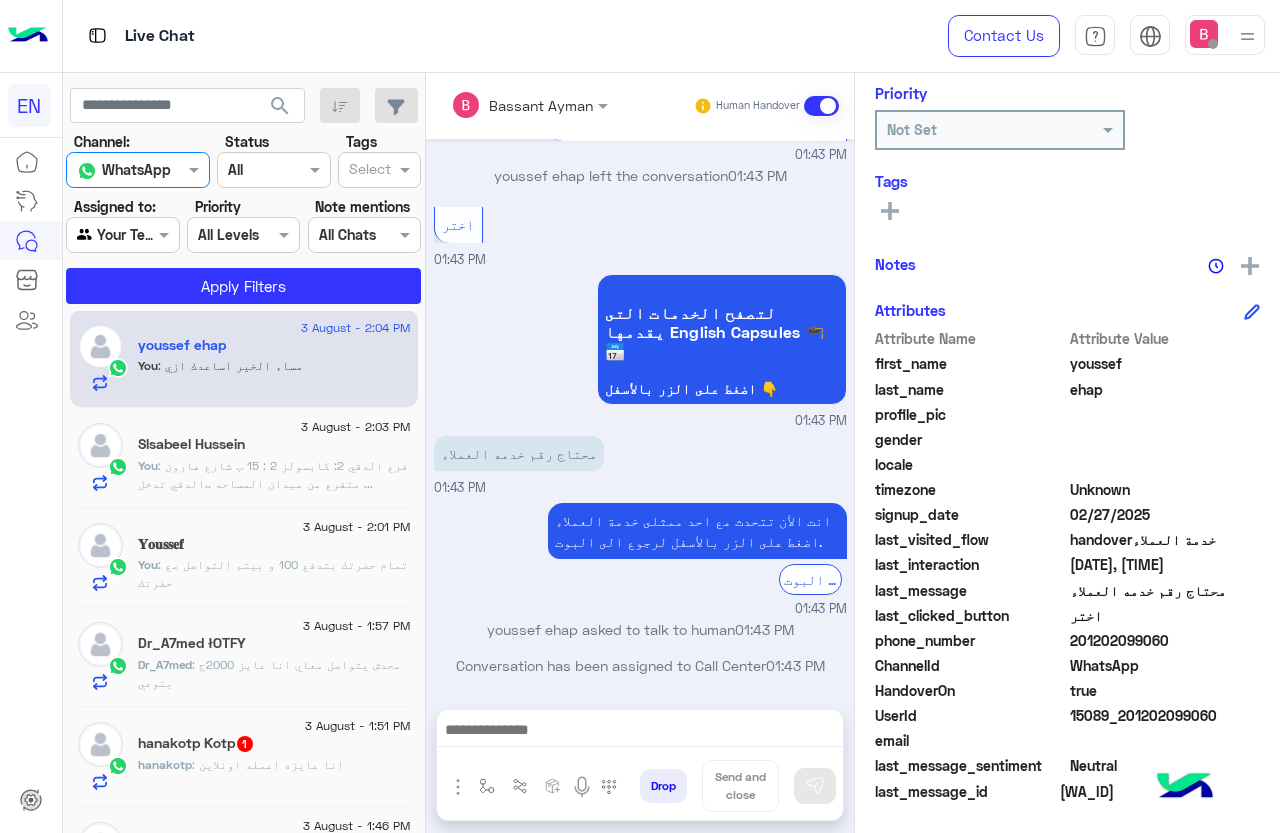 click at bounding box center [122, 234] 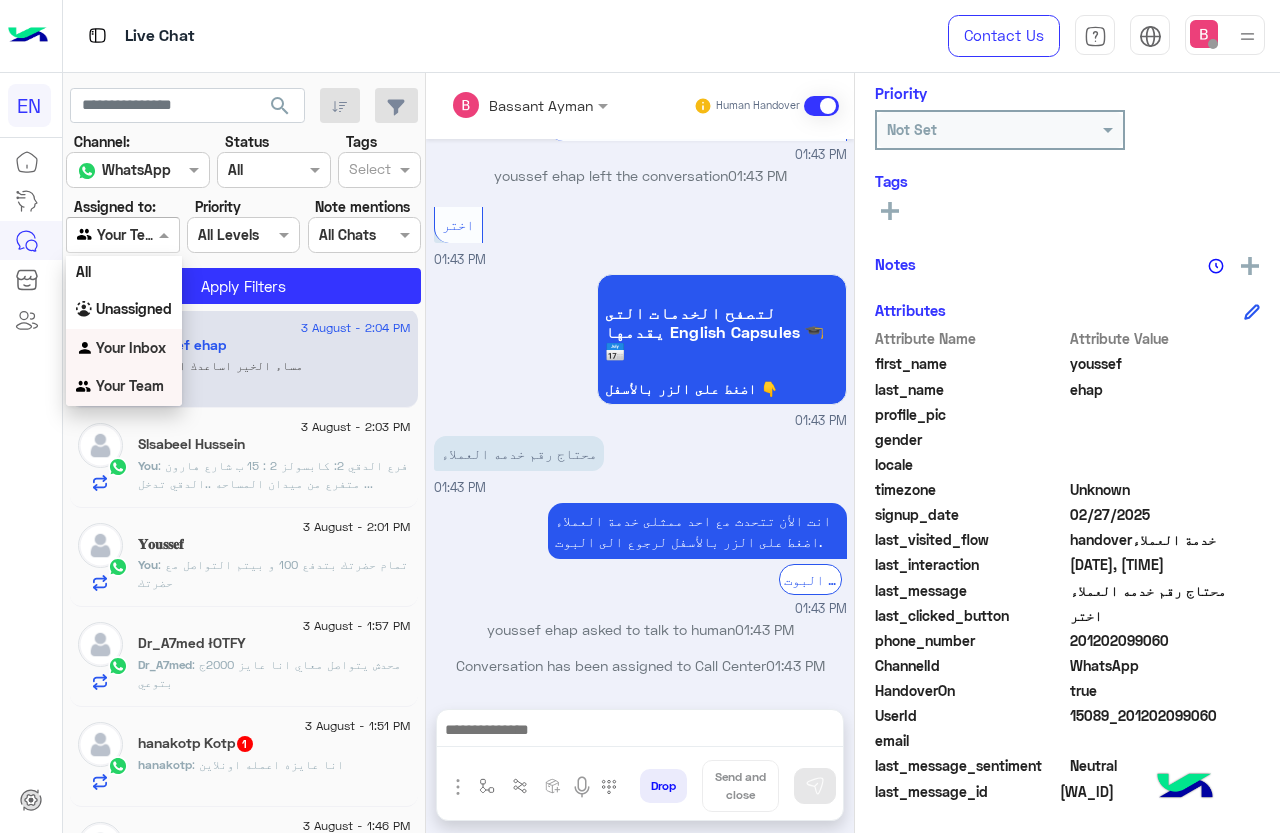 click on "hanakotp : انا عايزه اعمله اونلاين" 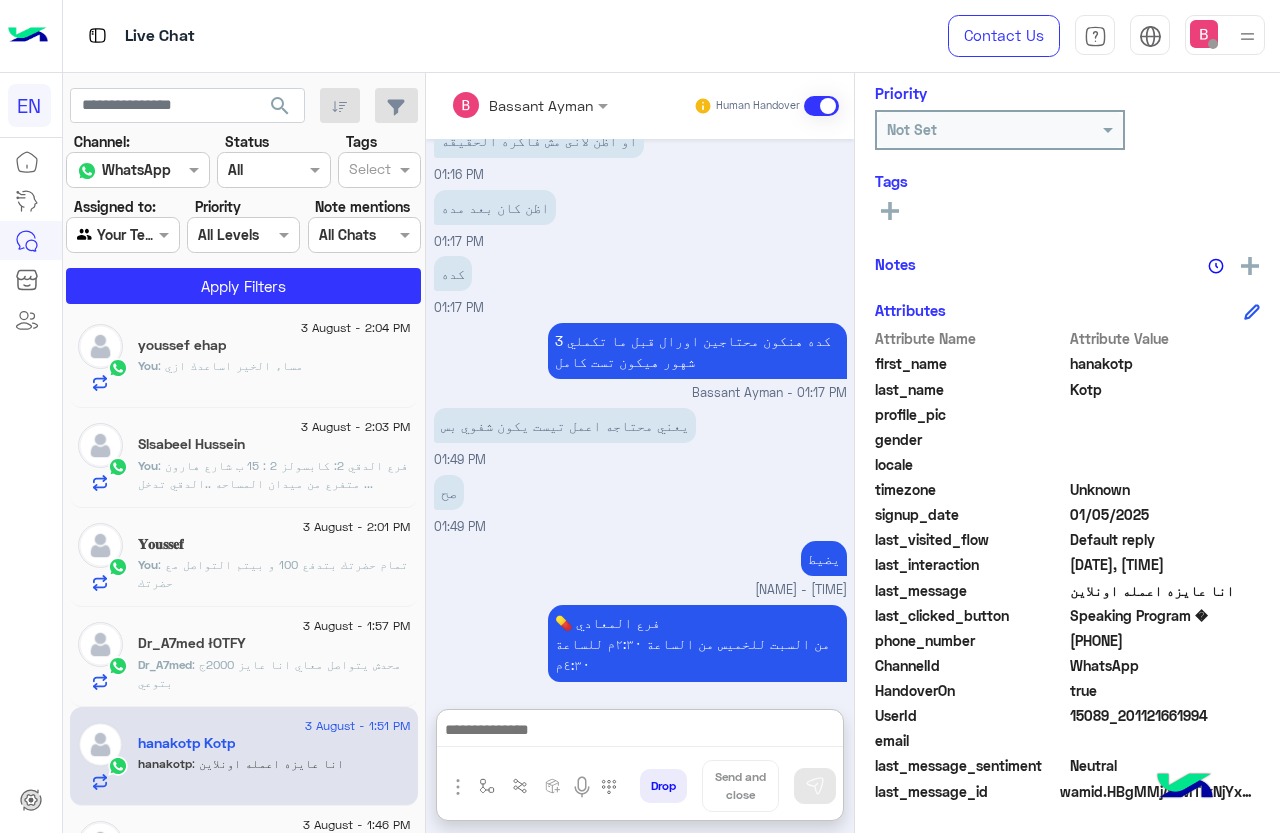 click at bounding box center (640, 732) 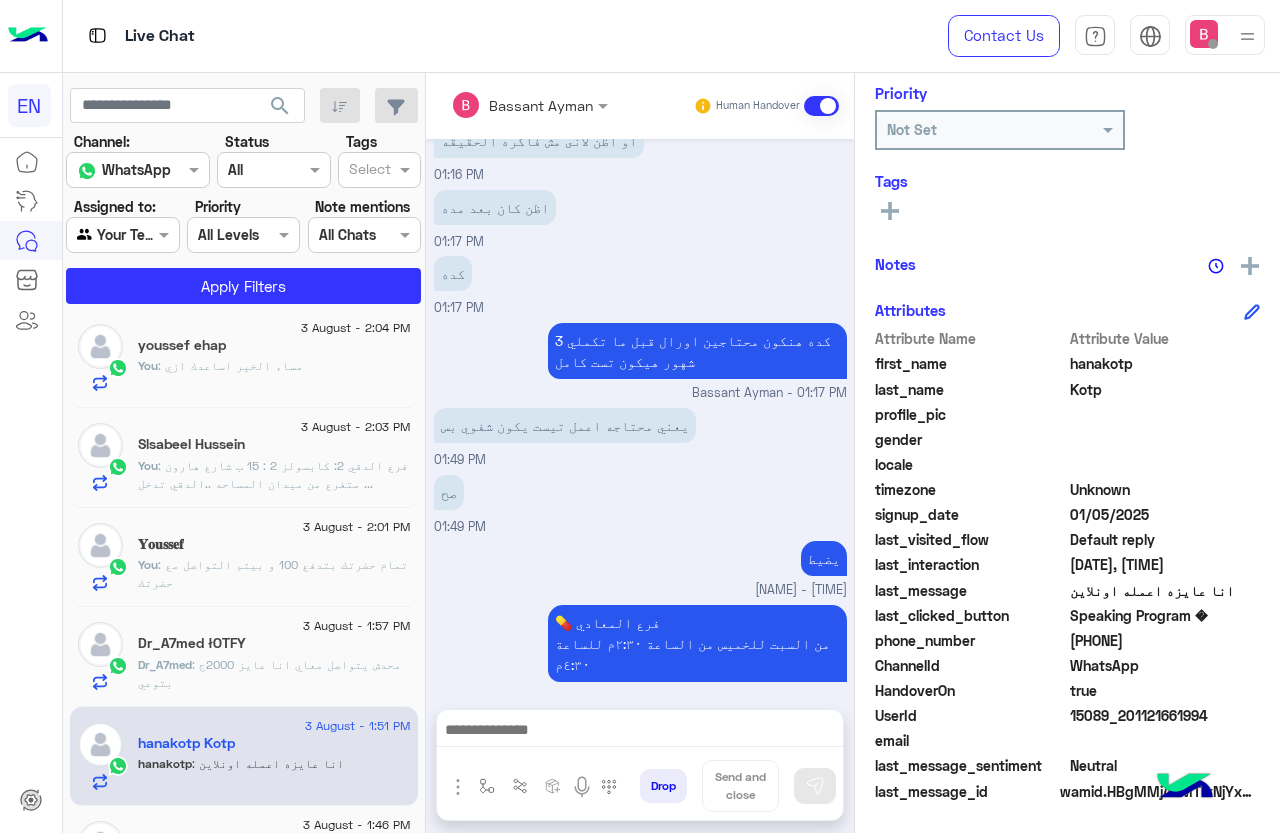 drag, startPoint x: 1072, startPoint y: 643, endPoint x: 1191, endPoint y: 653, distance: 119.419426 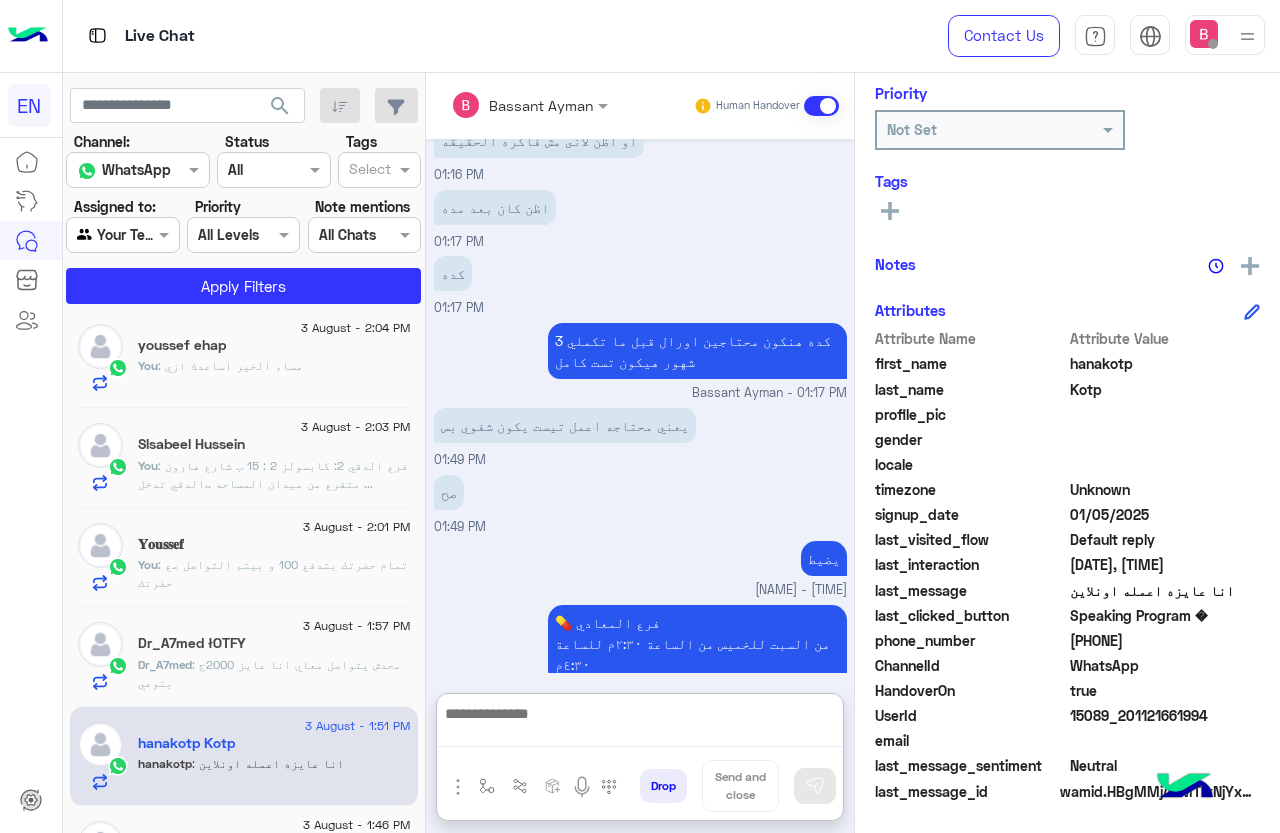 drag, startPoint x: 509, startPoint y: 729, endPoint x: 546, endPoint y: 739, distance: 38.327538 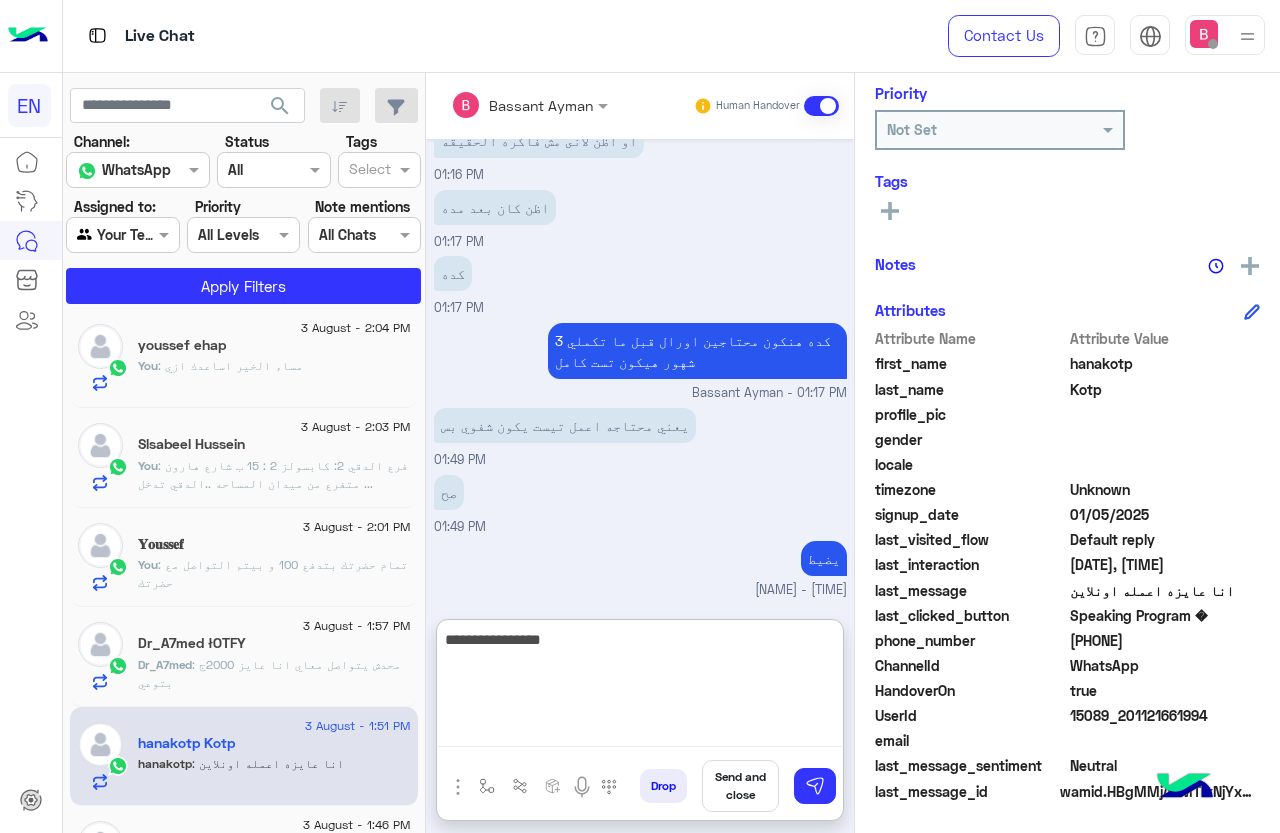 type on "**********" 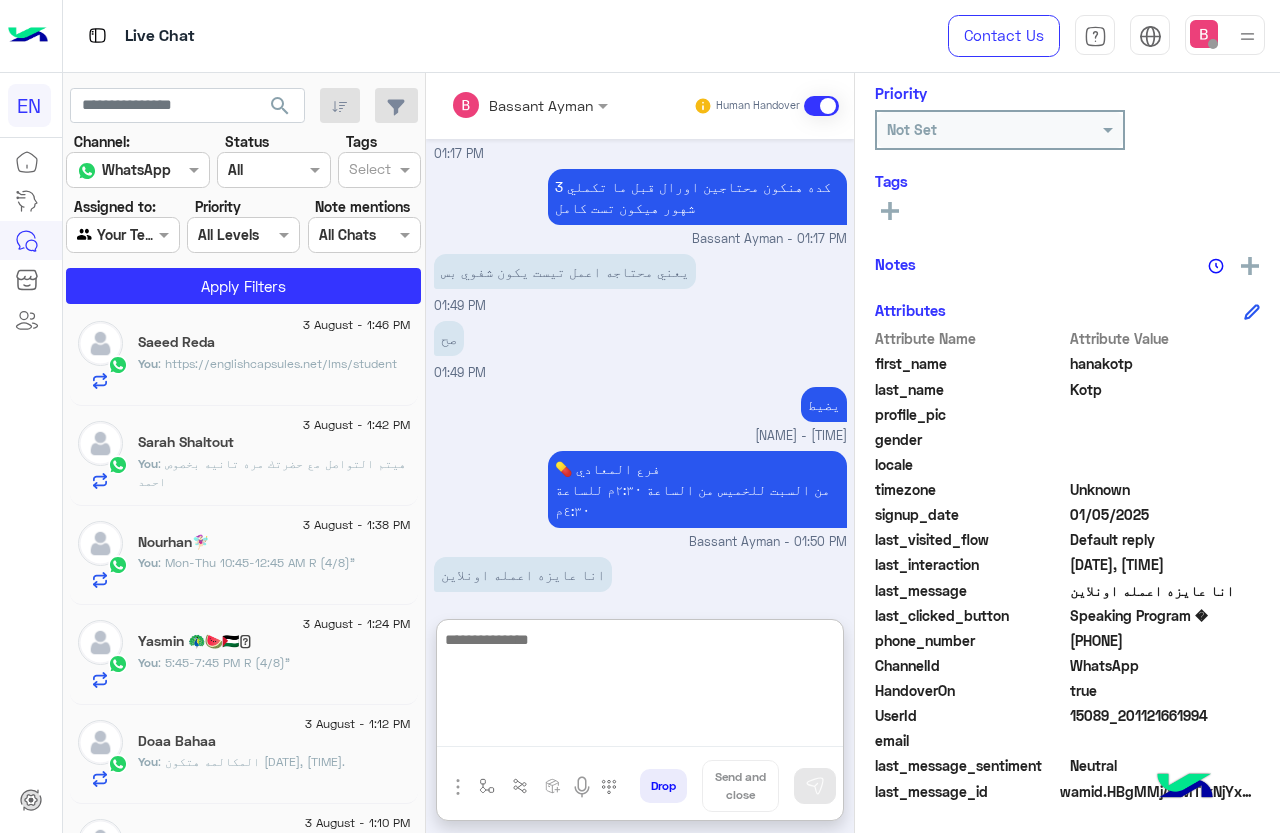 click on "You  : Mon-Thu [TIME] AM R (4/8)"" 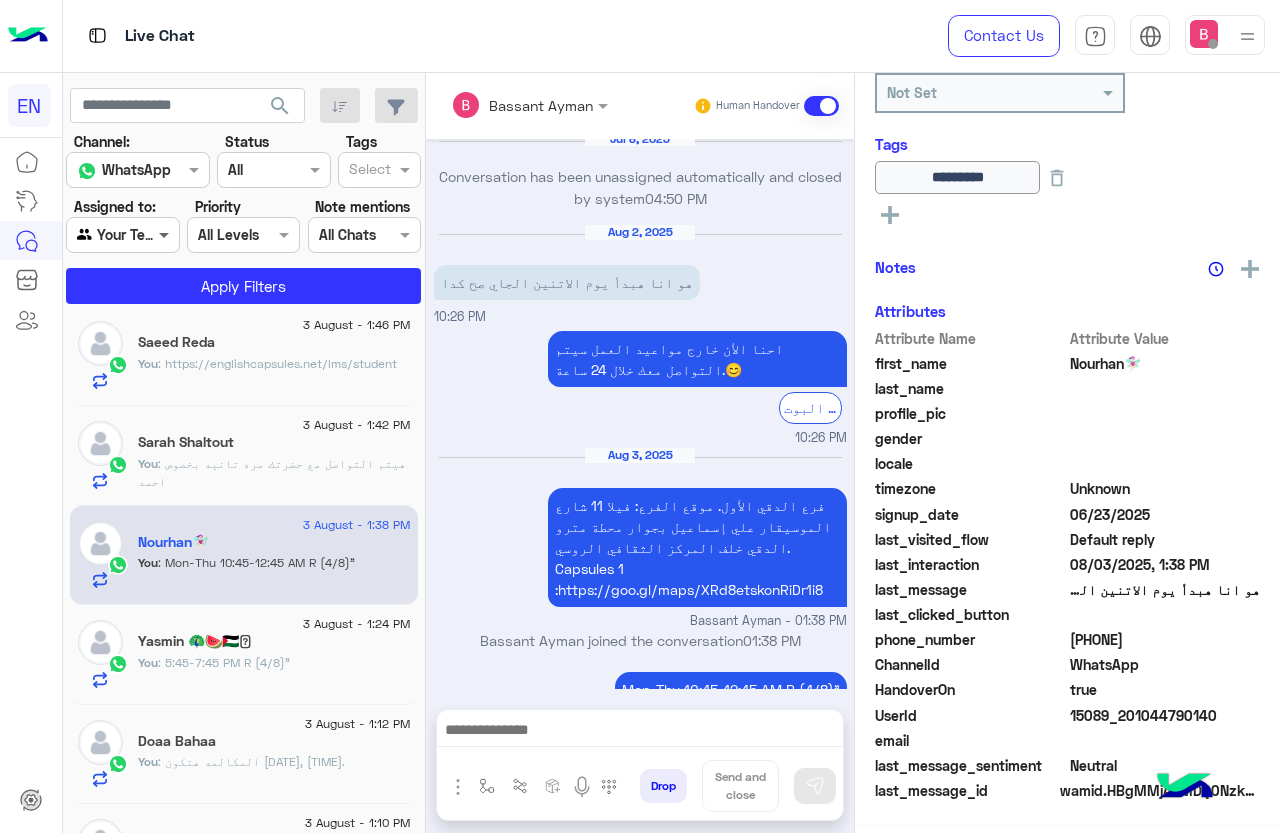click at bounding box center (166, 234) 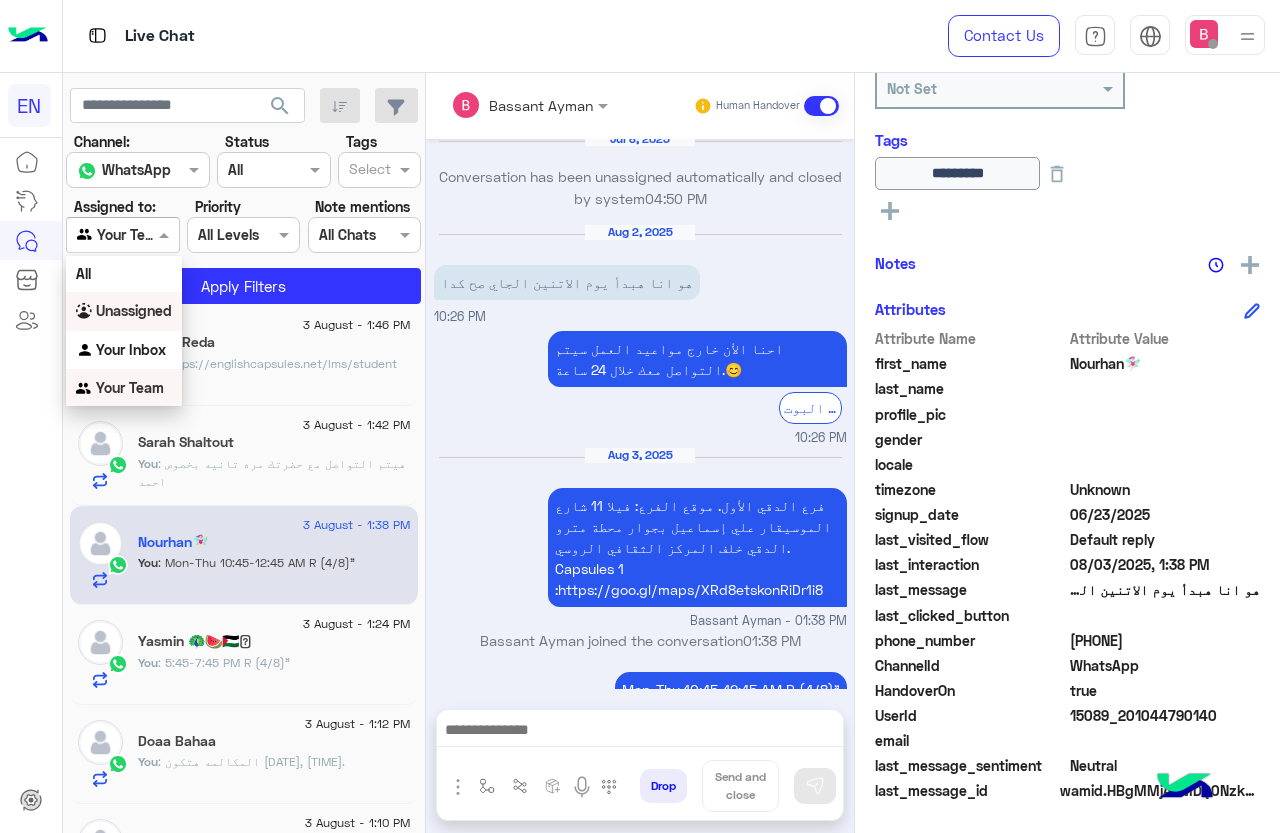 click on "Unassigned" at bounding box center [134, 310] 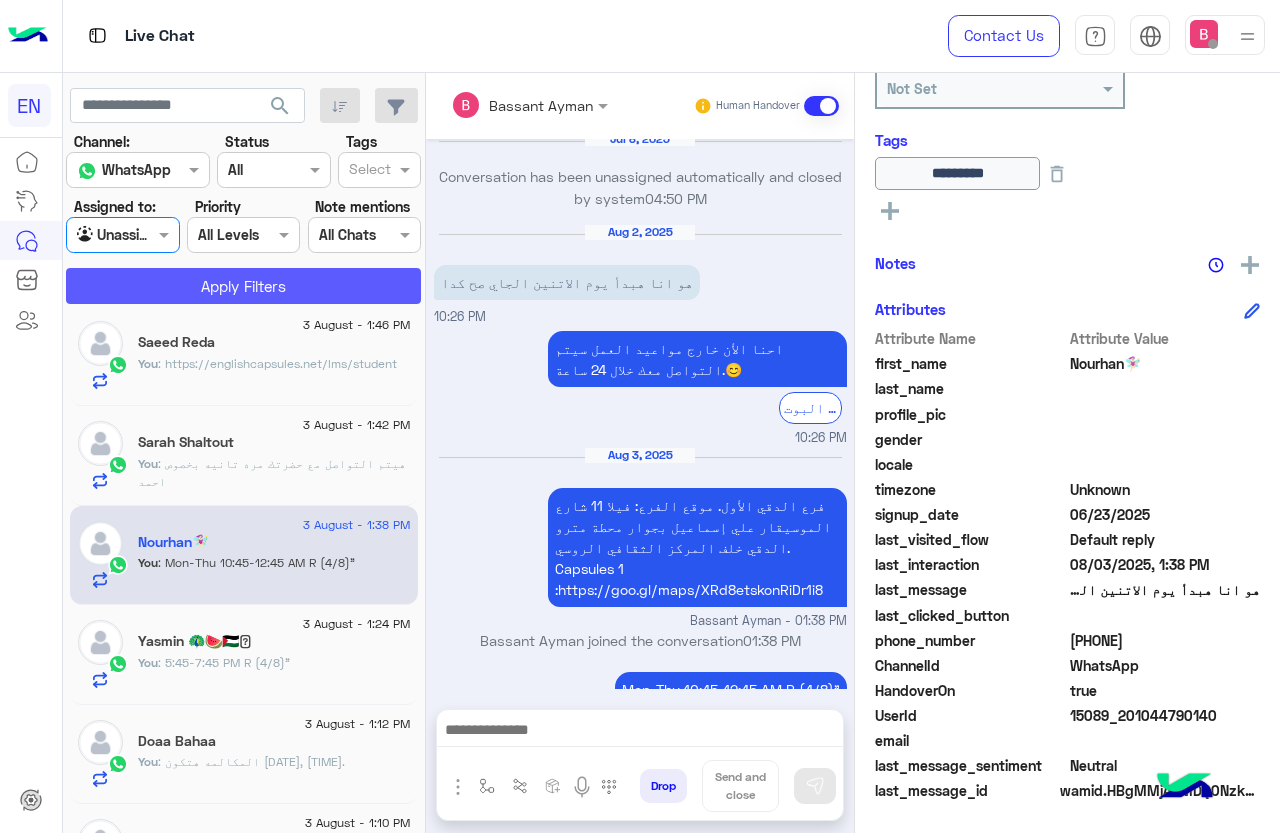 click on "Apply Filters" 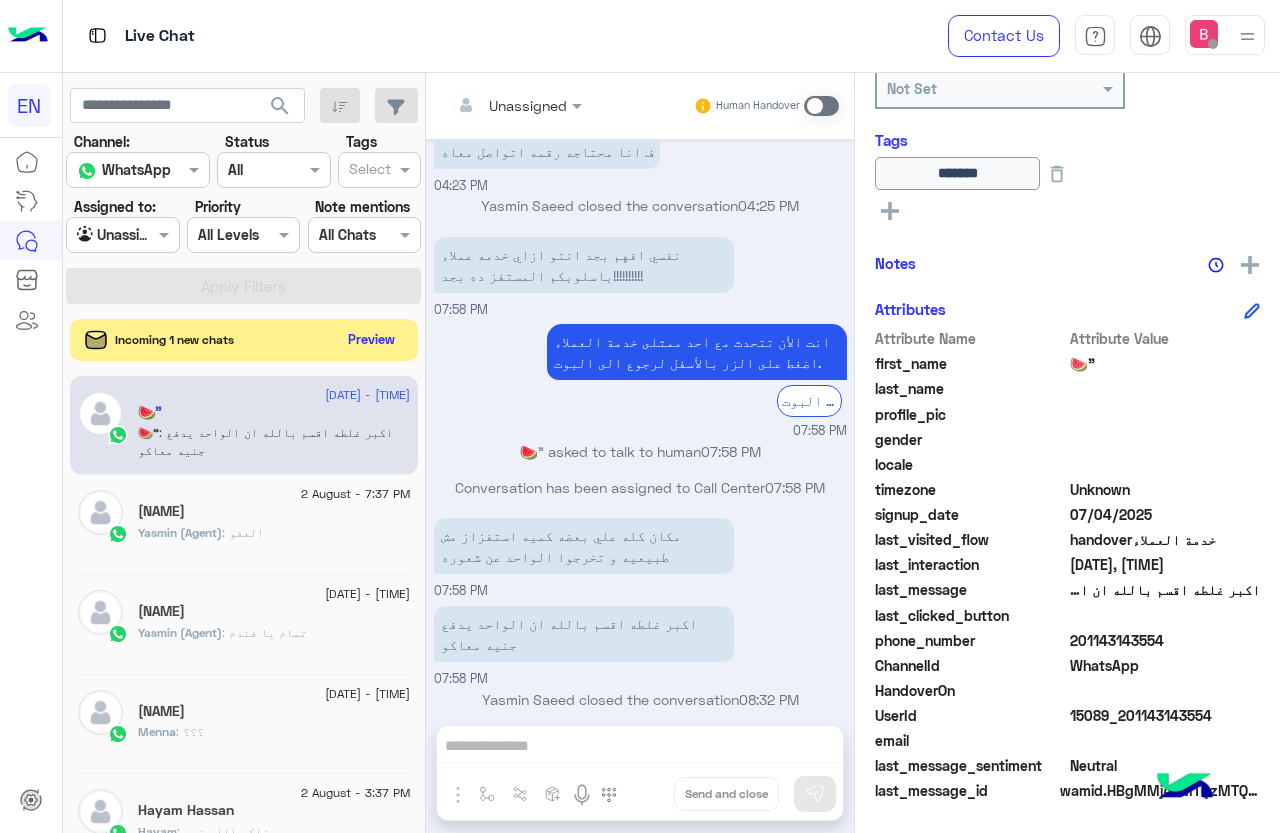 click on "Preview" 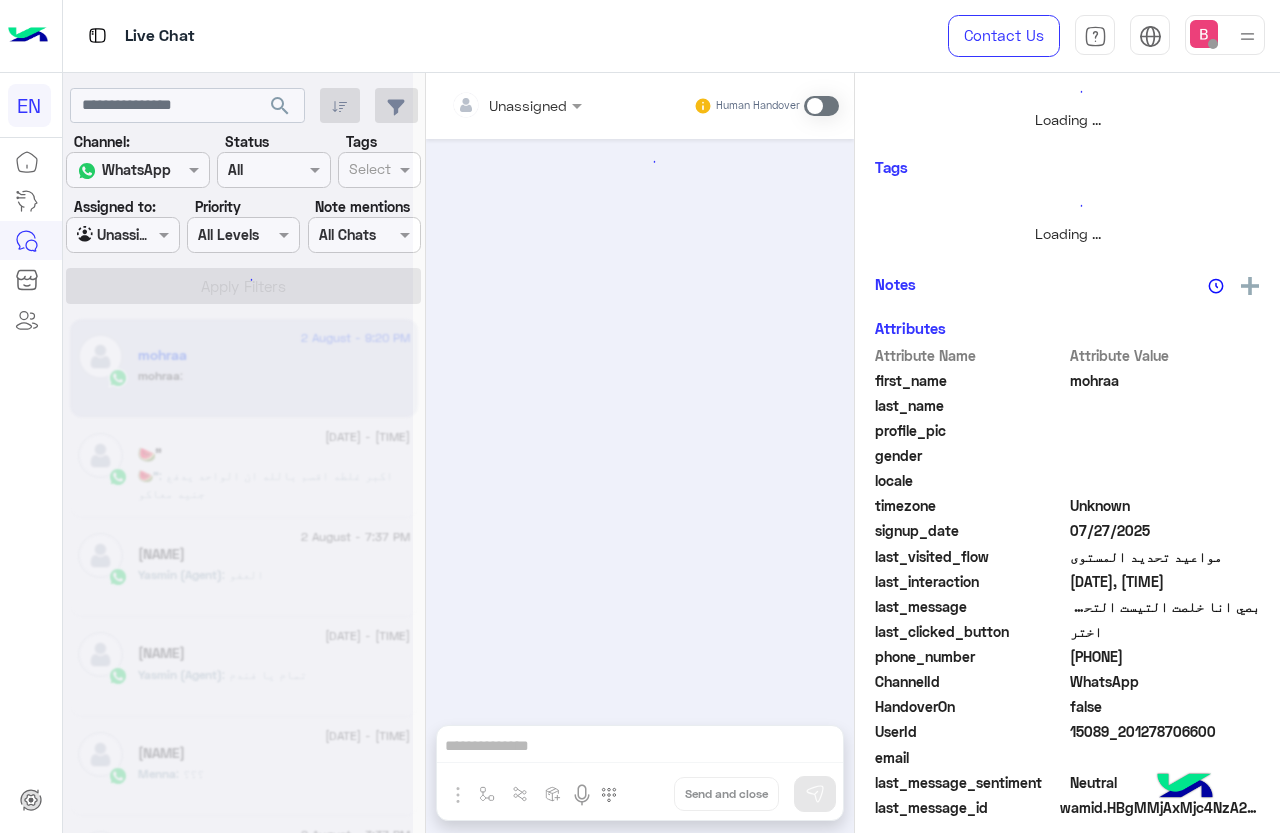 scroll, scrollTop: 301, scrollLeft: 0, axis: vertical 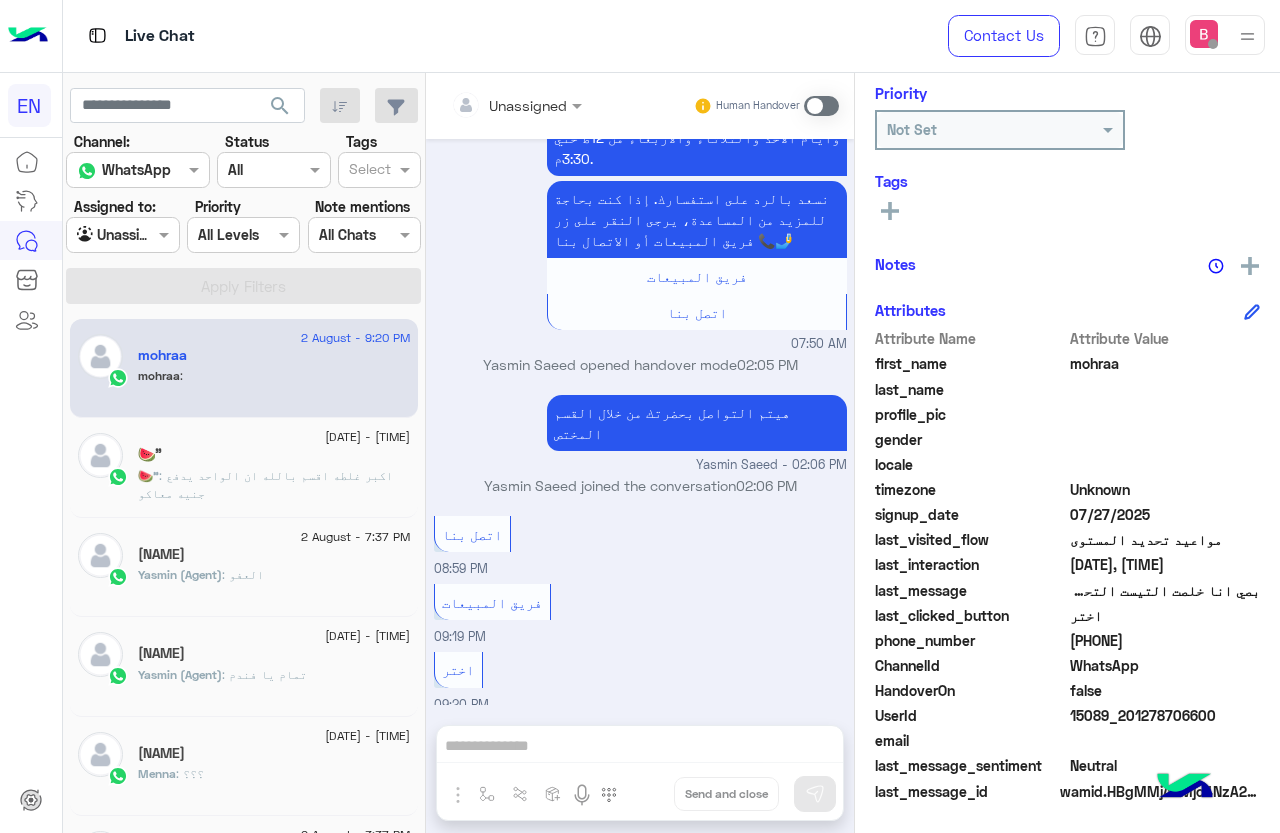 click at bounding box center [100, 235] 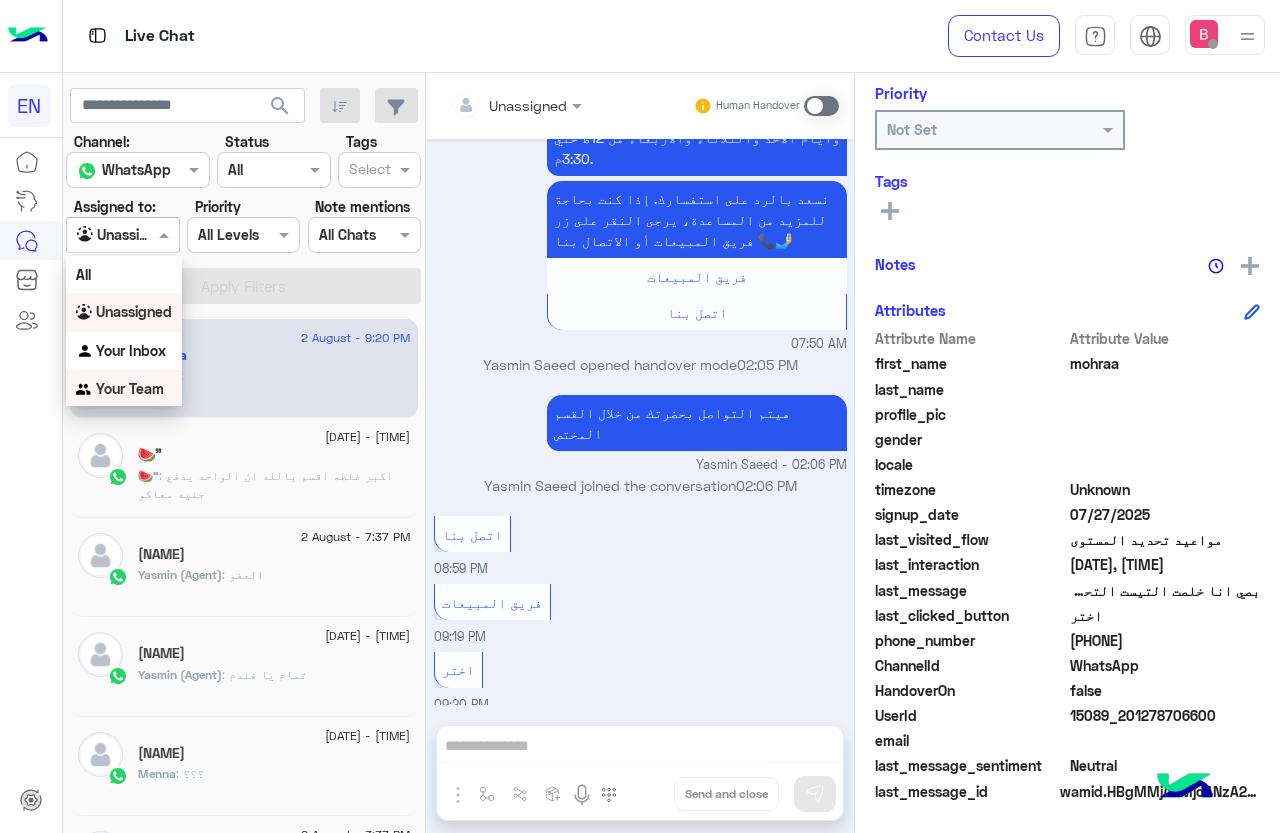 click on "Your Team" at bounding box center [130, 388] 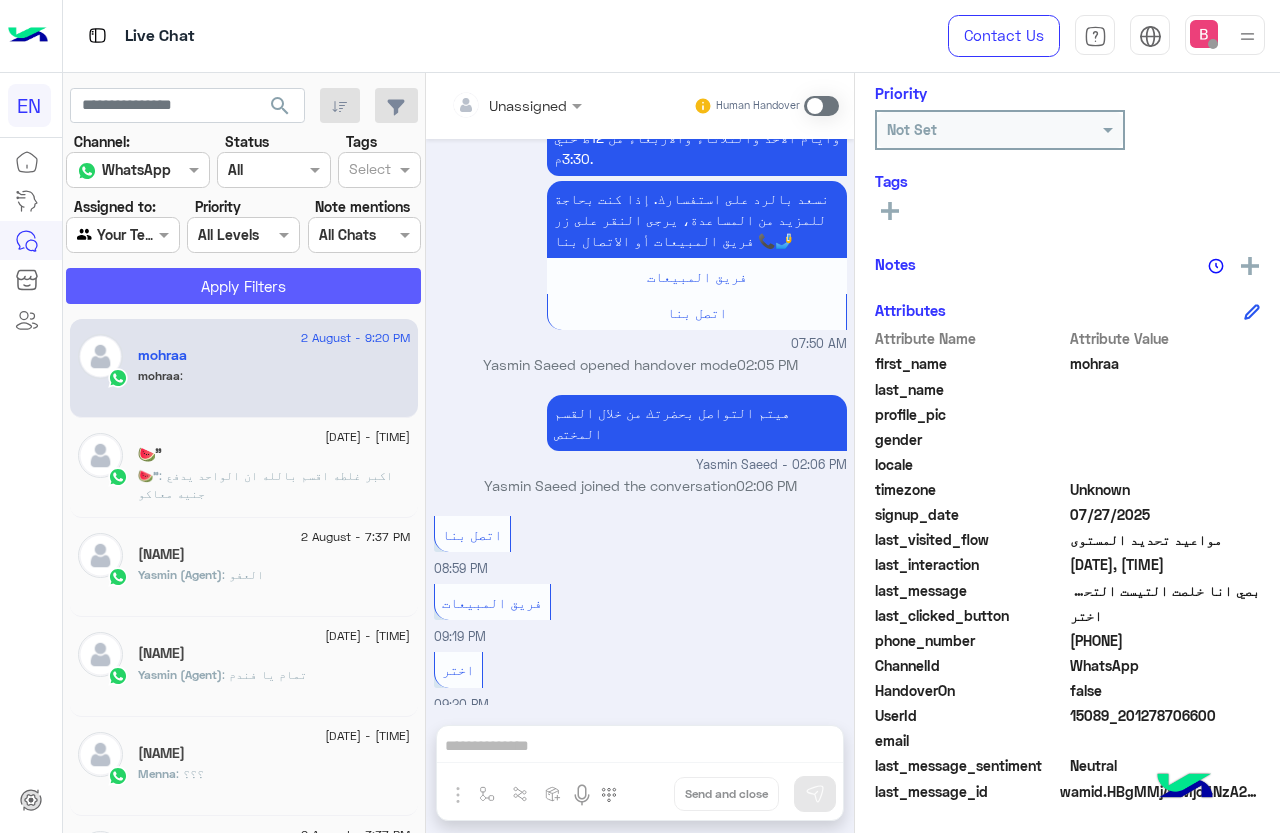 click on "Apply Filters" 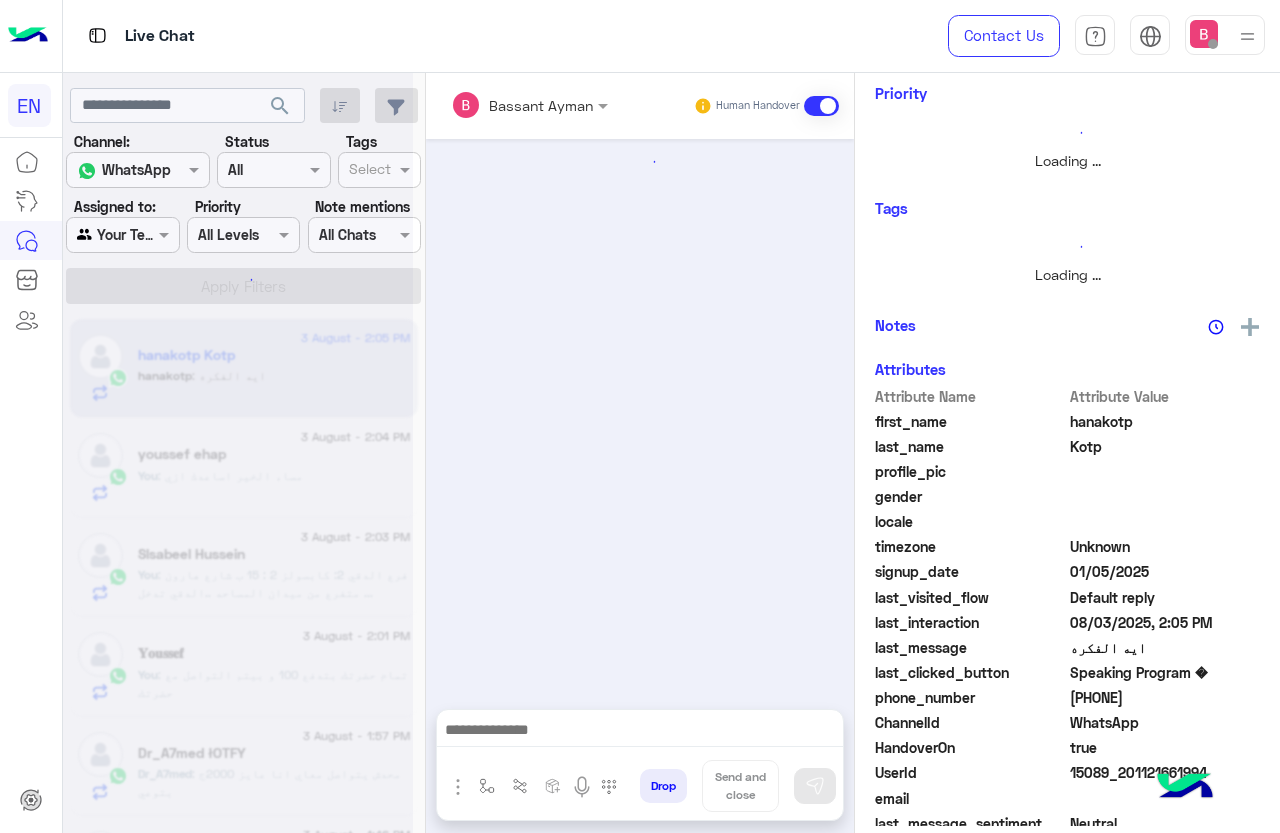 scroll, scrollTop: 301, scrollLeft: 0, axis: vertical 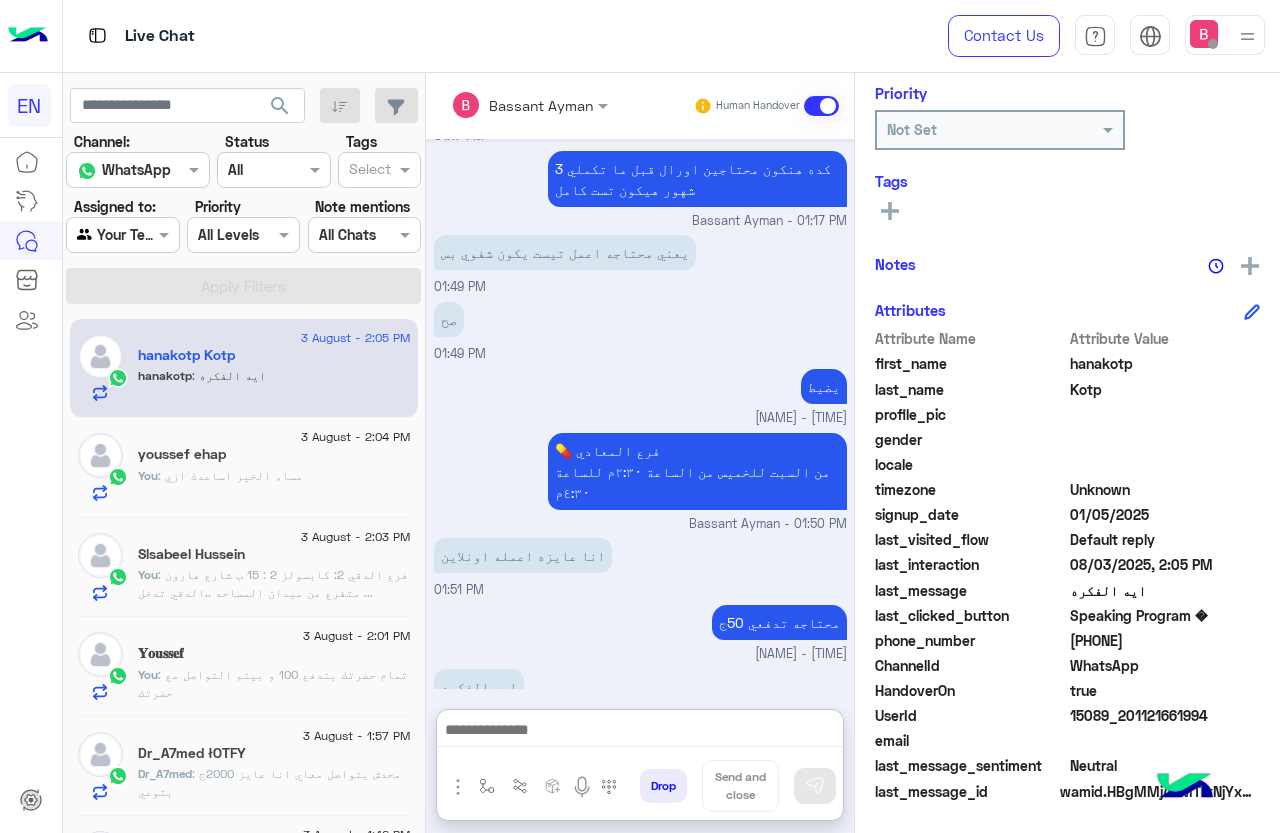 click at bounding box center [640, 732] 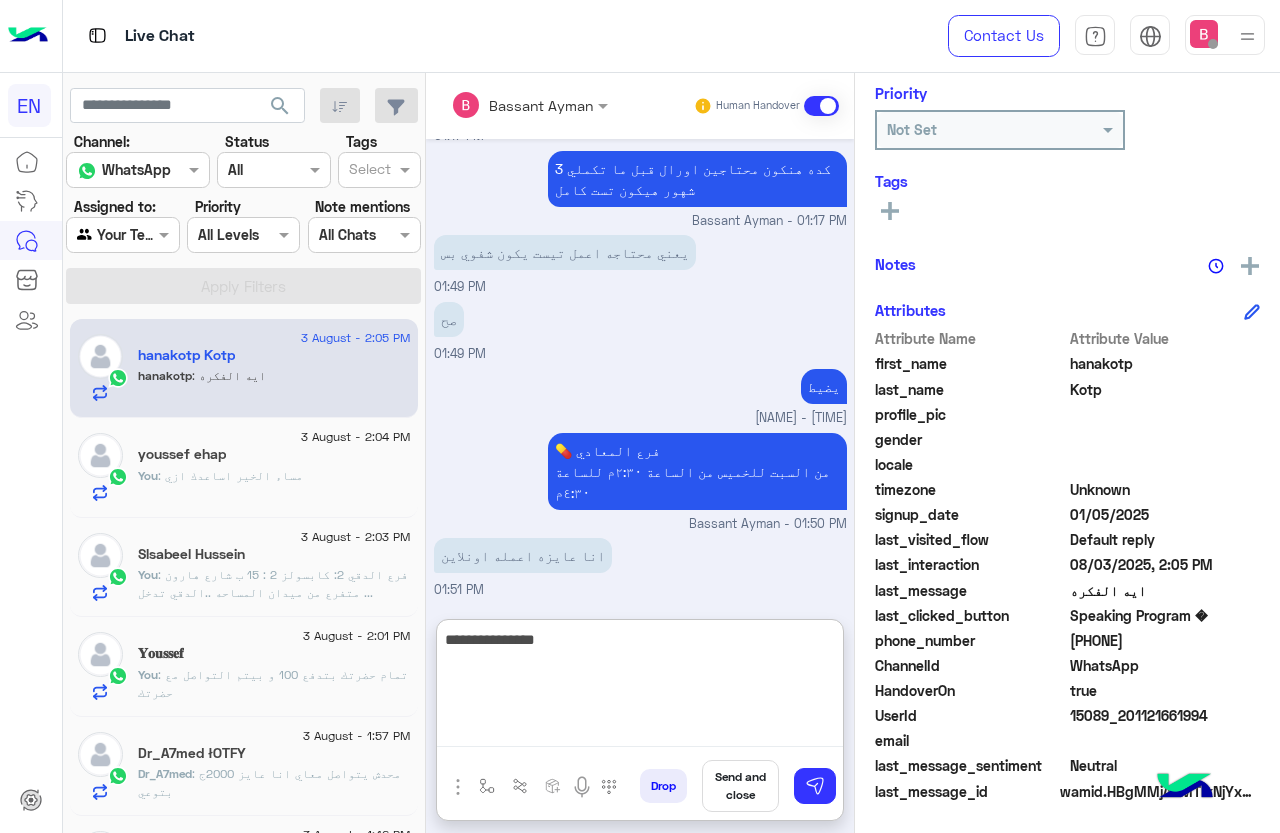 type on "**********" 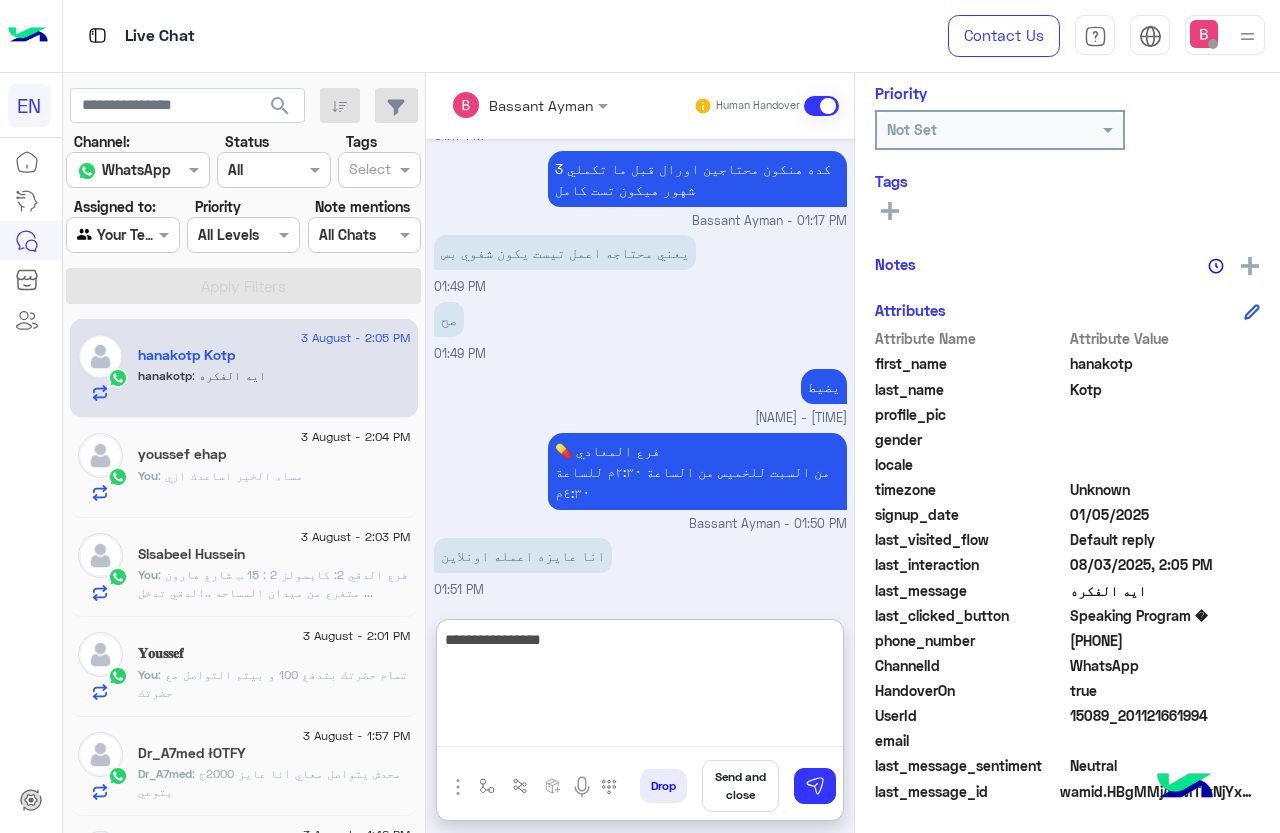 type 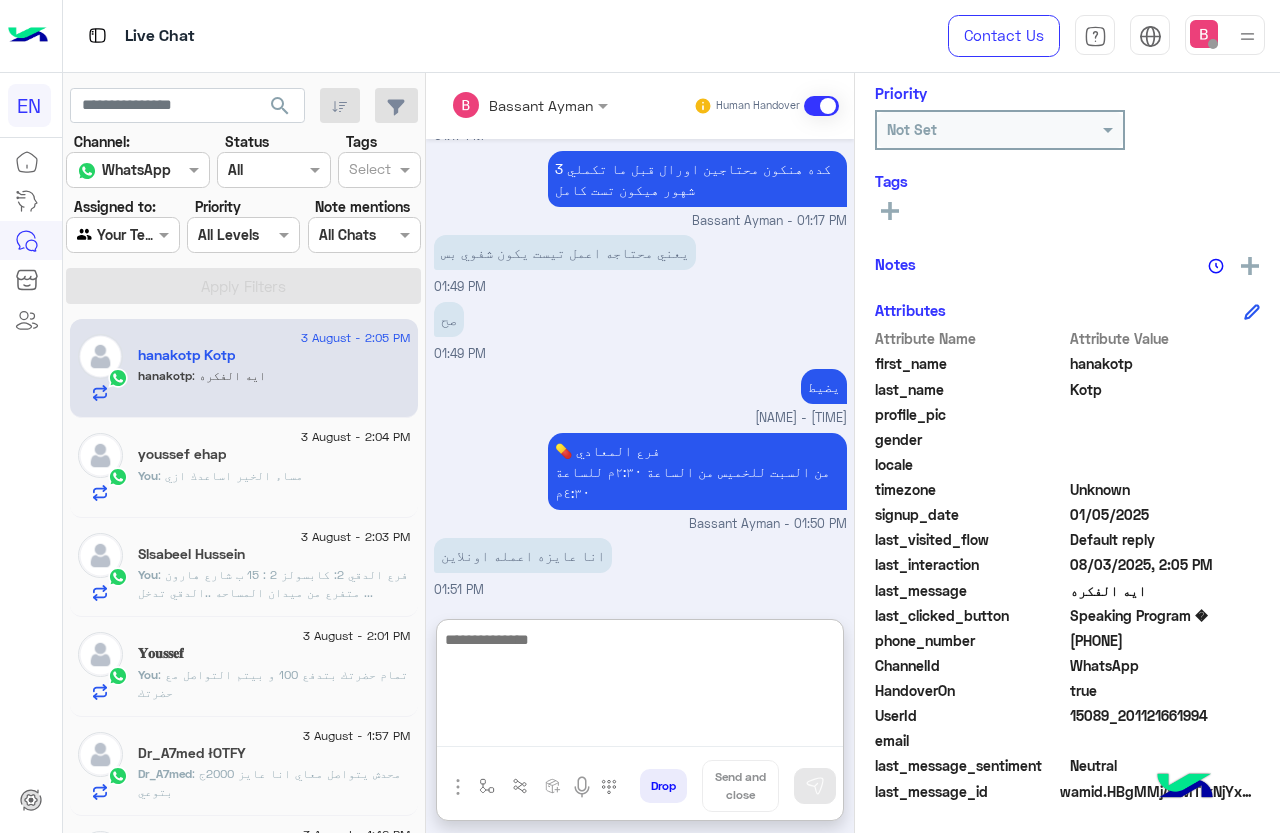 scroll, scrollTop: 1679, scrollLeft: 0, axis: vertical 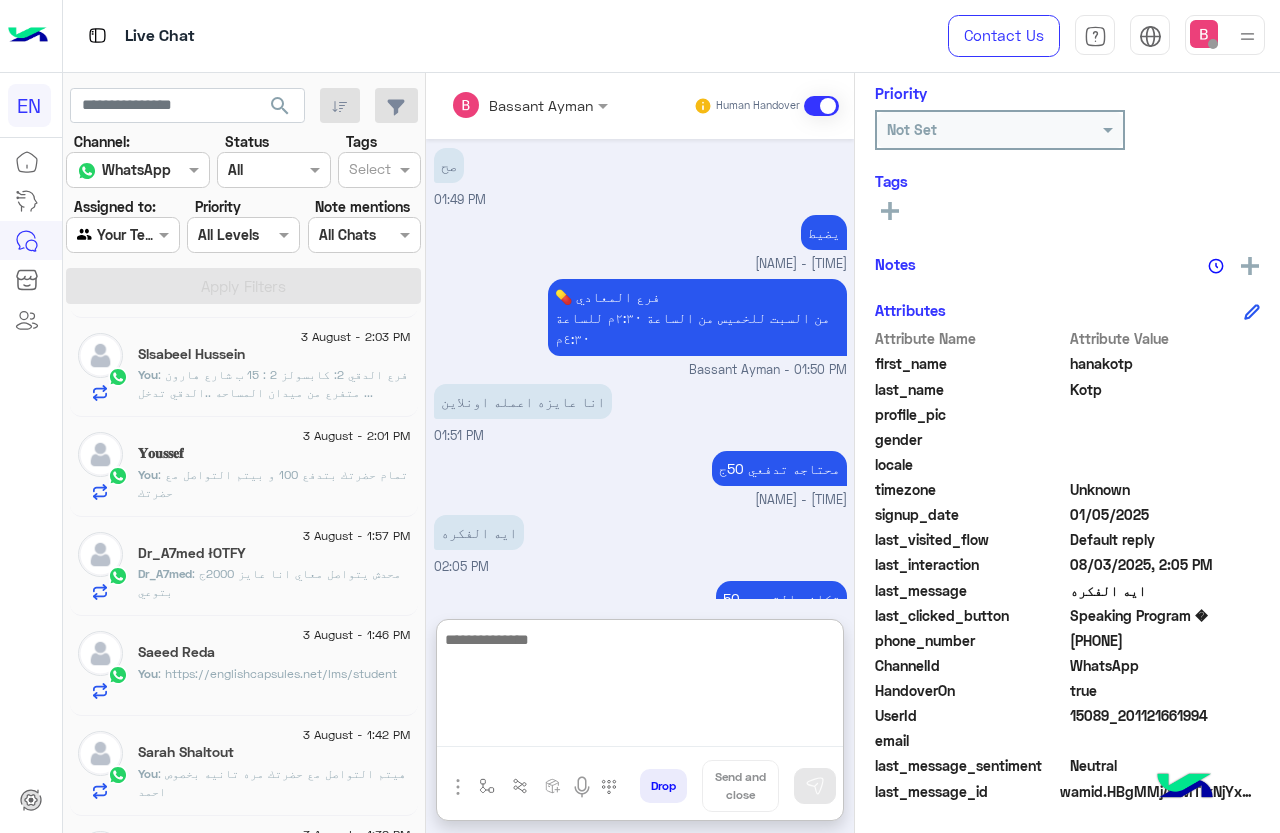 click on ": محدش يتواصل معاي انا عايز 2000ج  بتوعي" 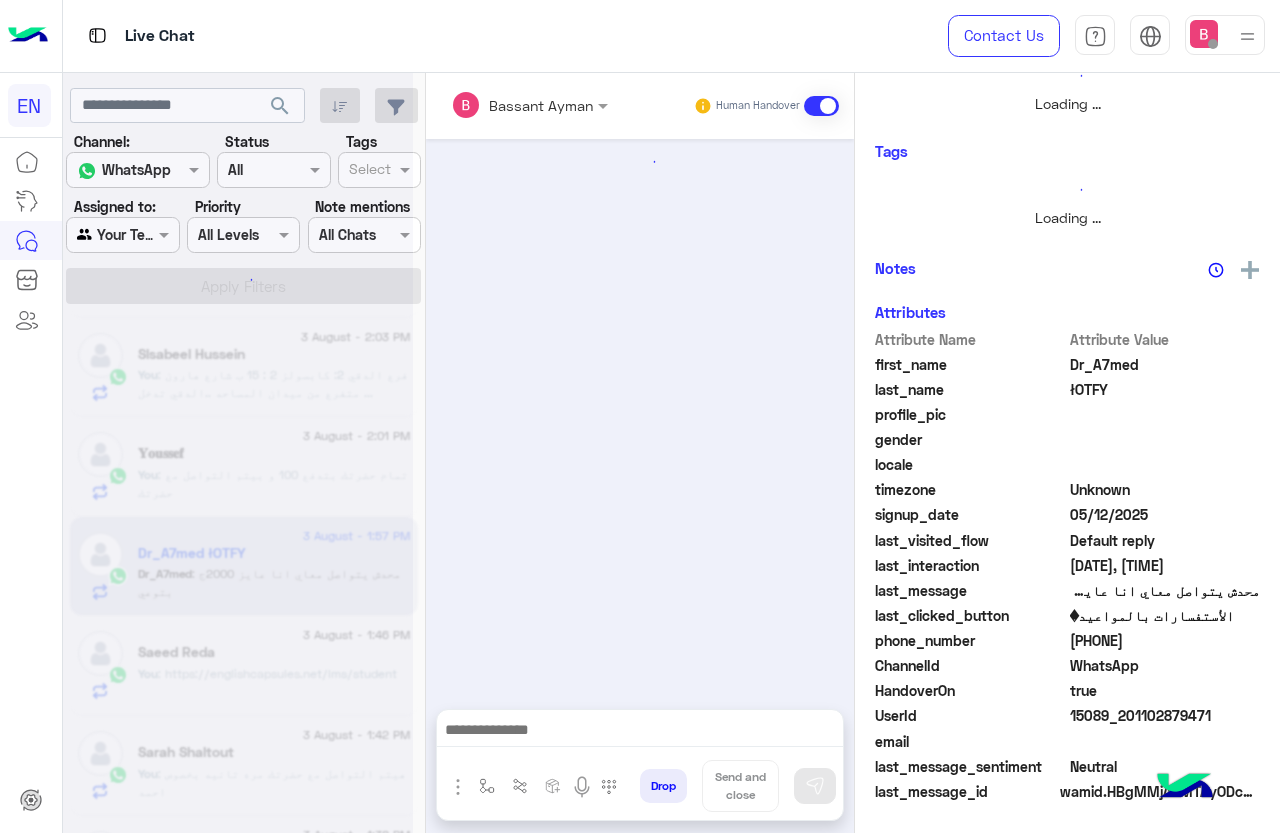 scroll, scrollTop: 281, scrollLeft: 0, axis: vertical 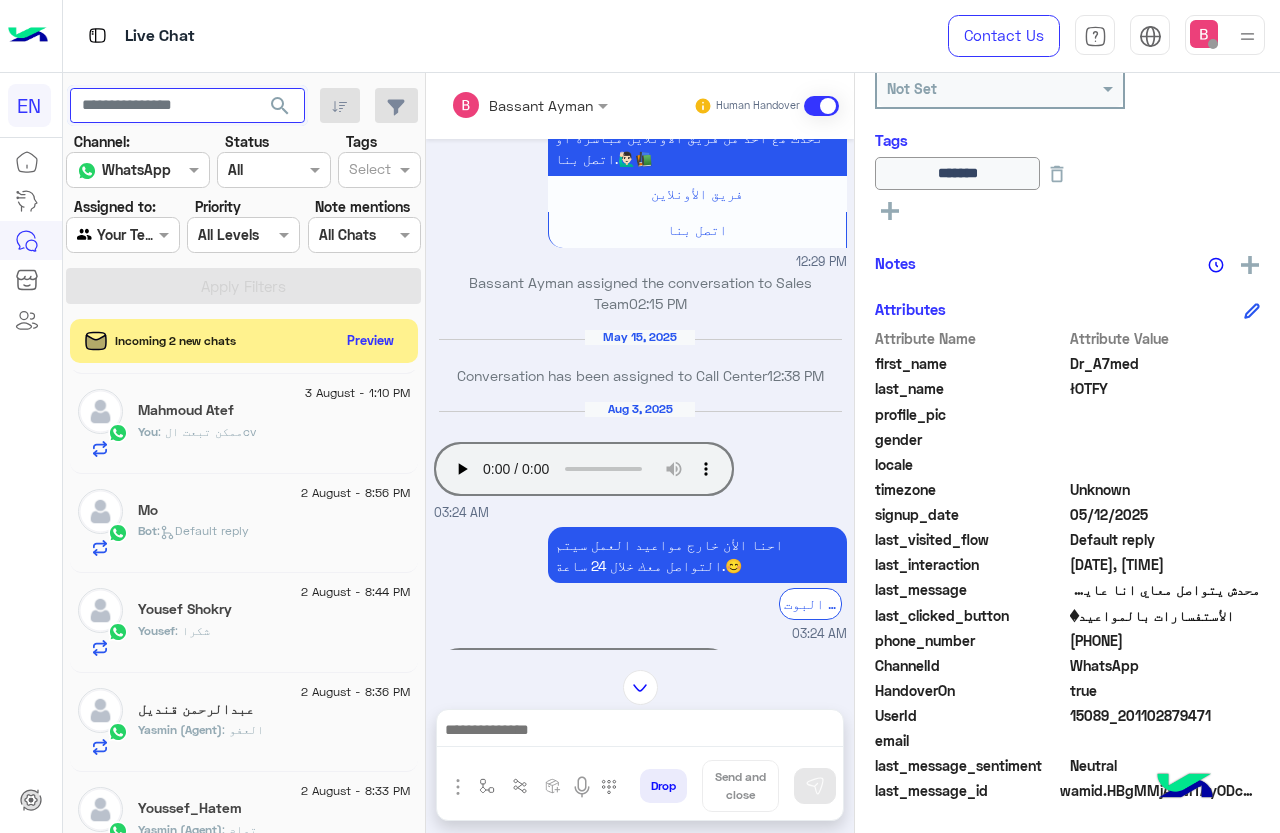 paste on "**********" 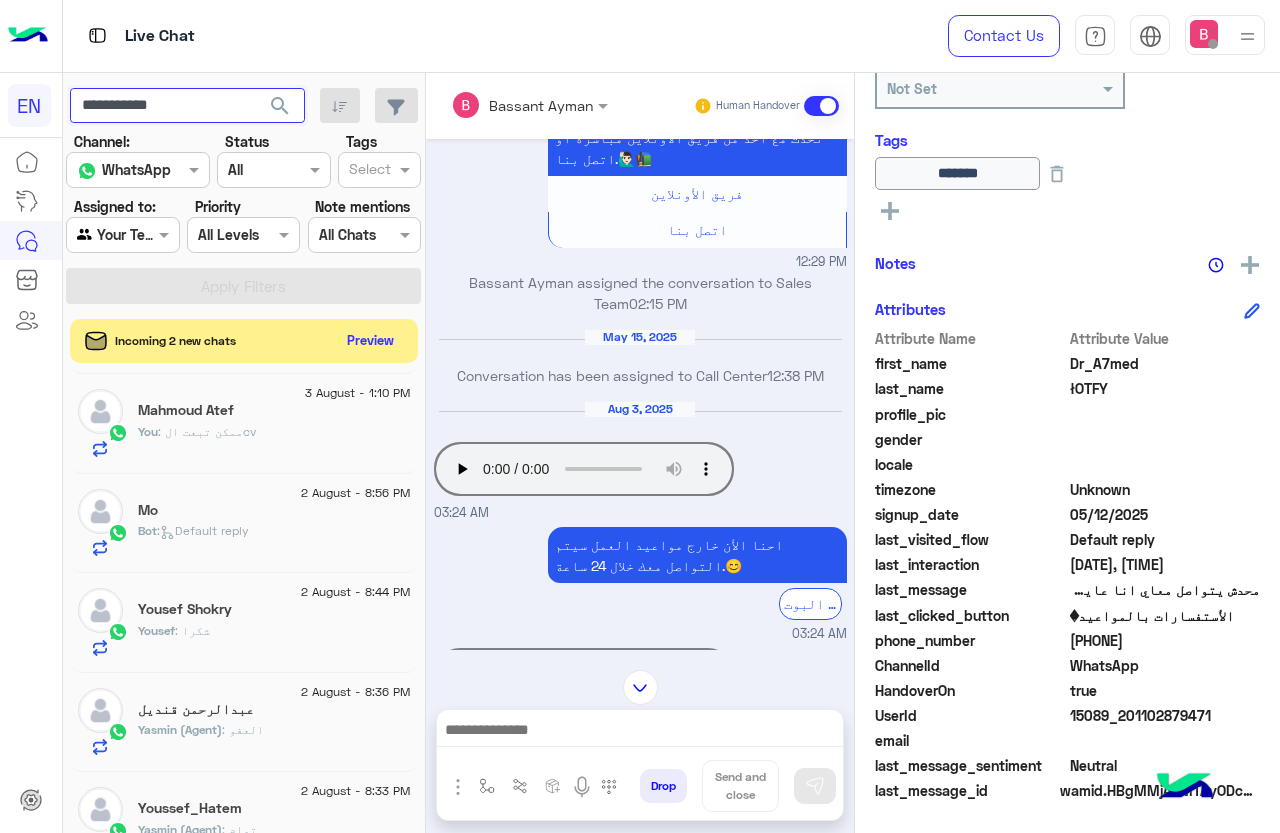 type on "**********" 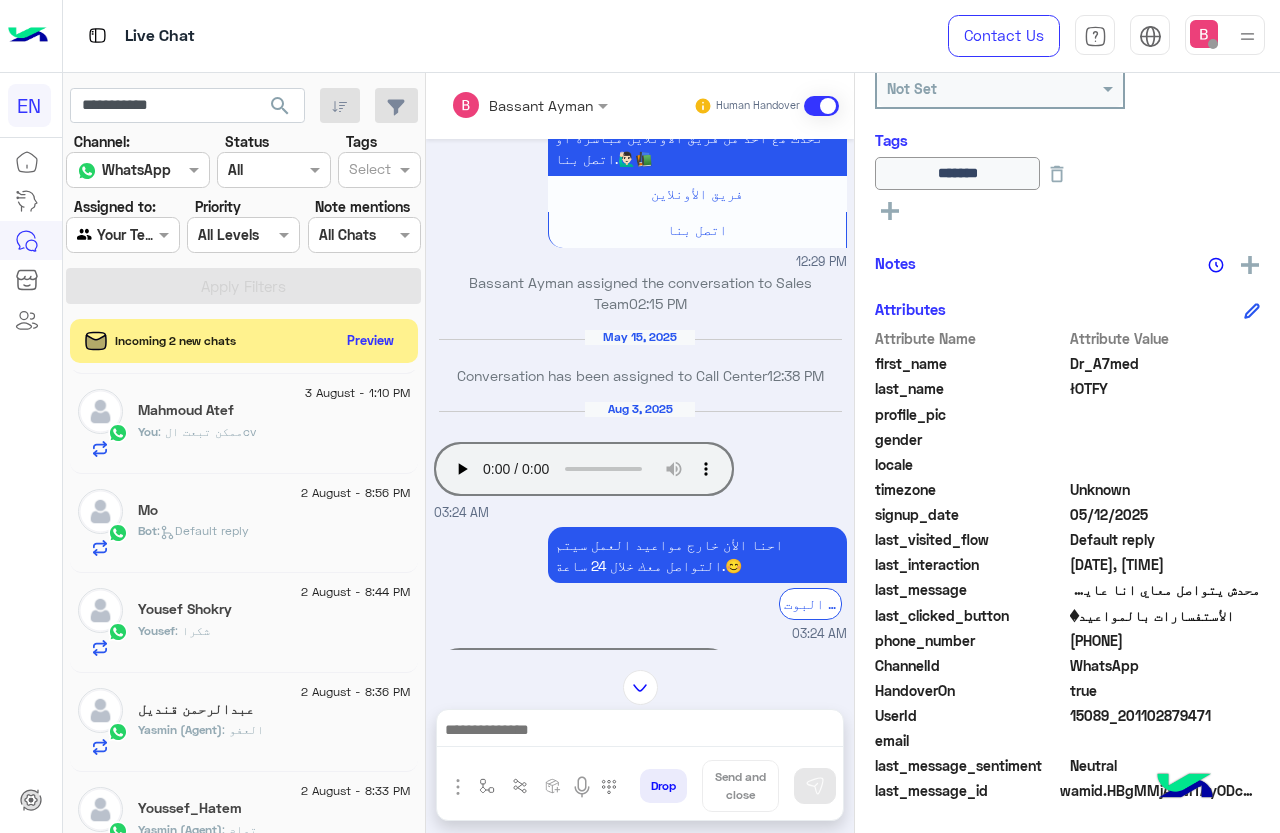 click on "search" 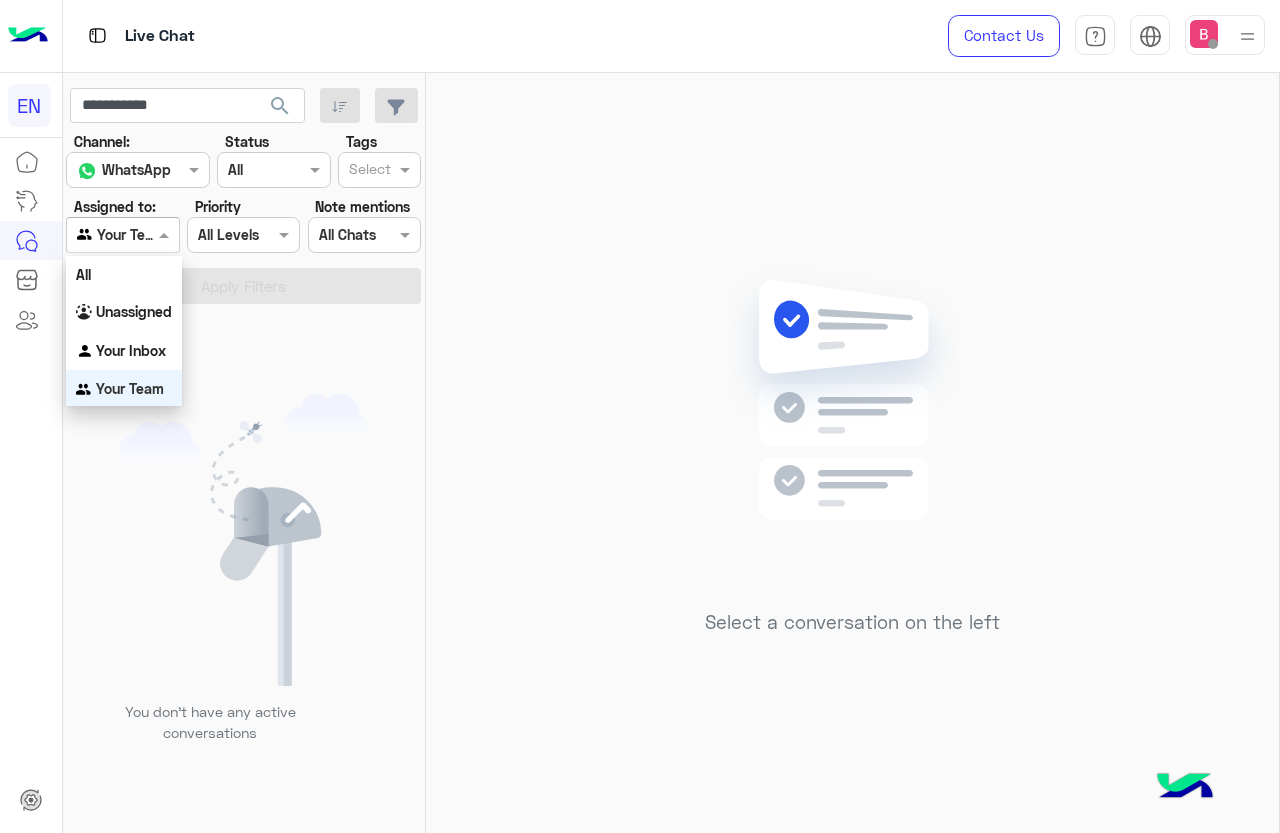 click at bounding box center (166, 234) 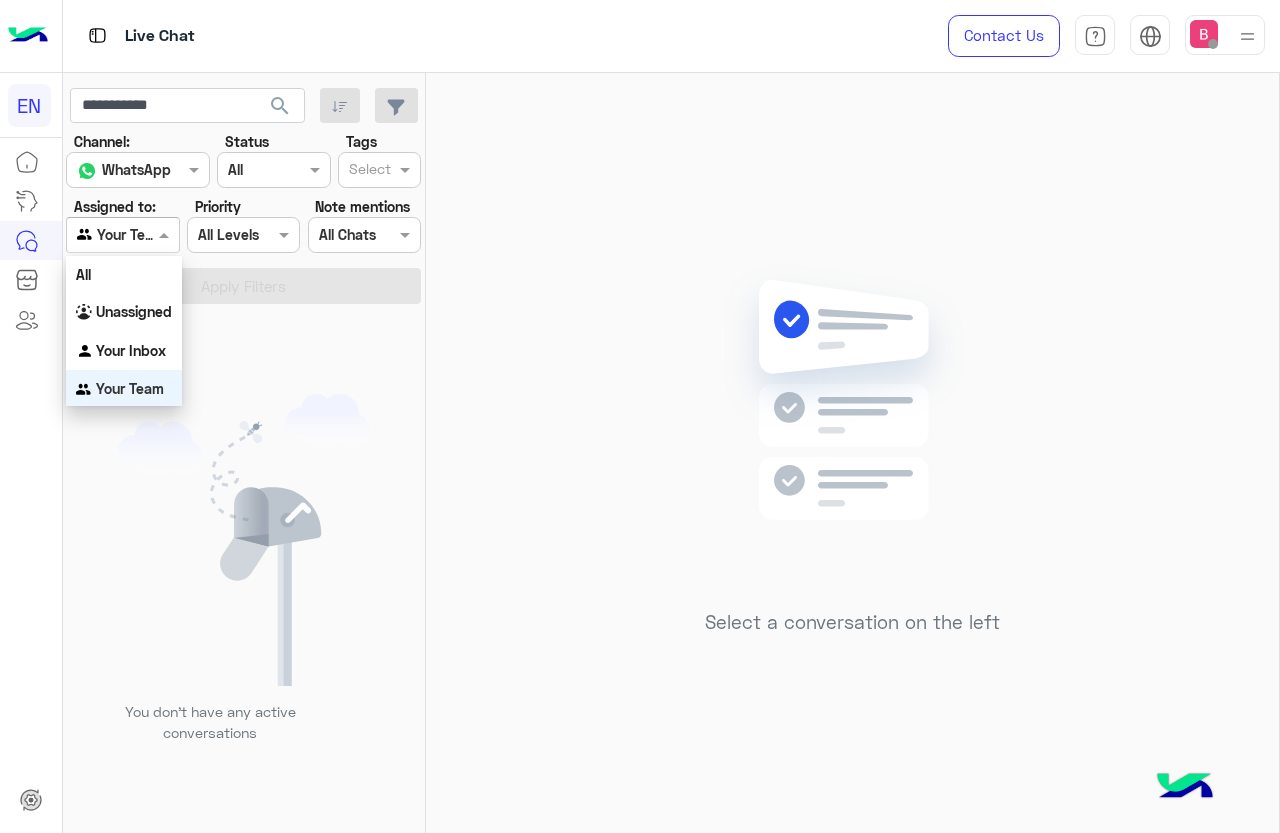 scroll, scrollTop: 1, scrollLeft: 0, axis: vertical 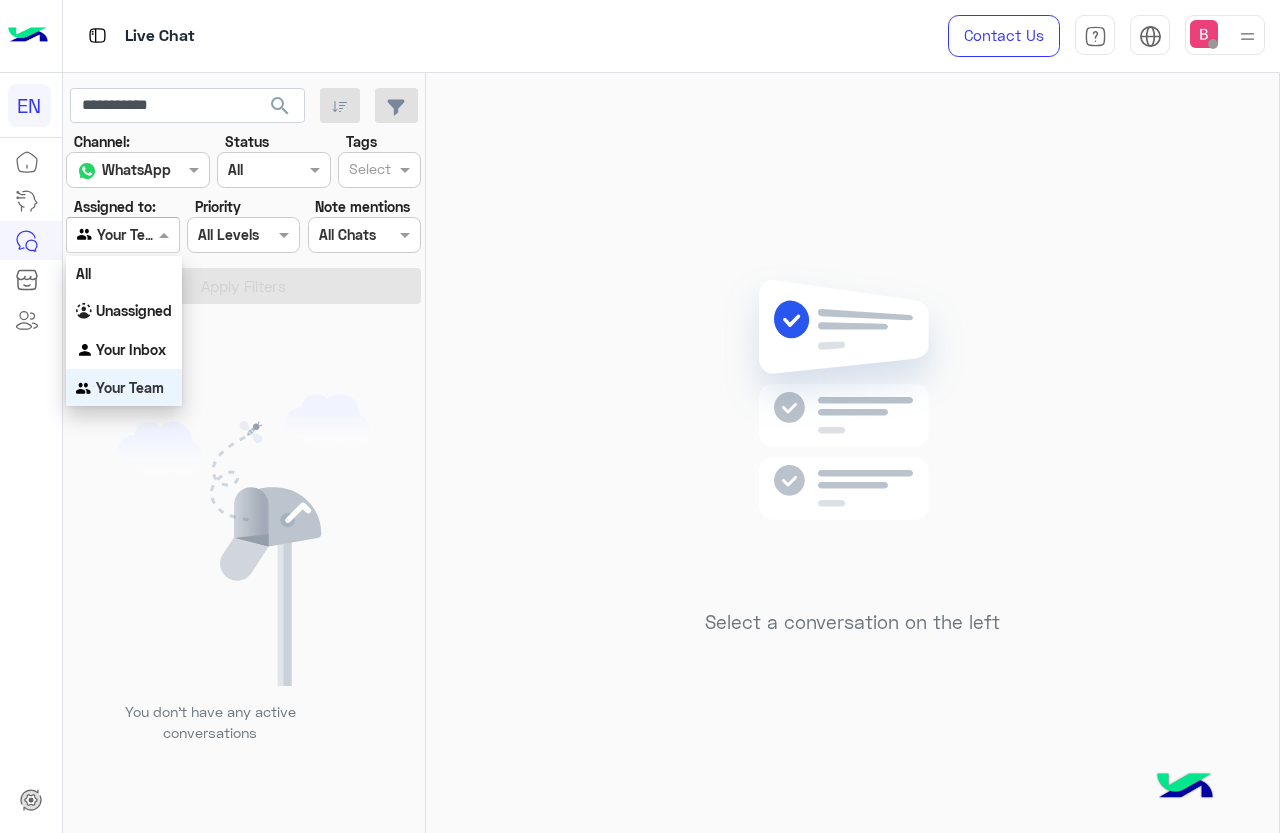 click on "Your Team" at bounding box center [130, 387] 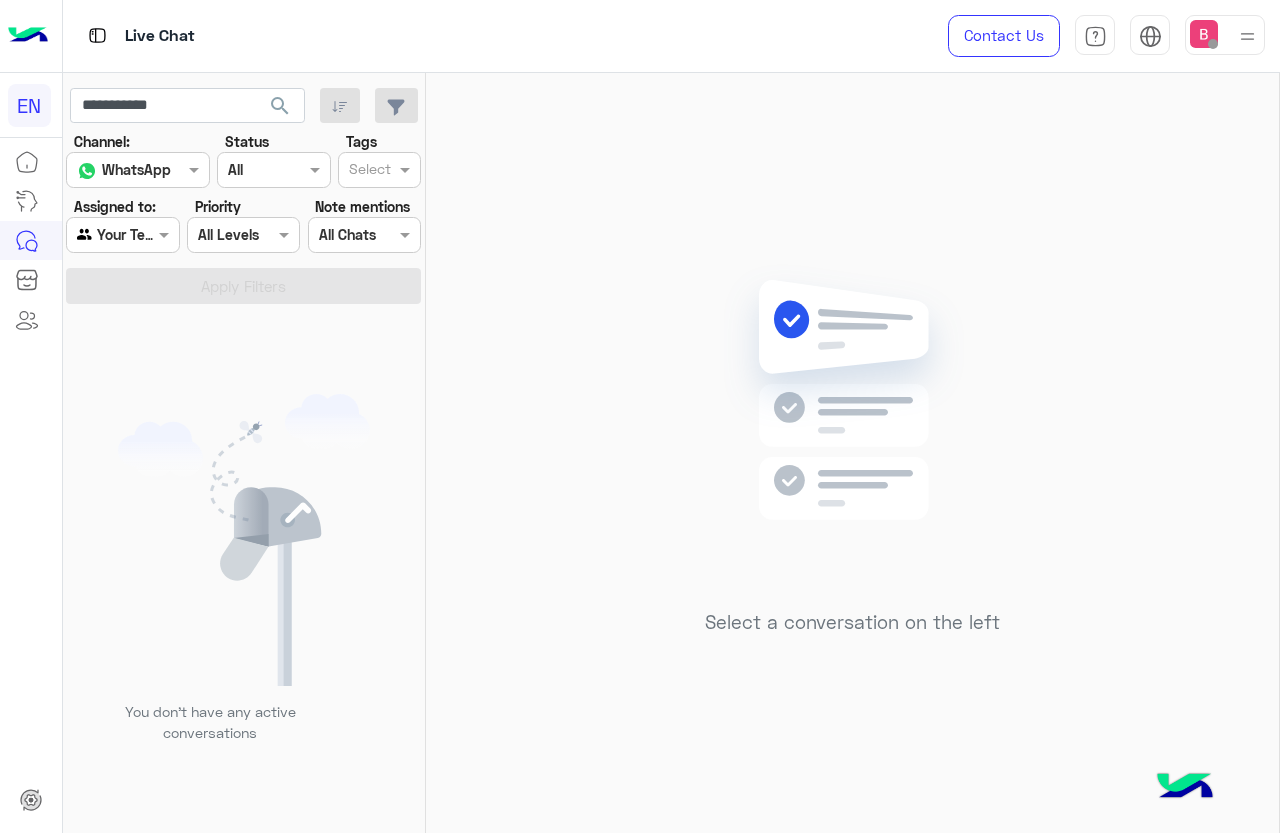 click on "**********" 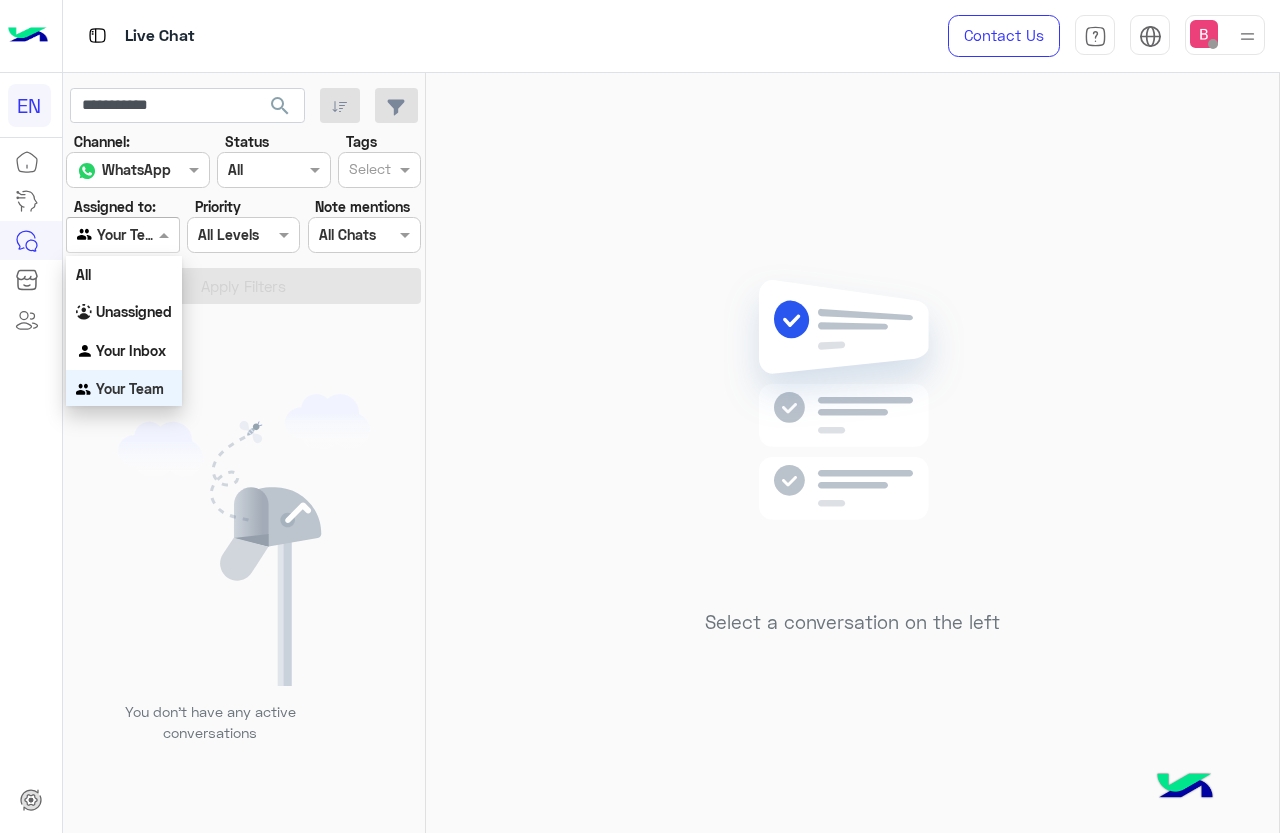 scroll, scrollTop: 3, scrollLeft: 0, axis: vertical 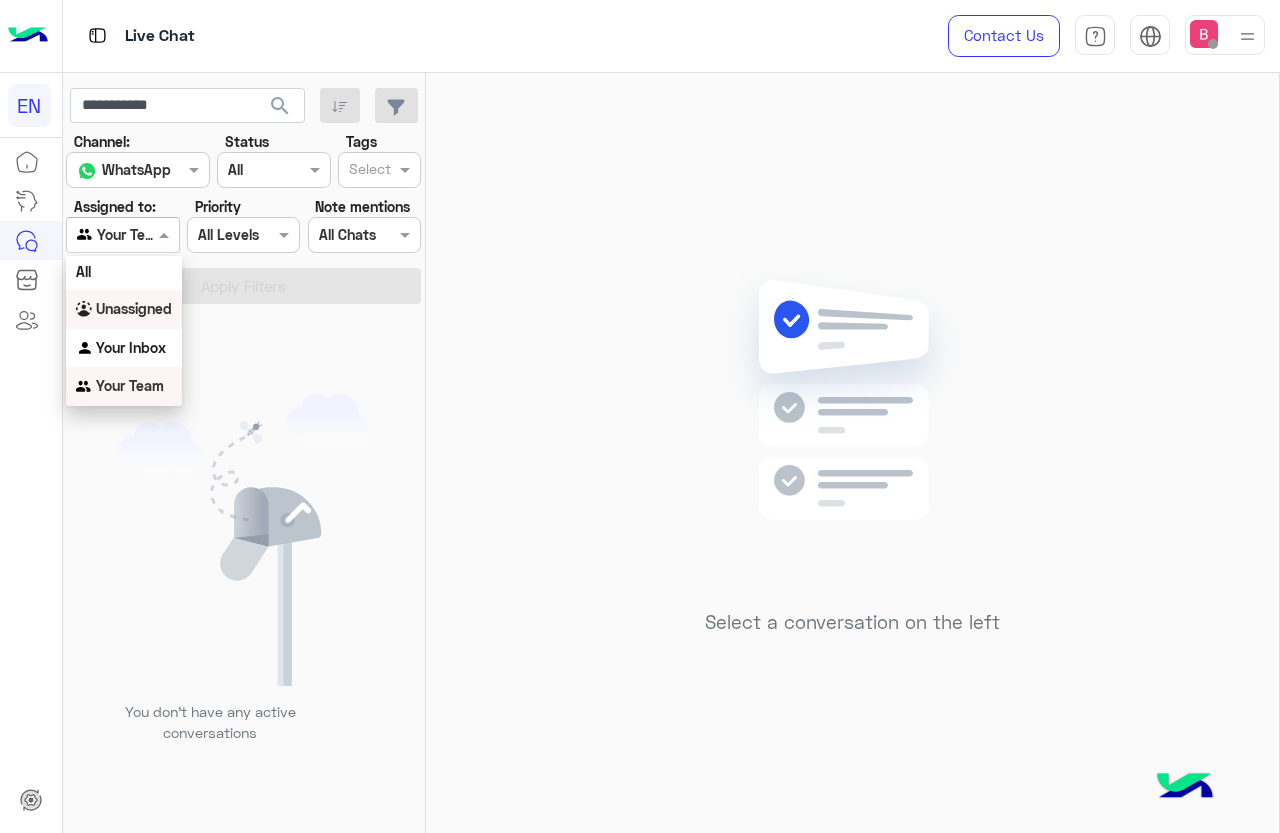 click on "Unassigned" at bounding box center (134, 308) 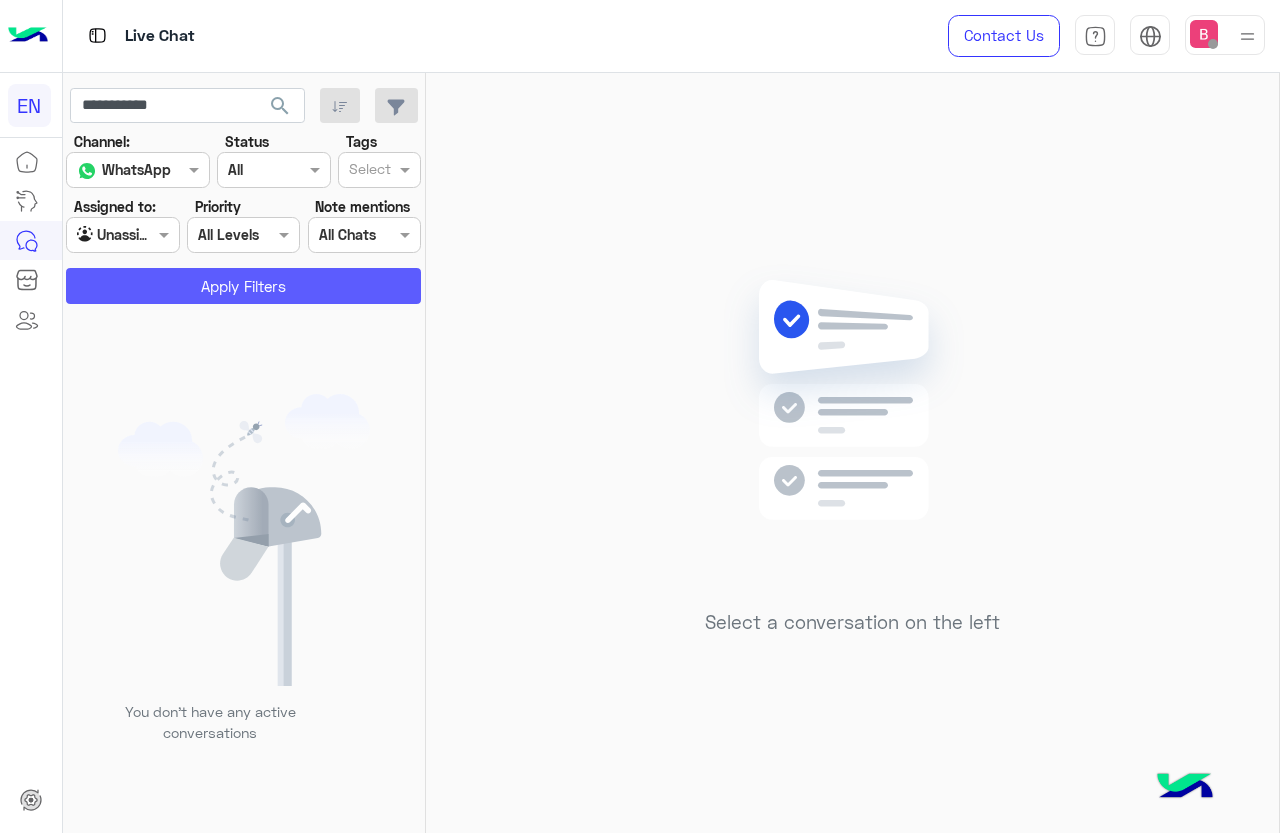 click on "Apply Filters" 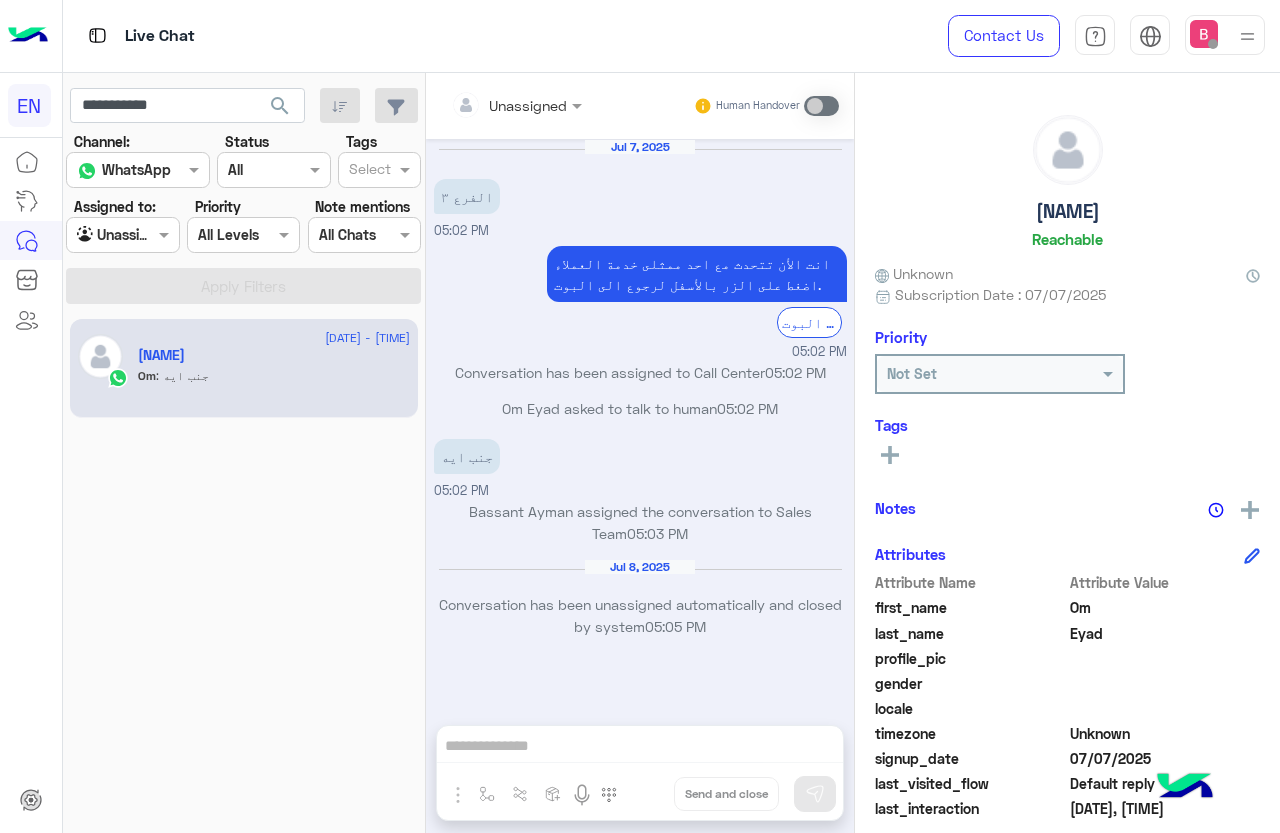 click at bounding box center (100, 235) 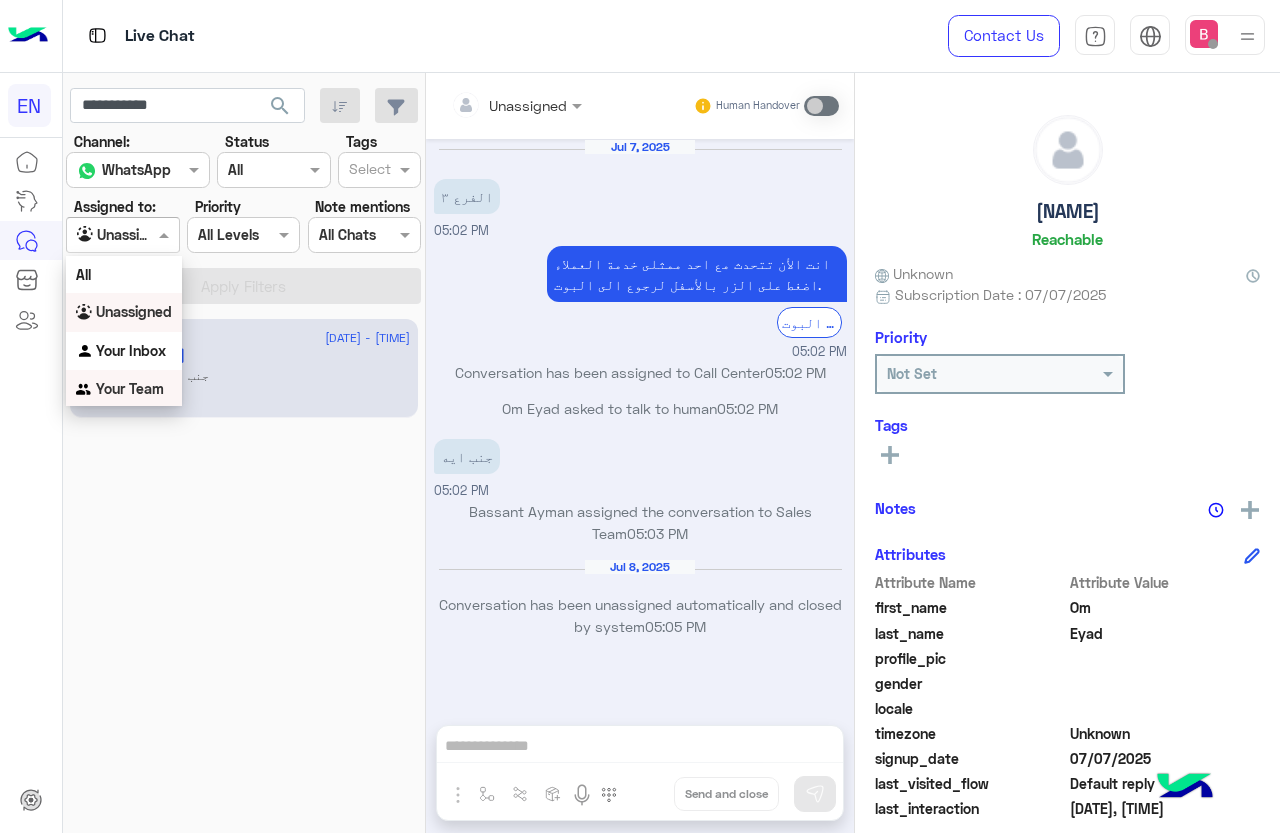 click on "Your Team" at bounding box center [130, 388] 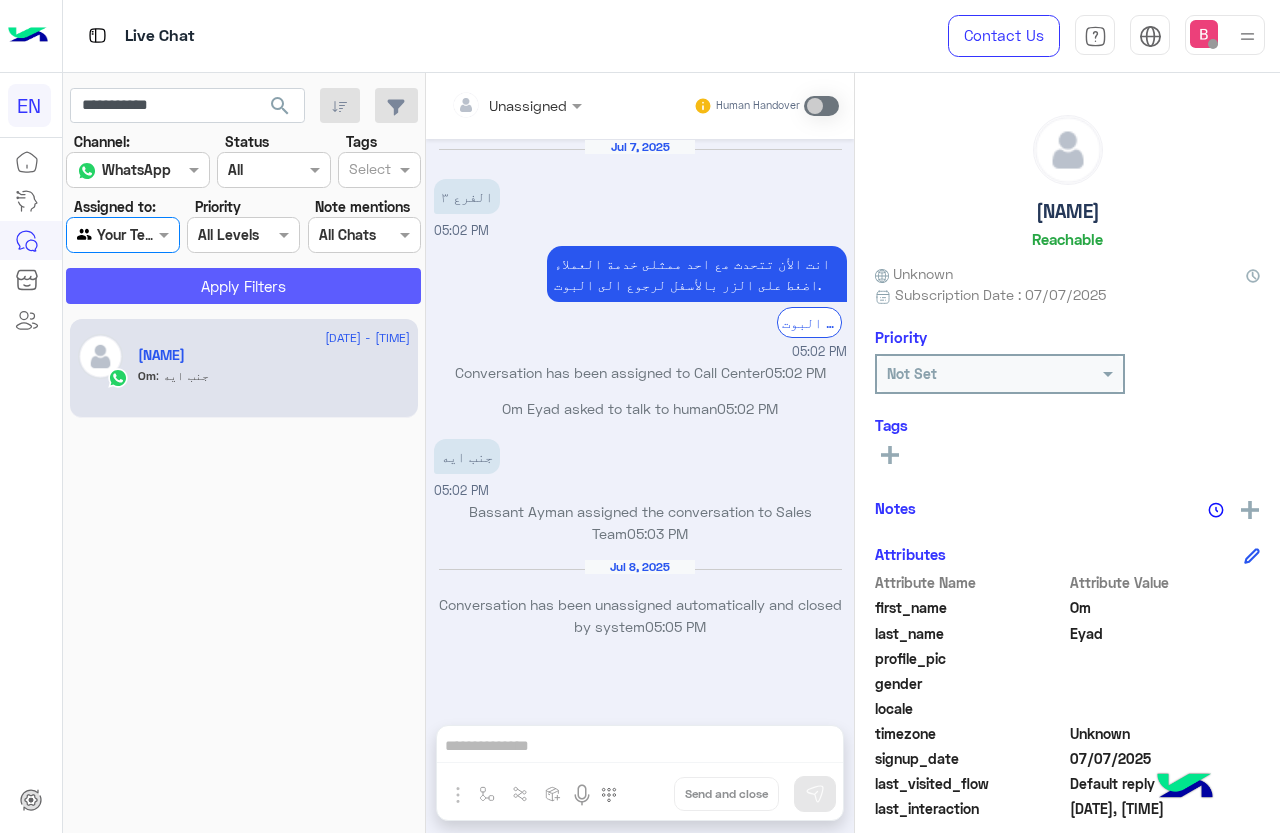 click on "Apply Filters" 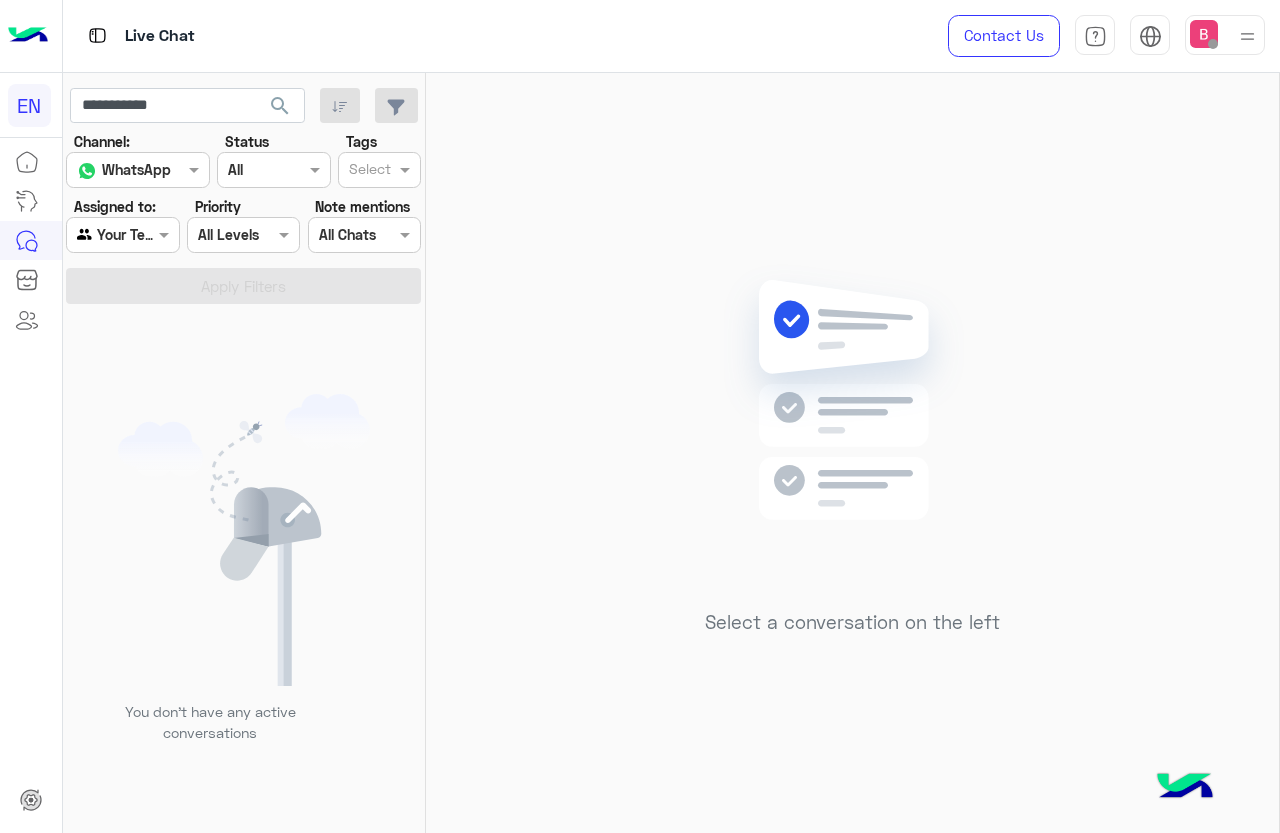 click at bounding box center (100, 235) 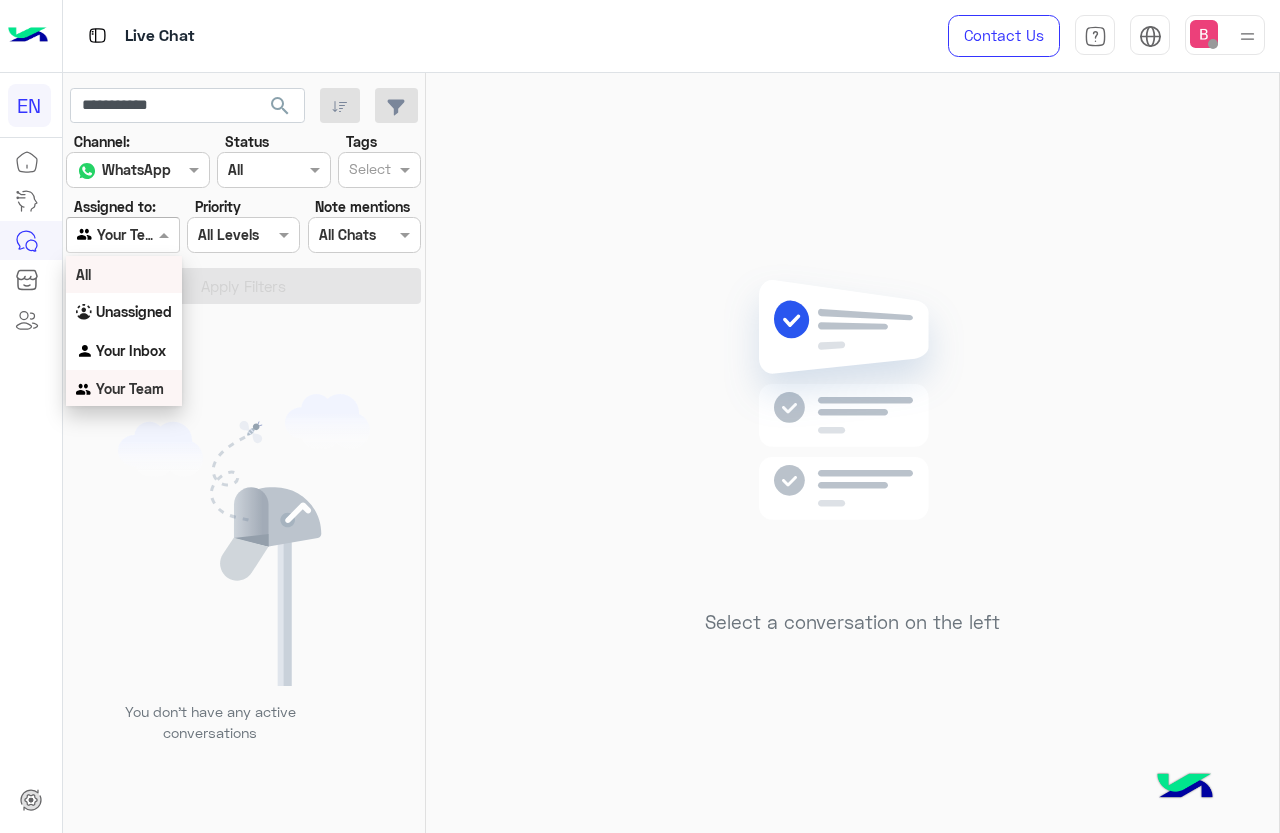 scroll, scrollTop: 3, scrollLeft: 0, axis: vertical 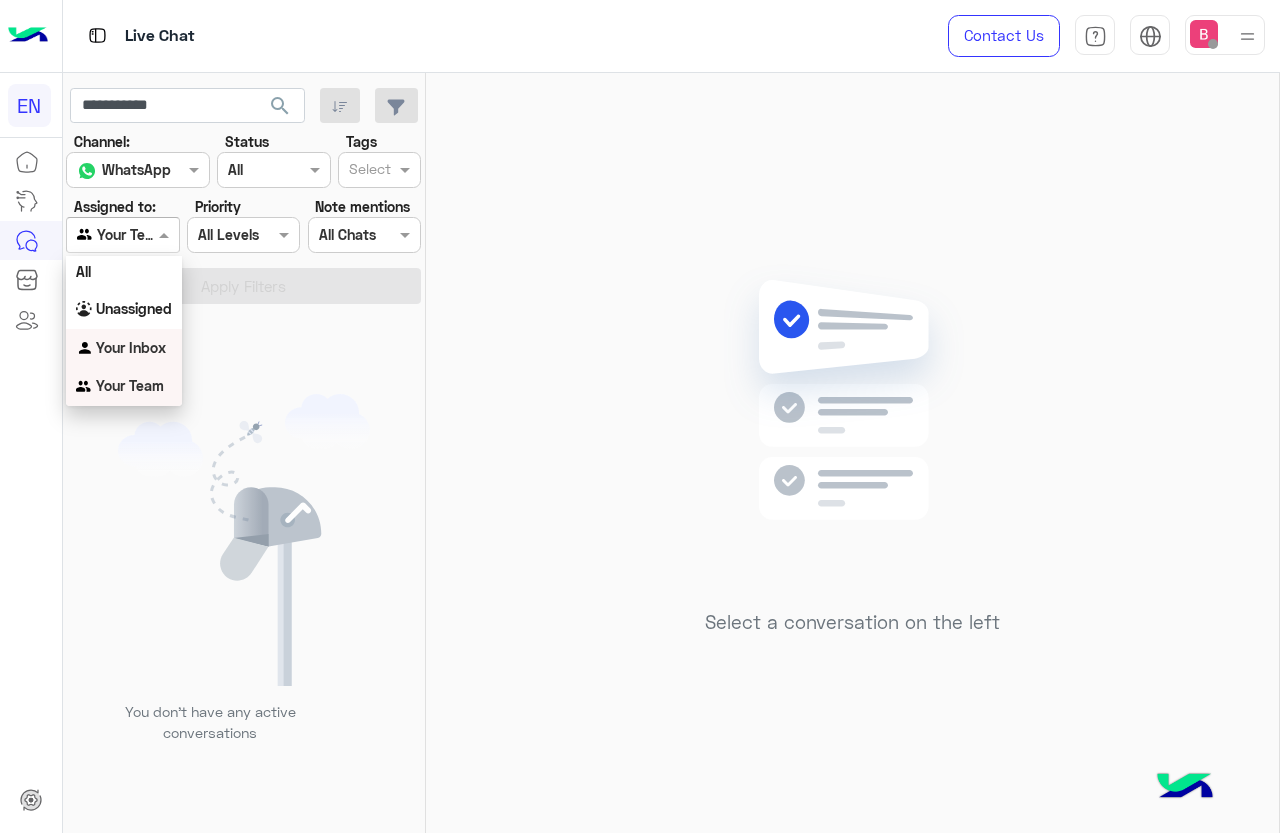 click on "Your Inbox" at bounding box center (124, 348) 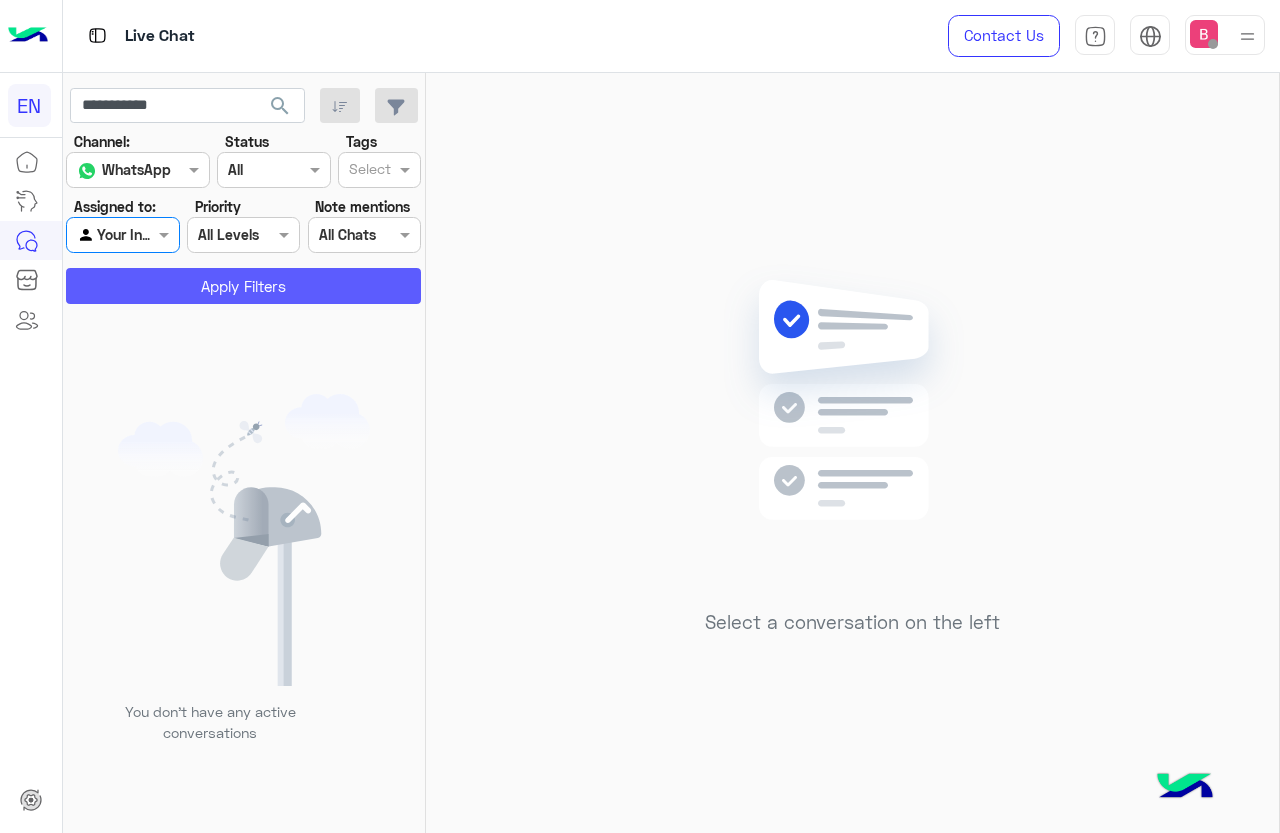 click on "Apply Filters" 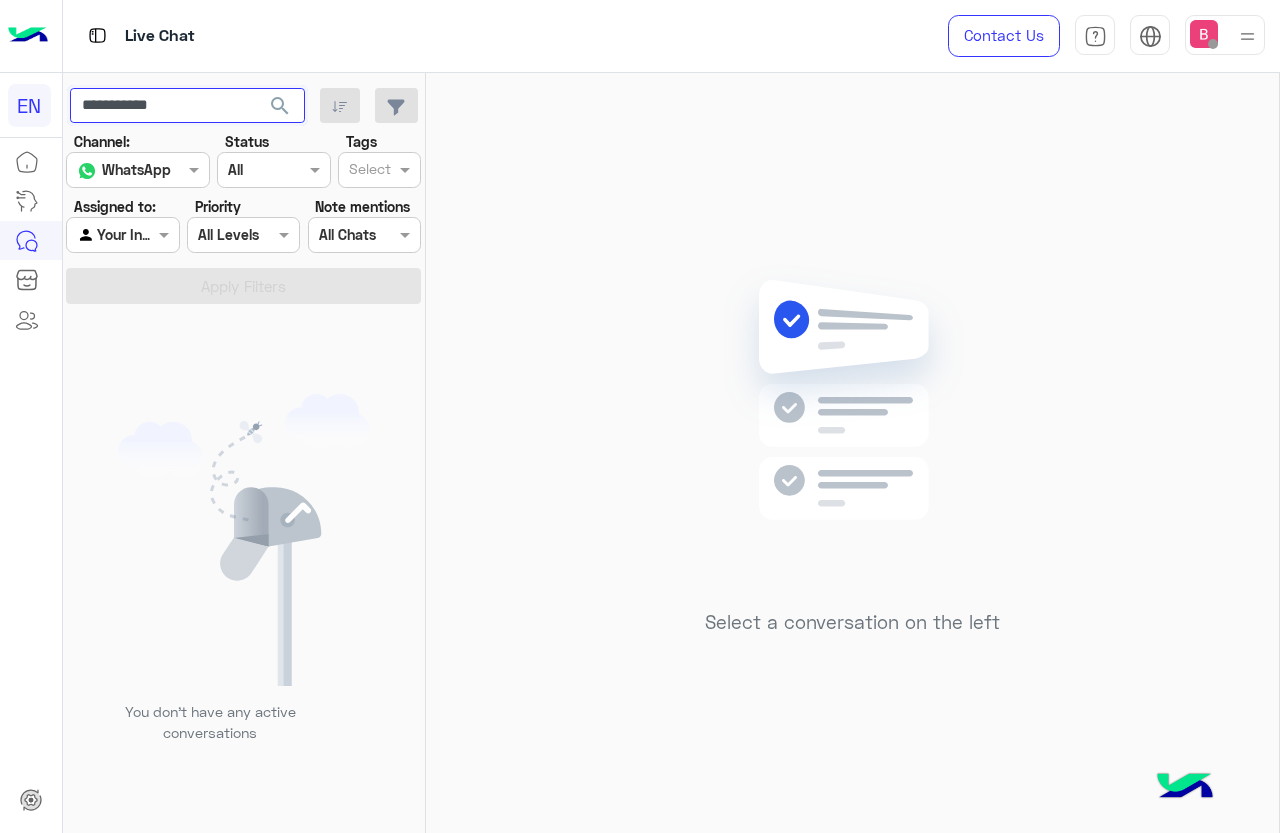 click on "**********" at bounding box center (187, 106) 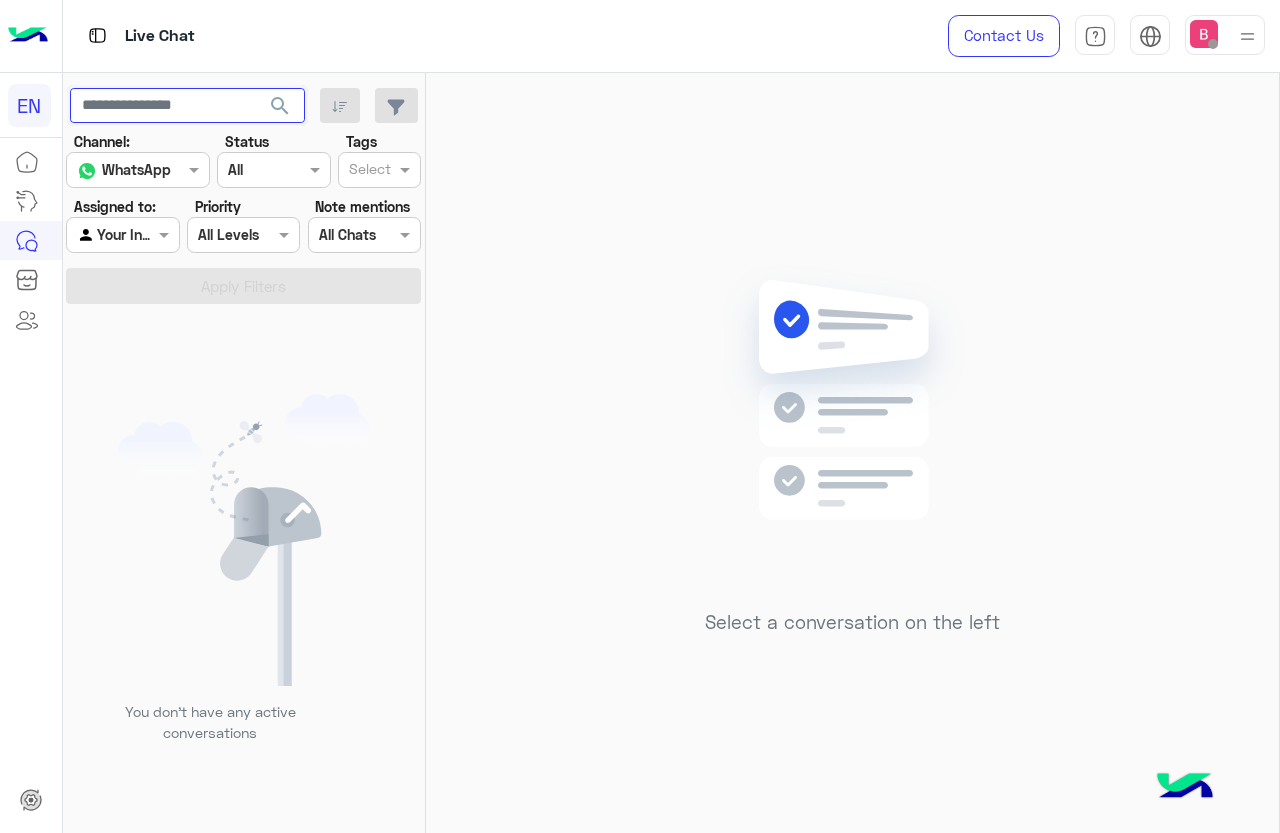 type 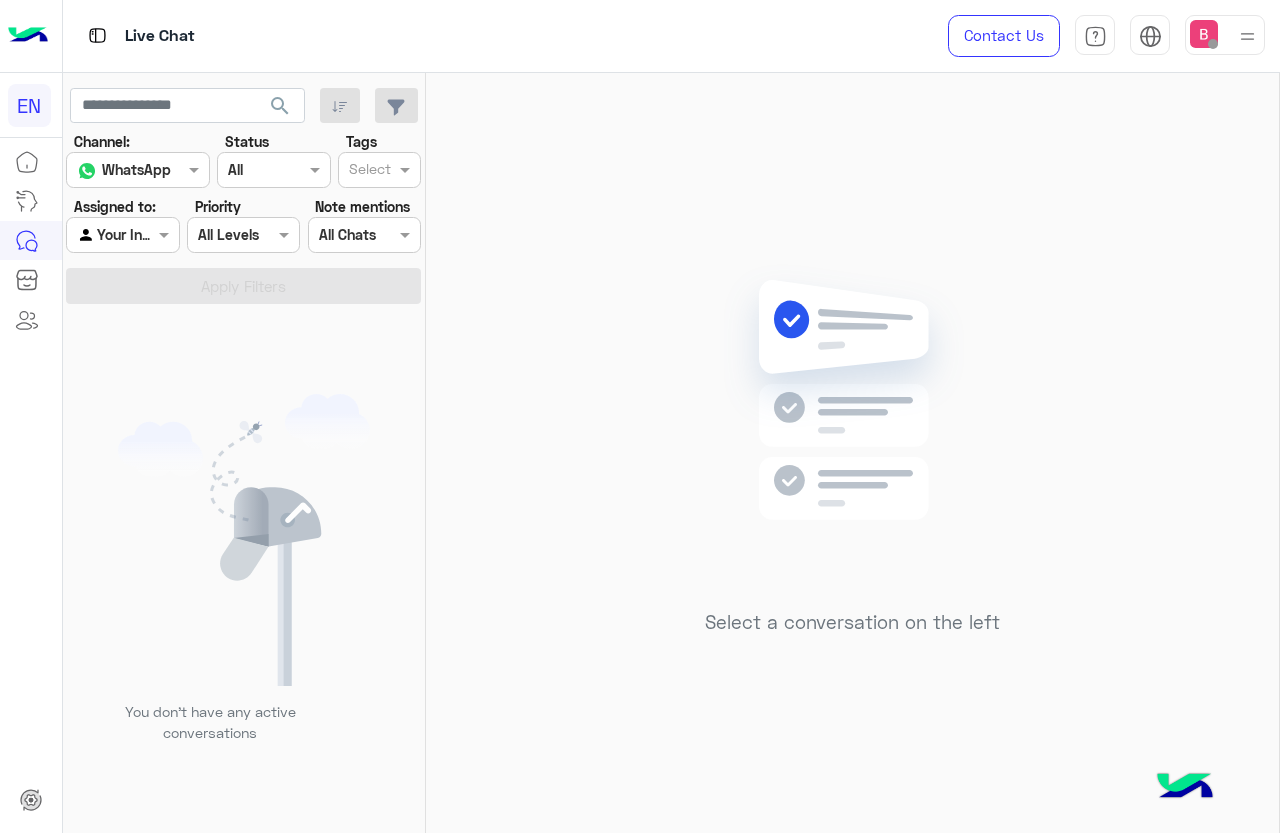 click on "search" 